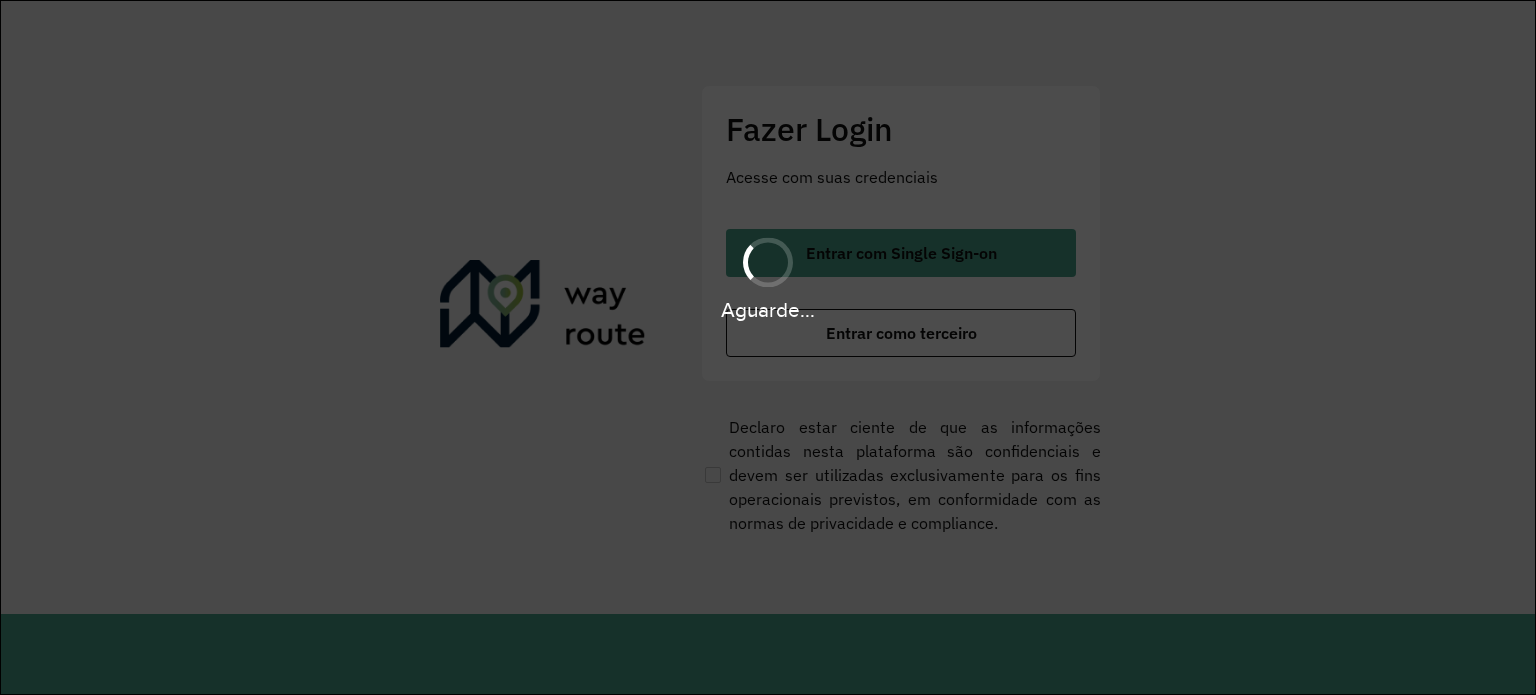 scroll, scrollTop: 0, scrollLeft: 0, axis: both 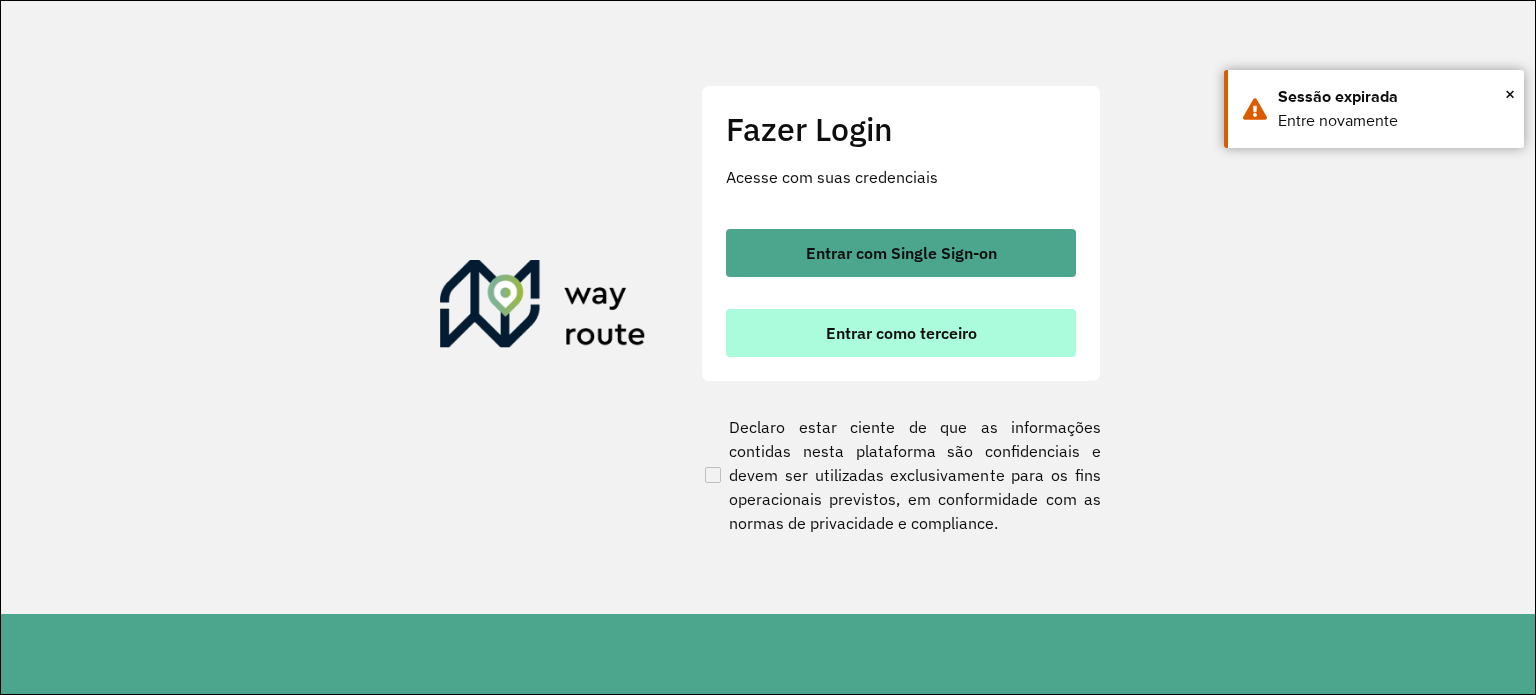 click on "Entrar como terceiro" at bounding box center [901, 333] 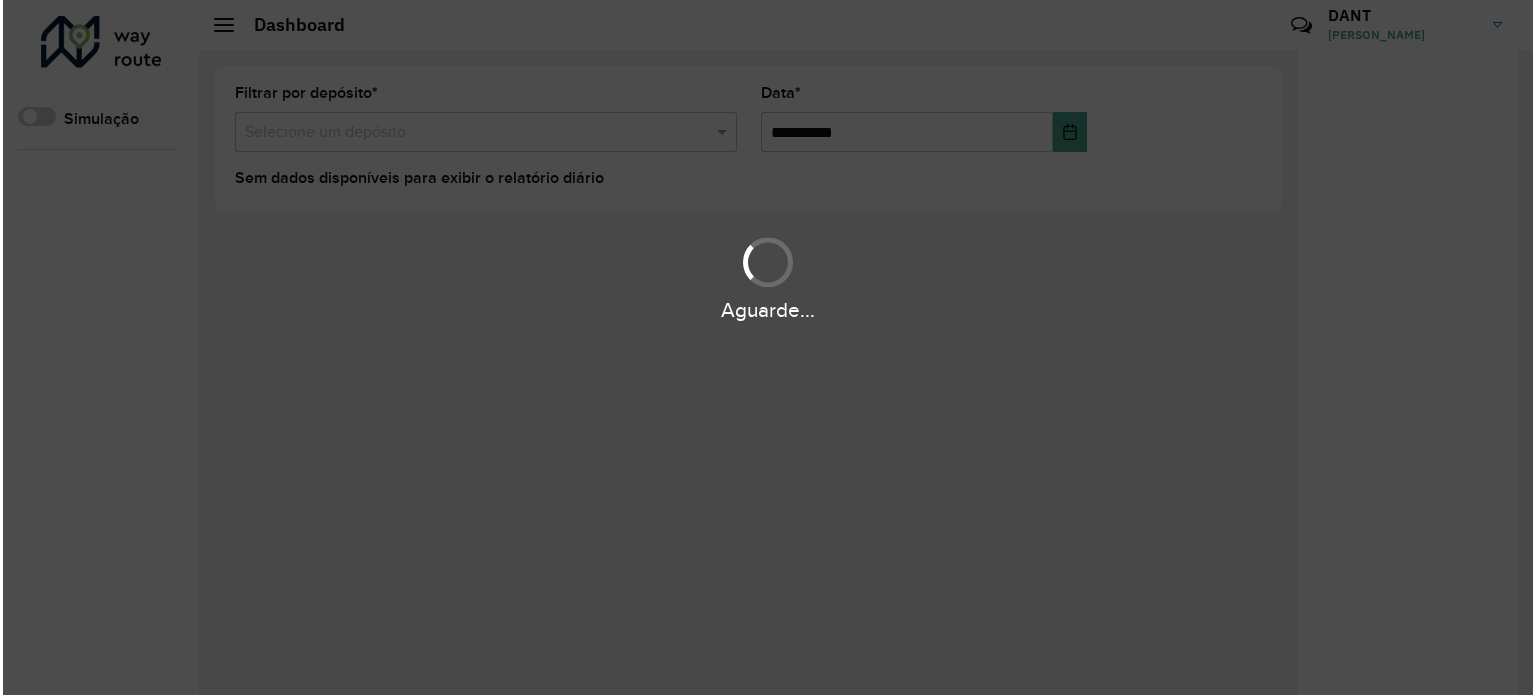 scroll, scrollTop: 0, scrollLeft: 0, axis: both 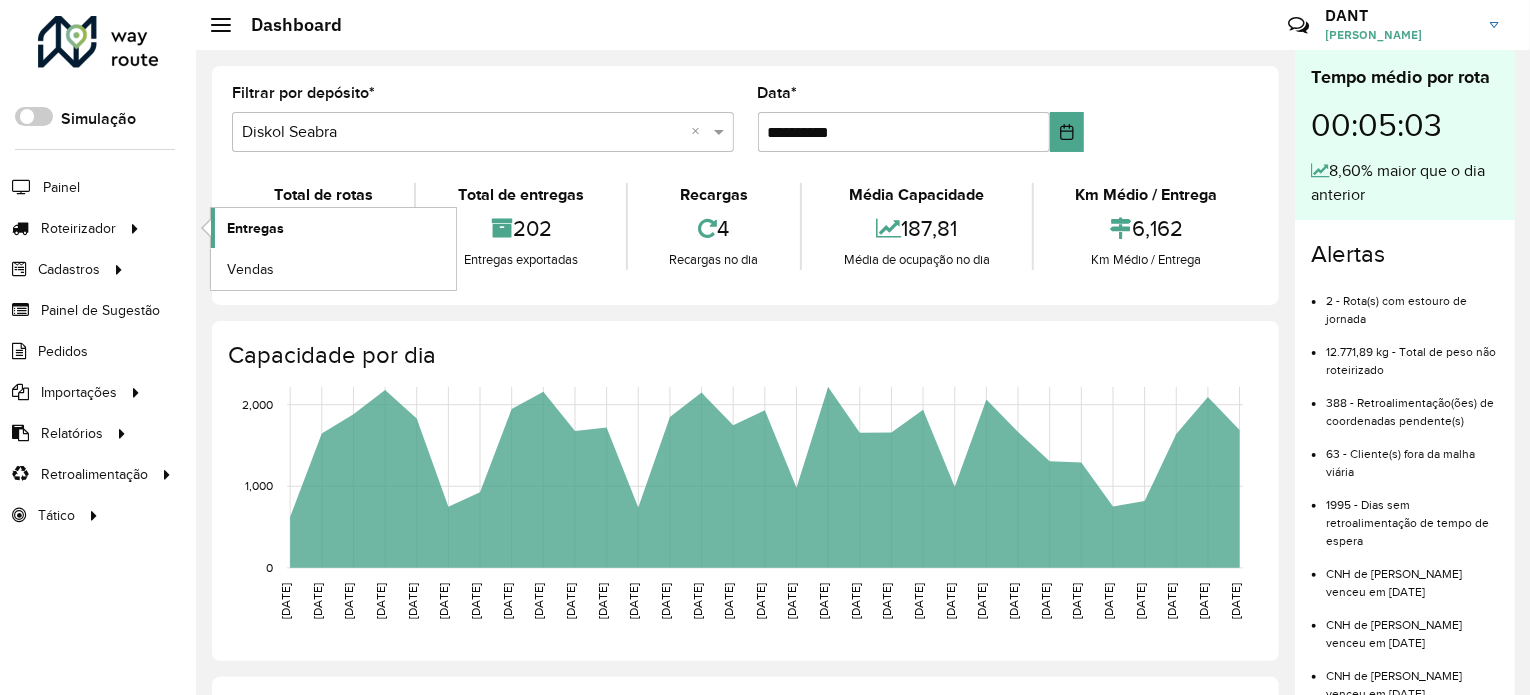 click on "Entregas" 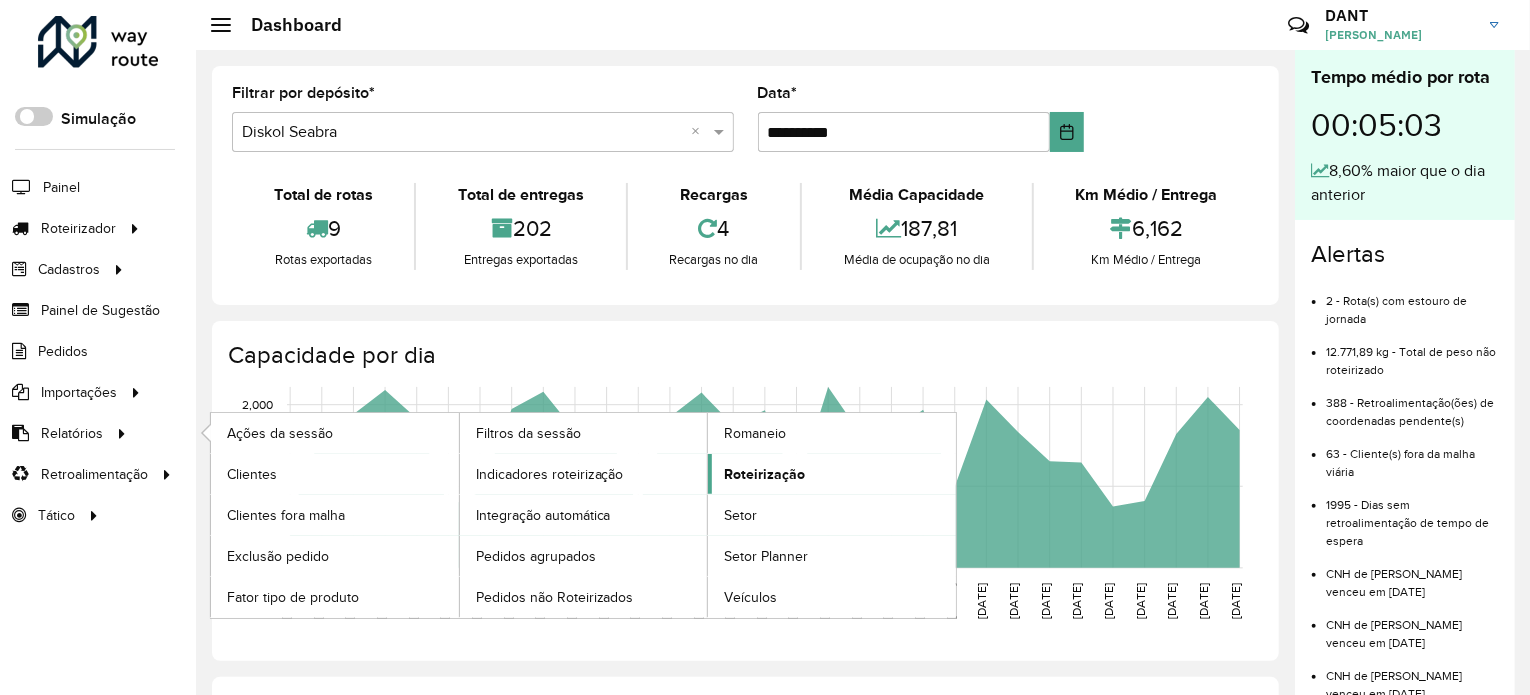 click on "Roteirização" 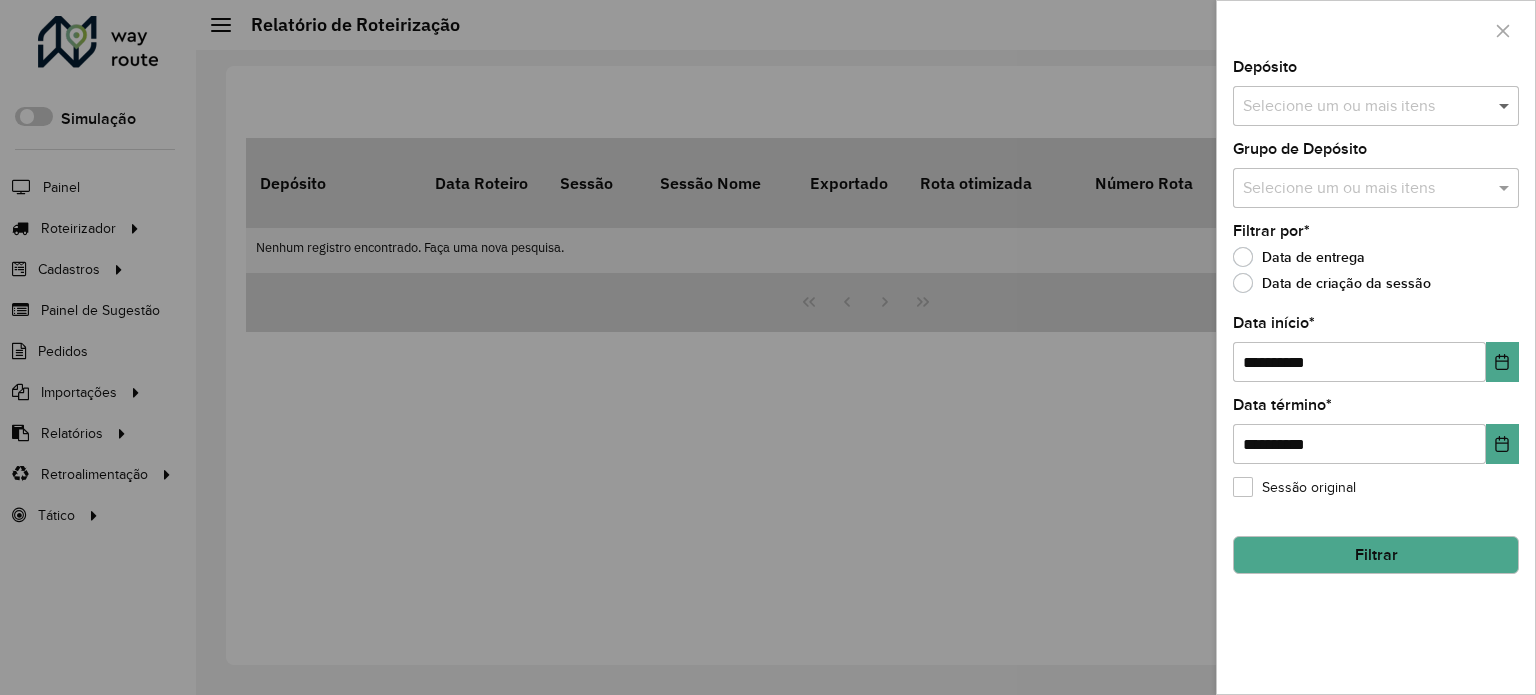click at bounding box center (1506, 106) 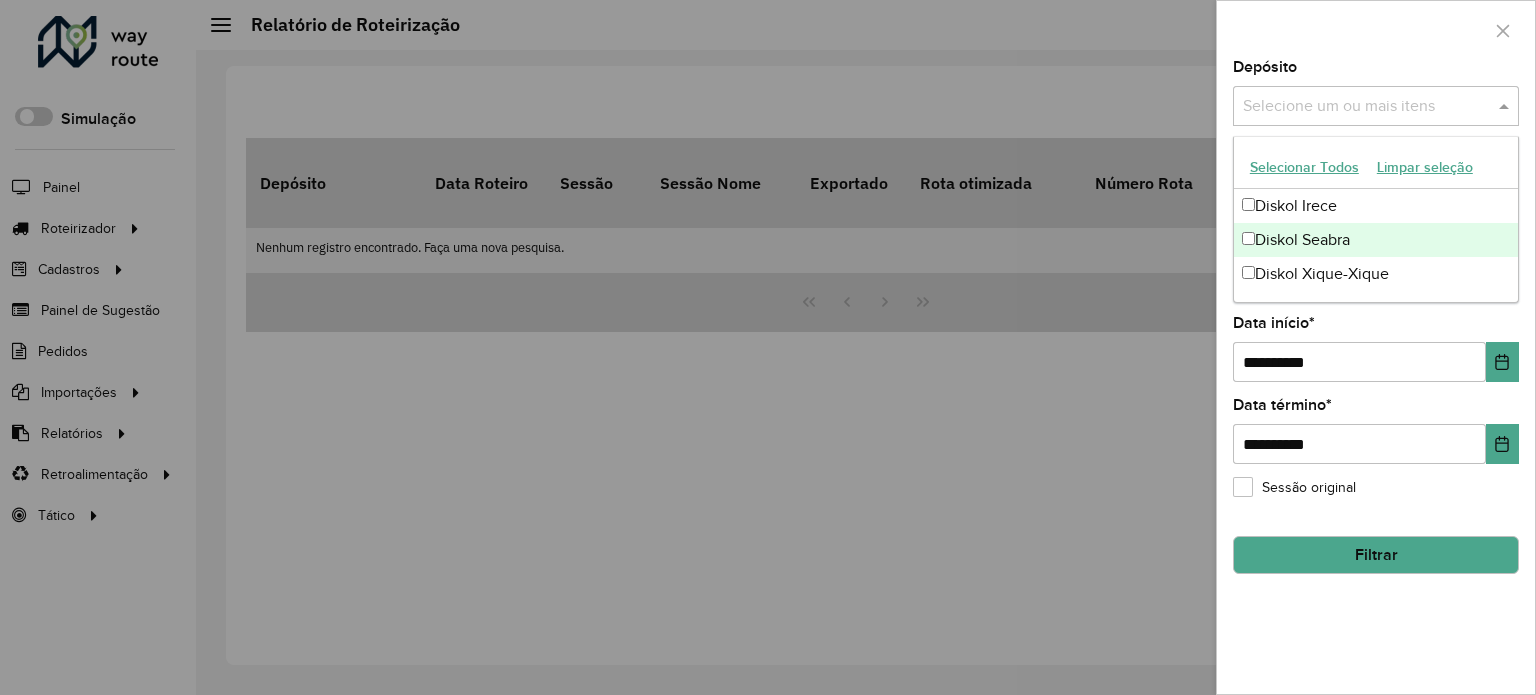 click on "Diskol Seabra" at bounding box center (1376, 240) 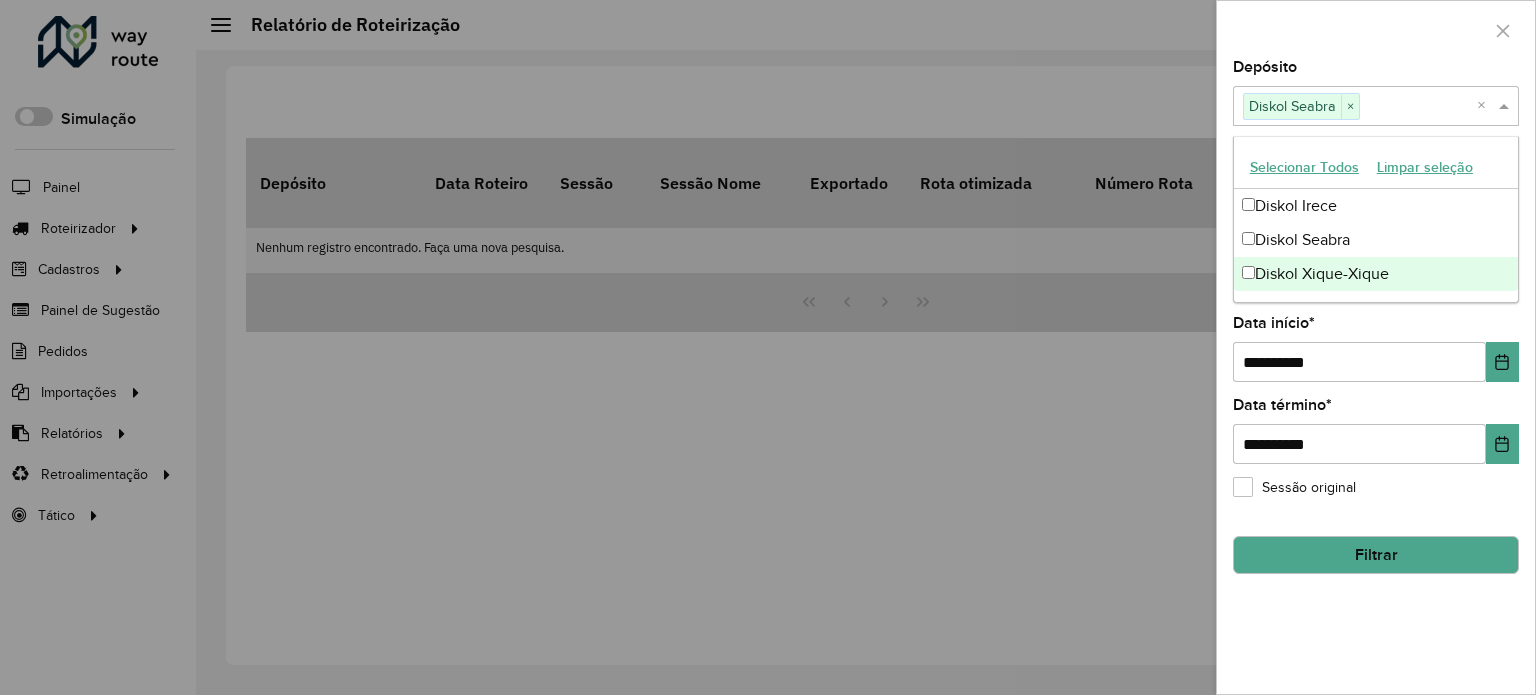 click on "**********" 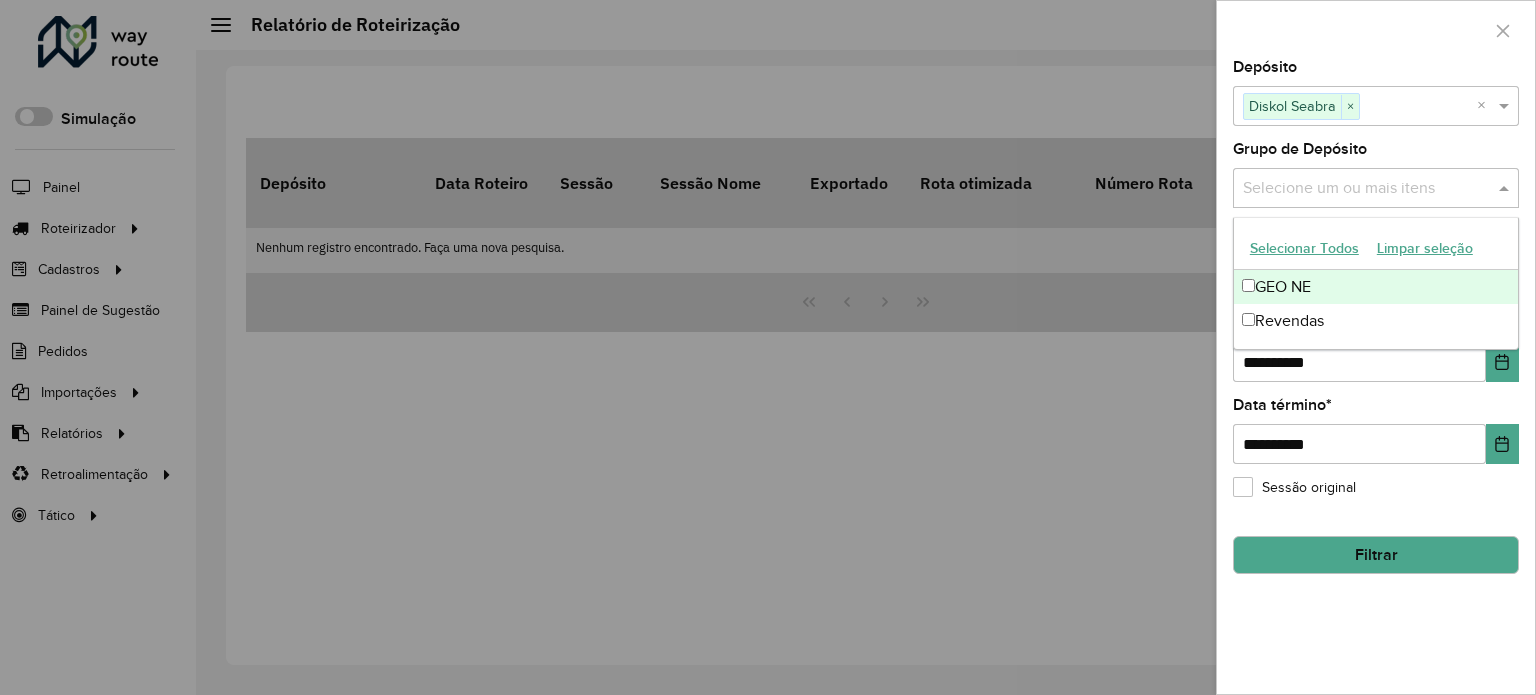 click at bounding box center [1506, 188] 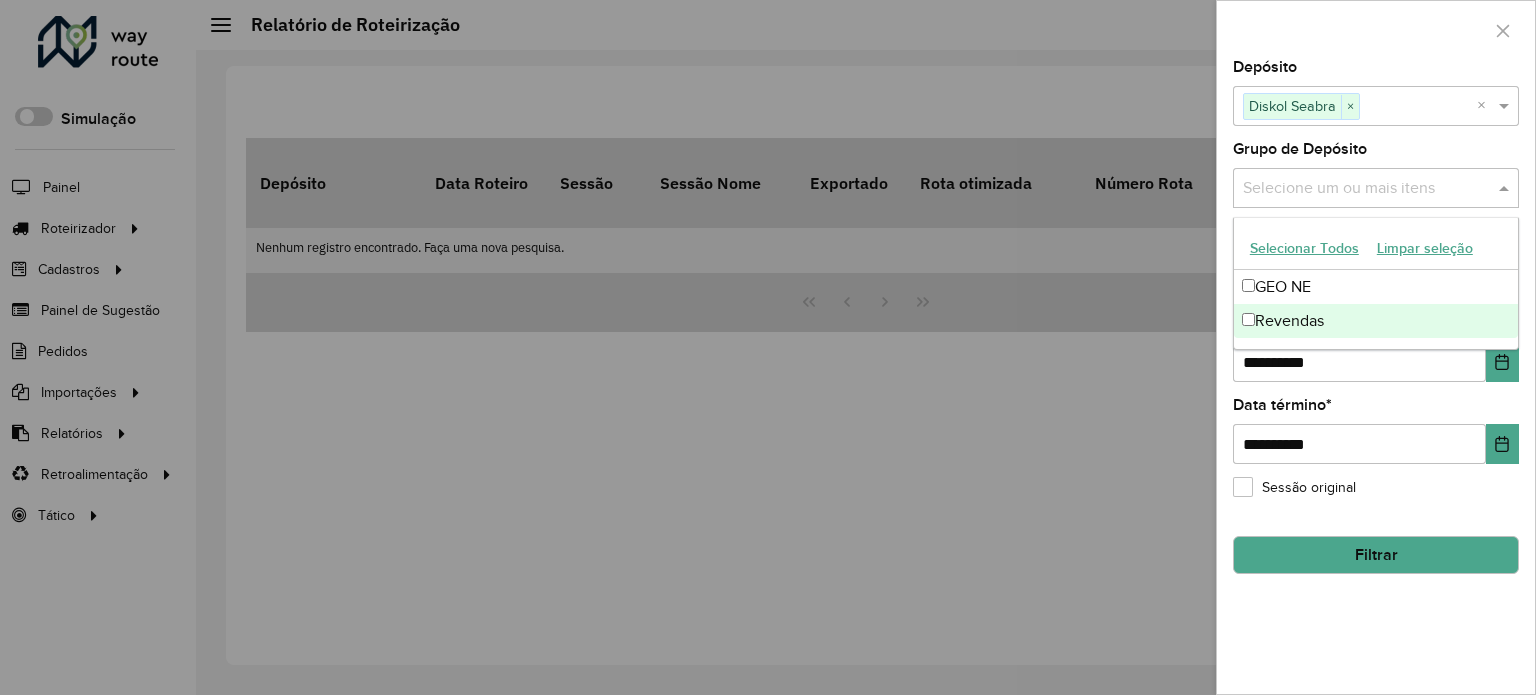 click on "Revendas" at bounding box center (1376, 321) 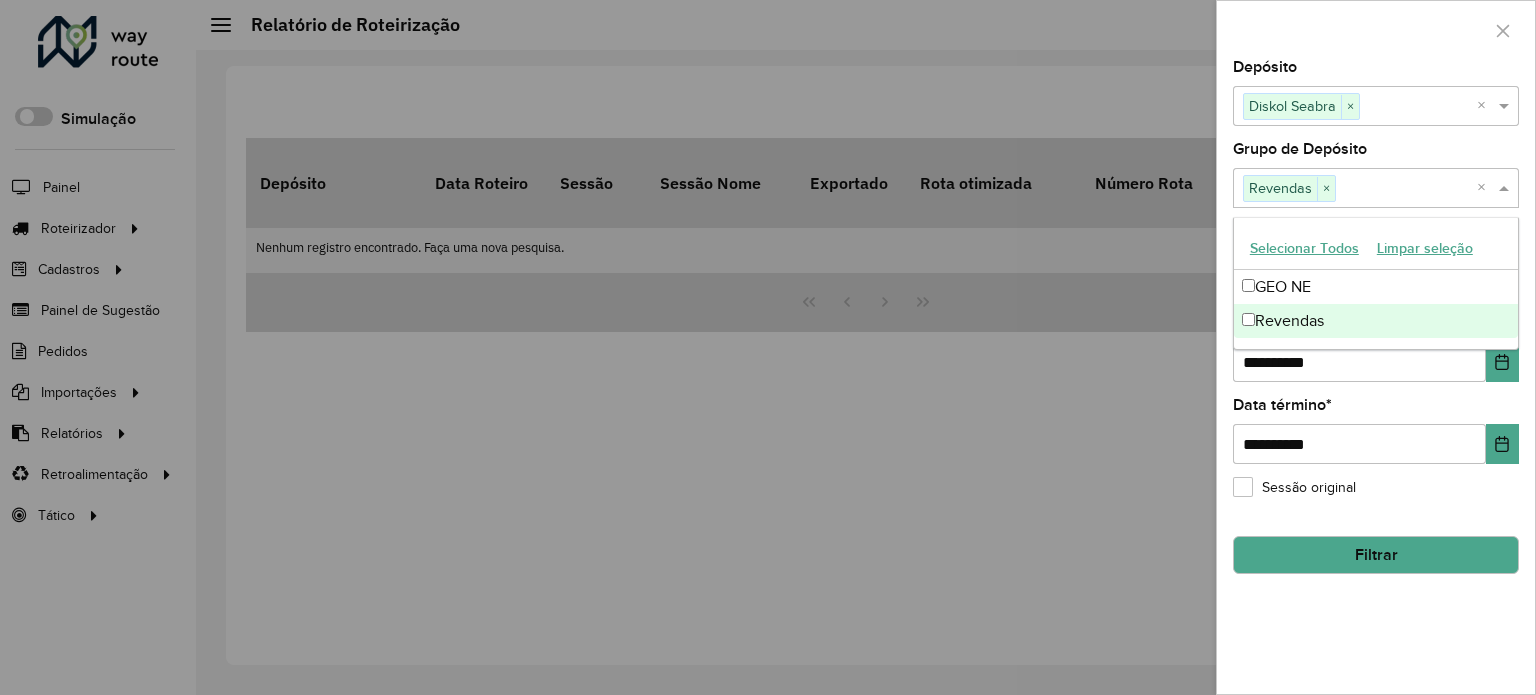 click on "**********" 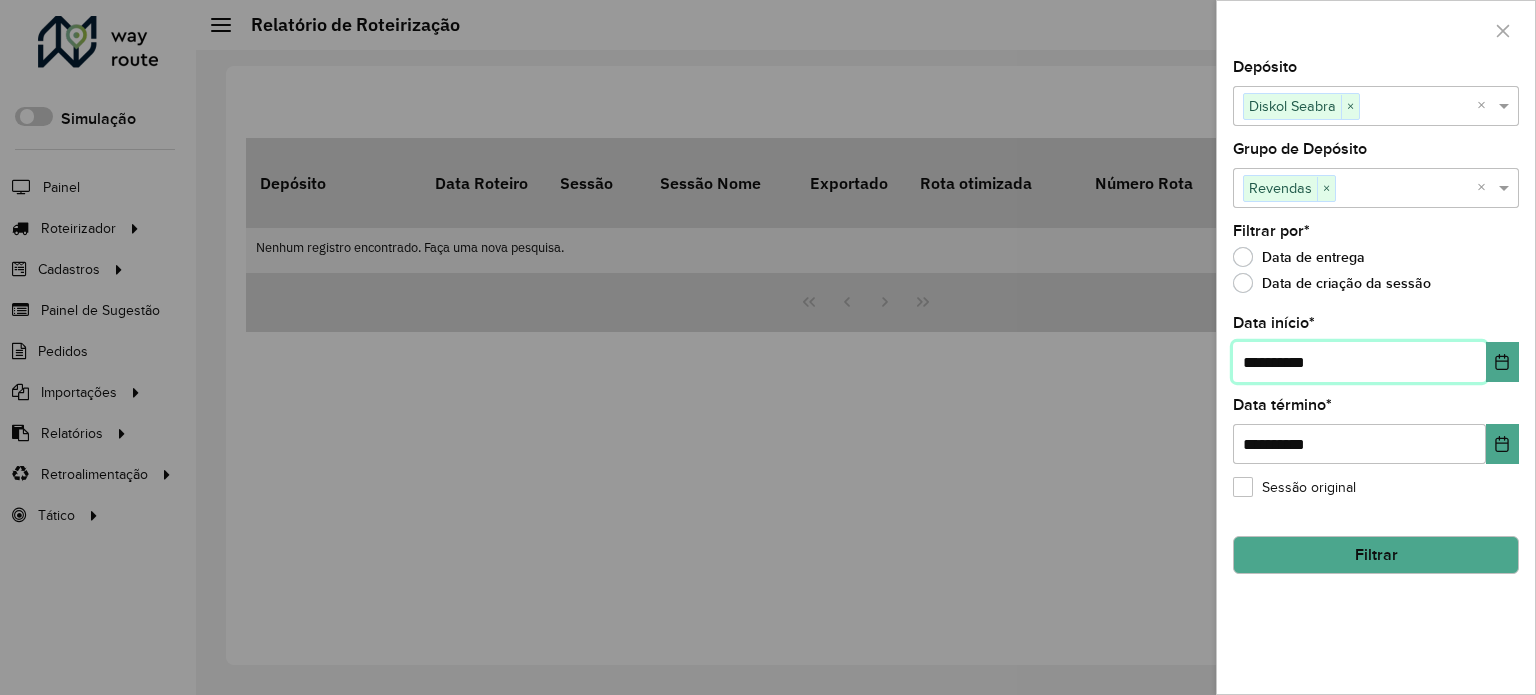 click on "**********" at bounding box center [1359, 362] 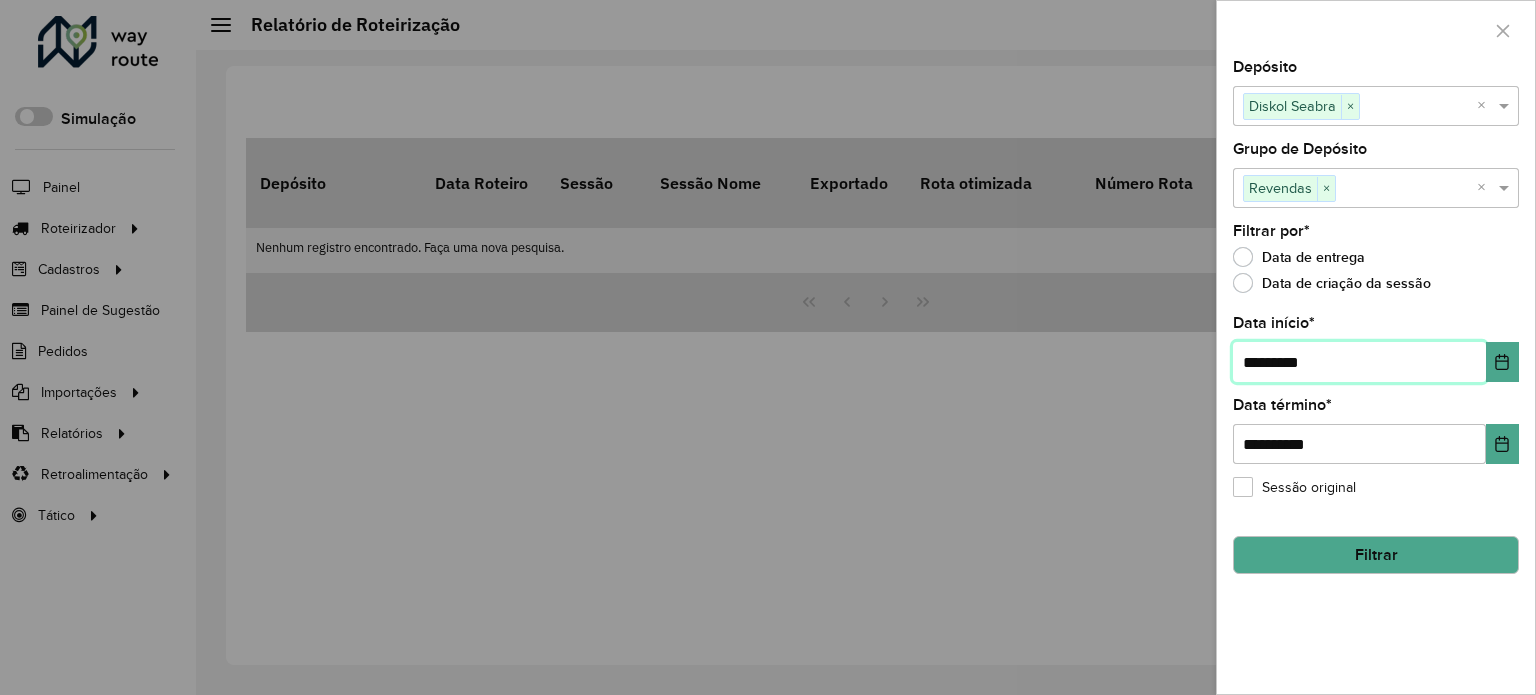 type on "**********" 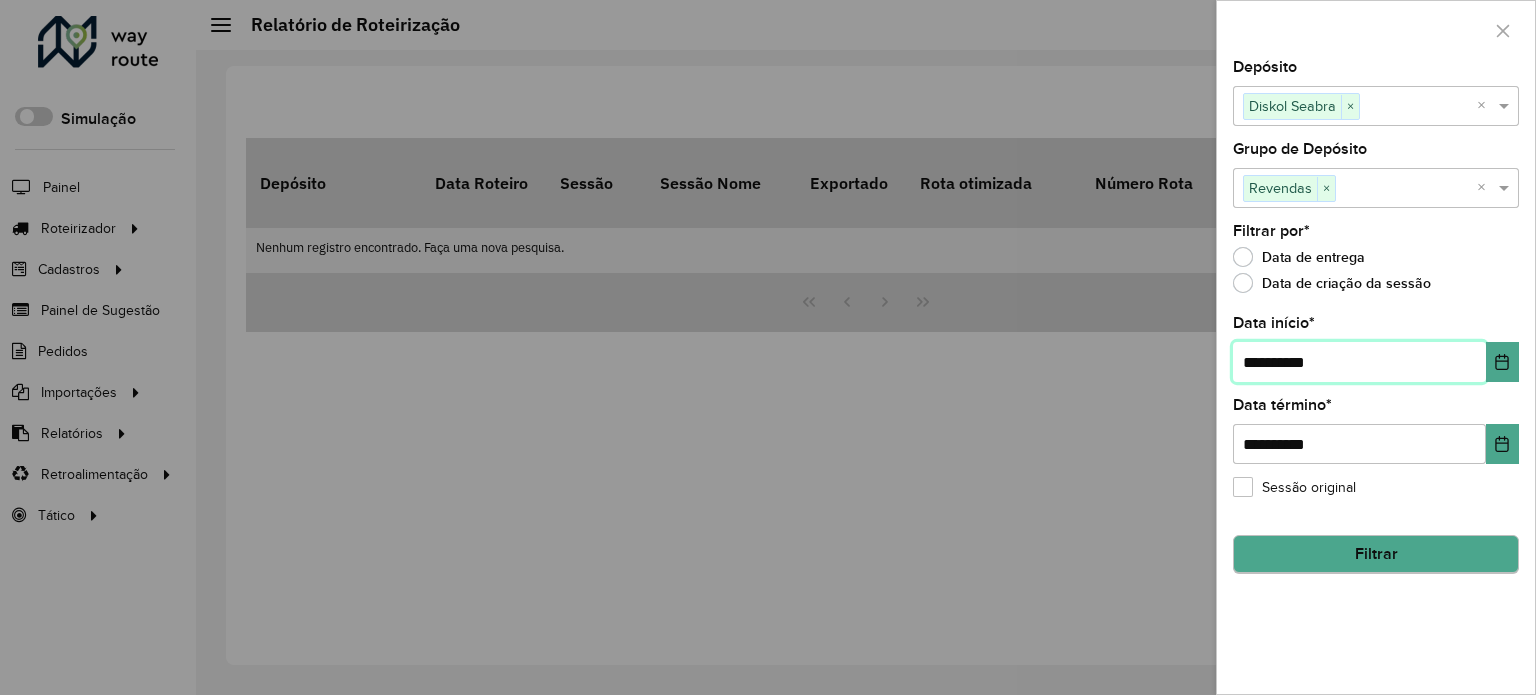 type on "**********" 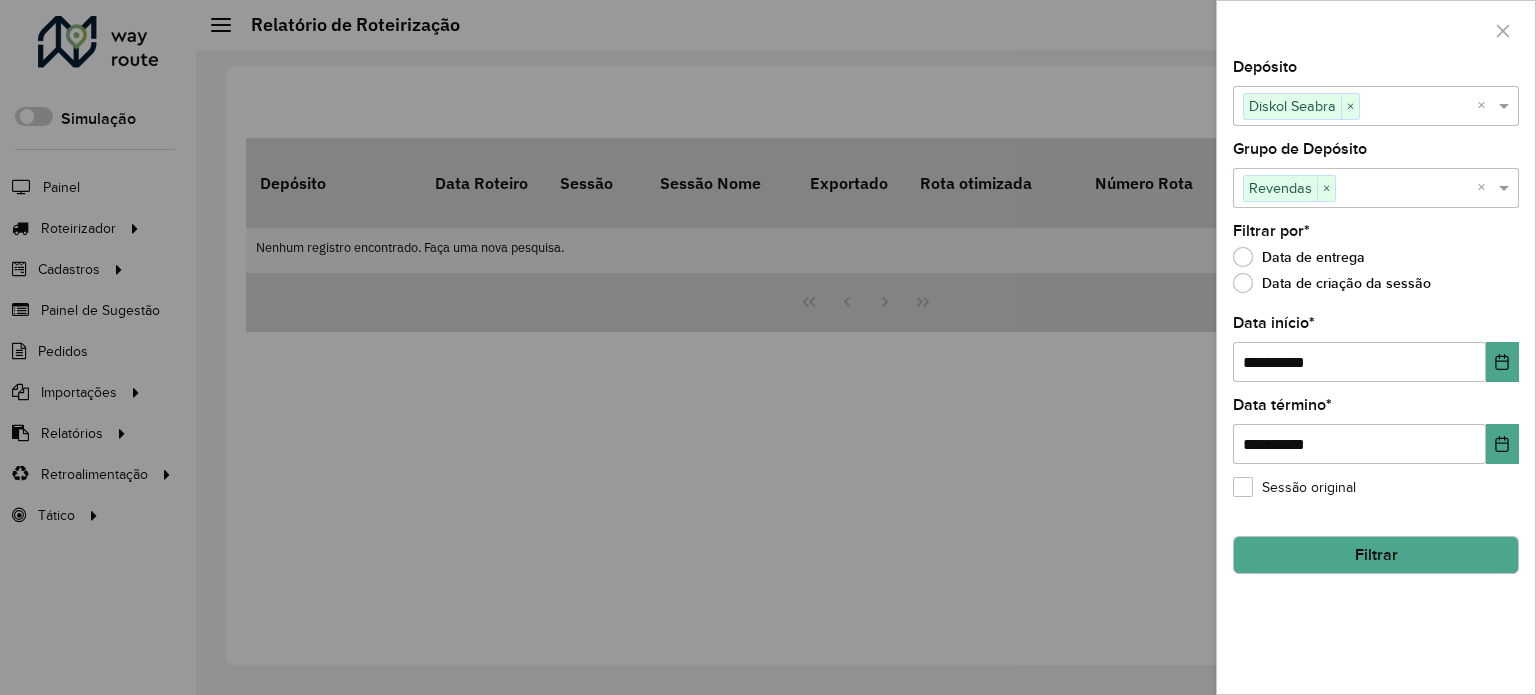 click on "Filtrar" 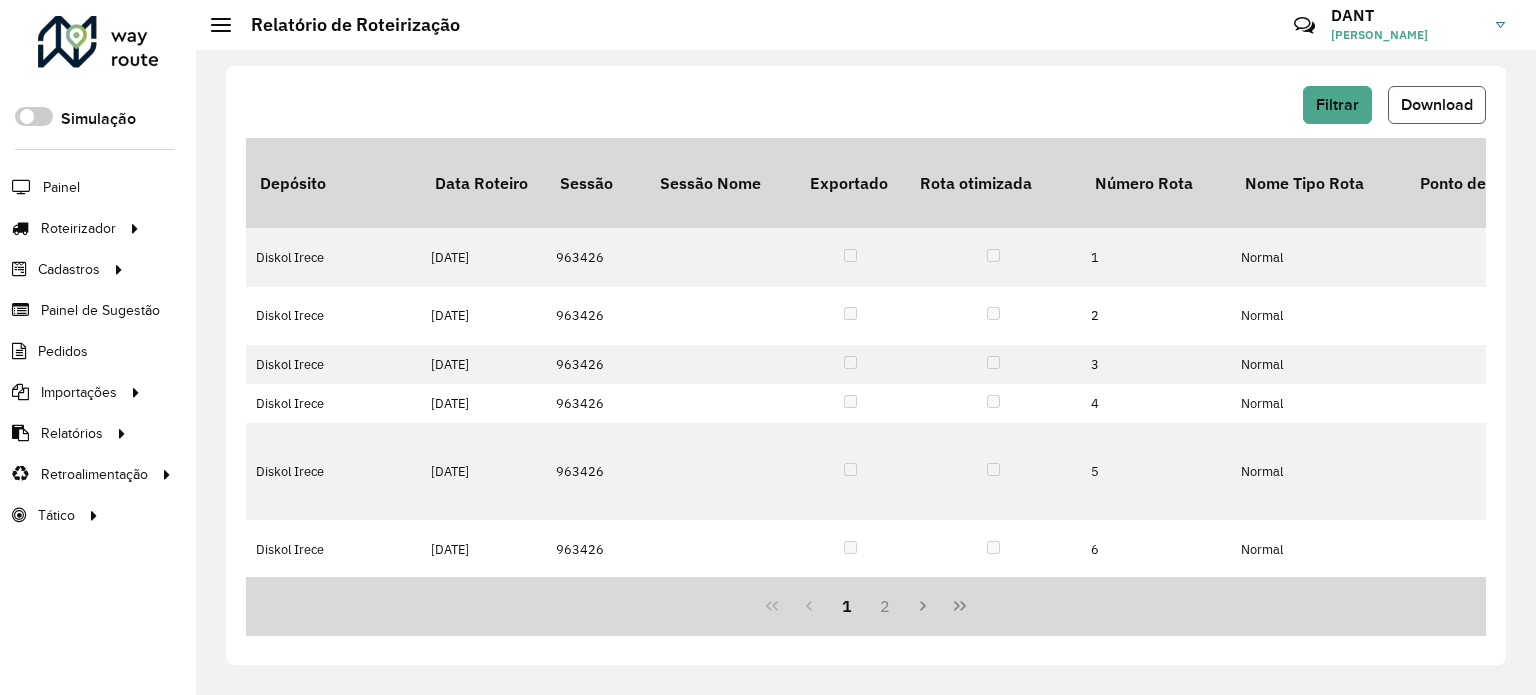 click on "Download" 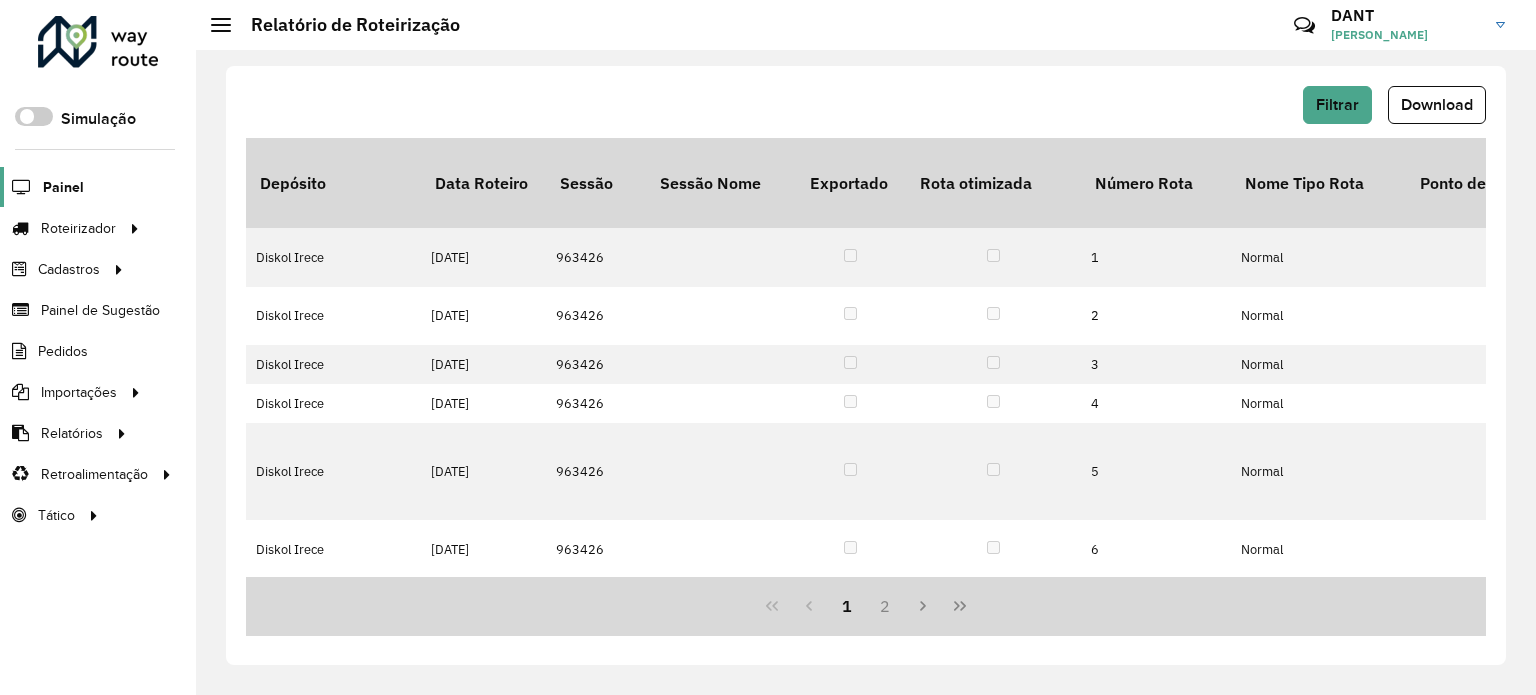 click on "Painel" 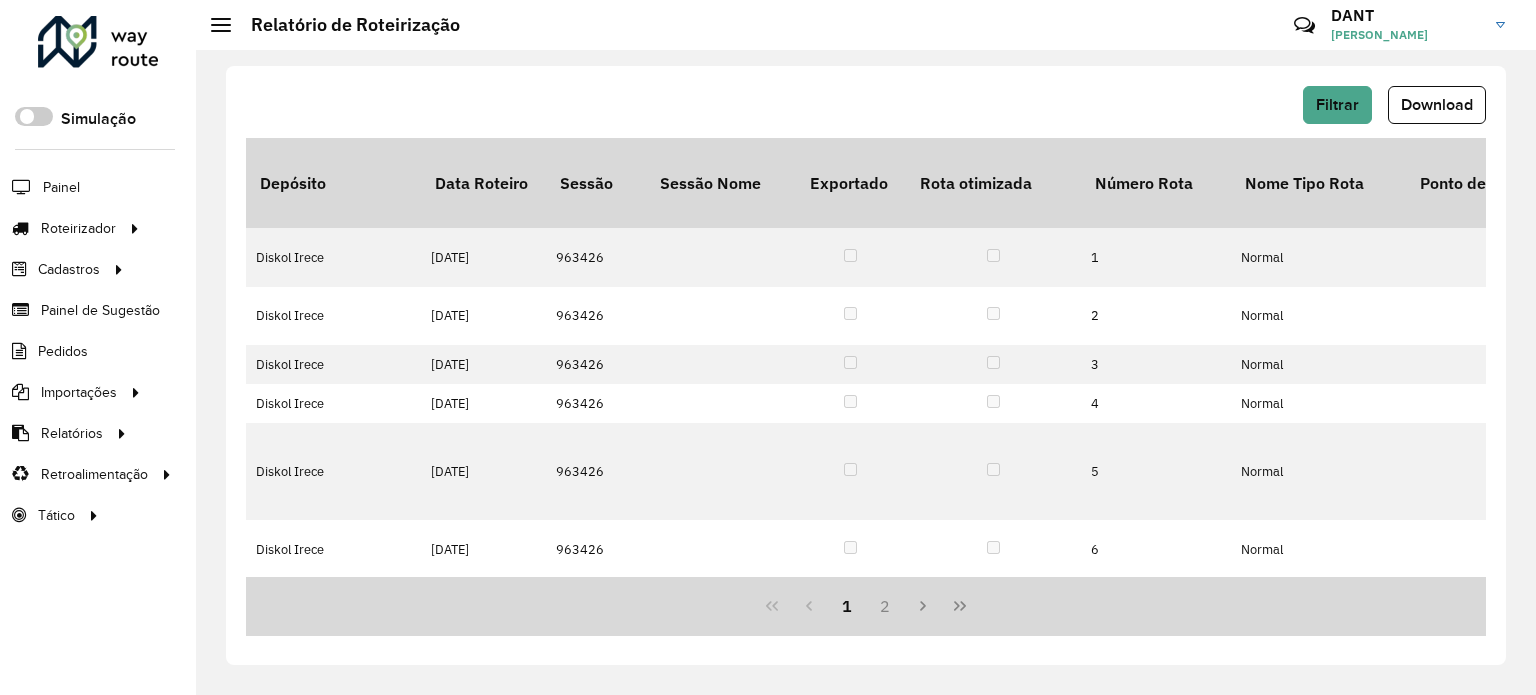 click 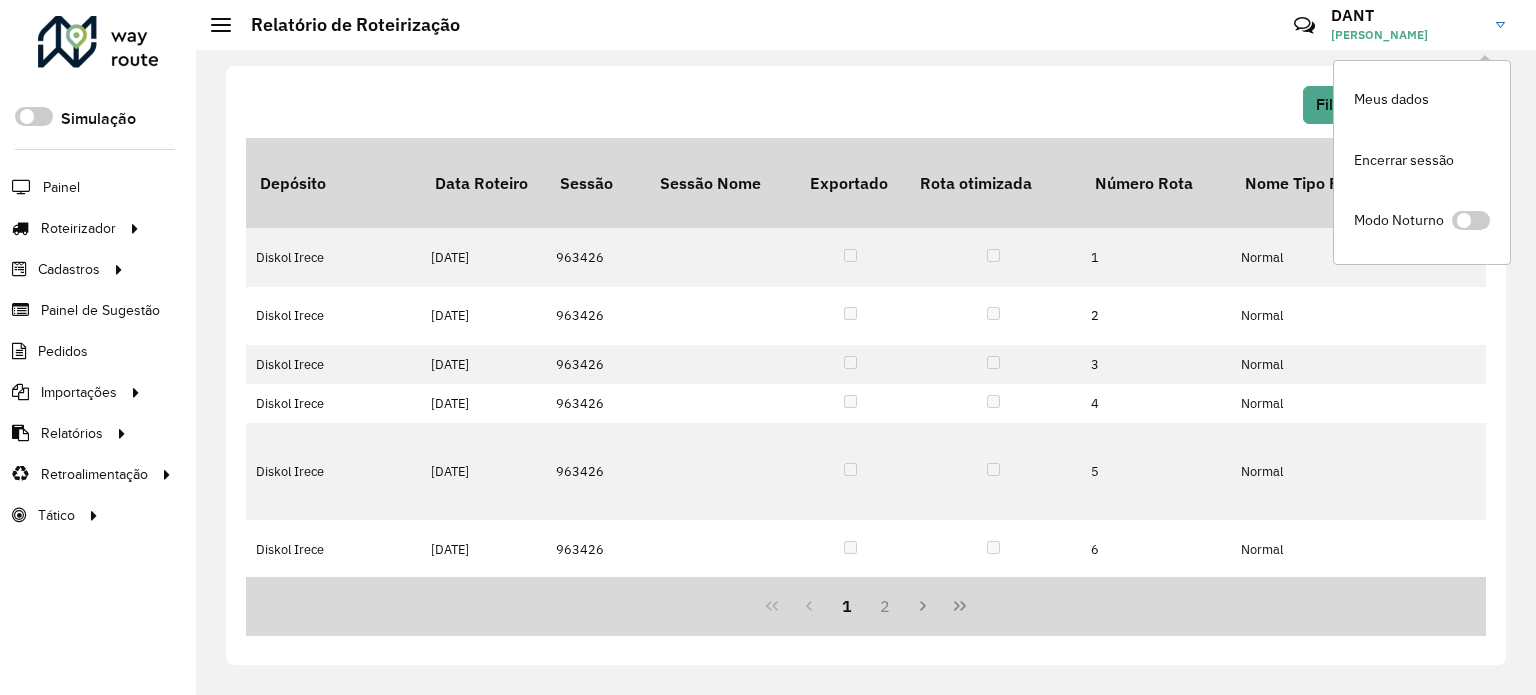 click on "Filtrar   Download   Depósito   Data Roteiro   Sessão   Sessão Nome   Exportado   Rota otimizada   Número Rota   Nome Tipo Rota  Ponto de saída Veículo Tipo do veículo  Nome Rota  Motorista Pedágio  Custo Distância   Custo Quantidade Dias   Custo Fixo Rota   Custo Hora   Custo Quantidade Atividades   Custo Fórmula  Custo Valor  % Custo   % Capacidade   Capacidade Veículo   Capacidade Utilizada   % Peso   Peso Veículo   Peso Utilizado   Início da Rota   Fim da Rota   Tempo Rota  Dias em rota  Tempo Dirigido   Tempo Atendimento  Entregas  Distancia (km)   Distância Ida Ponto Apoio   Distância Volta Ponto Apoio   Setores  Transportadora  Quantidade Pallets  Jornada Total de itens Prateleira  Hectolitro (hl)  Recarga  Justificativa da violação  Diskol Irece  11/07/2025   963426      1  Normal SJK3D36 TOCO-9500 MORRO DO CHAPÉU 1, MORRO DO CHAPÉU 2 JOÃO PAULO PEREIRA DOURADO 0,00 0,00 0,00 0,00  0,00  0,00 29.761,00 0,00  44,33  420,00 186,18  56,35  9.500,00 5.353,30  11/07/2025 07:00  1 47" 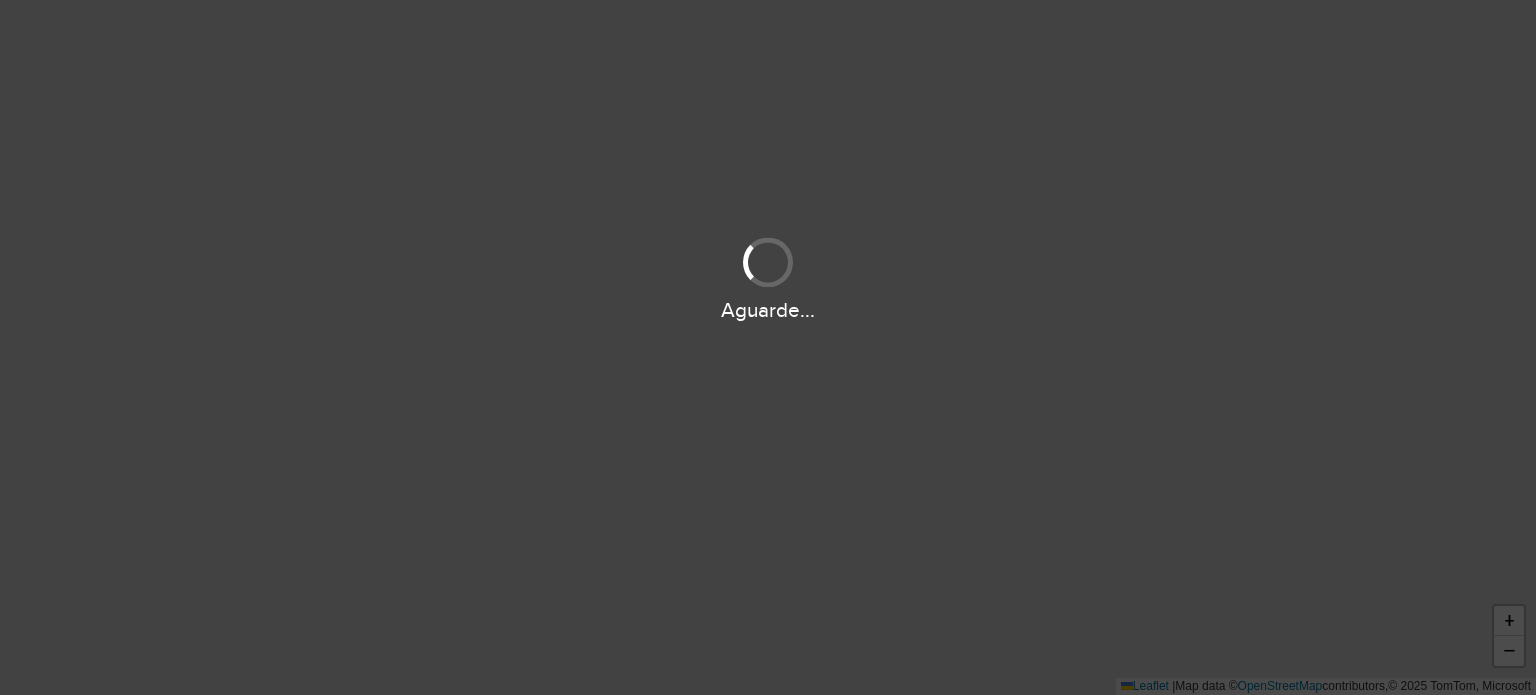scroll, scrollTop: 0, scrollLeft: 0, axis: both 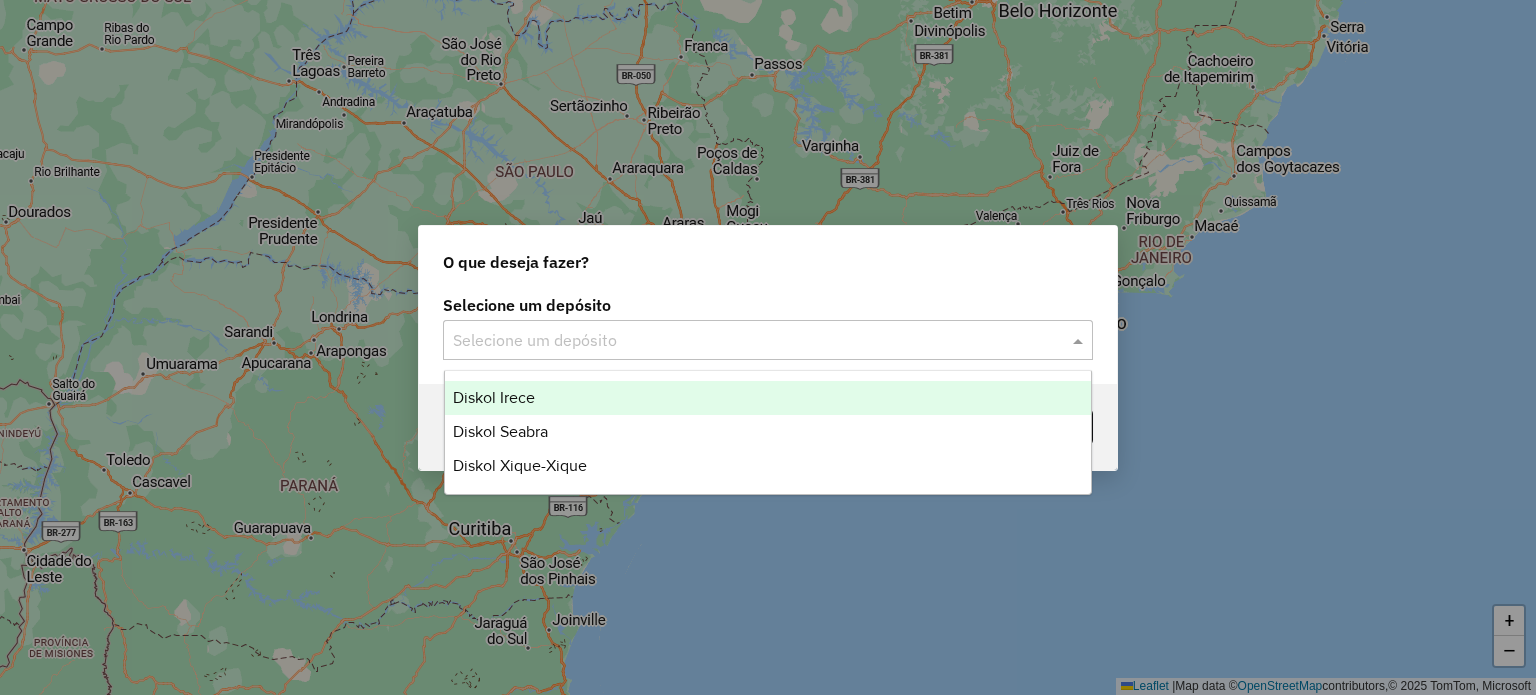 click 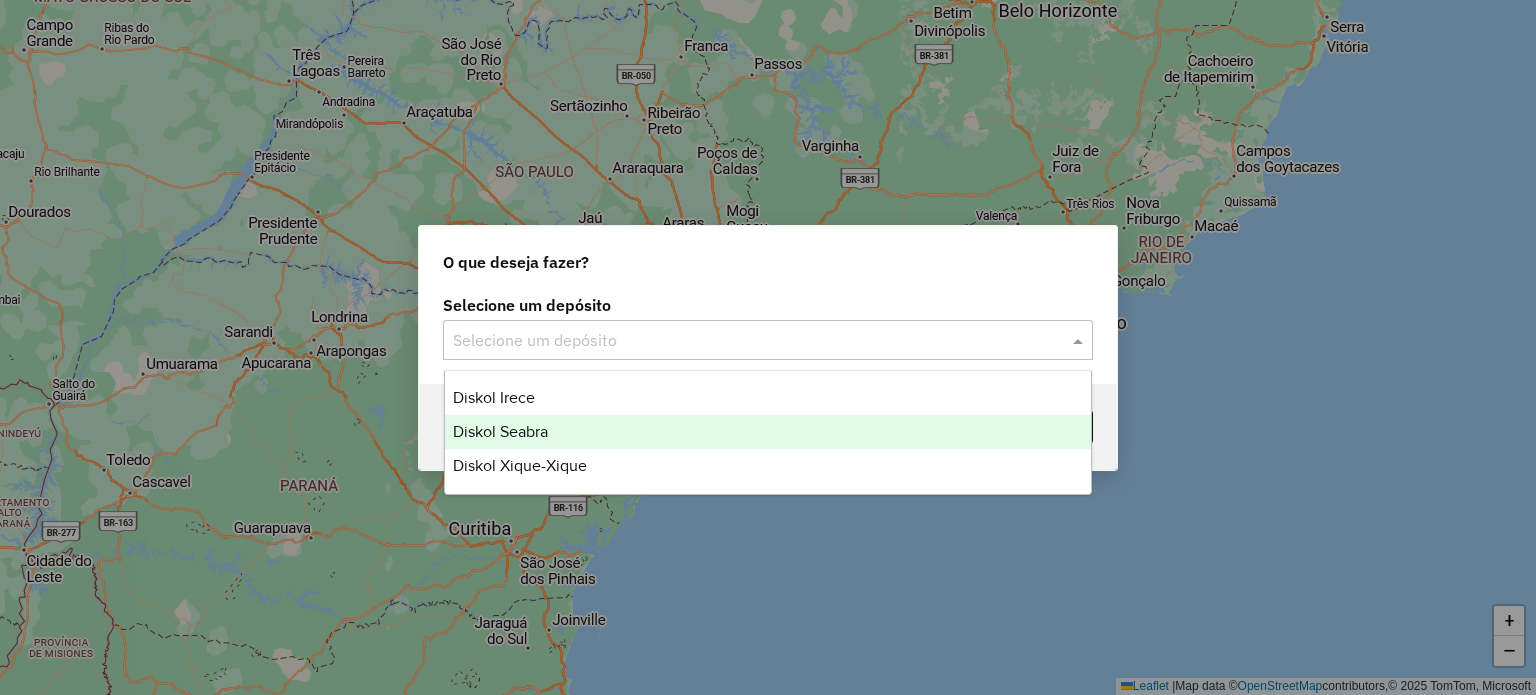 click on "Diskol Seabra" at bounding box center [768, 432] 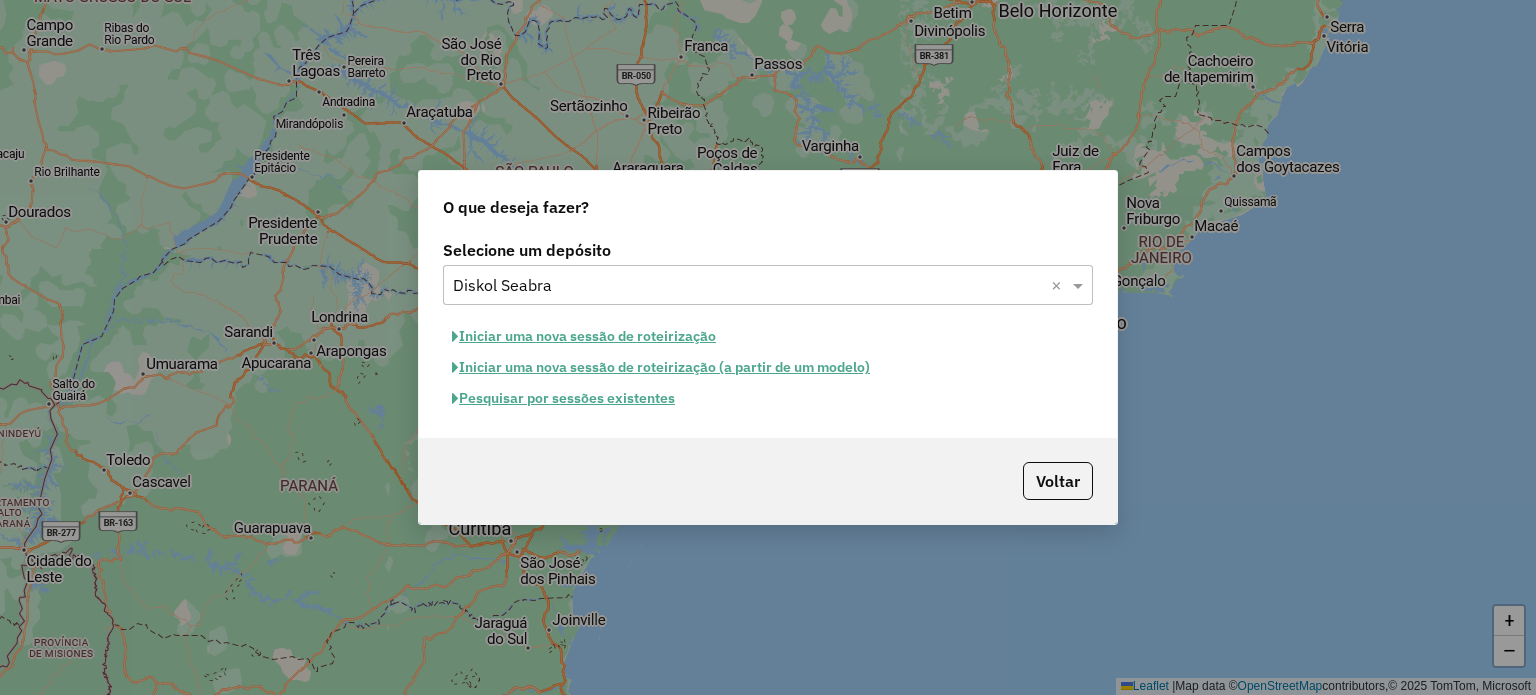 click on "Pesquisar por sessões existentes" 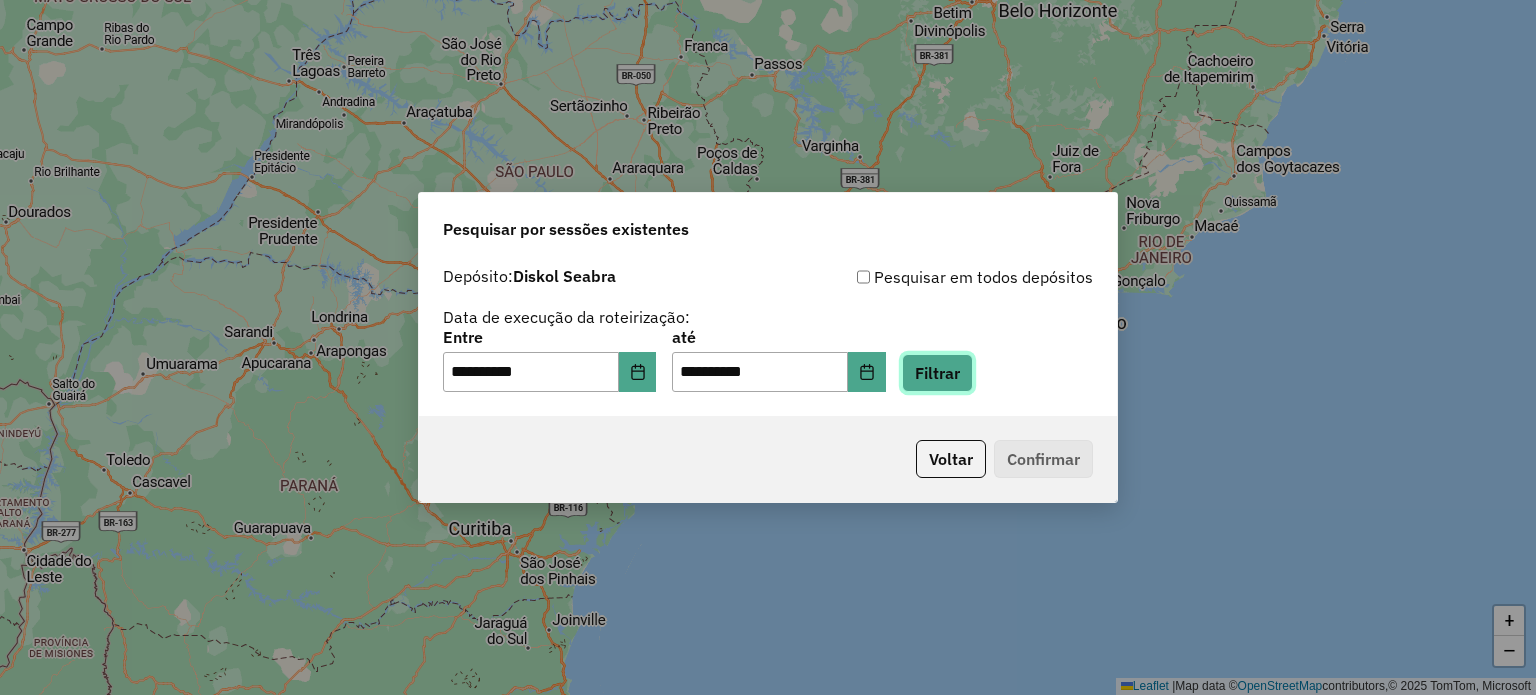 click on "Filtrar" 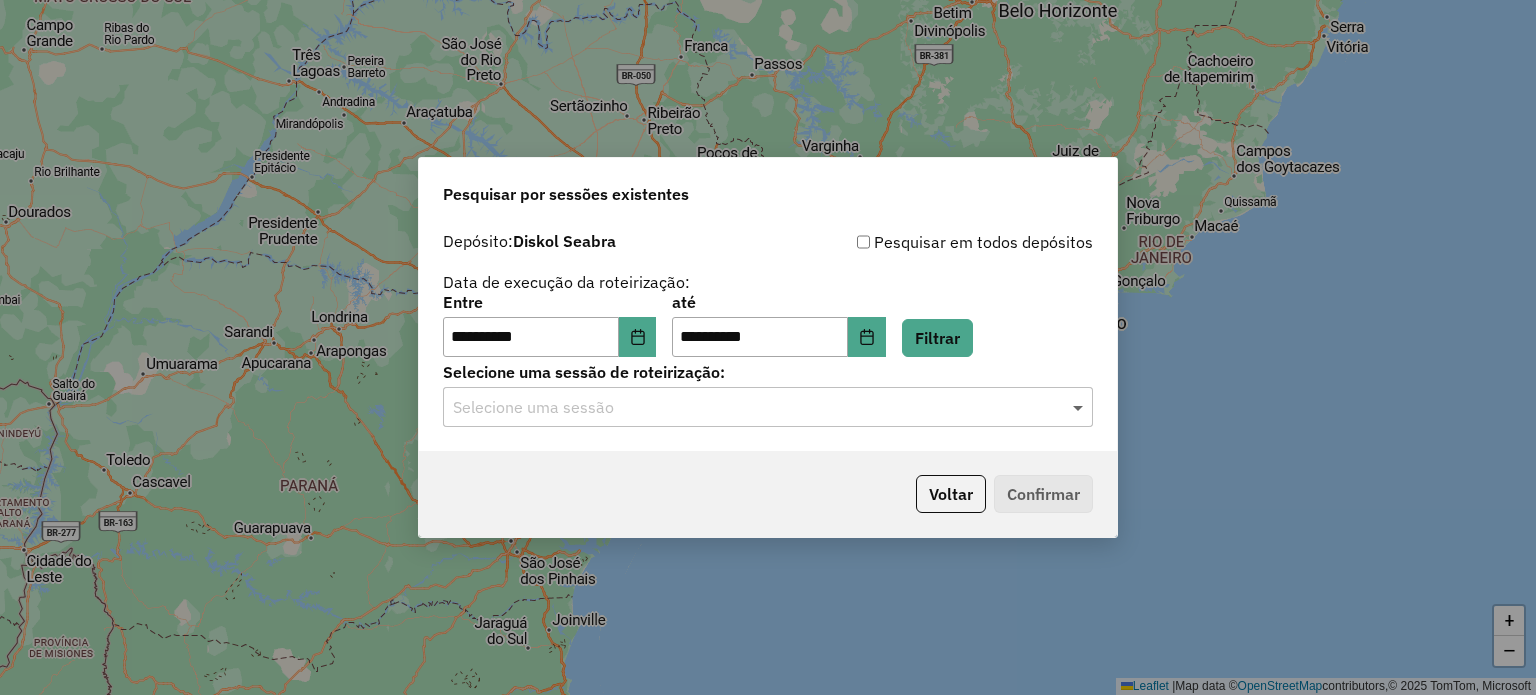 click 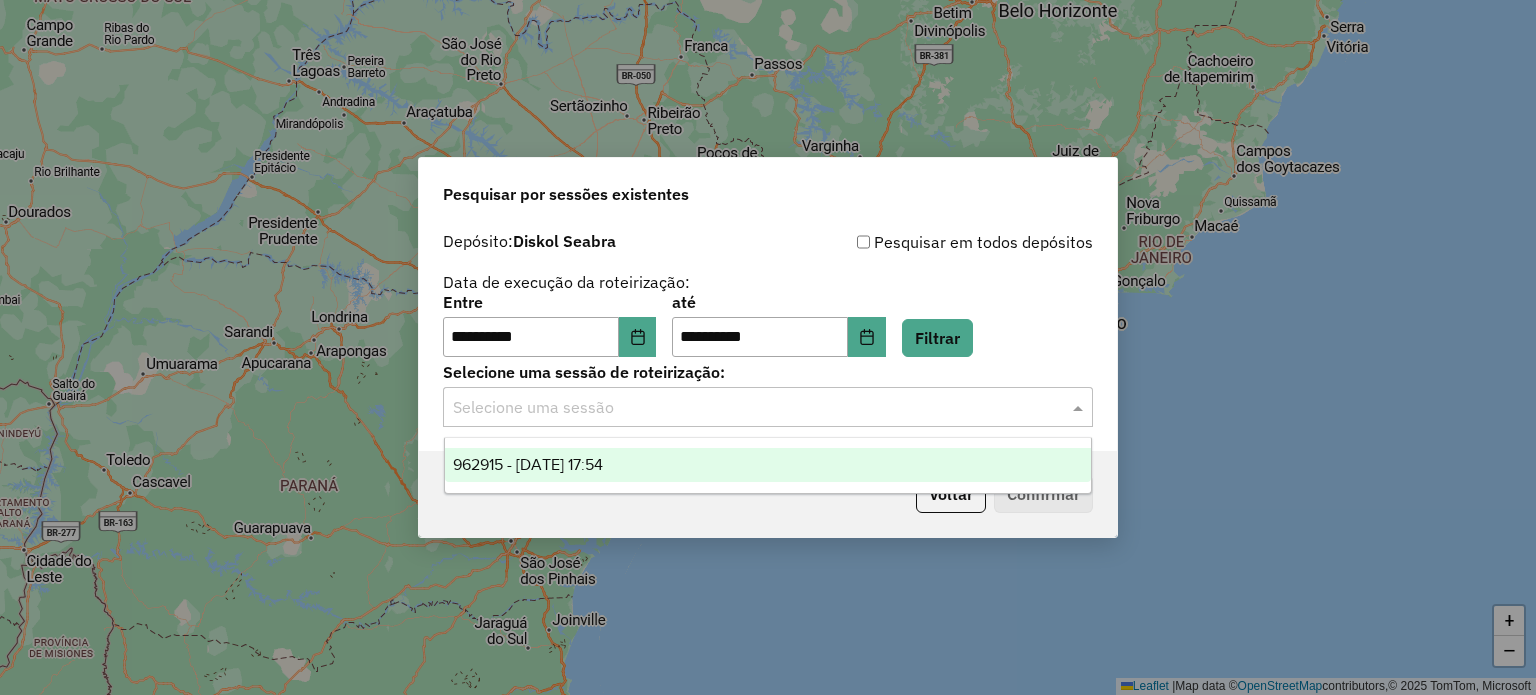 click on "962915 - 10/07/2025 17:54" at bounding box center [768, 465] 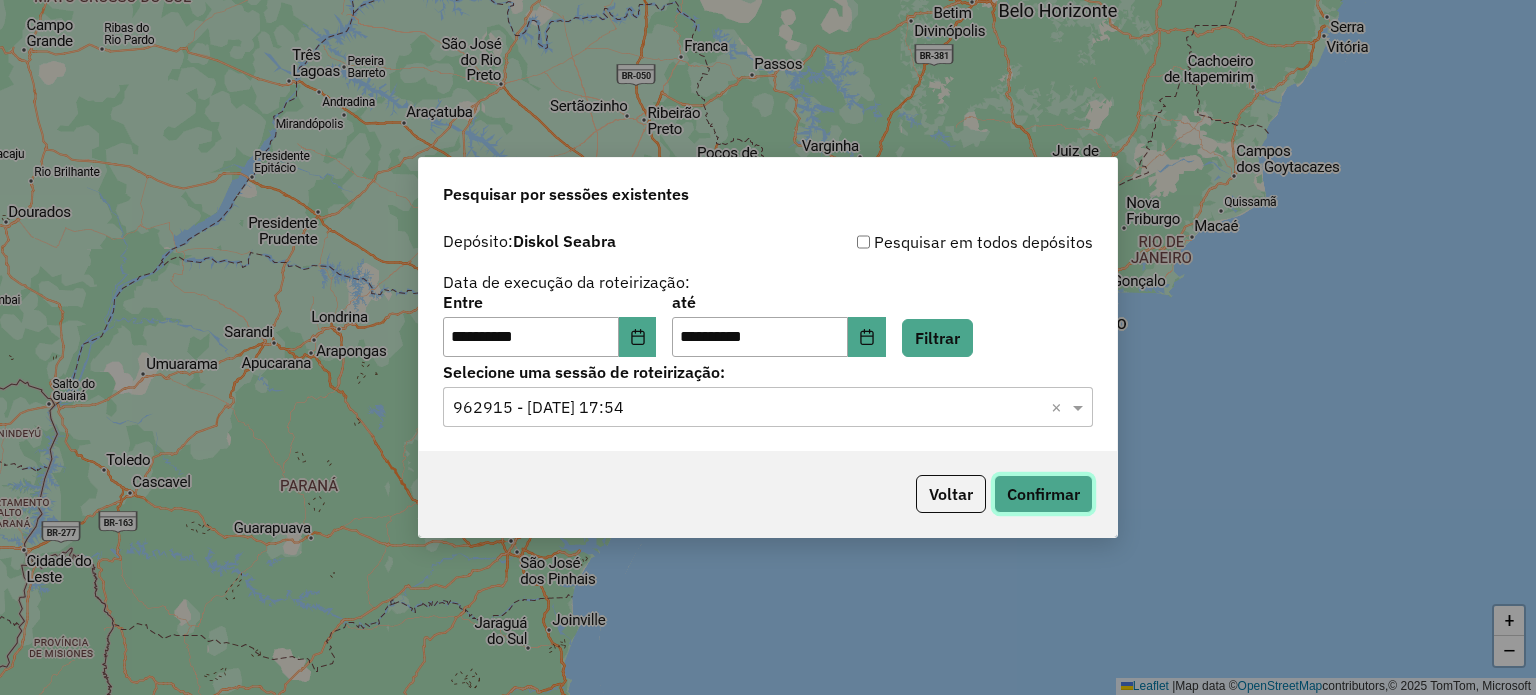 click on "Confirmar" 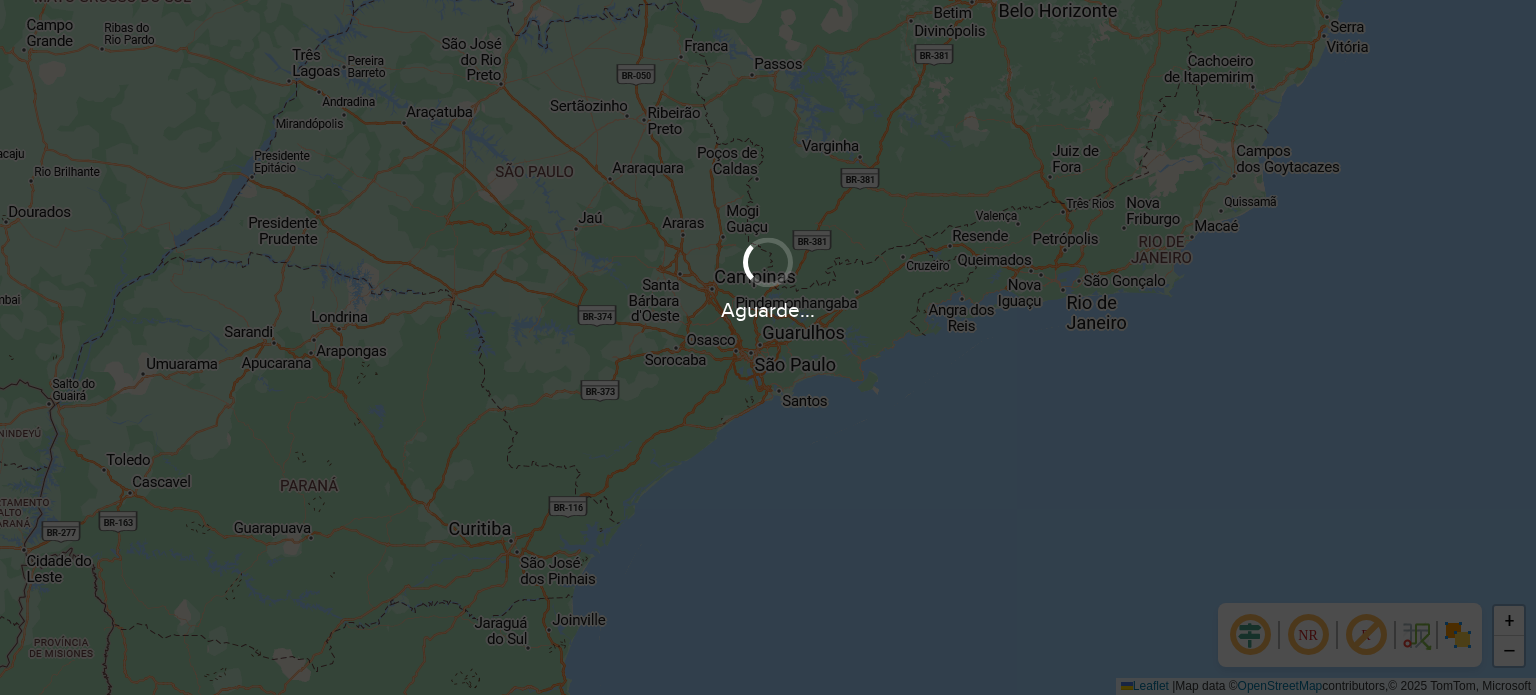 scroll, scrollTop: 0, scrollLeft: 0, axis: both 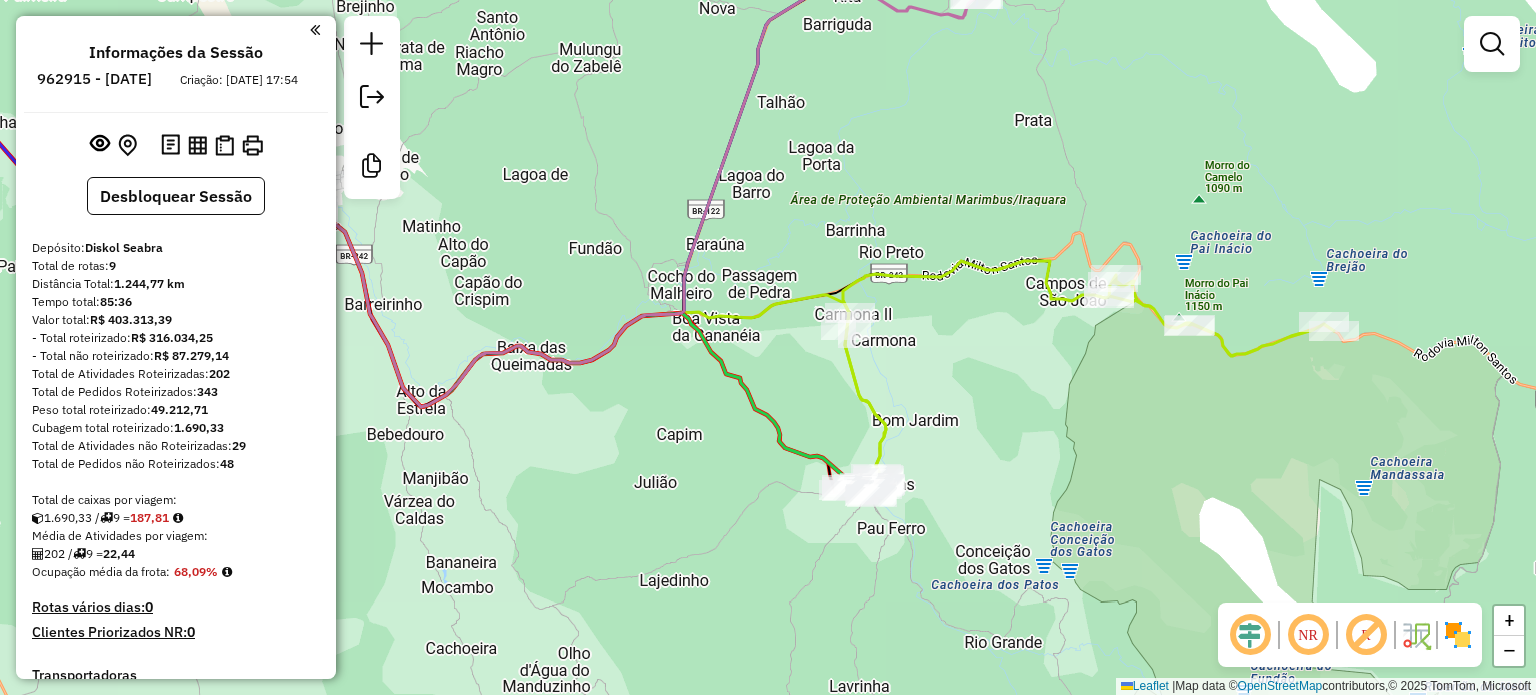 drag, startPoint x: 906, startPoint y: 437, endPoint x: 942, endPoint y: 398, distance: 53.075417 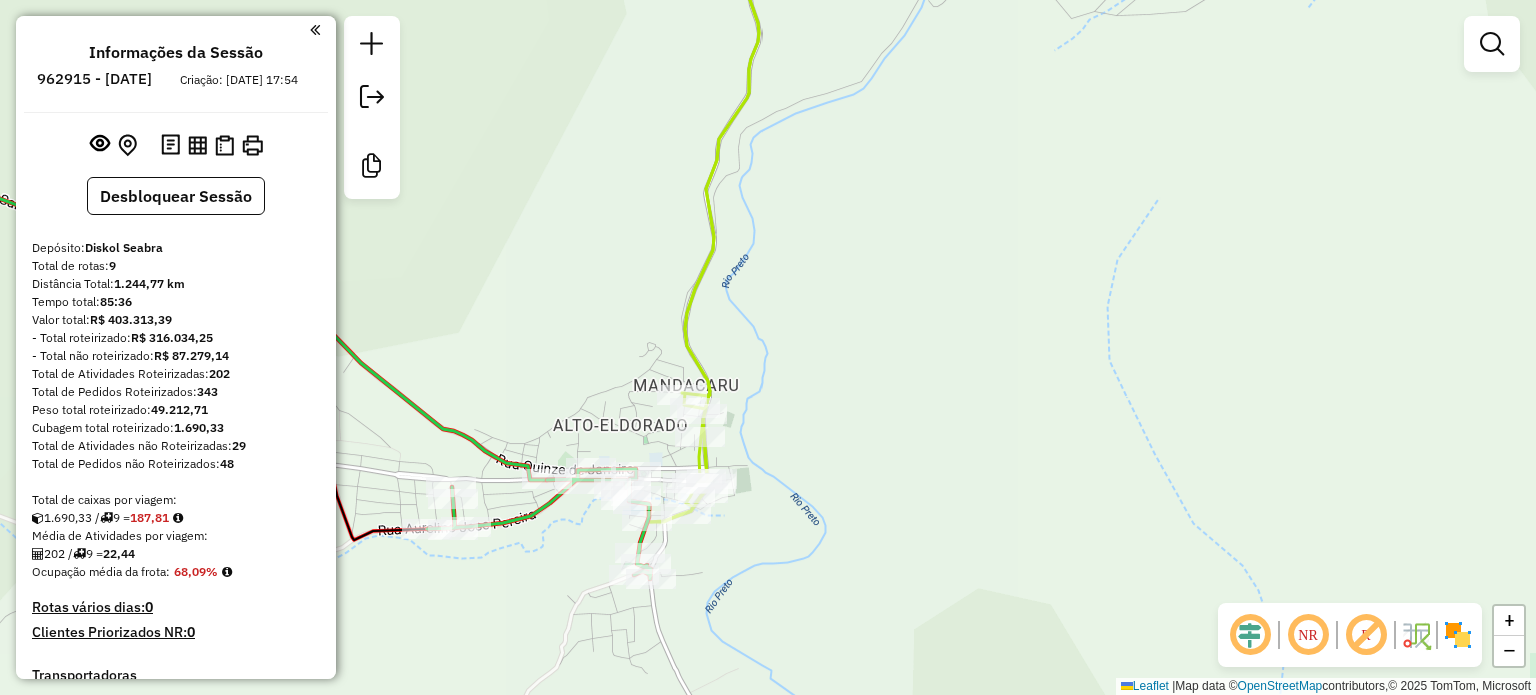 drag, startPoint x: 1012, startPoint y: 419, endPoint x: 1064, endPoint y: 397, distance: 56.462376 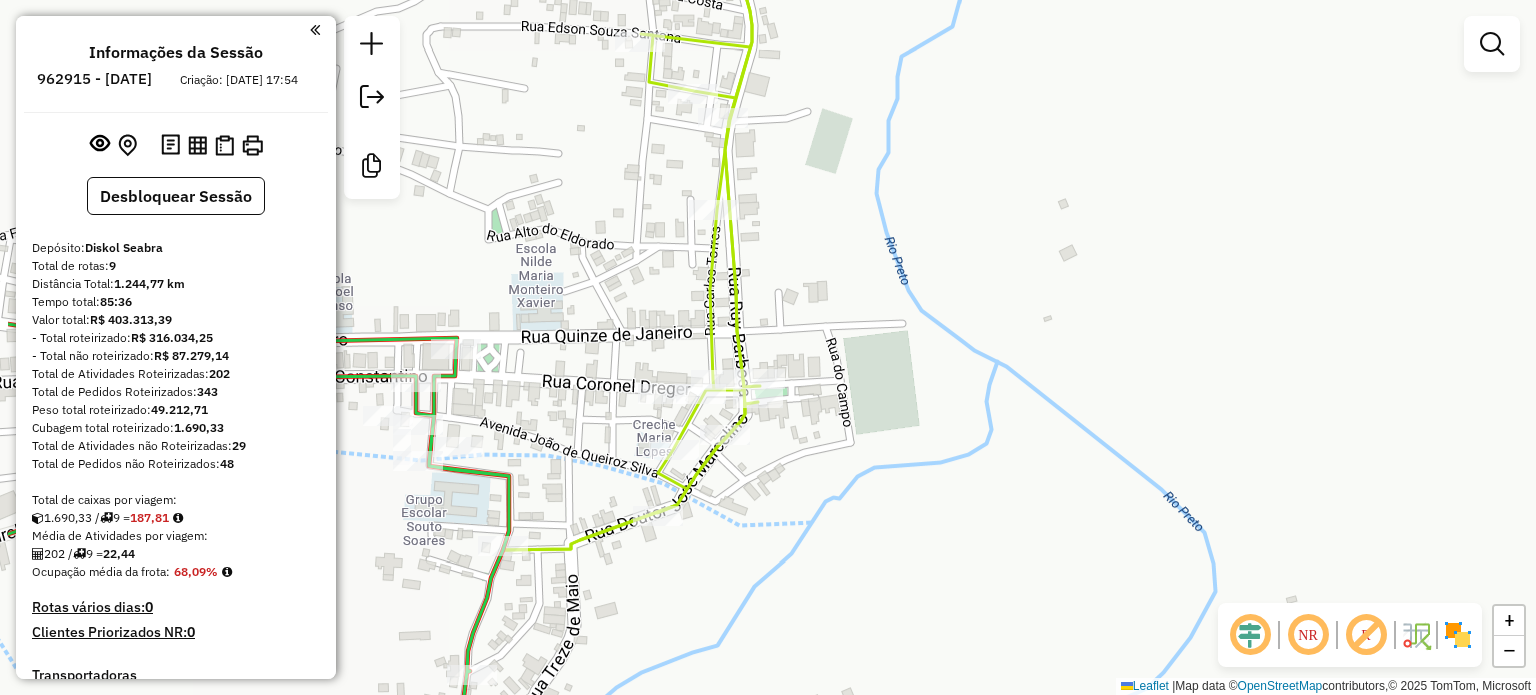 drag, startPoint x: 1076, startPoint y: 379, endPoint x: 1167, endPoint y: 339, distance: 99.40322 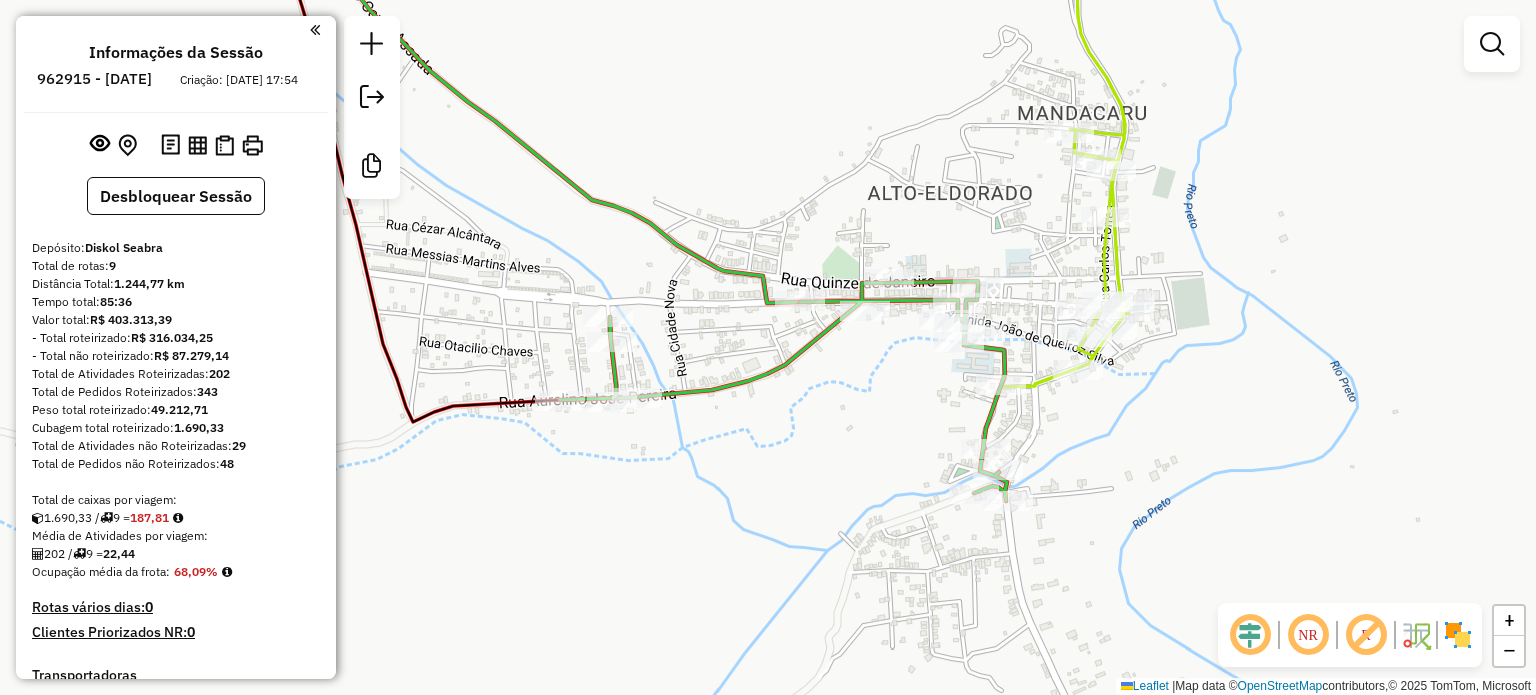 drag, startPoint x: 1120, startPoint y: 322, endPoint x: 1317, endPoint y: 247, distance: 210.79373 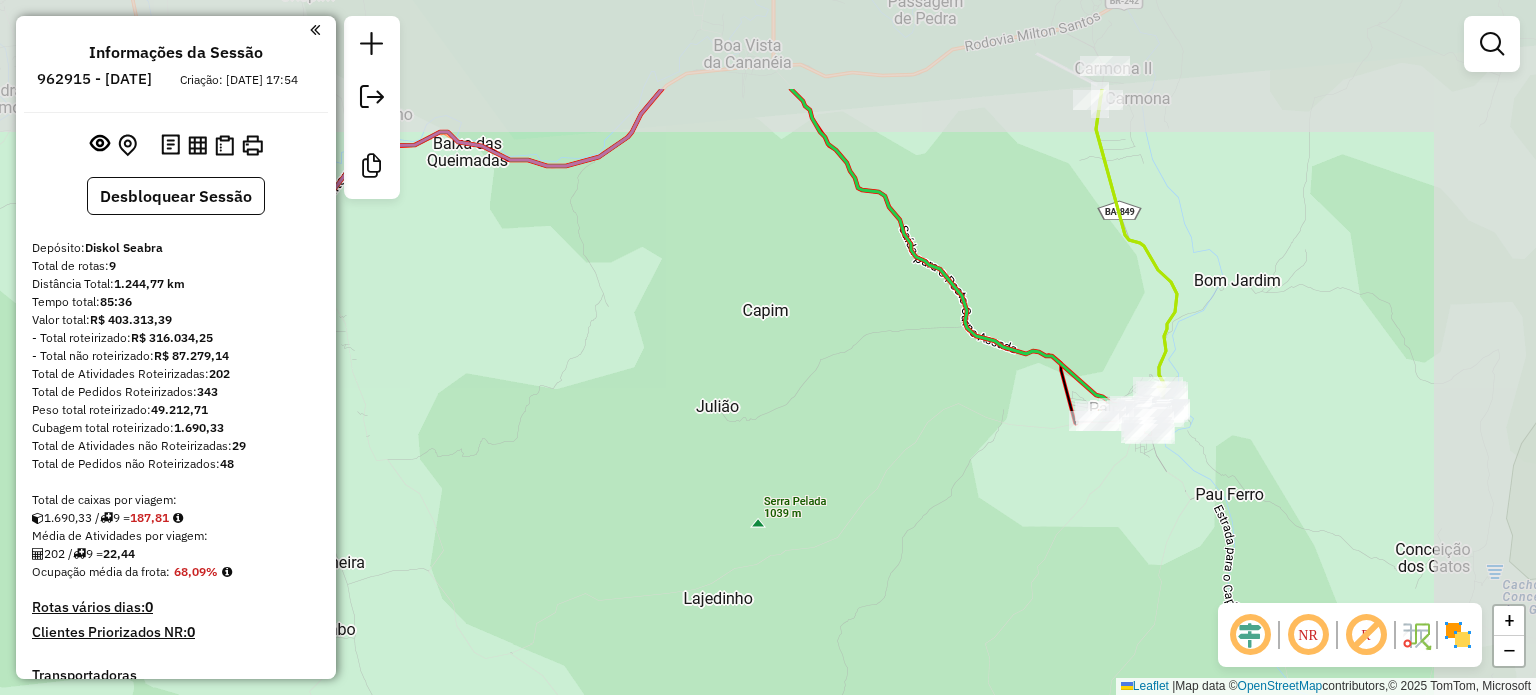 drag, startPoint x: 1188, startPoint y: 95, endPoint x: 1038, endPoint y: 257, distance: 220.78044 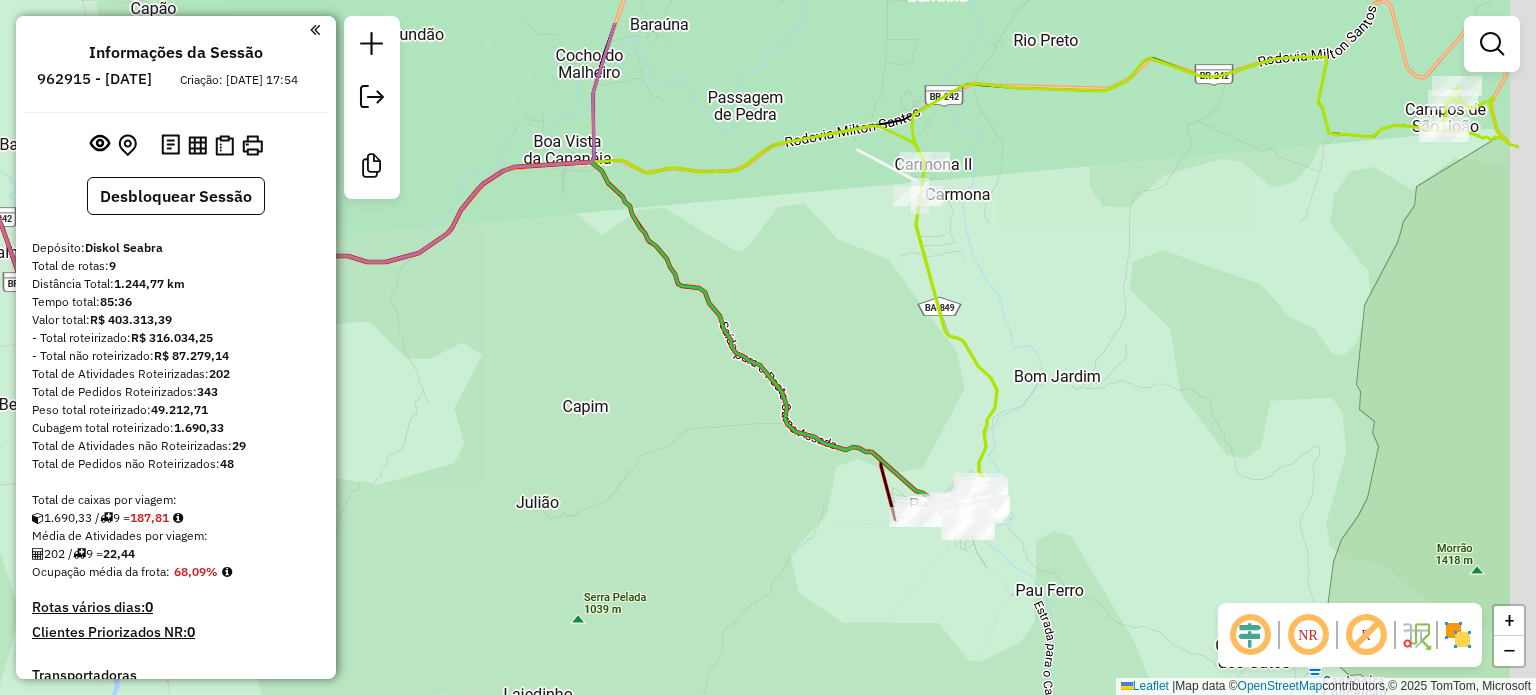 drag, startPoint x: 1295, startPoint y: 167, endPoint x: 1125, endPoint y: 260, distance: 193.77565 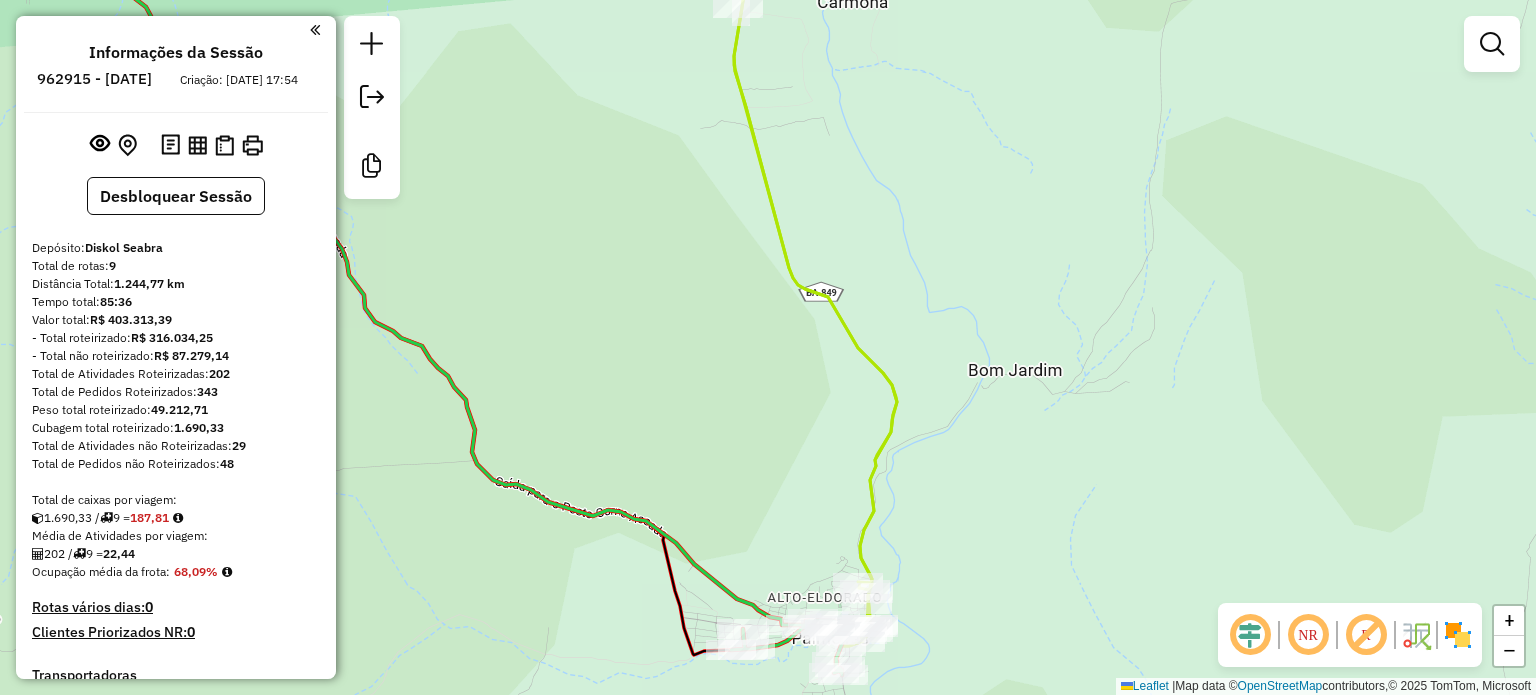 drag, startPoint x: 1068, startPoint y: 579, endPoint x: 1082, endPoint y: 448, distance: 131.74597 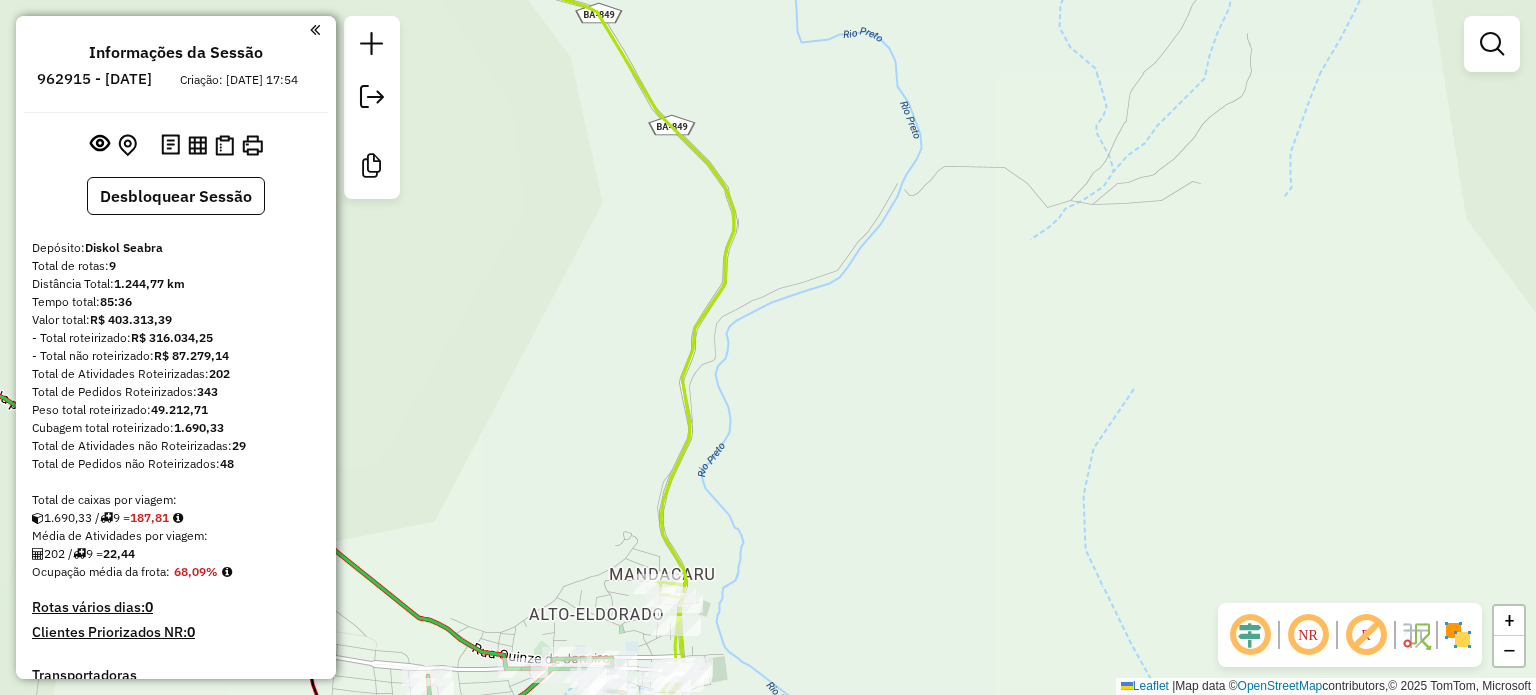 drag, startPoint x: 1017, startPoint y: 461, endPoint x: 1187, endPoint y: 403, distance: 179.62183 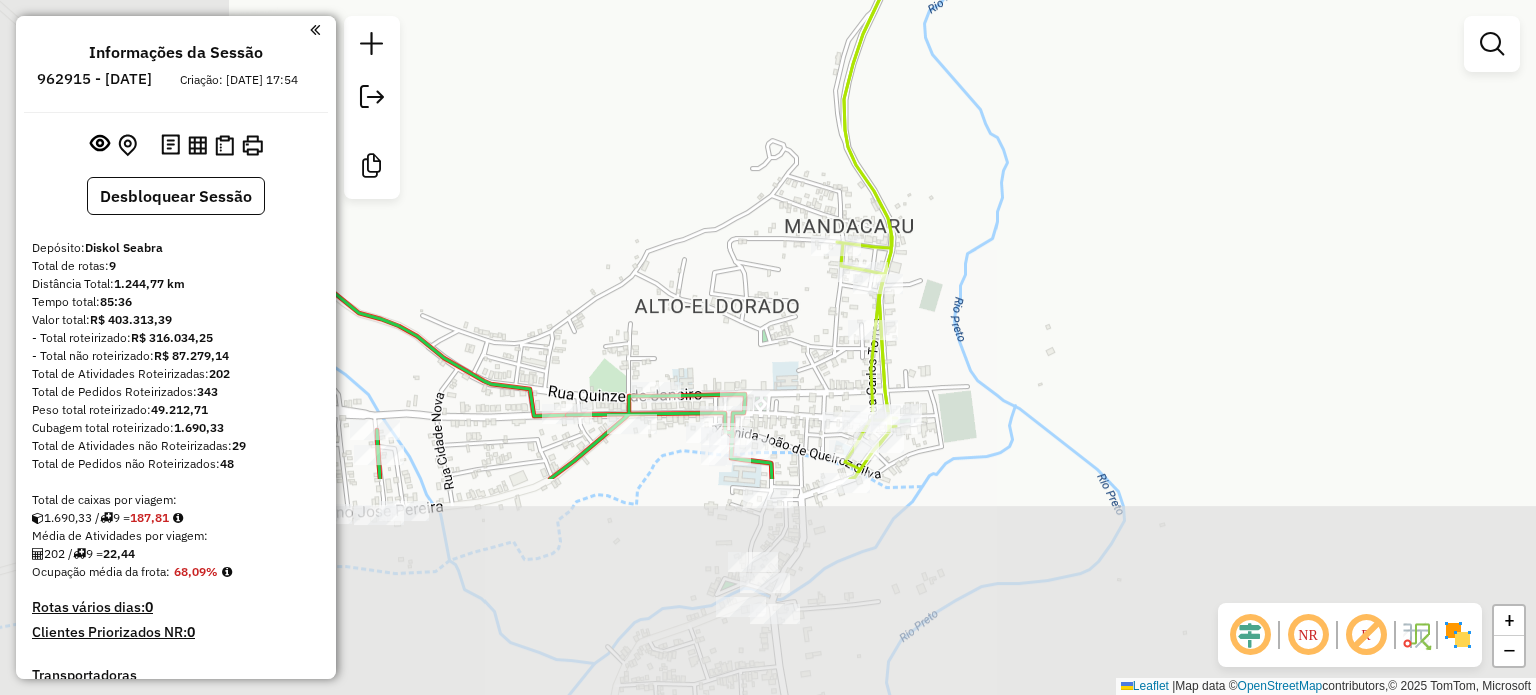 drag, startPoint x: 863, startPoint y: 467, endPoint x: 1163, endPoint y: 220, distance: 388.59875 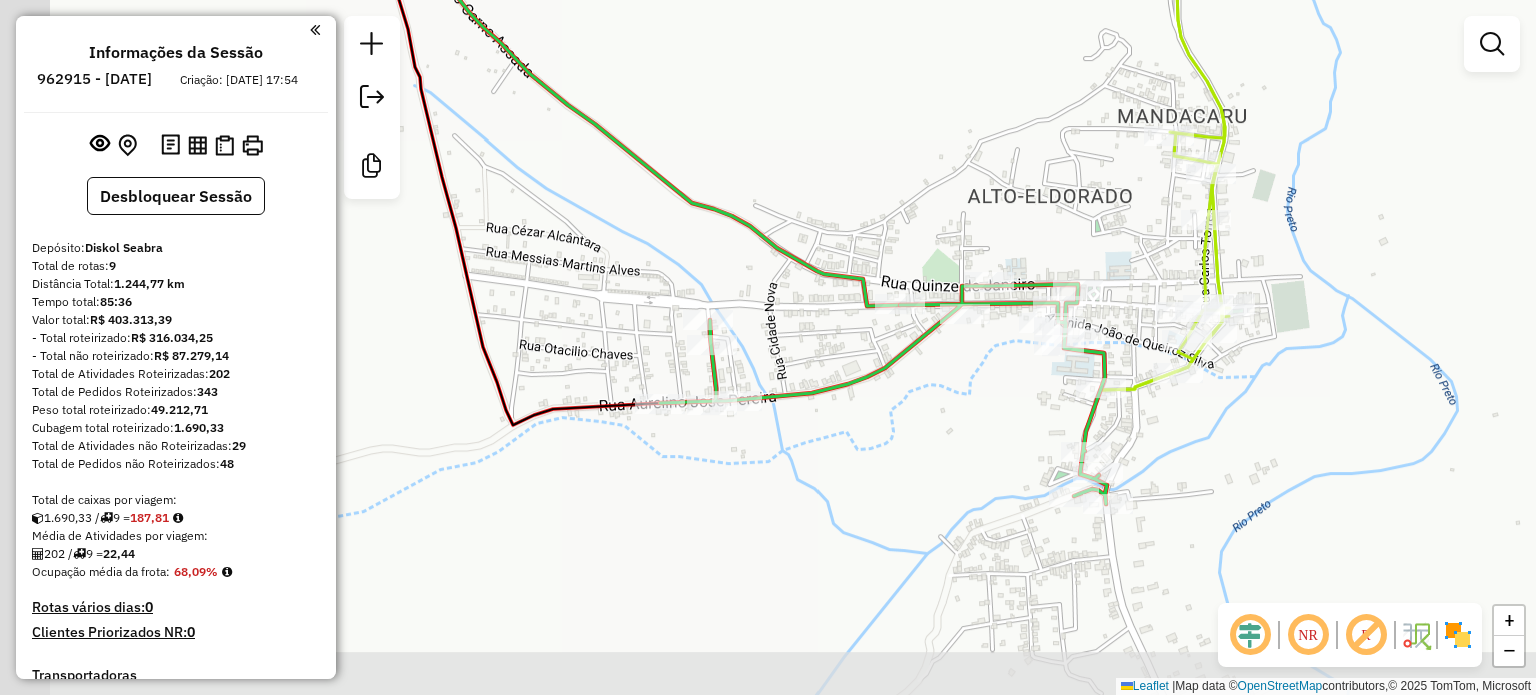 drag, startPoint x: 1214, startPoint y: 310, endPoint x: 1360, endPoint y: 245, distance: 159.81552 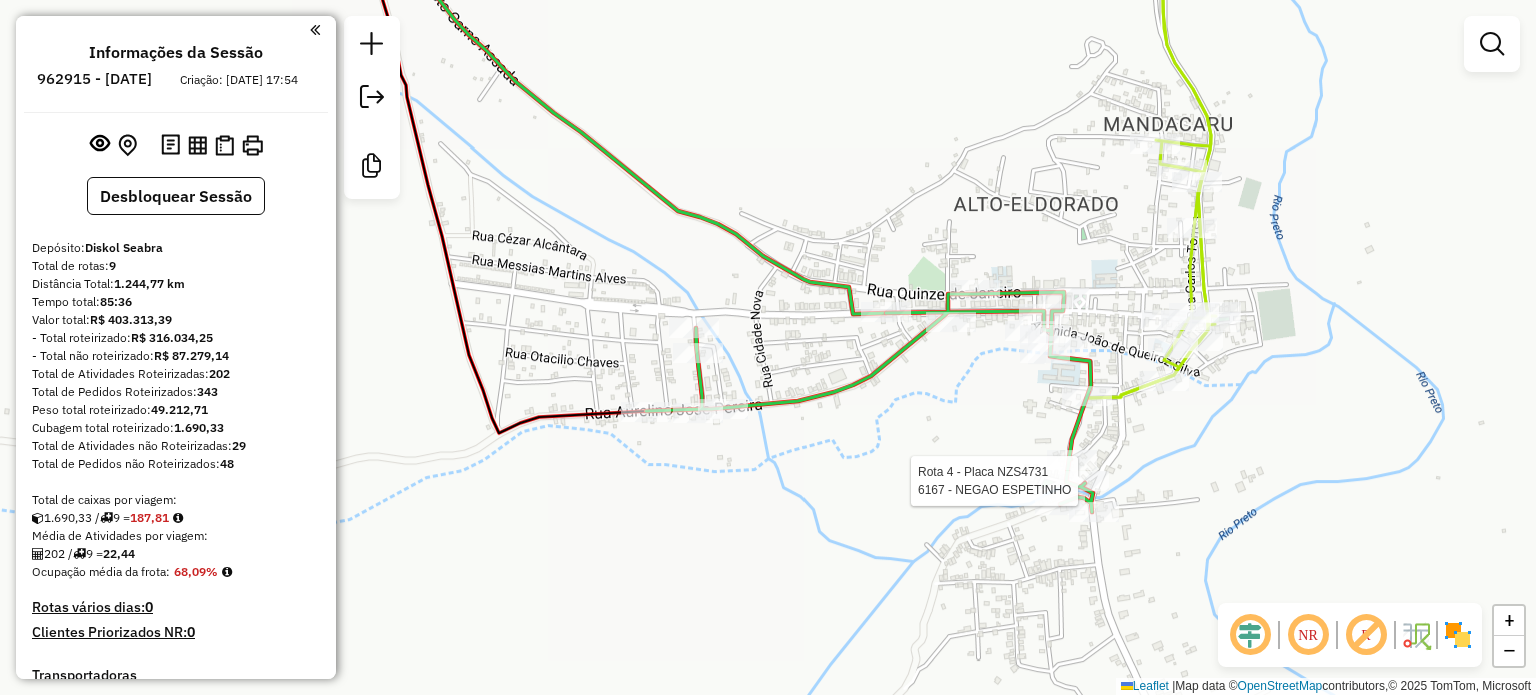 select on "**********" 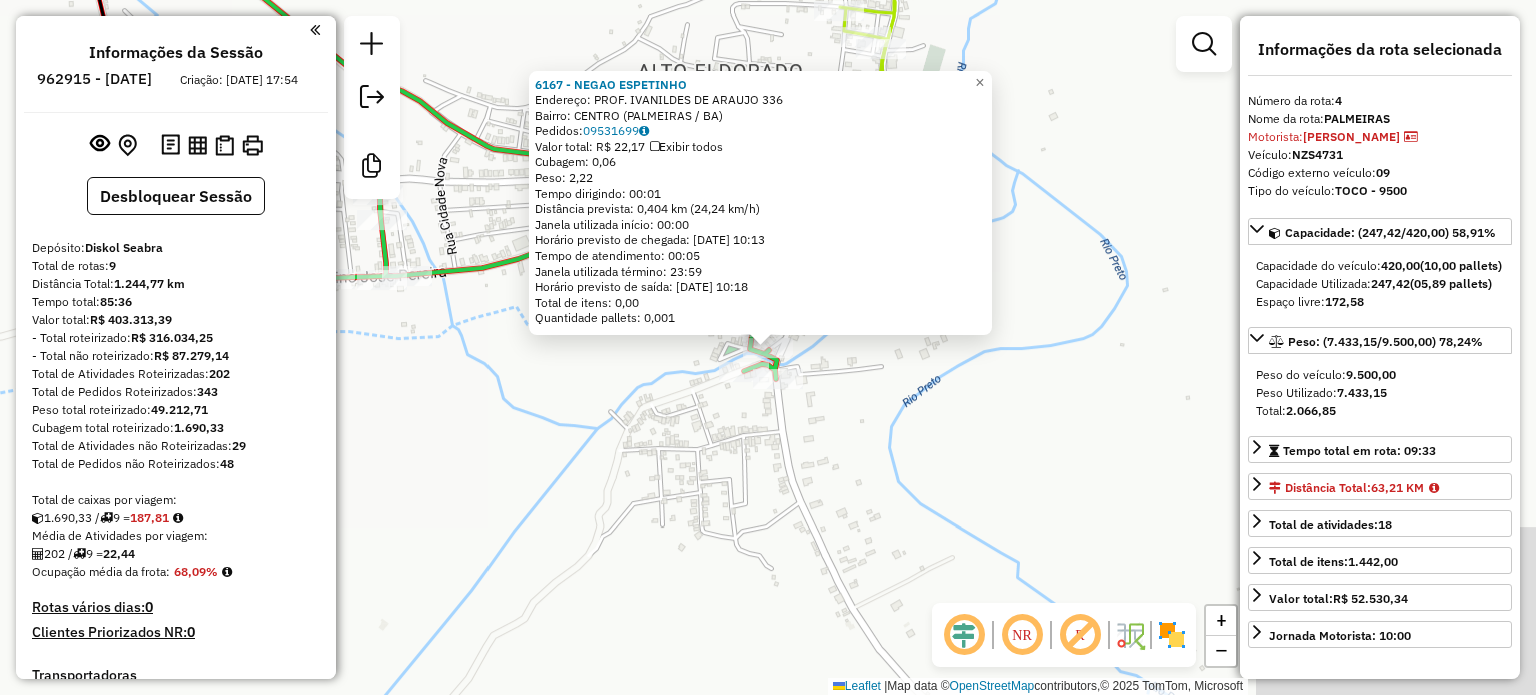 scroll, scrollTop: 1068, scrollLeft: 0, axis: vertical 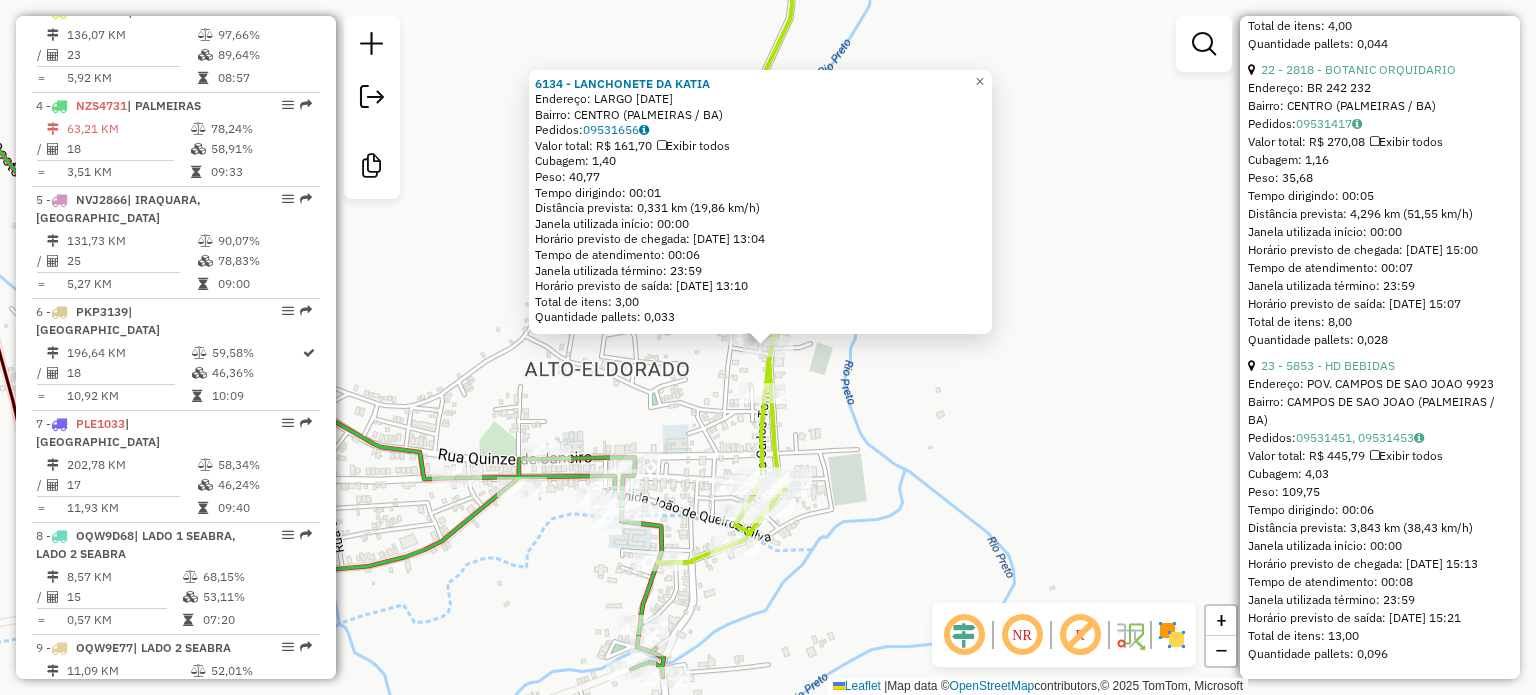 click on "6134 - LANCHONETE DA KATIA  Endereço:  LARGO 2 DE JULHO 81   Bairro: CENTRO (PALMEIRAS / BA)   Pedidos:  09531656   Valor total: R$ 161,70   Exibir todos   Cubagem: 1,40  Peso: 40,77  Tempo dirigindo: 00:01   Distância prevista: 0,331 km (19,86 km/h)   Janela utilizada início: 00:00   Horário previsto de chegada: 10/07/2025 13:04   Tempo de atendimento: 00:06   Janela utilizada término: 23:59   Horário previsto de saída: 10/07/2025 13:10   Total de itens: 3,00   Quantidade pallets: 0,033  × Janela de atendimento Grade de atendimento Capacidade Transportadoras Veículos Cliente Pedidos  Rotas Selecione os dias de semana para filtrar as janelas de atendimento  Seg   Ter   Qua   Qui   Sex   Sáb   Dom  Informe o período da janela de atendimento: De: Até:  Filtrar exatamente a janela do cliente  Considerar janela de atendimento padrão  Selecione os dias de semana para filtrar as grades de atendimento  Seg   Ter   Qua   Qui   Sex   Sáb   Dom   Considerar clientes sem dia de atendimento cadastrado  De:" 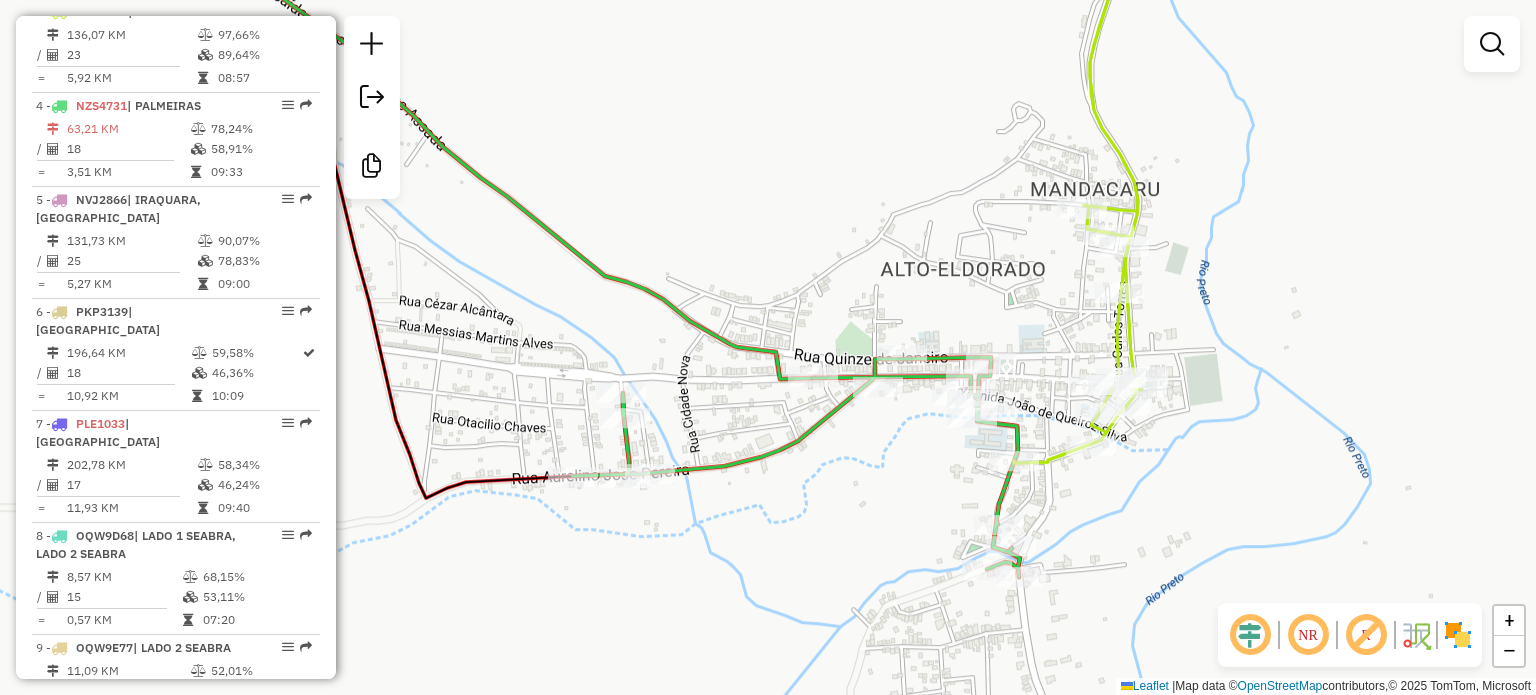 drag, startPoint x: 1015, startPoint y: 445, endPoint x: 1371, endPoint y: 345, distance: 369.77832 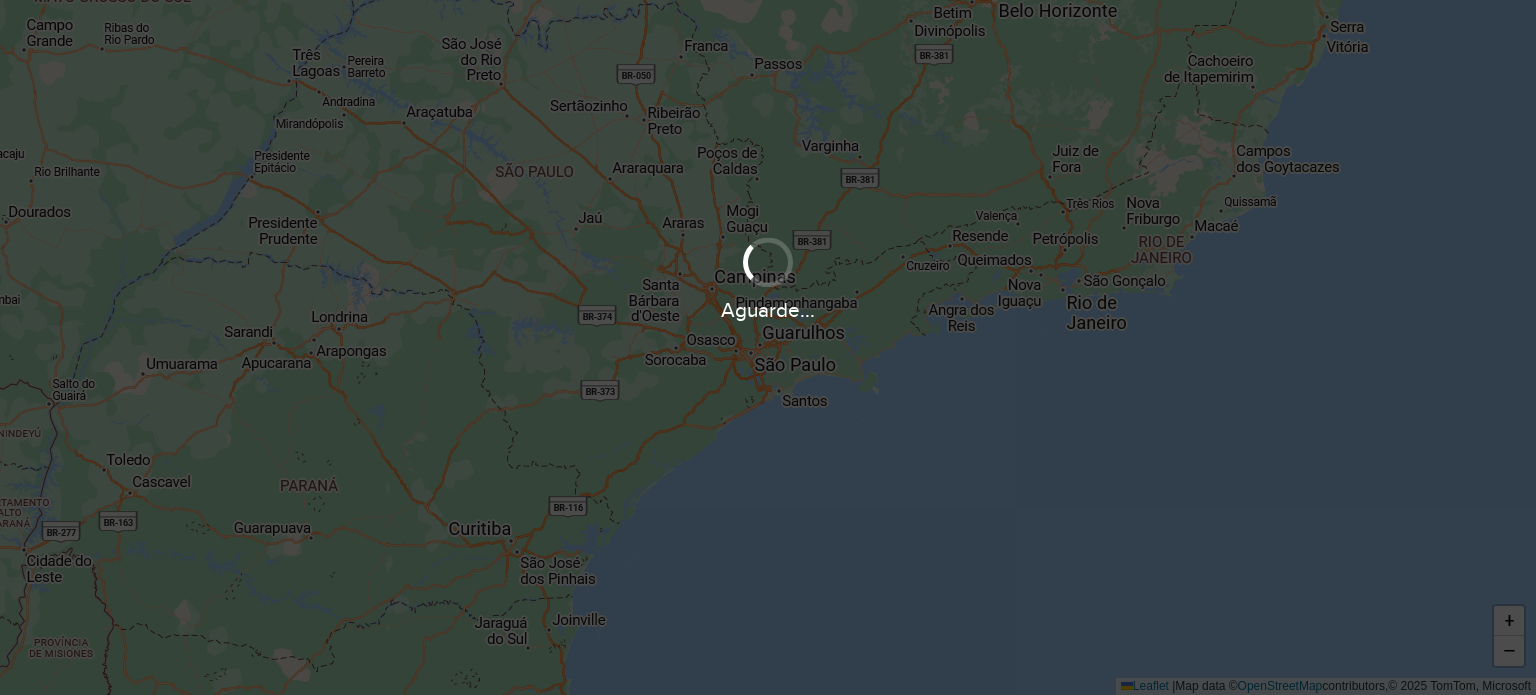 scroll, scrollTop: 0, scrollLeft: 0, axis: both 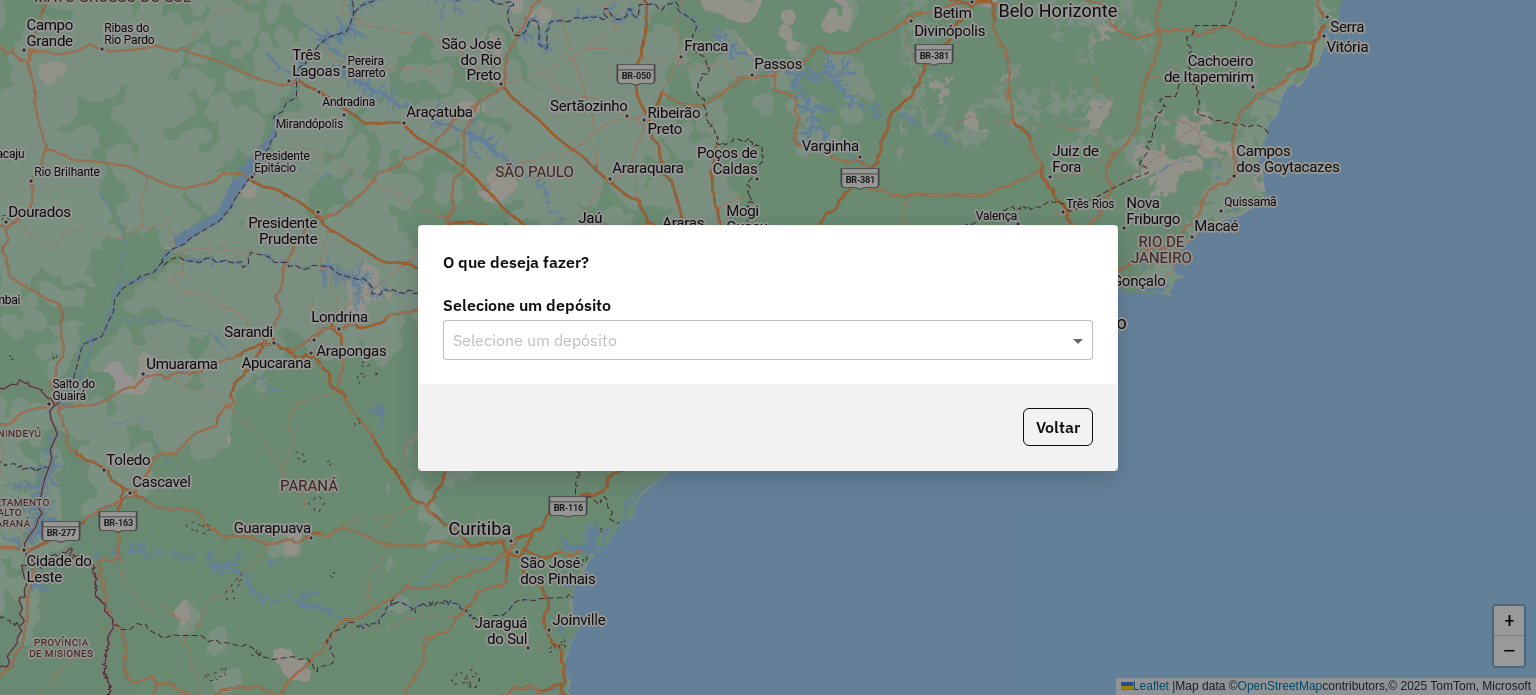 click 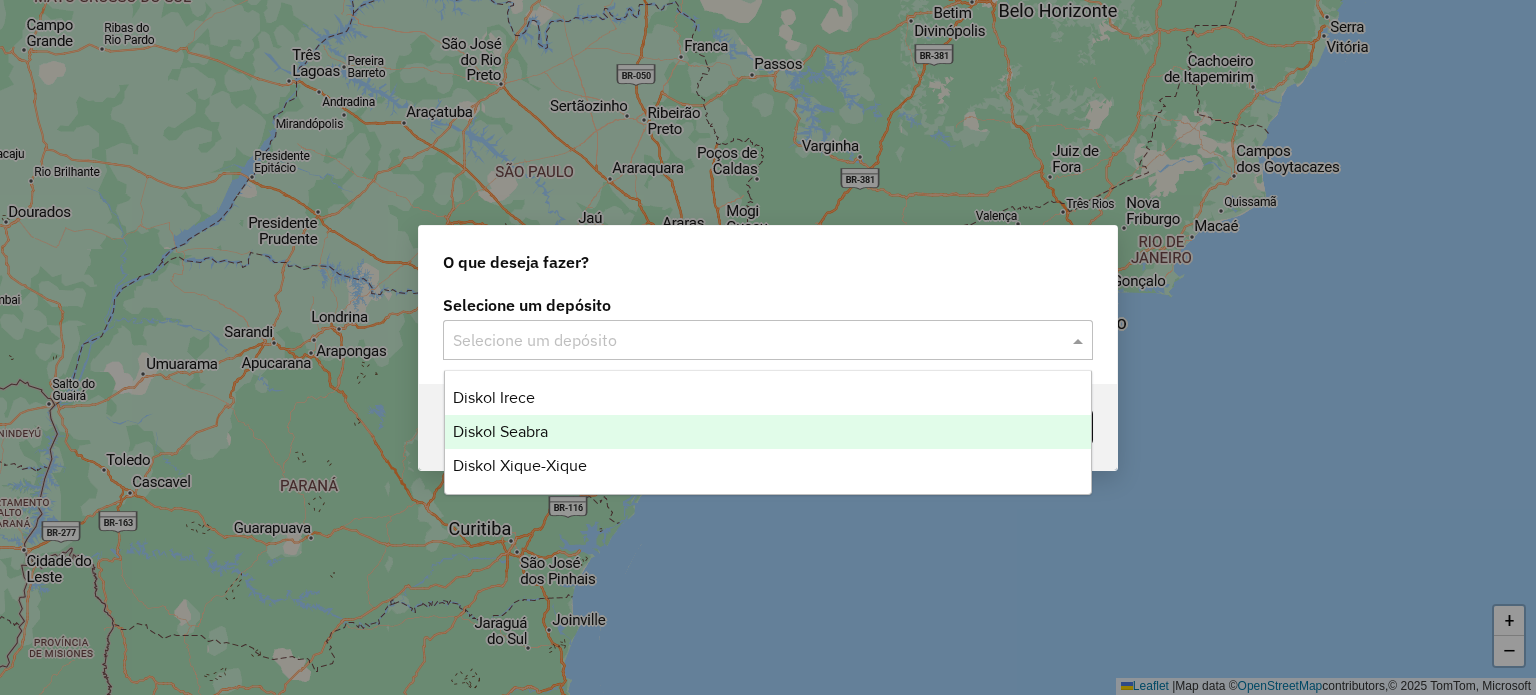 click on "Diskol Seabra" at bounding box center [768, 432] 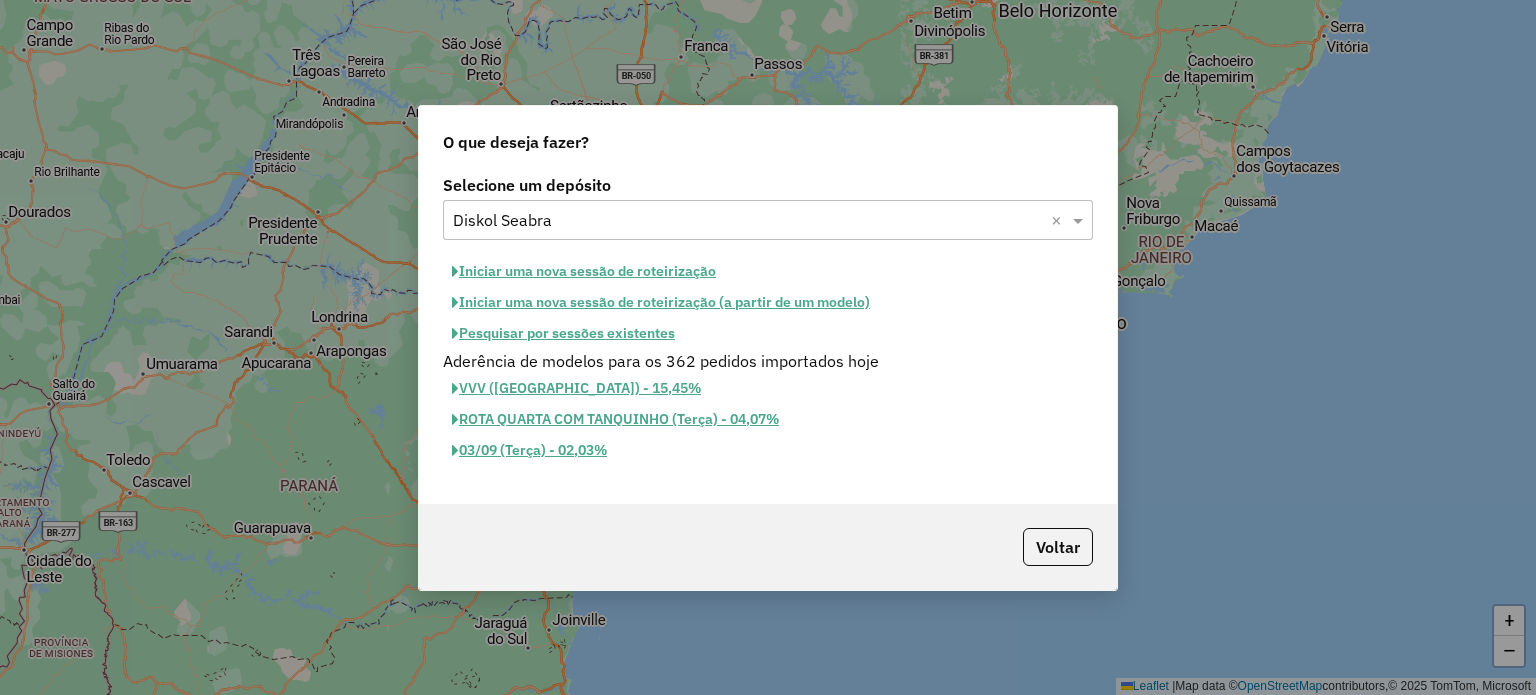 click on "Iniciar uma nova sessão de roteirização" 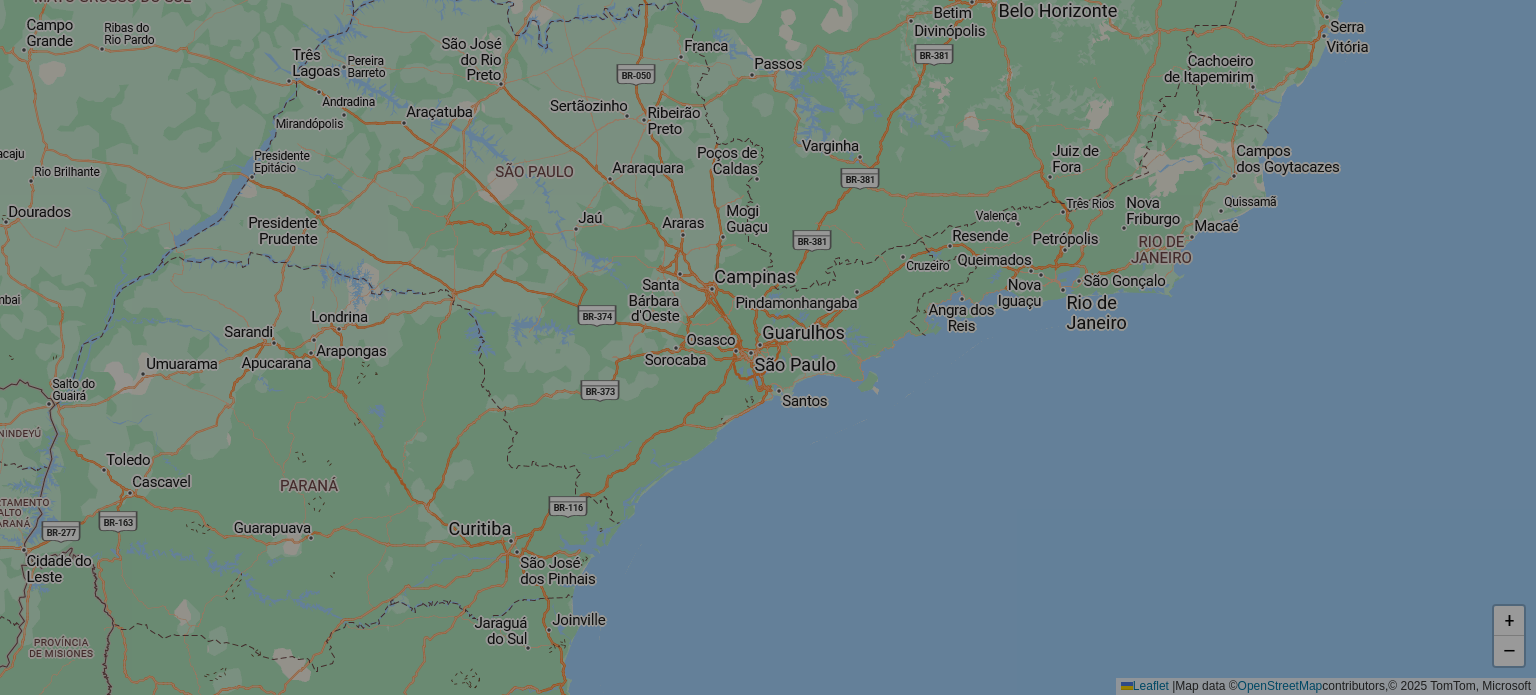 select on "*" 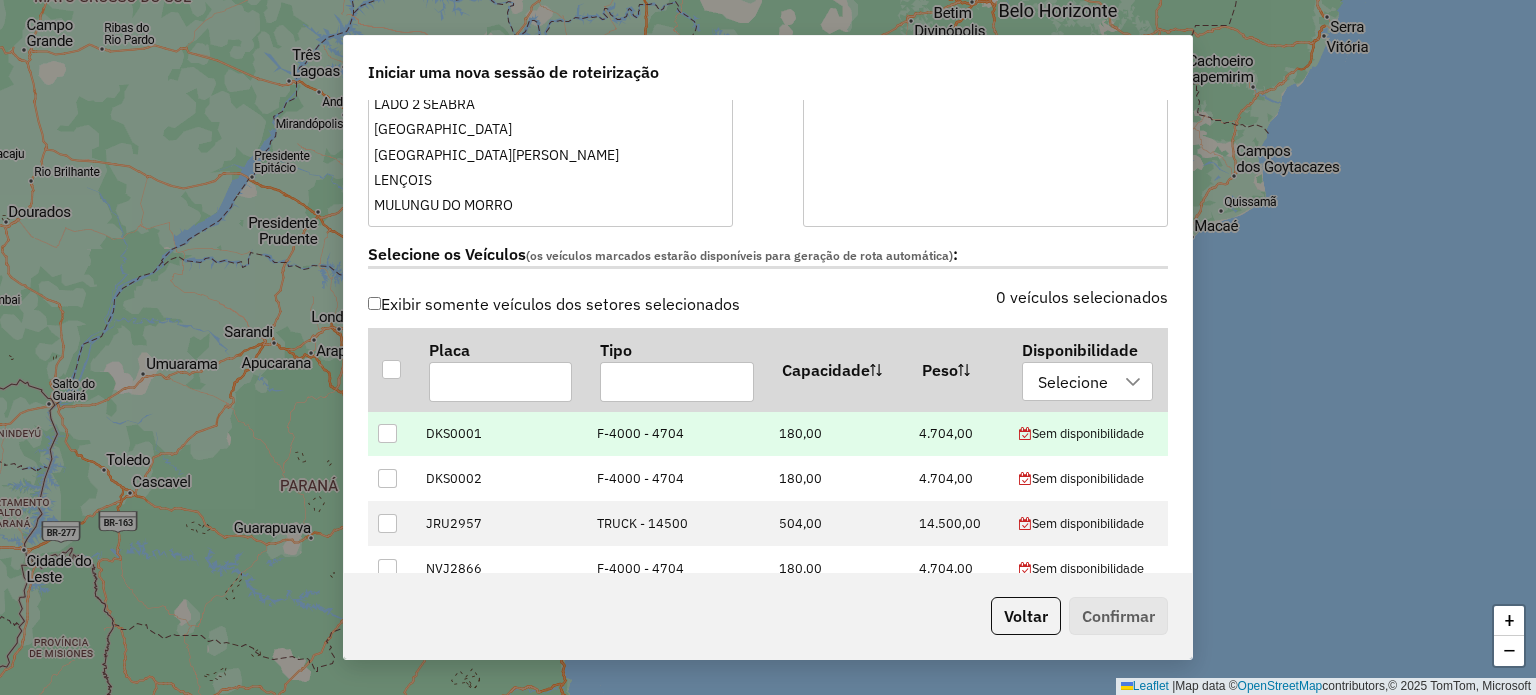 scroll, scrollTop: 700, scrollLeft: 0, axis: vertical 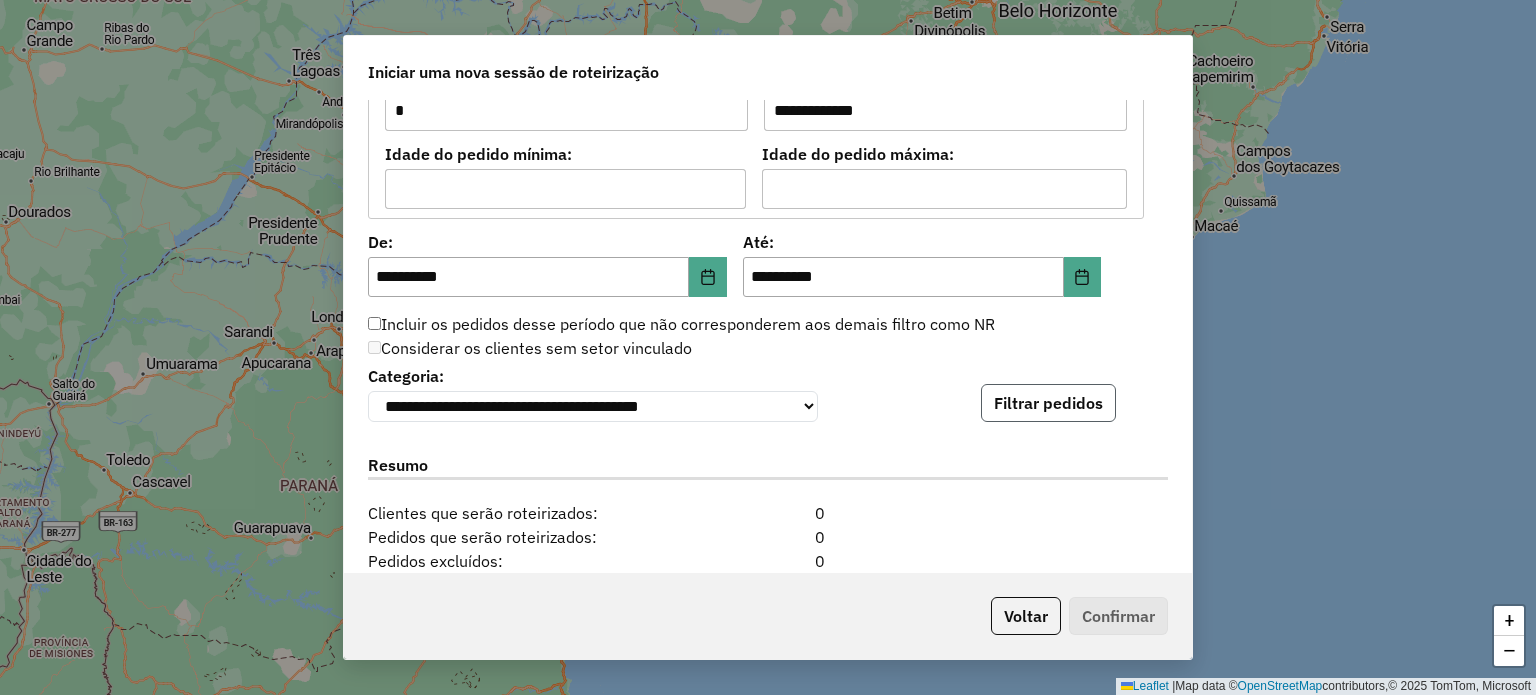 click on "Filtrar pedidos" 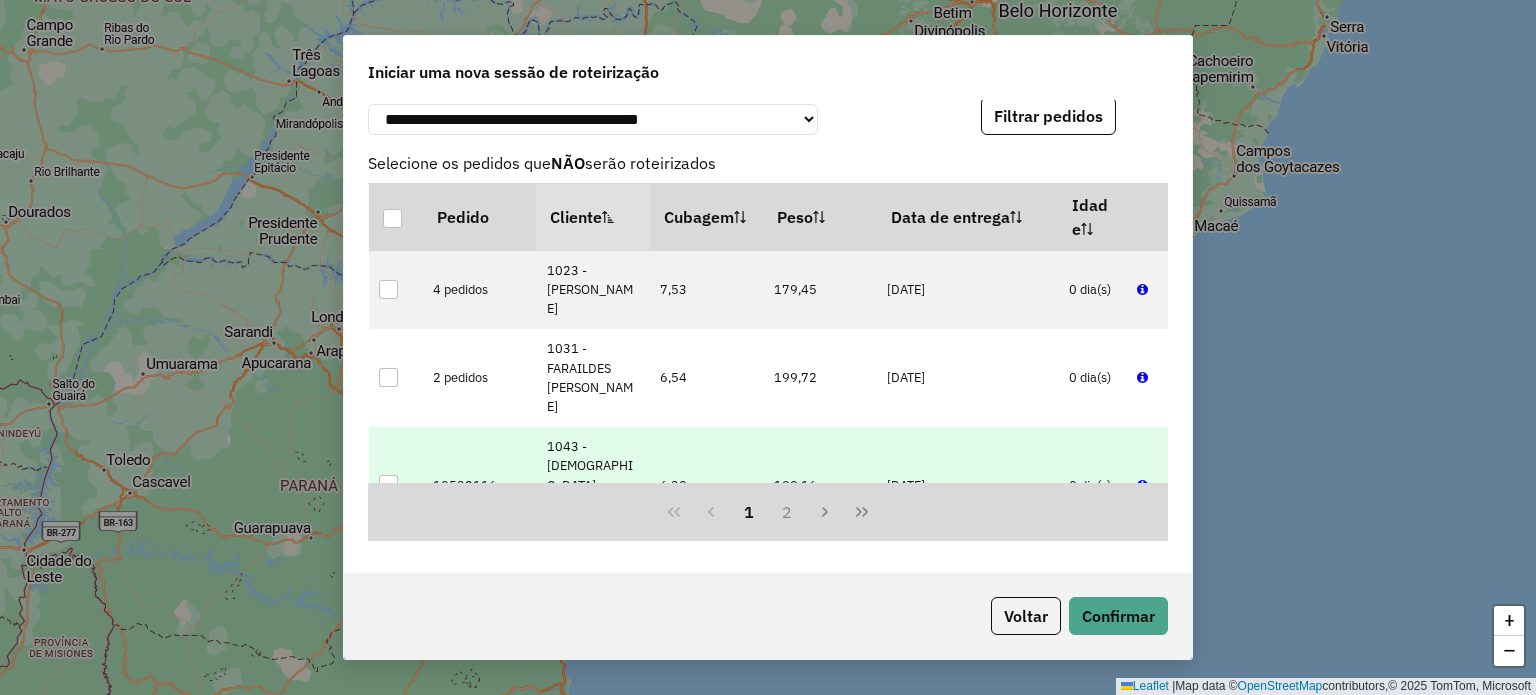 scroll, scrollTop: 2100, scrollLeft: 0, axis: vertical 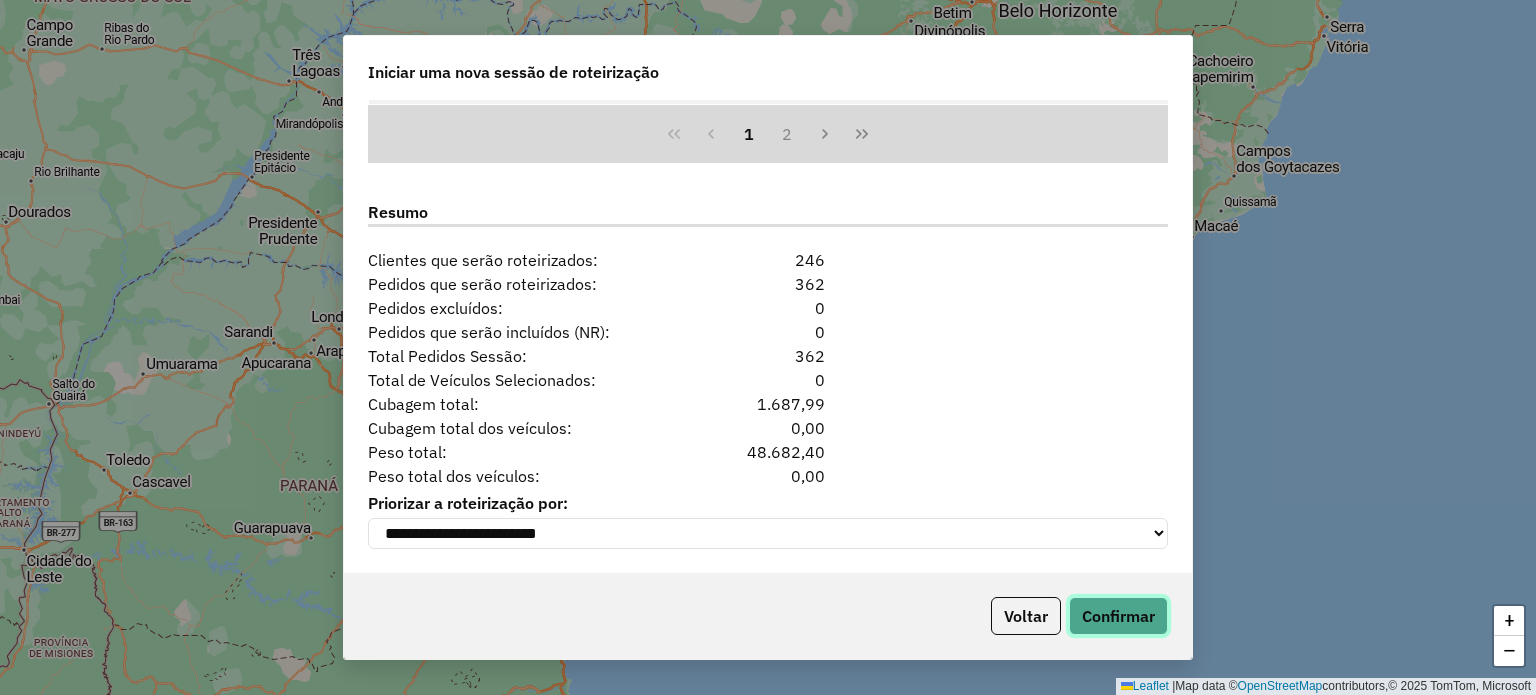 click on "Confirmar" 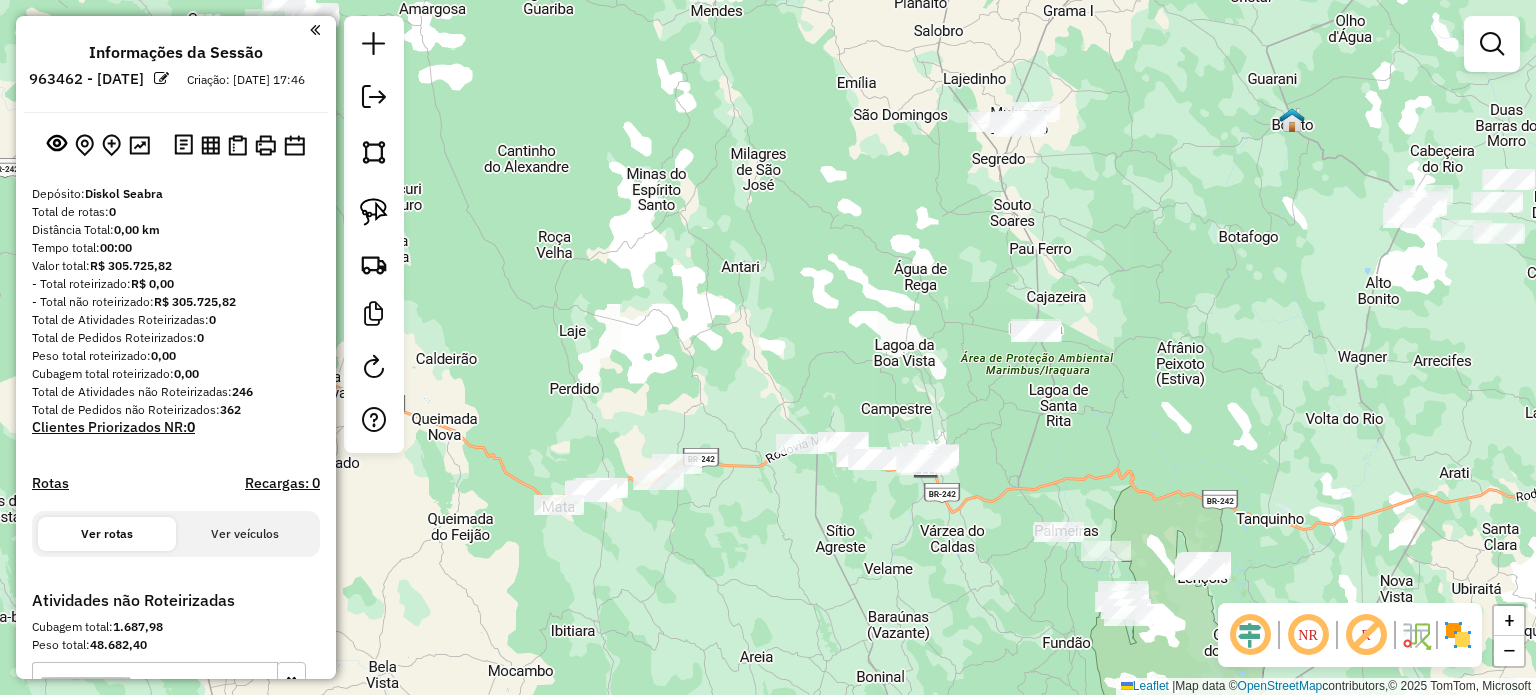 drag, startPoint x: 982, startPoint y: 124, endPoint x: 1140, endPoint y: 243, distance: 197.8004 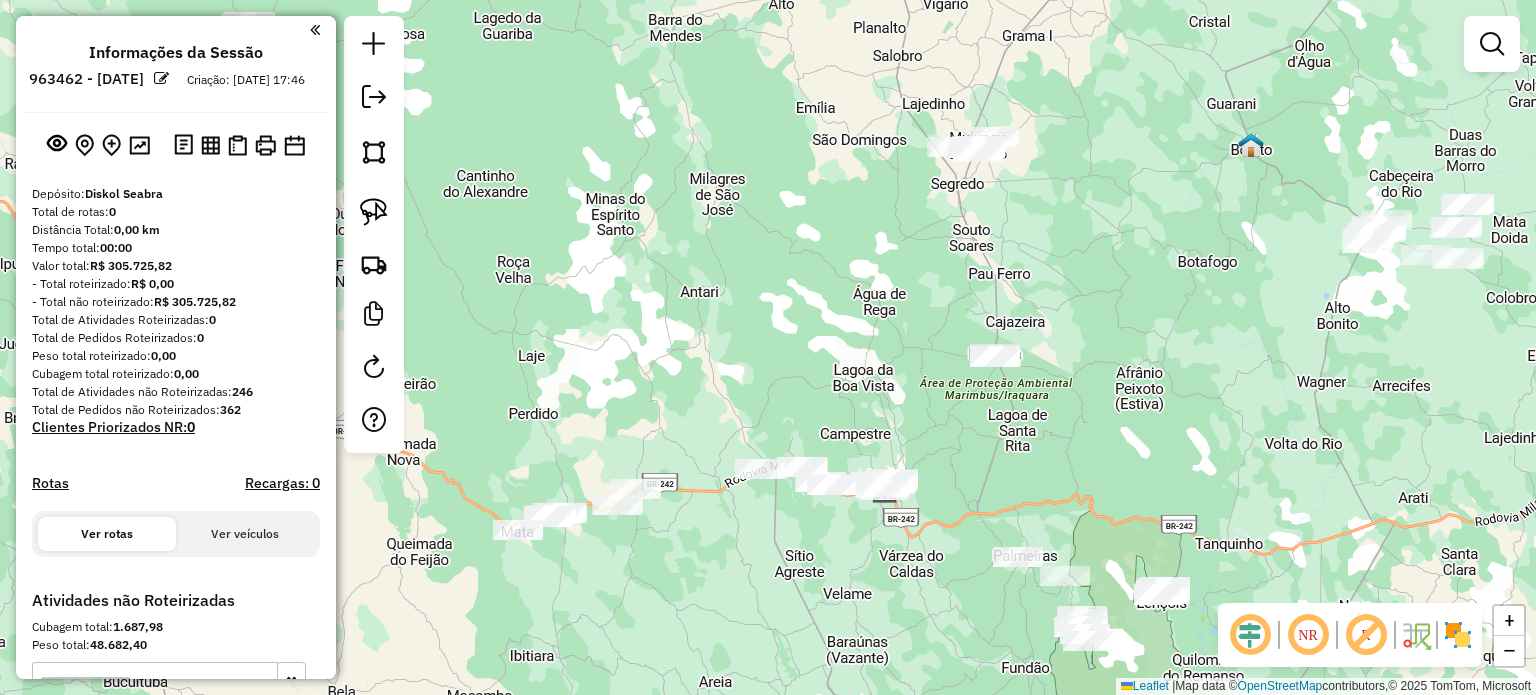 drag, startPoint x: 1088, startPoint y: 448, endPoint x: 1099, endPoint y: 354, distance: 94.641426 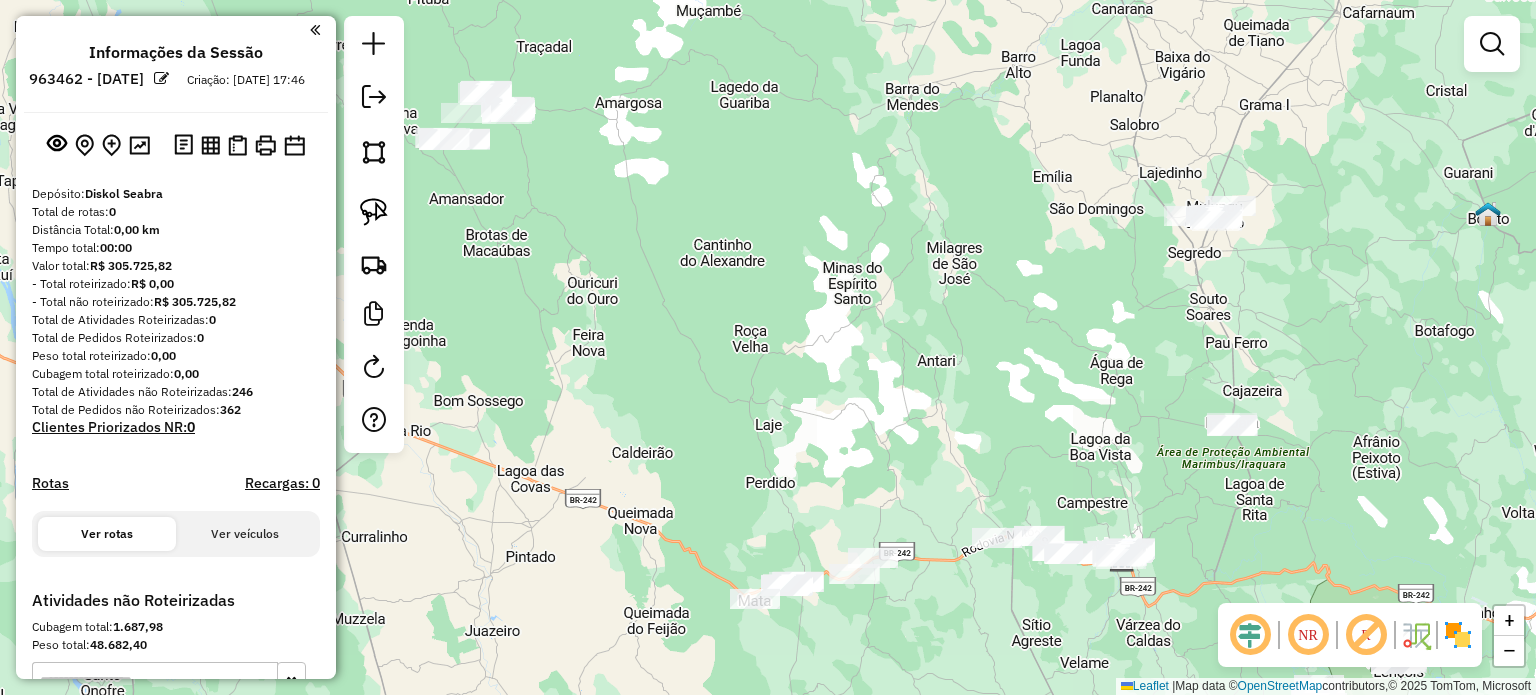 drag, startPoint x: 1094, startPoint y: 352, endPoint x: 1318, endPoint y: 515, distance: 277.02887 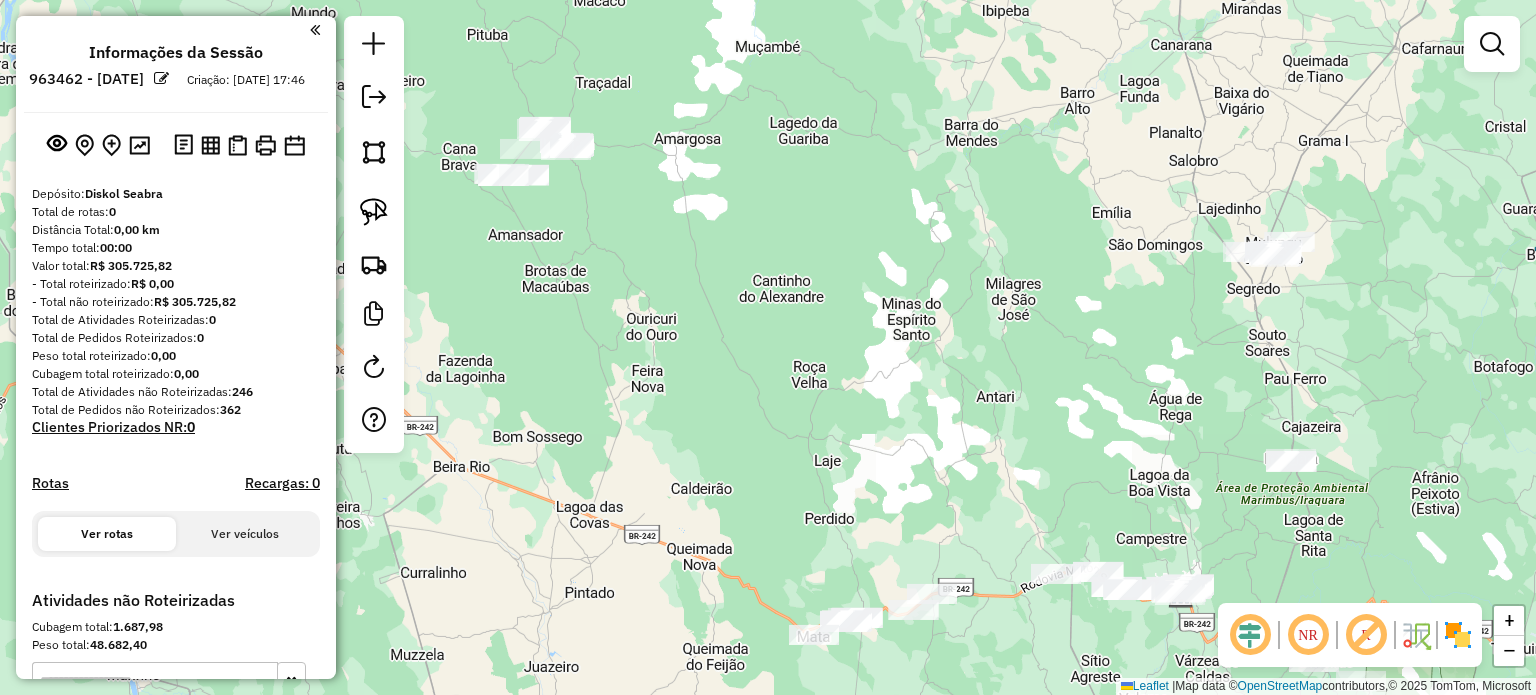 drag, startPoint x: 625, startPoint y: 175, endPoint x: 706, endPoint y: 232, distance: 99.04544 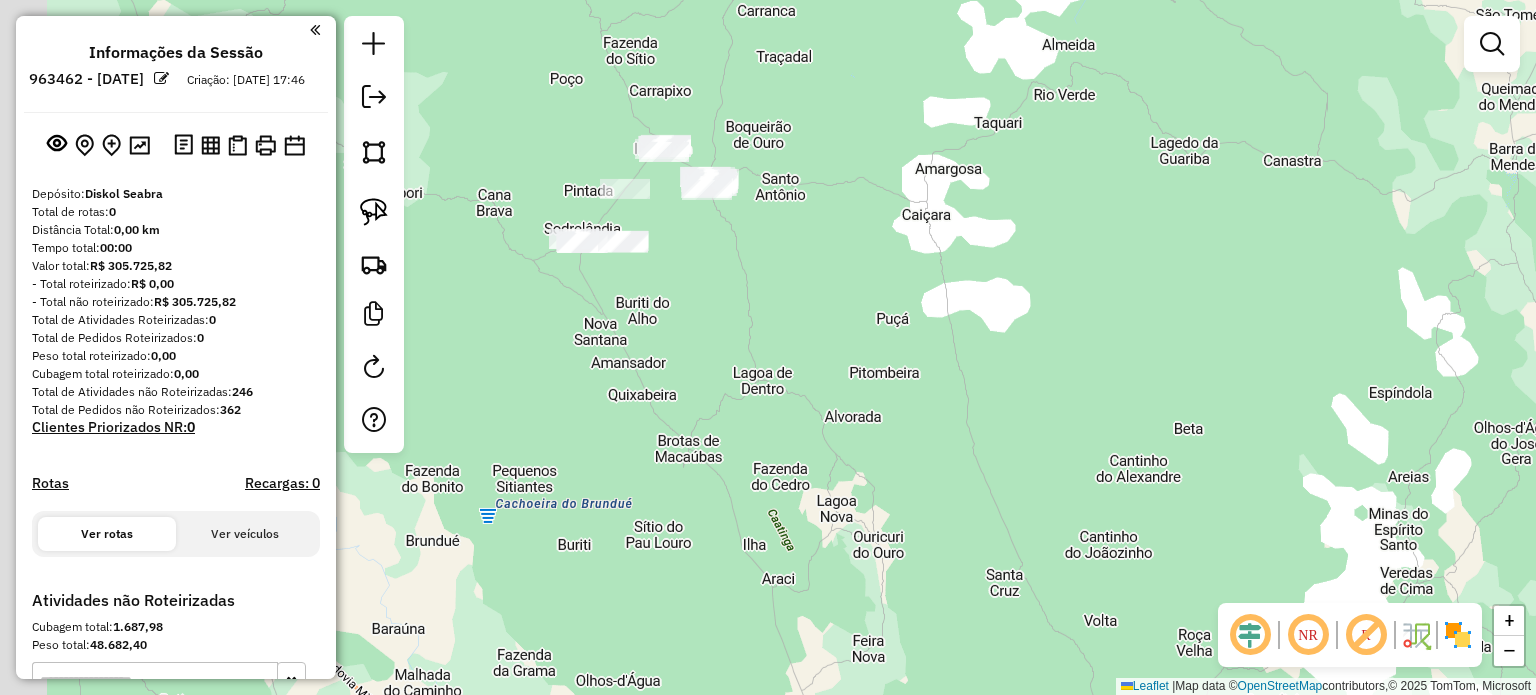 drag, startPoint x: 665, startPoint y: 202, endPoint x: 991, endPoint y: 256, distance: 330.44214 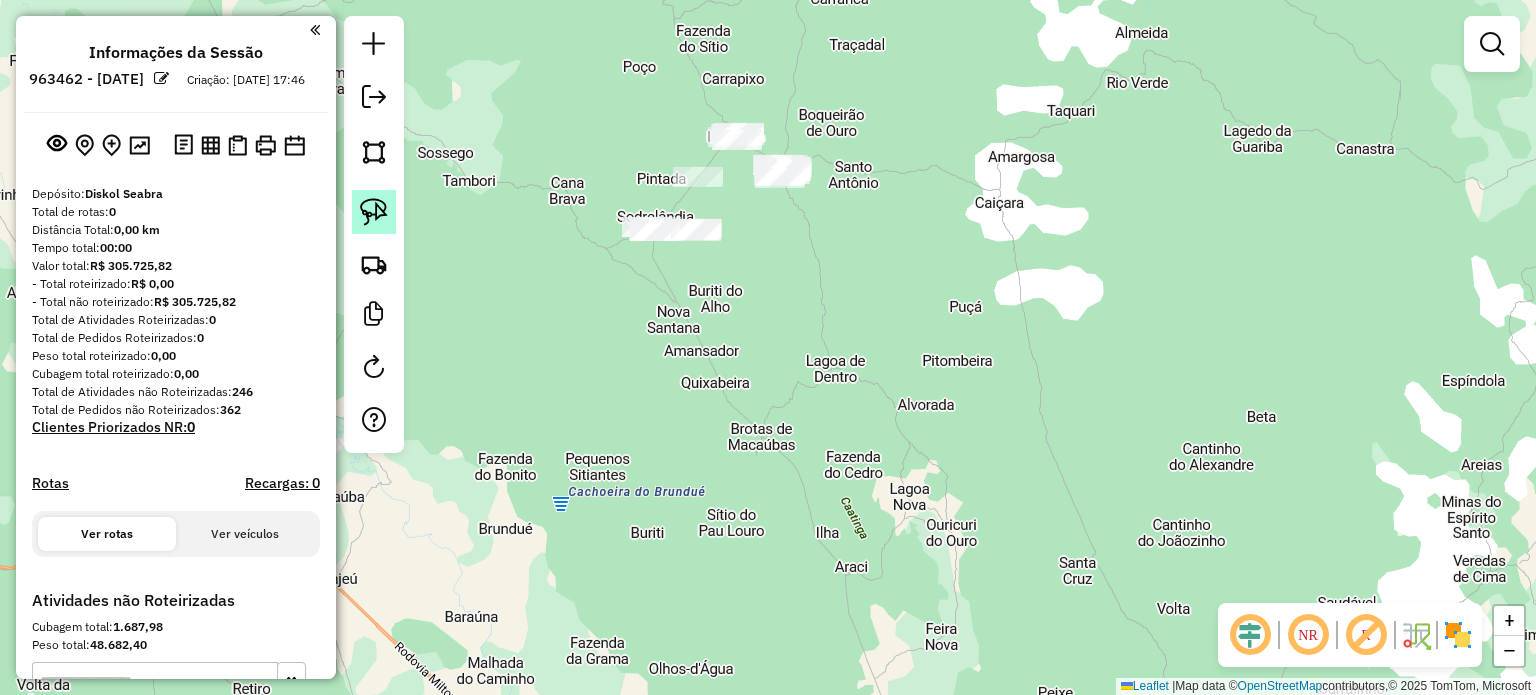 click 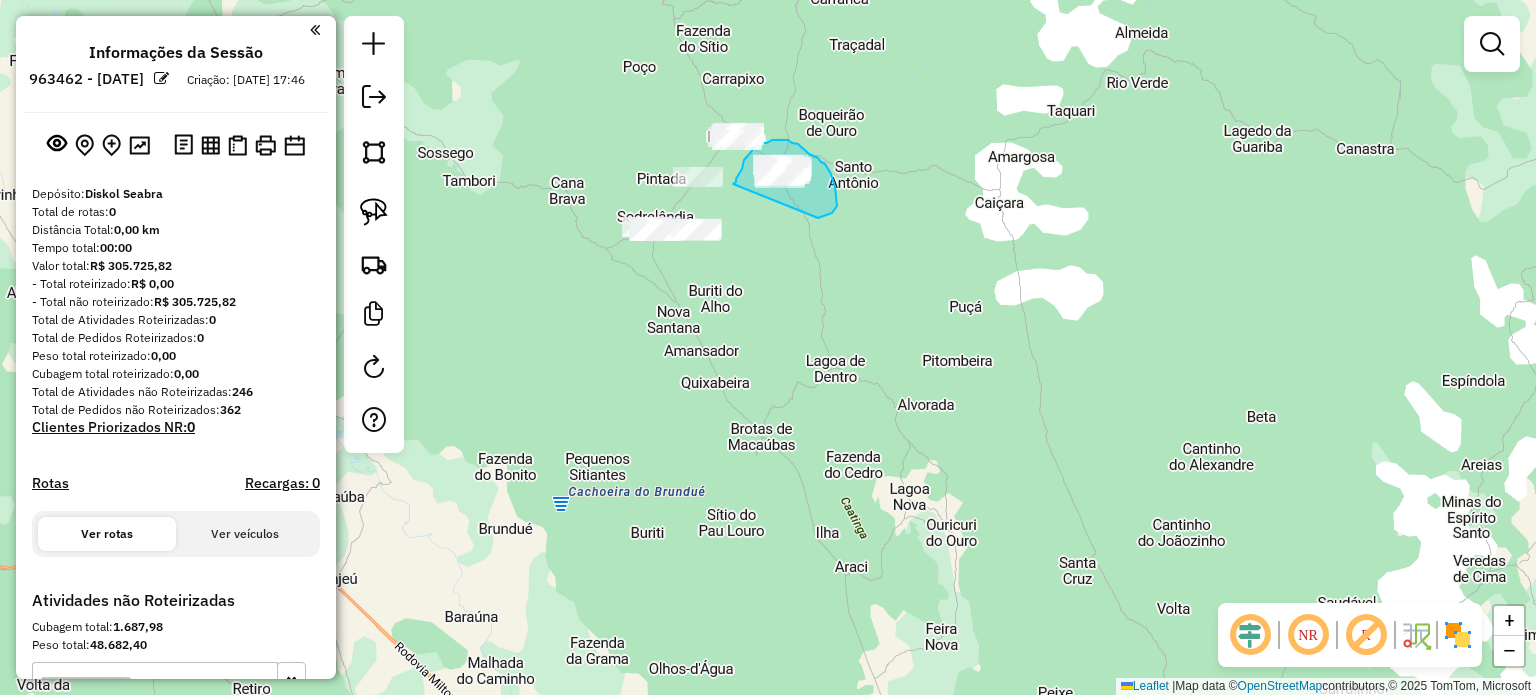 drag, startPoint x: 733, startPoint y: 184, endPoint x: 806, endPoint y: 211, distance: 77.83315 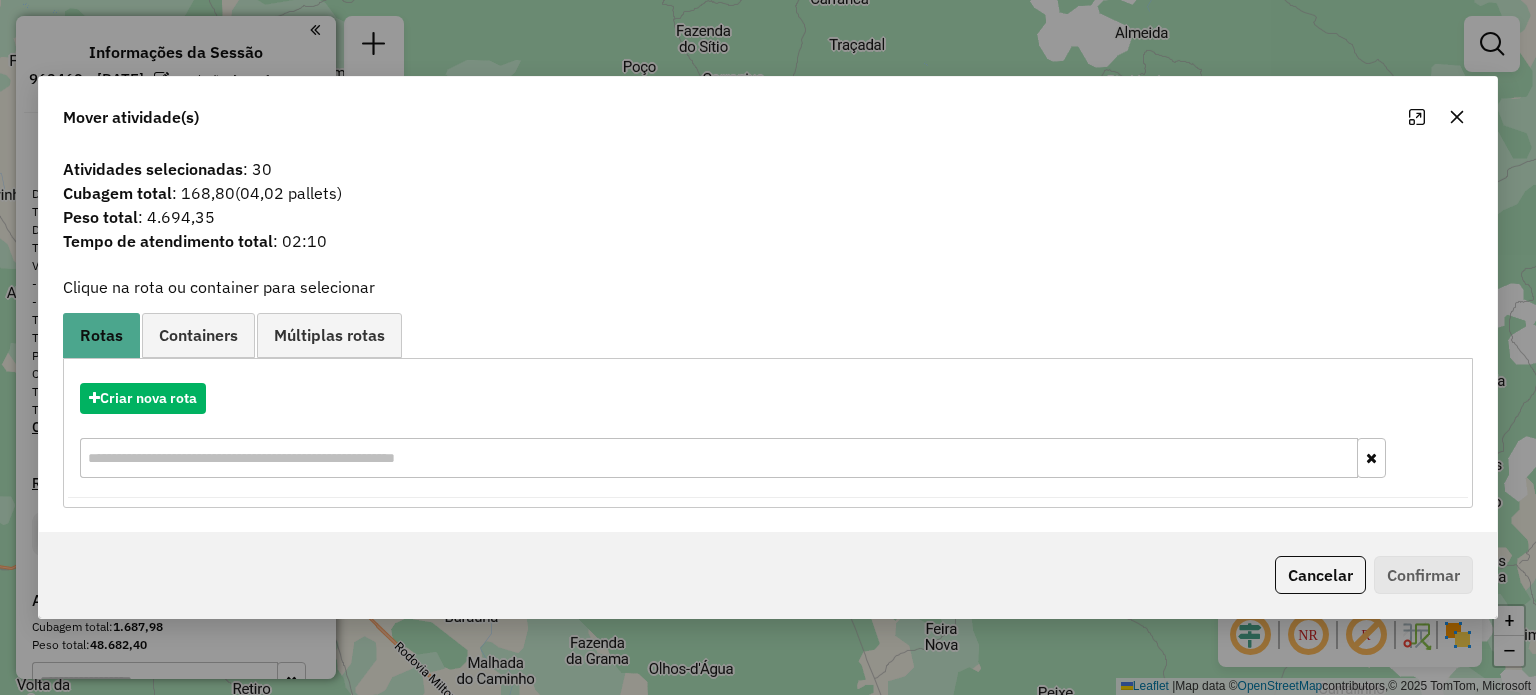 click 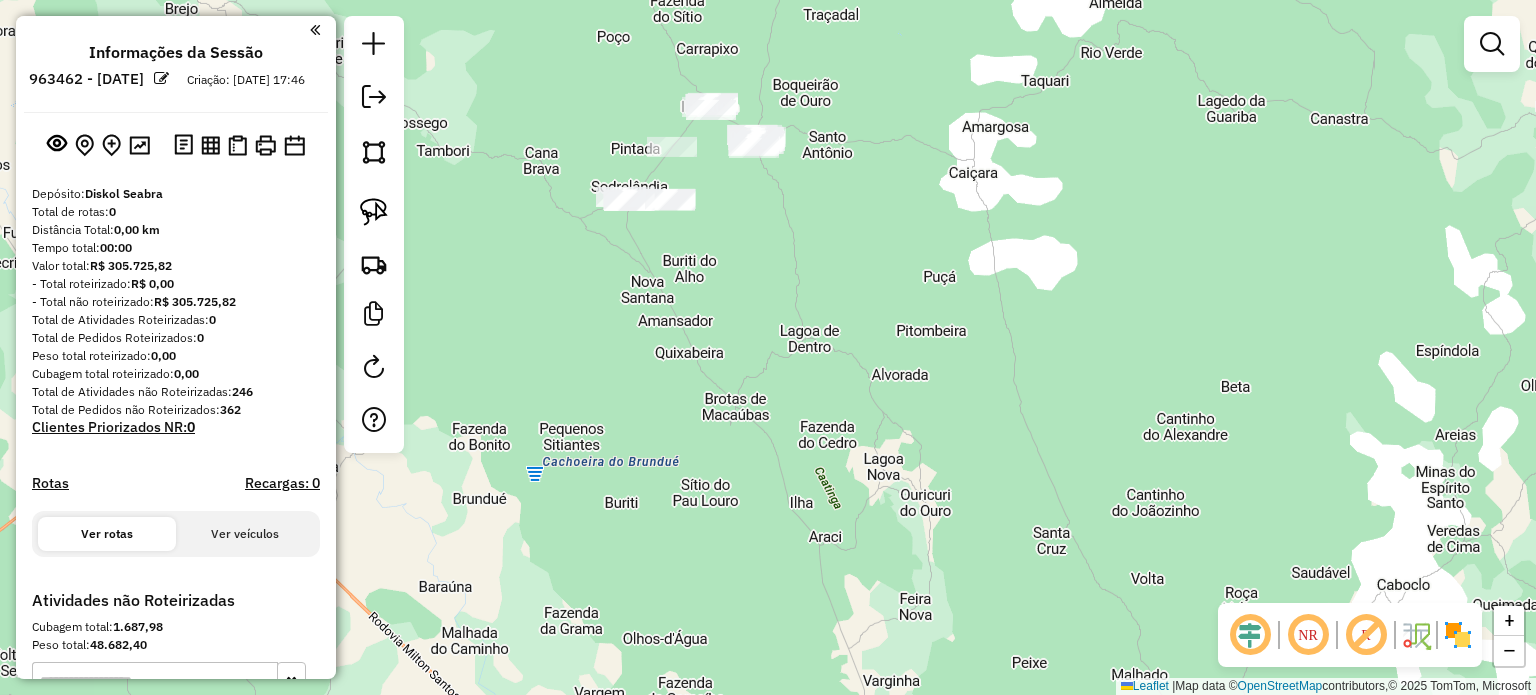 drag, startPoint x: 1142, startPoint y: 375, endPoint x: 808, endPoint y: 339, distance: 335.9345 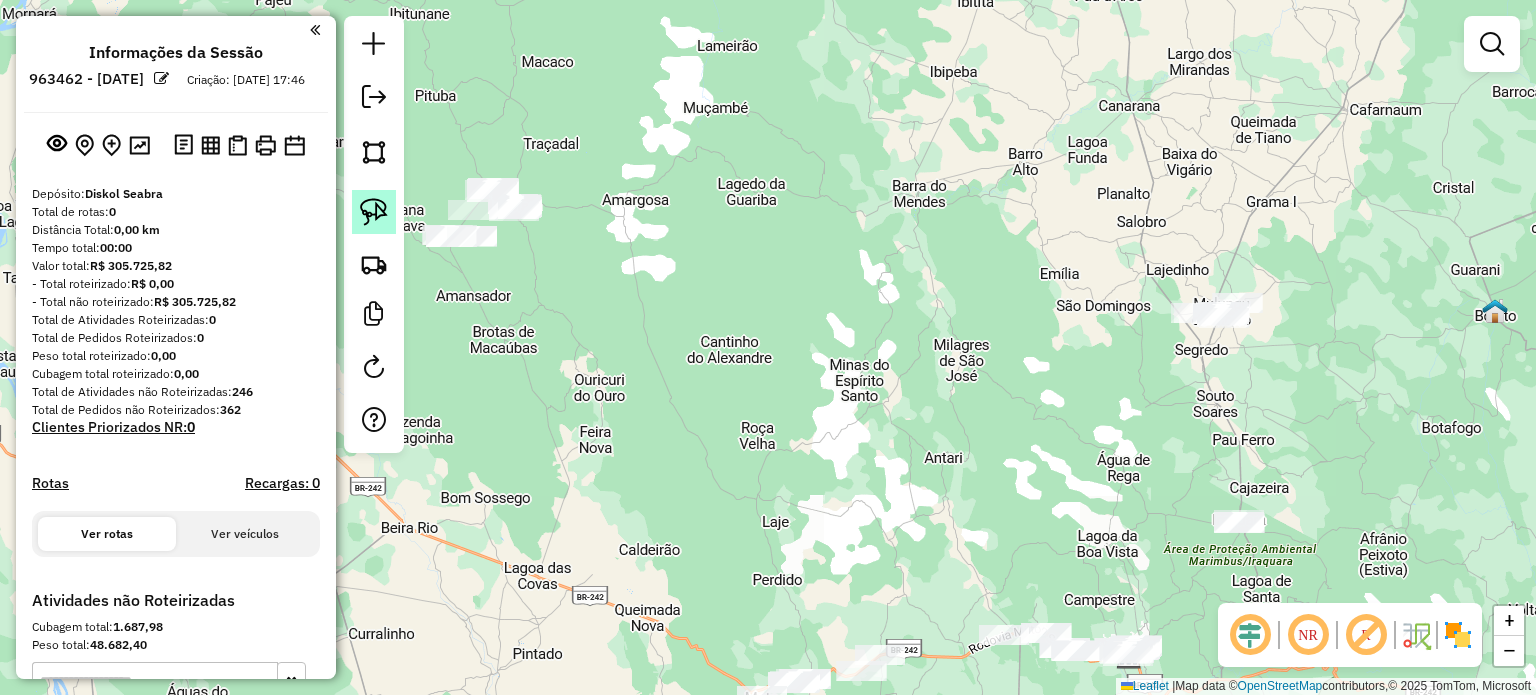 click 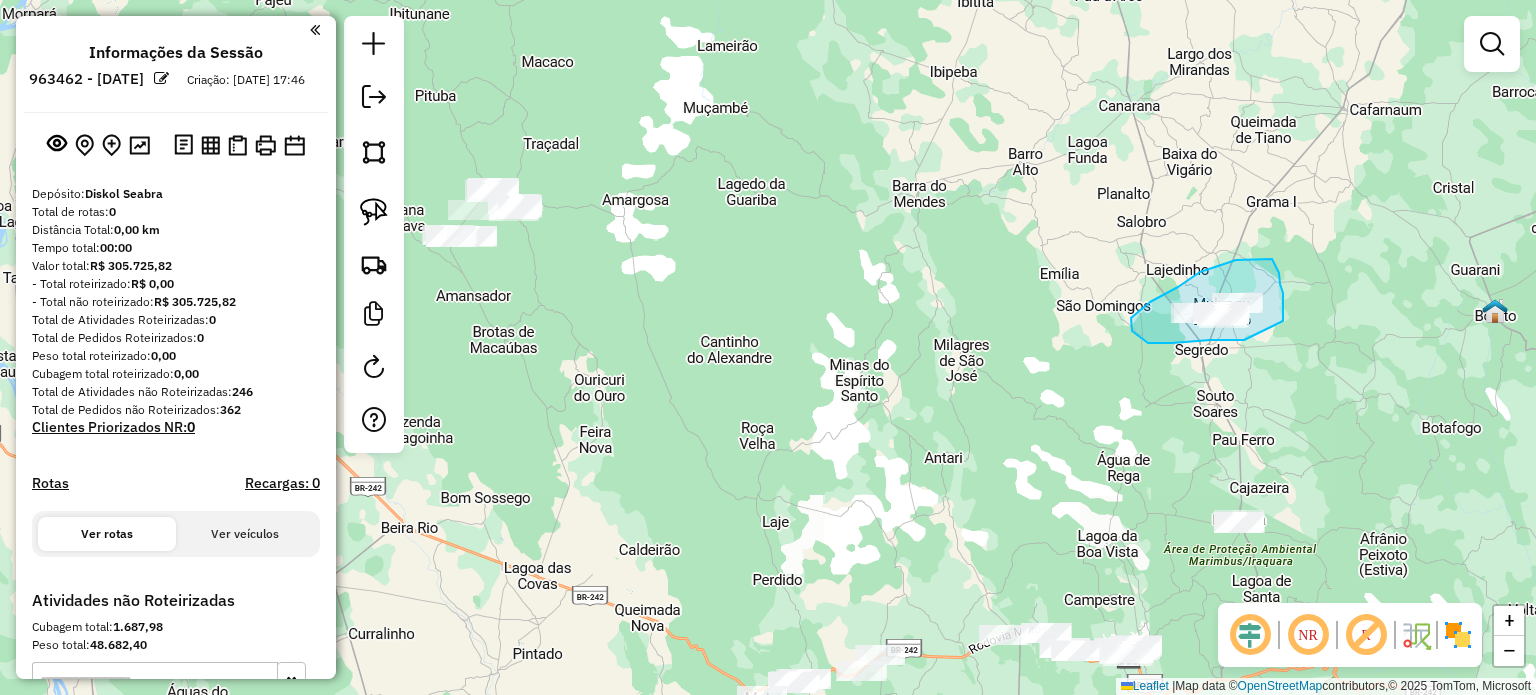 drag, startPoint x: 1244, startPoint y: 340, endPoint x: 1265, endPoint y: 333, distance: 22.135944 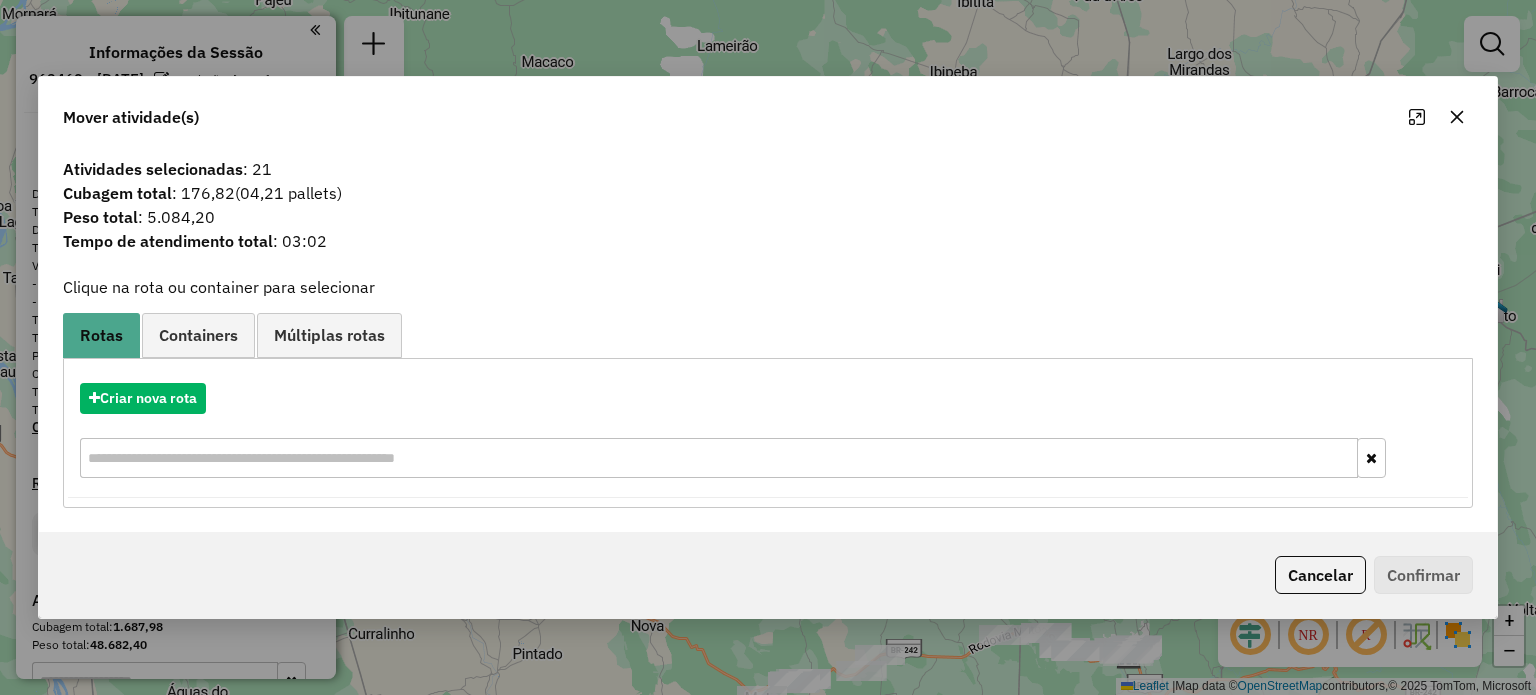 click 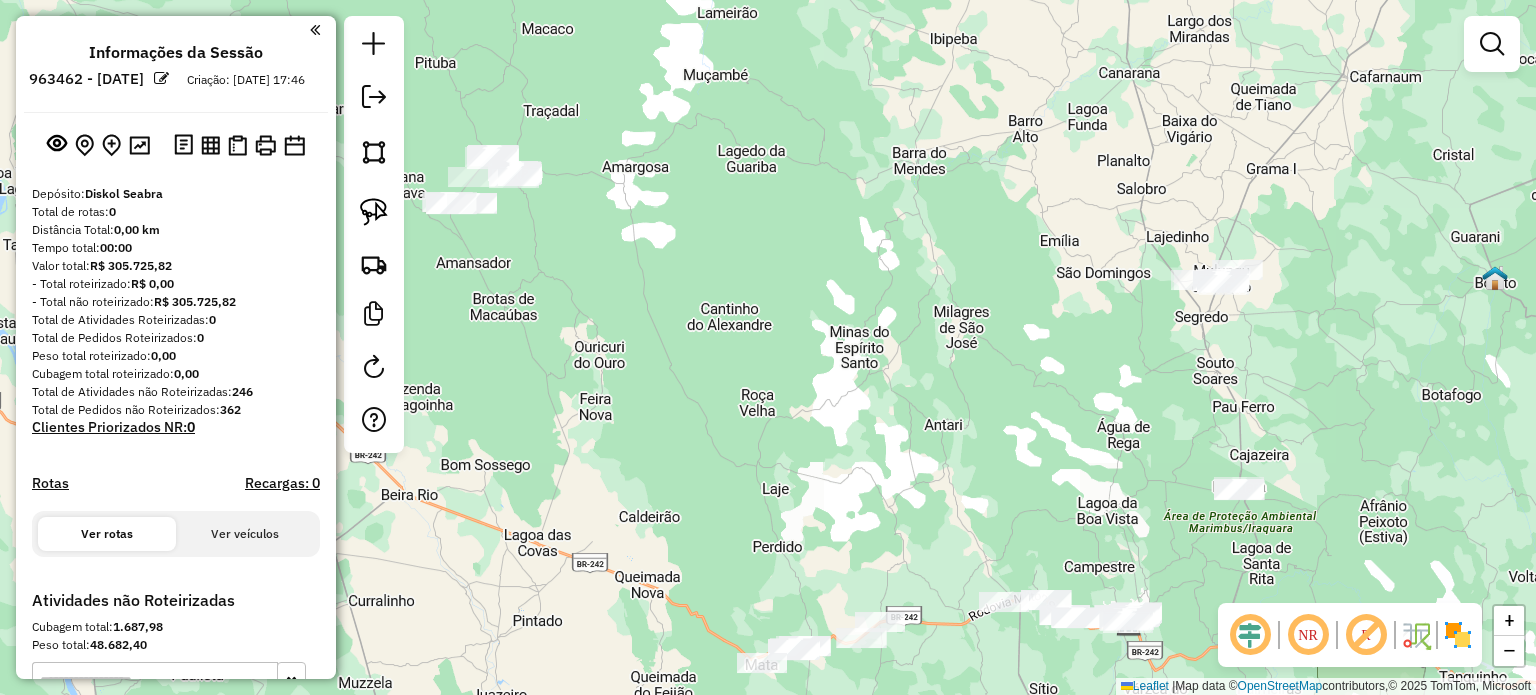 drag, startPoint x: 1076, startPoint y: 499, endPoint x: 1043, endPoint y: 315, distance: 186.93582 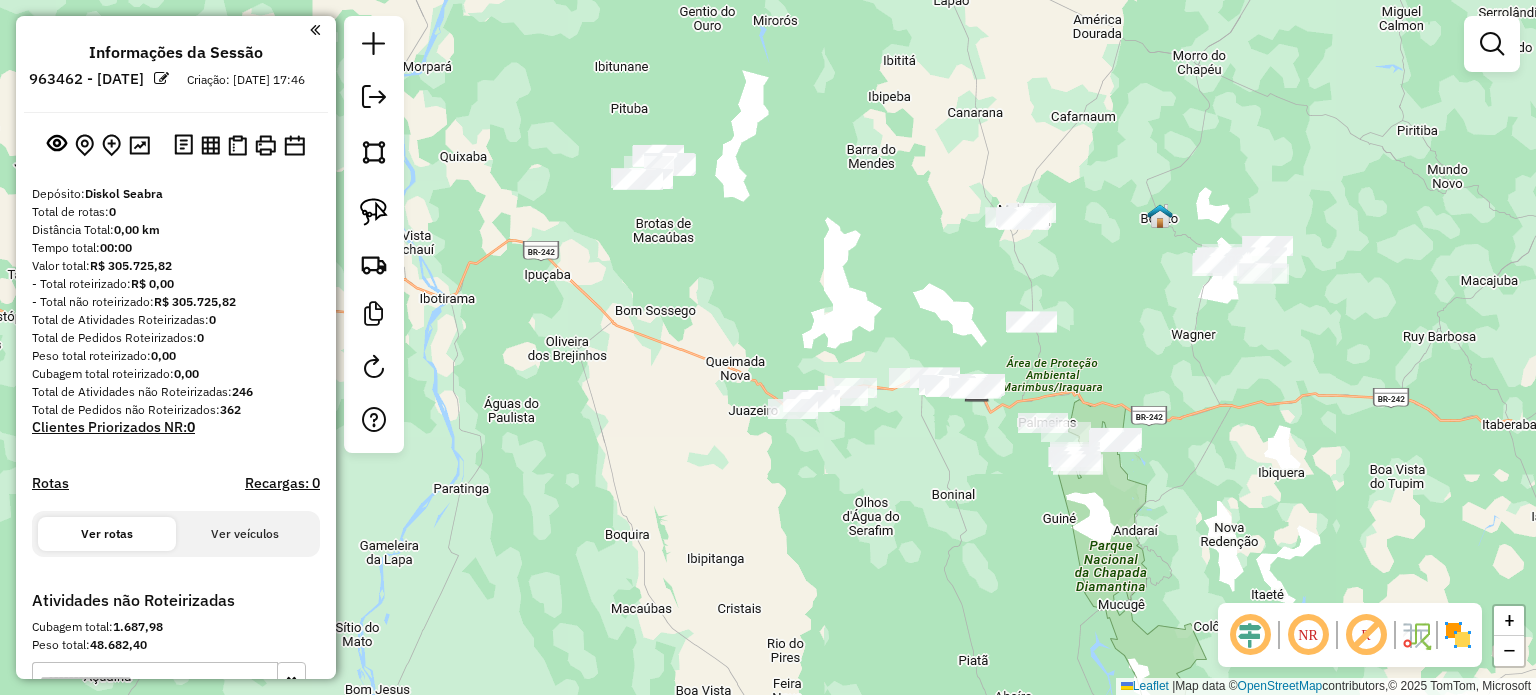 drag, startPoint x: 1211, startPoint y: 327, endPoint x: 1106, endPoint y: 370, distance: 113.46365 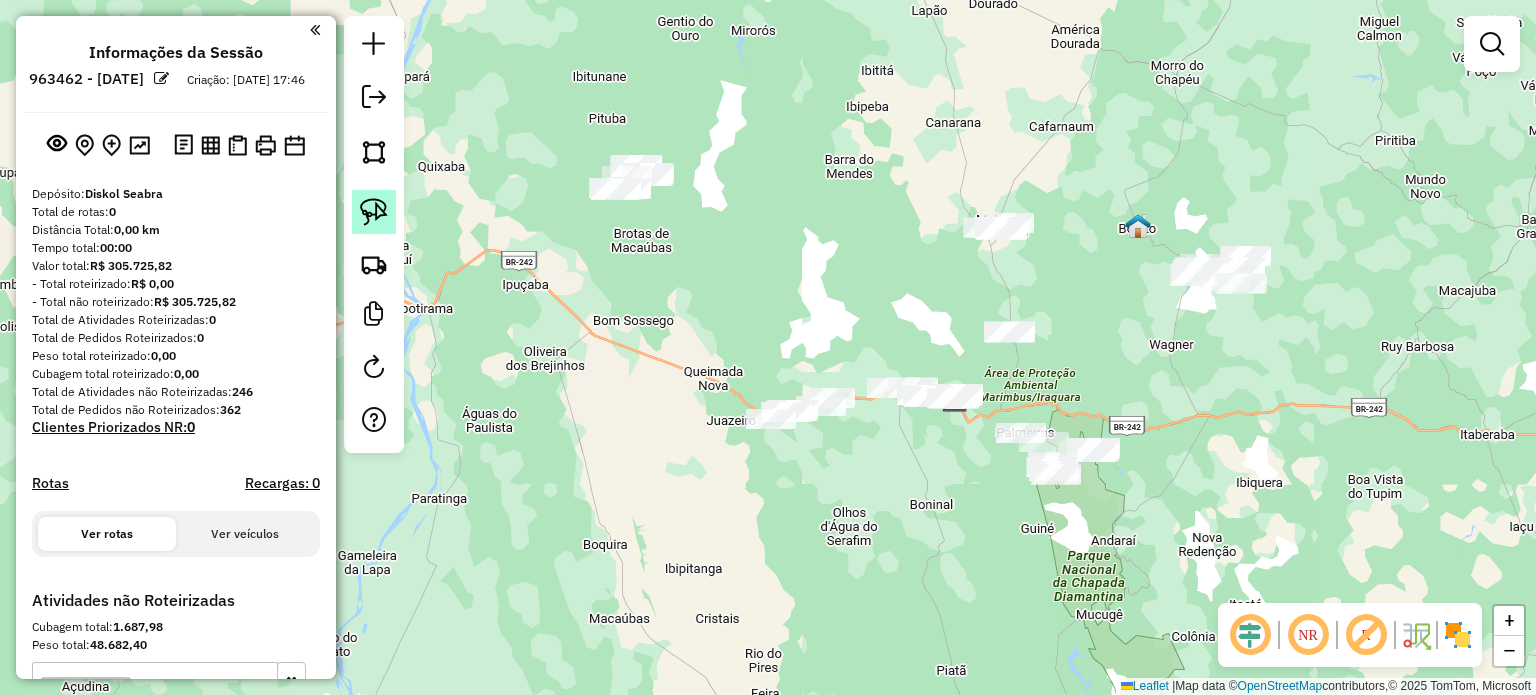 click 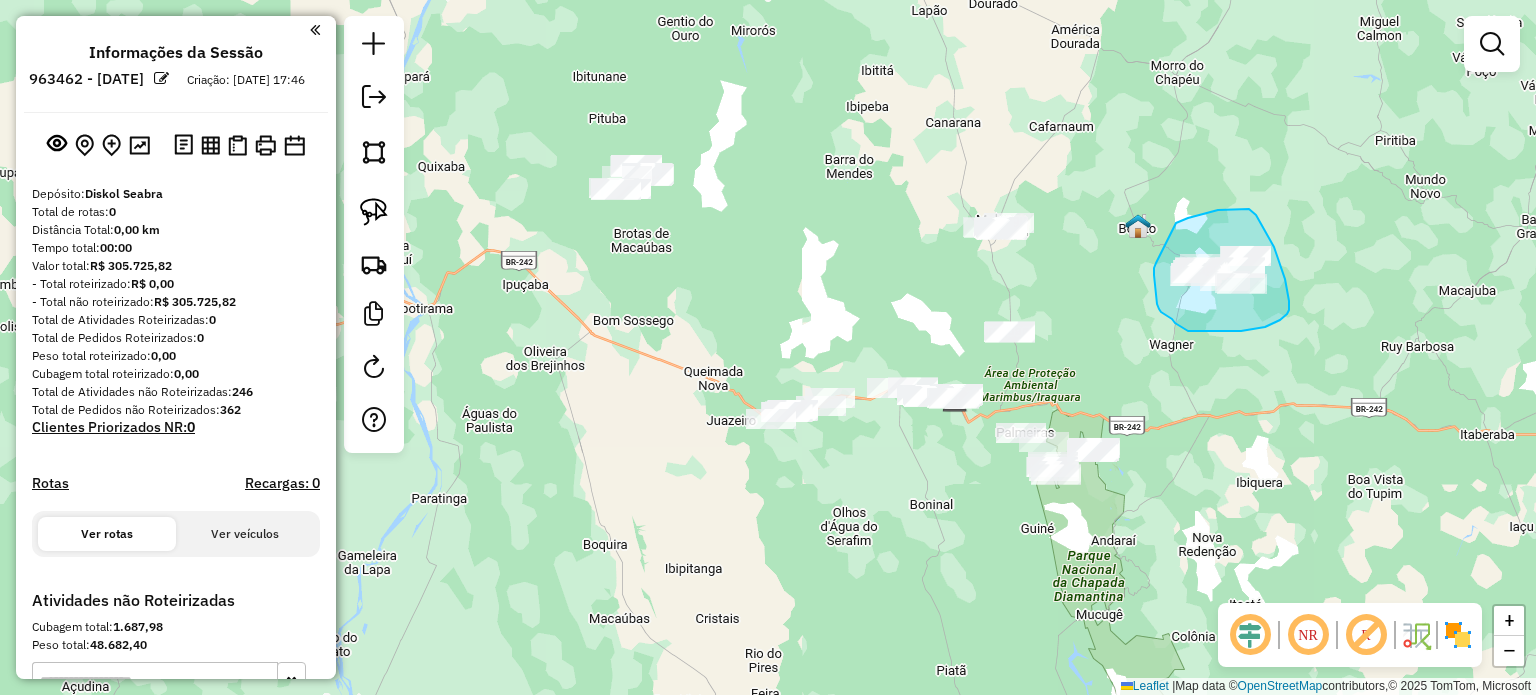 drag, startPoint x: 1177, startPoint y: 222, endPoint x: 1159, endPoint y: 259, distance: 41.14608 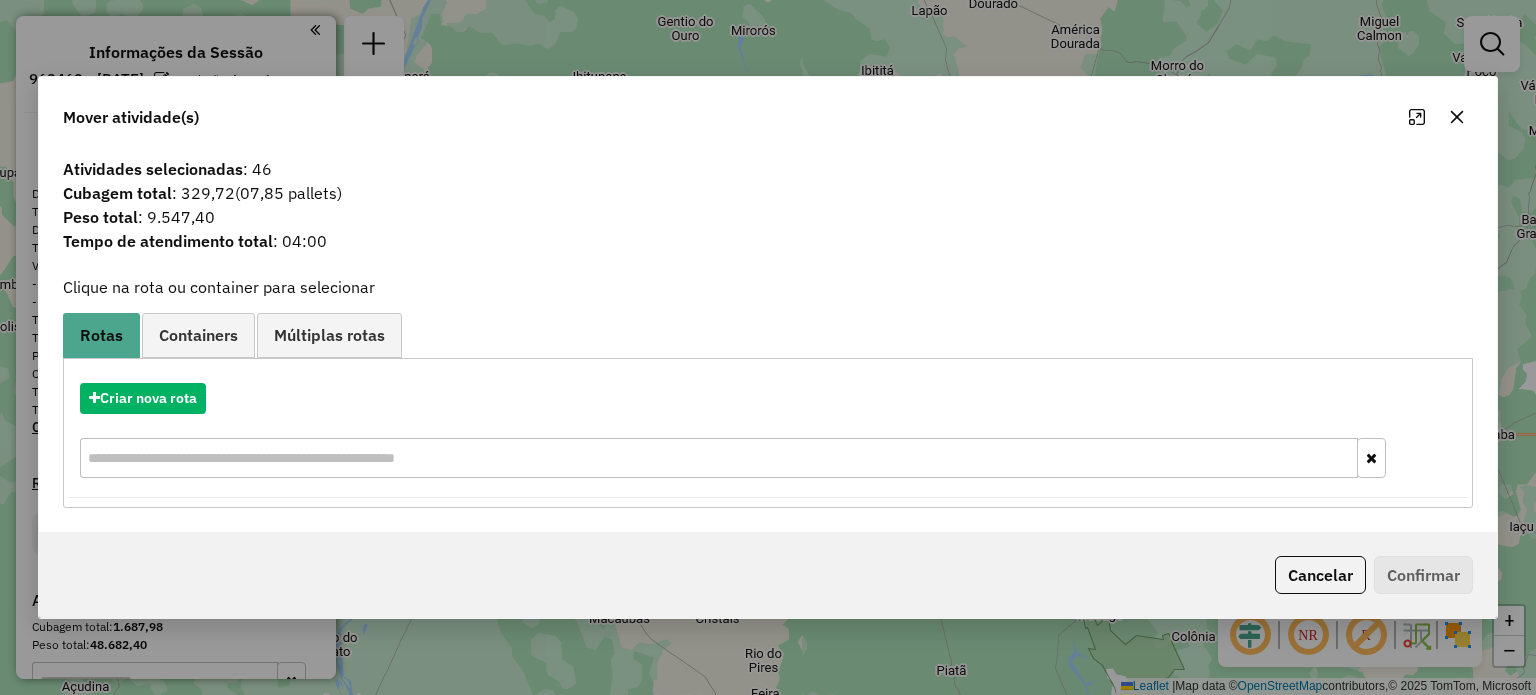 click 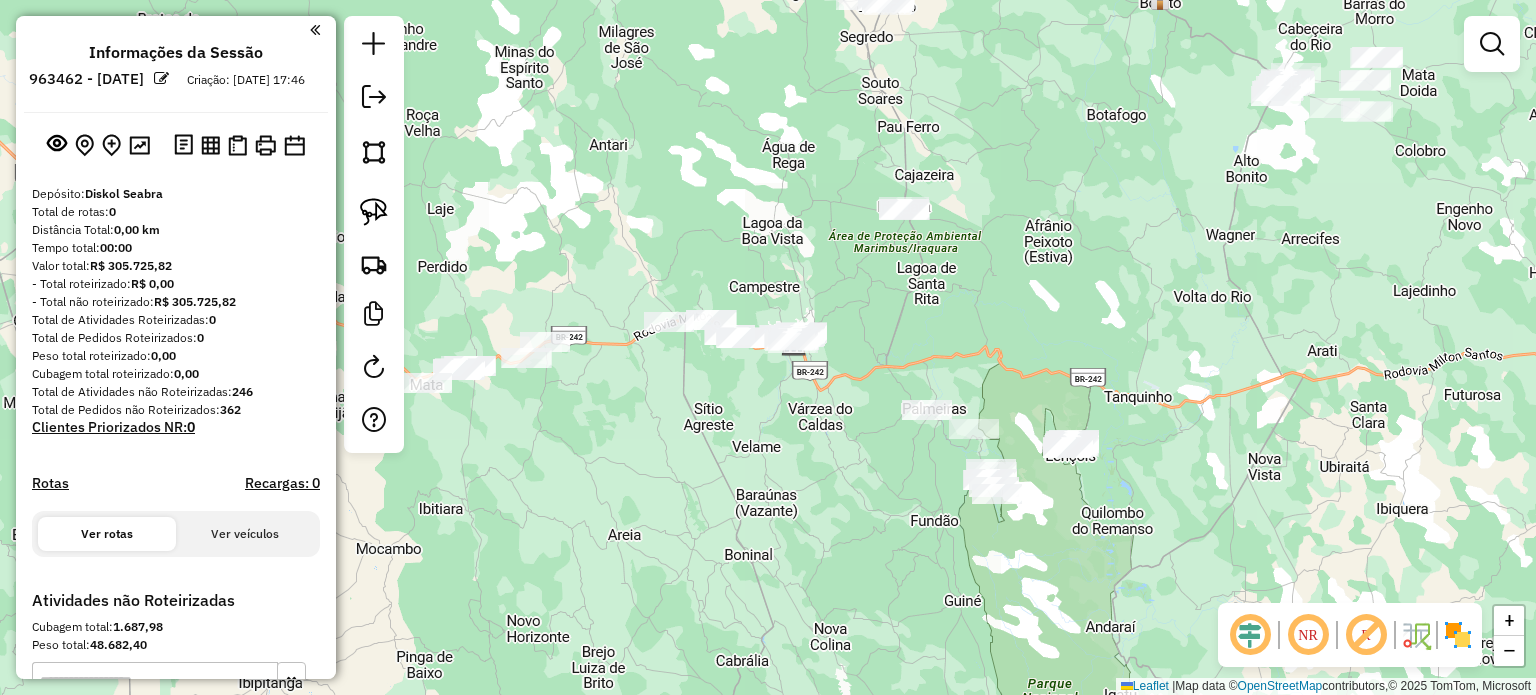drag, startPoint x: 1228, startPoint y: 367, endPoint x: 1248, endPoint y: 341, distance: 32.80244 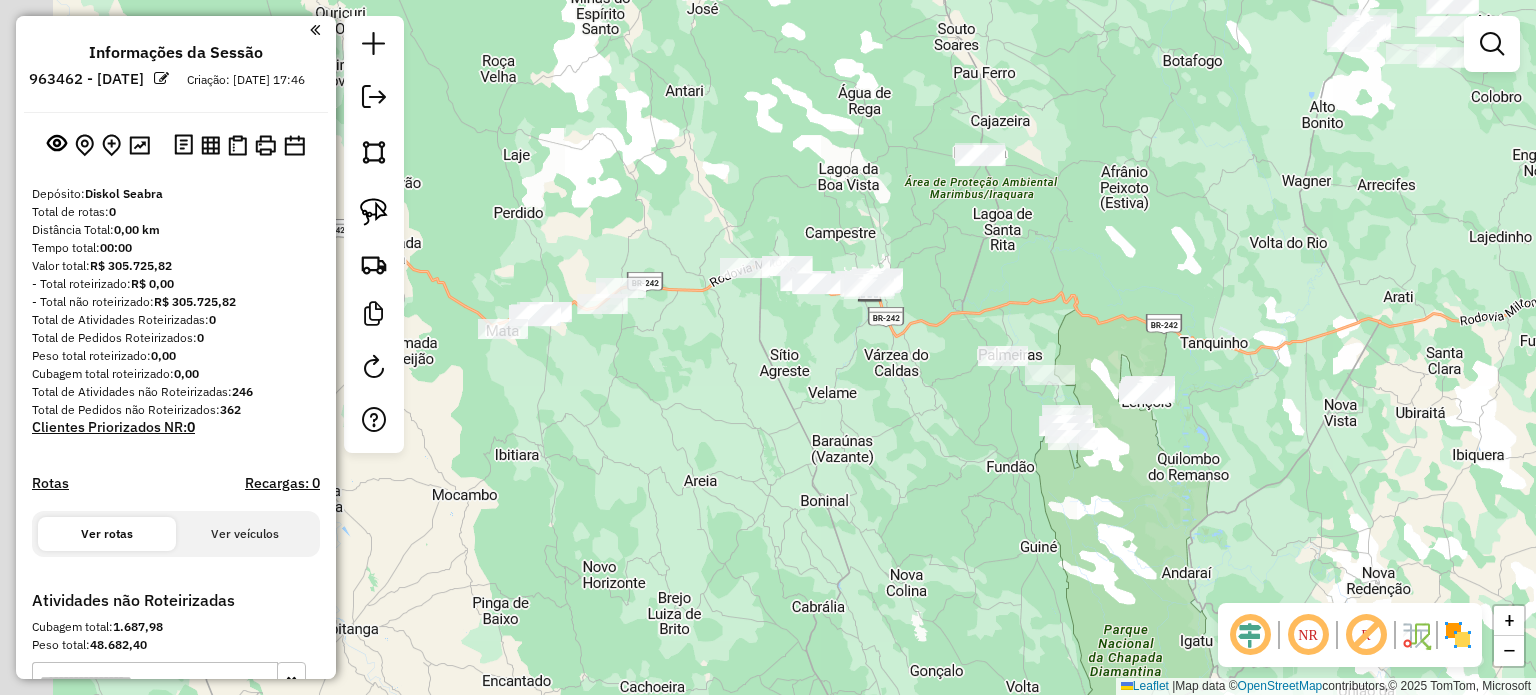 click on "Janela de atendimento Grade de atendimento Capacidade Transportadoras Veículos Cliente Pedidos  Rotas Selecione os dias de semana para filtrar as janelas de atendimento  Seg   Ter   Qua   Qui   Sex   Sáb   Dom  Informe o período da janela de atendimento: De: Até:  Filtrar exatamente a janela do cliente  Considerar janela de atendimento padrão  Selecione os dias de semana para filtrar as grades de atendimento  Seg   Ter   Qua   Qui   Sex   Sáb   Dom   Considerar clientes sem dia de atendimento cadastrado  Clientes fora do dia de atendimento selecionado Filtrar as atividades entre os valores definidos abaixo:  Peso mínimo:   Peso máximo:   Cubagem mínima:   Cubagem máxima:   De:   Até:  Filtrar as atividades entre o tempo de atendimento definido abaixo:  De:   Até:   Considerar capacidade total dos clientes não roteirizados Transportadora: Selecione um ou mais itens Tipo de veículo: Selecione um ou mais itens Veículo: Selecione um ou mais itens Motorista: Selecione um ou mais itens Nome: Rótulo:" 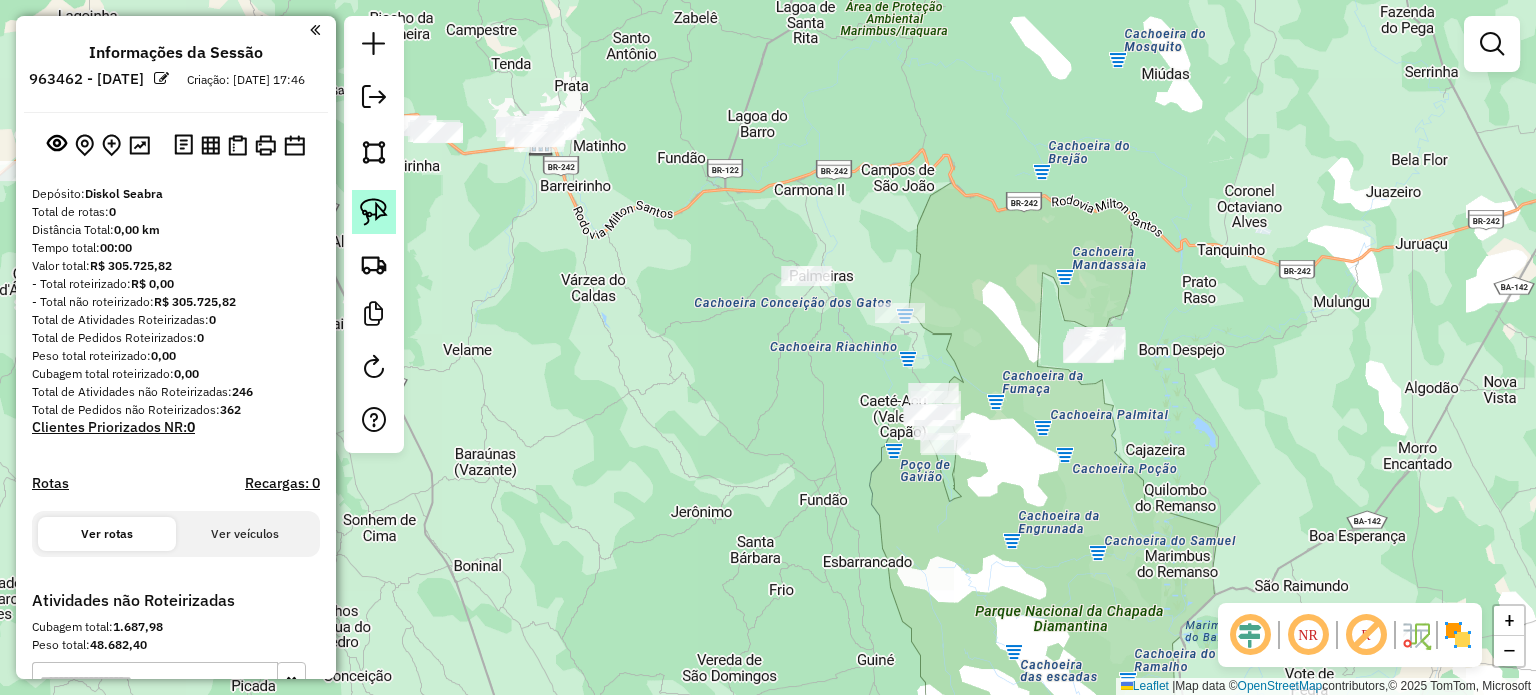click 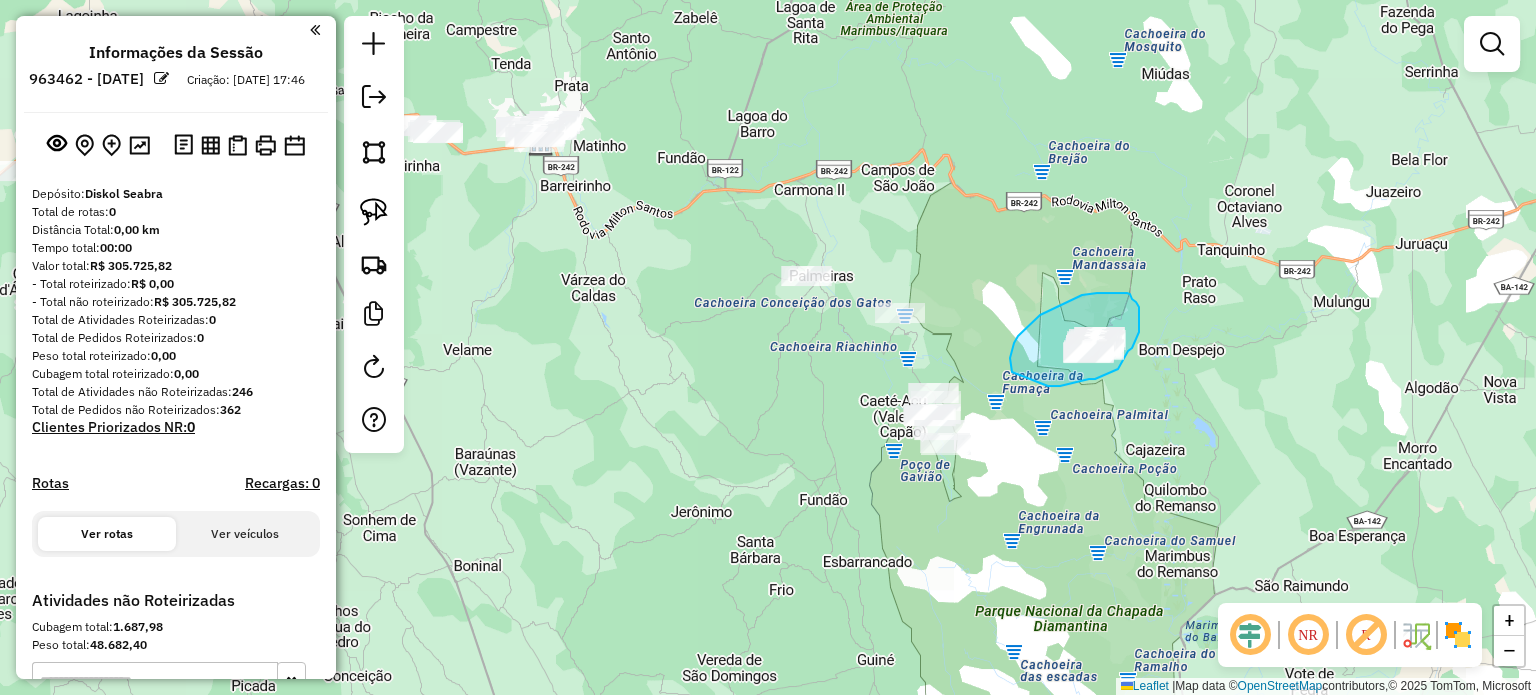 click on "Janela de atendimento Grade de atendimento Capacidade Transportadoras Veículos Cliente Pedidos  Rotas Selecione os dias de semana para filtrar as janelas de atendimento  Seg   Ter   Qua   Qui   Sex   Sáb   Dom  Informe o período da janela de atendimento: De: Até:  Filtrar exatamente a janela do cliente  Considerar janela de atendimento padrão  Selecione os dias de semana para filtrar as grades de atendimento  Seg   Ter   Qua   Qui   Sex   Sáb   Dom   Considerar clientes sem dia de atendimento cadastrado  Clientes fora do dia de atendimento selecionado Filtrar as atividades entre os valores definidos abaixo:  Peso mínimo:   Peso máximo:   Cubagem mínima:   Cubagem máxima:   De:   Até:  Filtrar as atividades entre o tempo de atendimento definido abaixo:  De:   Até:   Considerar capacidade total dos clientes não roteirizados Transportadora: Selecione um ou mais itens Tipo de veículo: Selecione um ou mais itens Veículo: Selecione um ou mais itens Motorista: Selecione um ou mais itens Nome: Rótulo:" 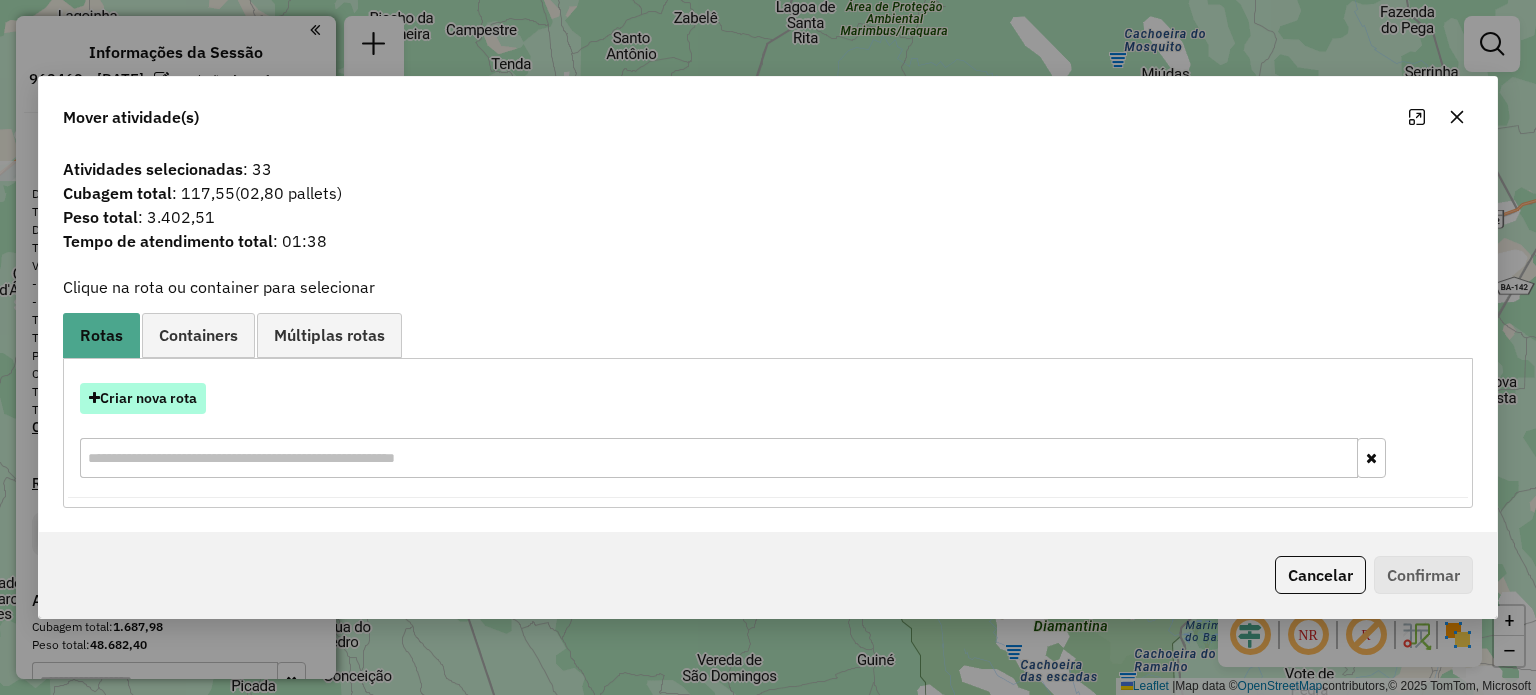 click on "Criar nova rota" at bounding box center (143, 398) 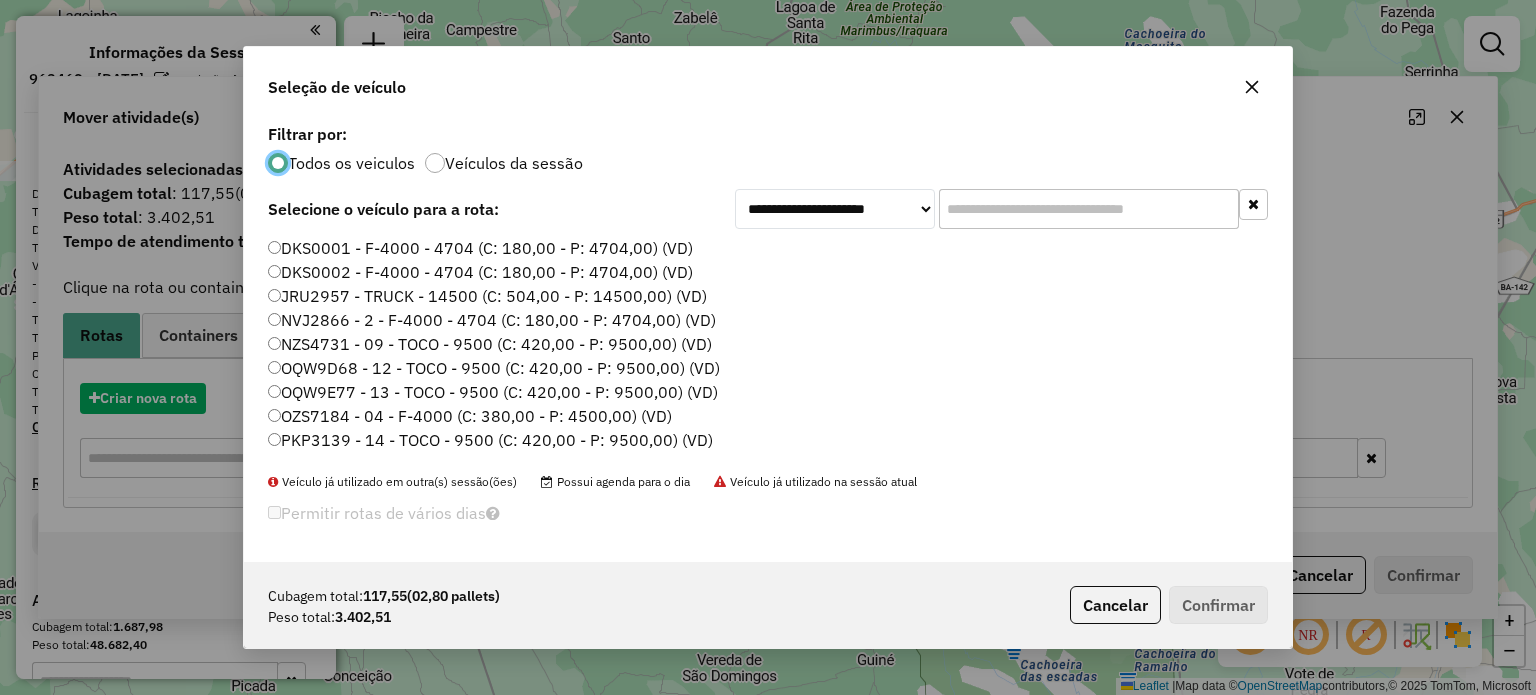 scroll, scrollTop: 10, scrollLeft: 6, axis: both 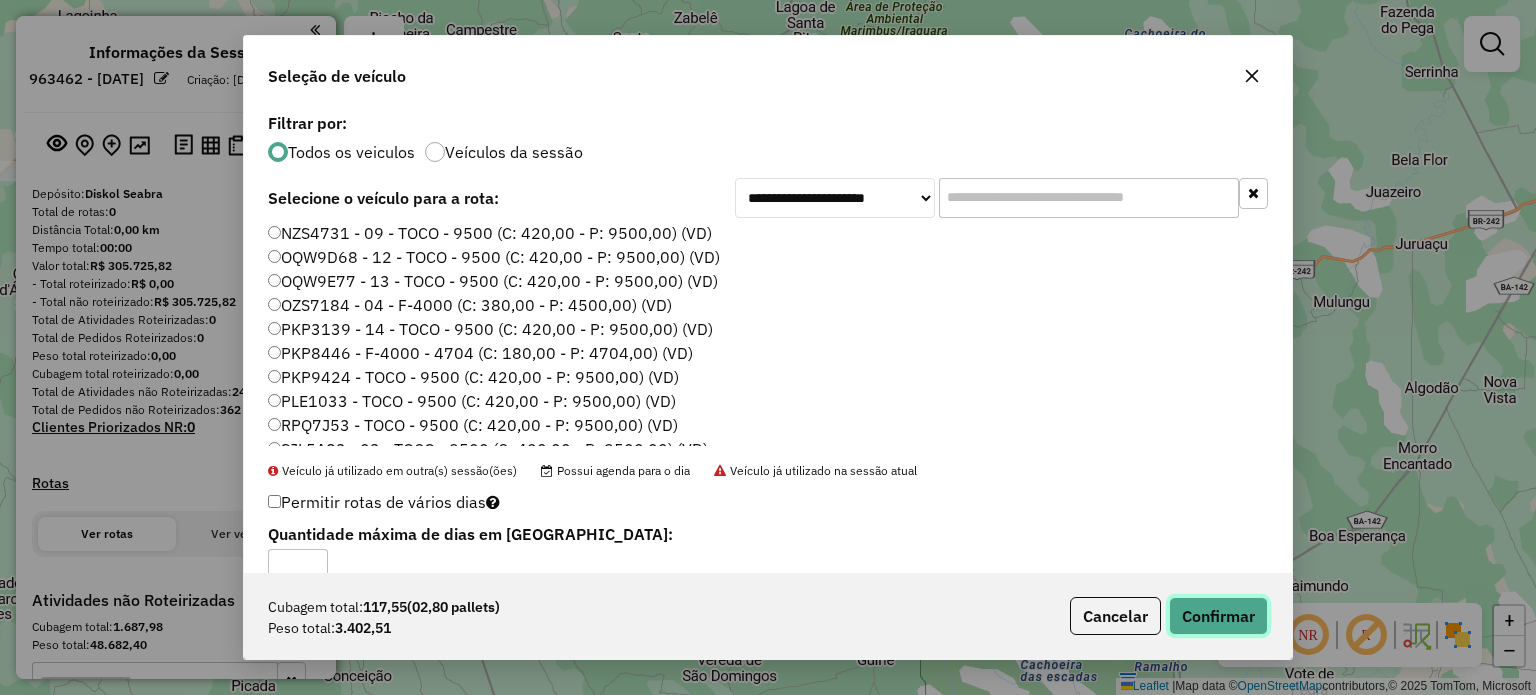 click on "Confirmar" 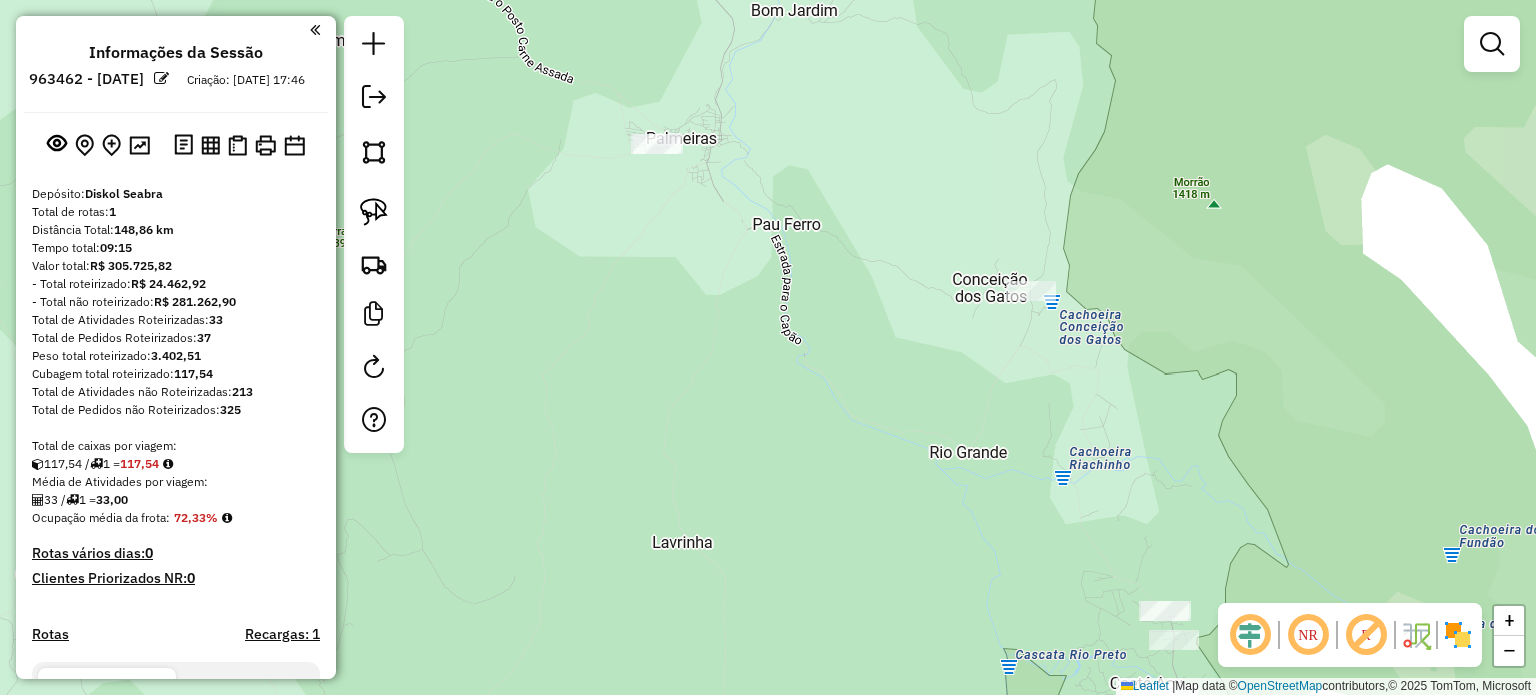 drag, startPoint x: 712, startPoint y: 155, endPoint x: 768, endPoint y: 271, distance: 128.80994 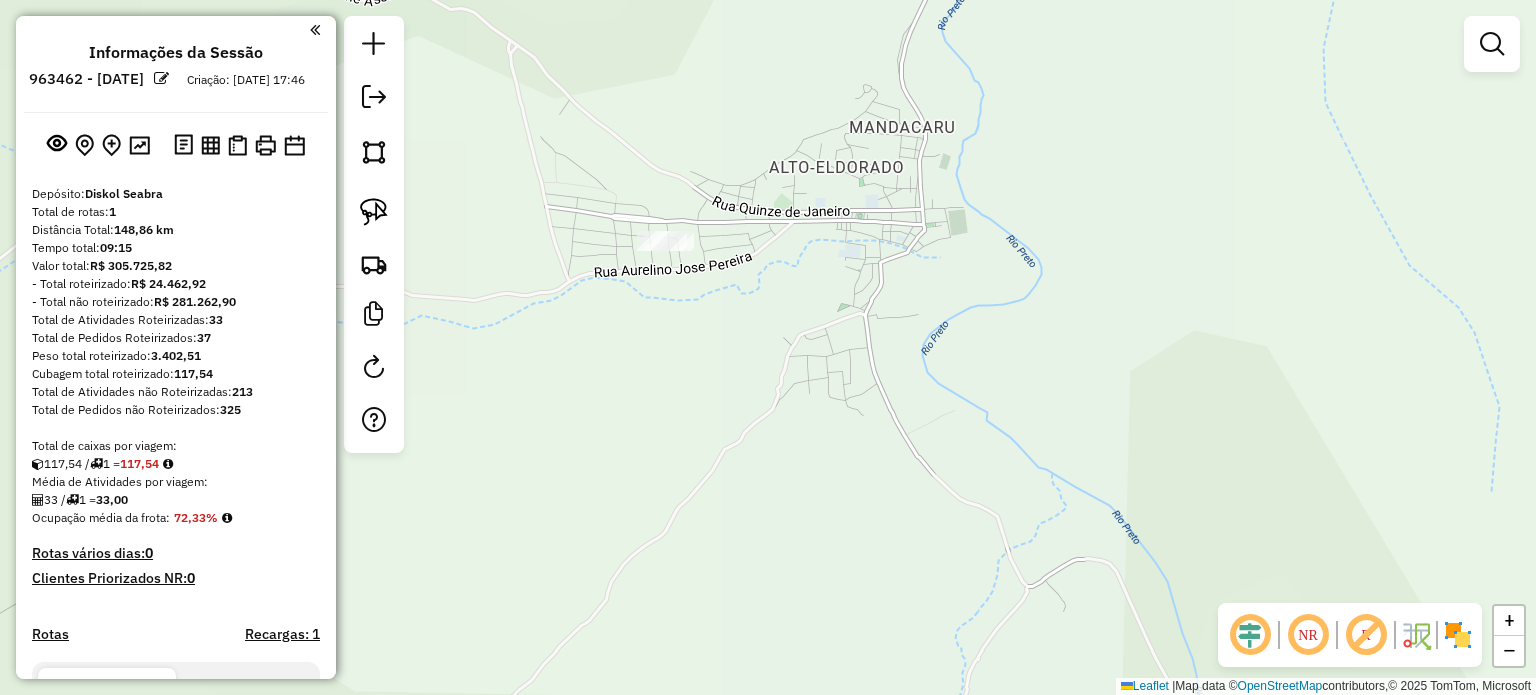 drag, startPoint x: 707, startPoint y: 247, endPoint x: 718, endPoint y: 319, distance: 72.835434 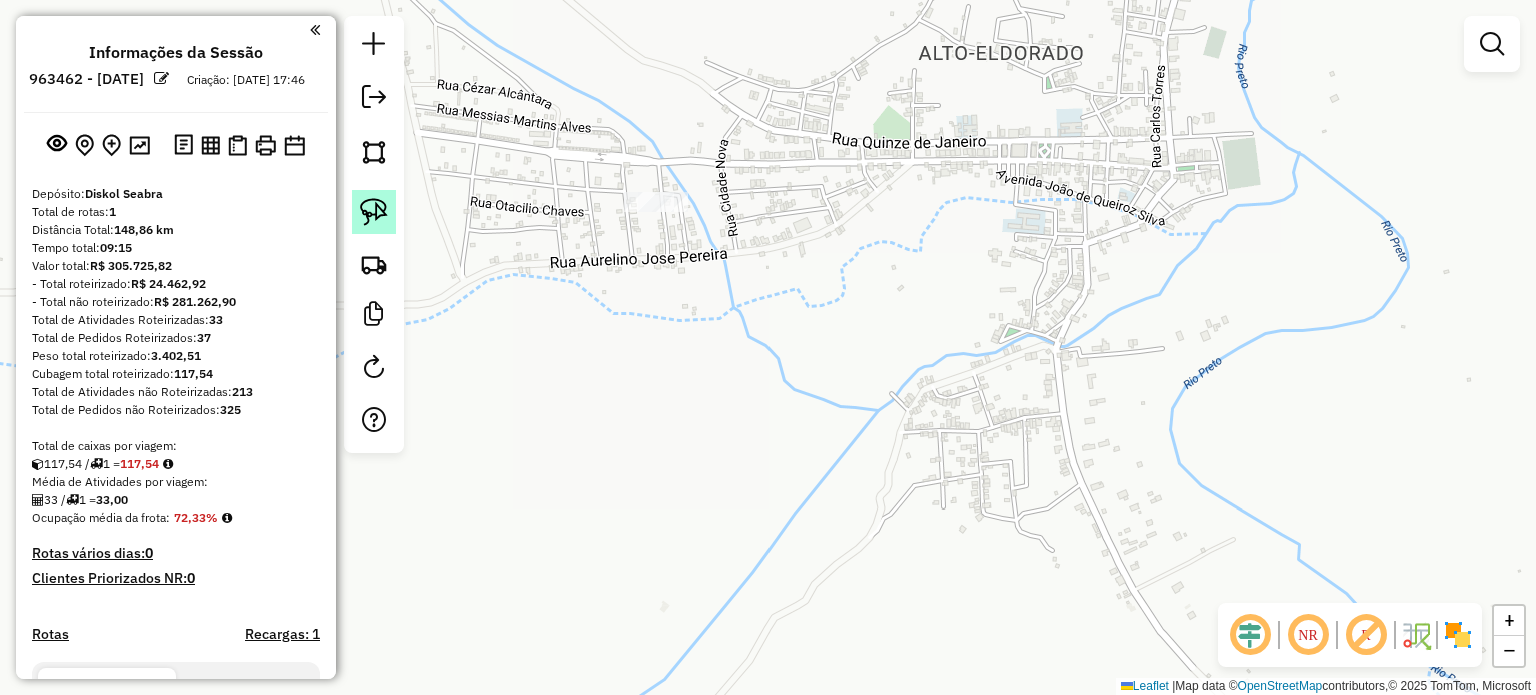 click 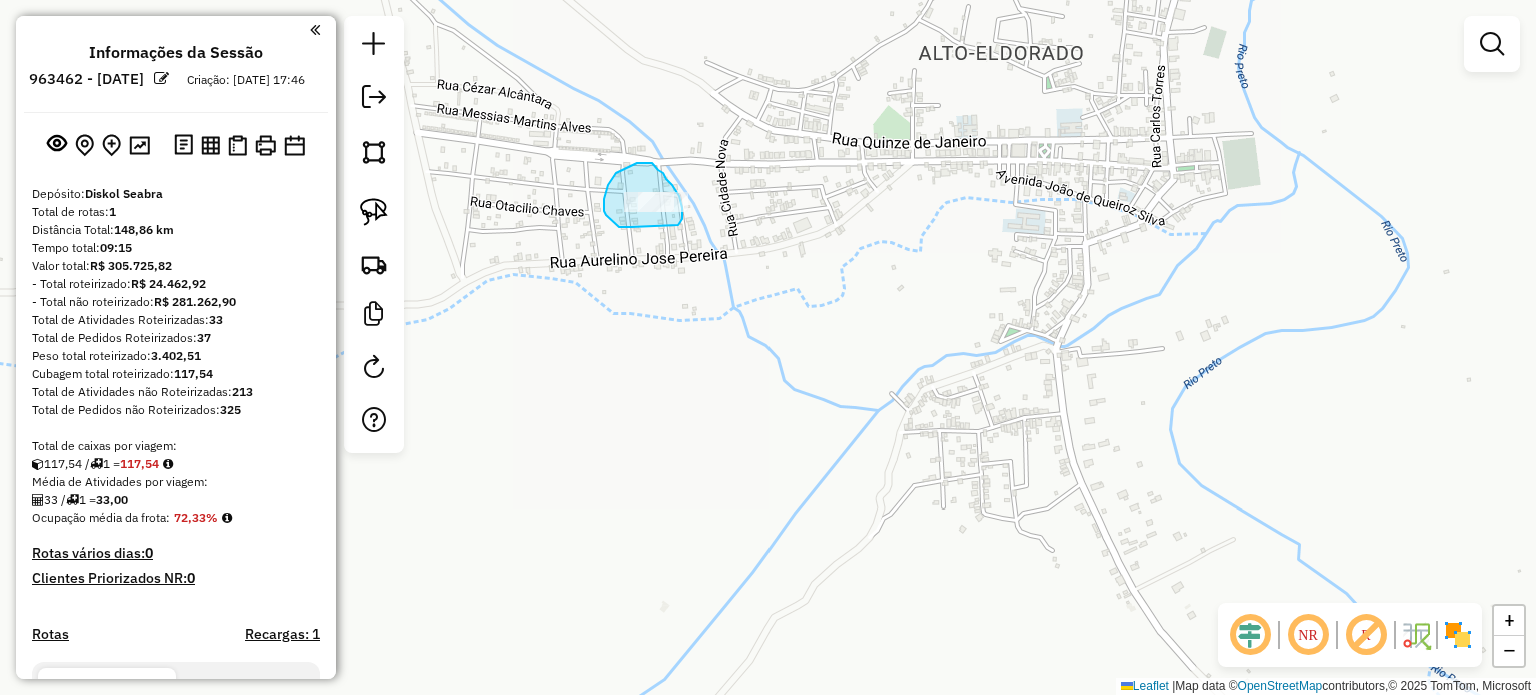 drag, startPoint x: 615, startPoint y: 223, endPoint x: 663, endPoint y: 225, distance: 48.04165 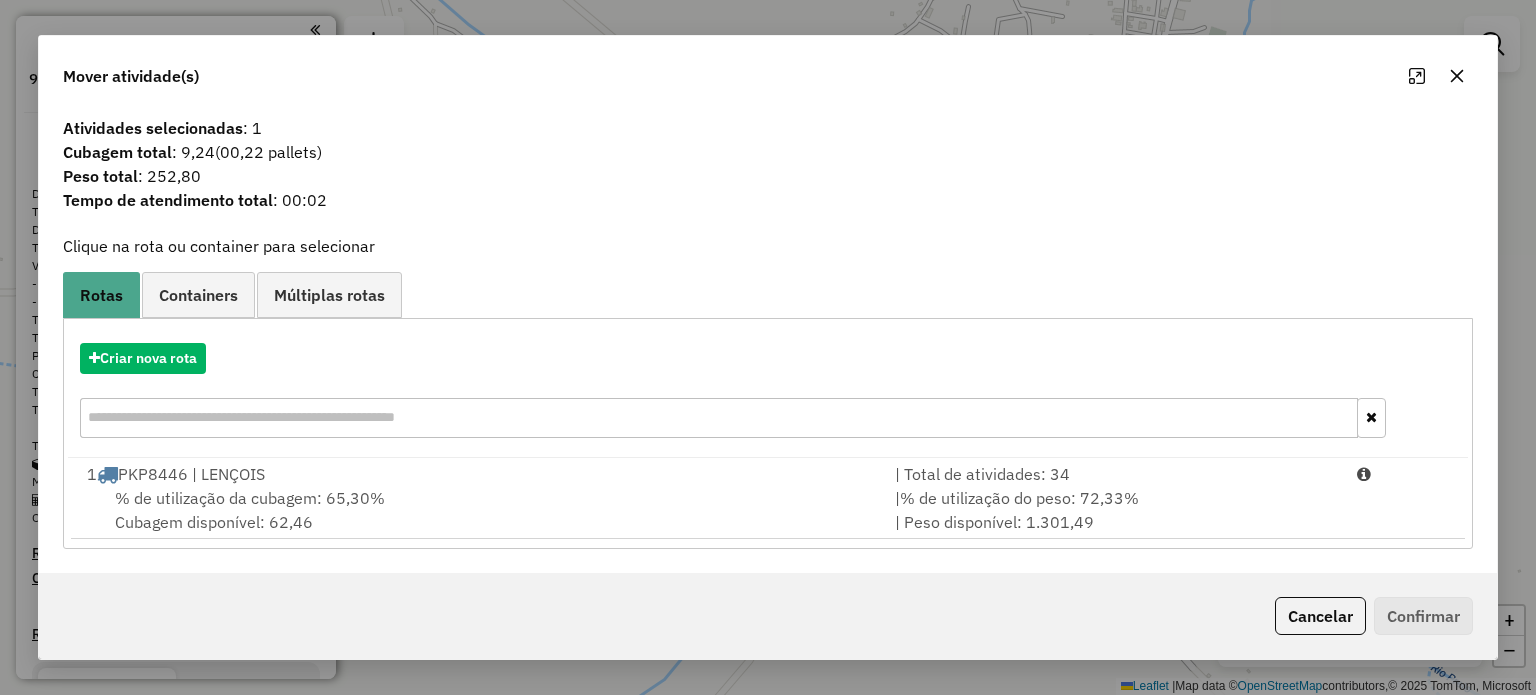 click 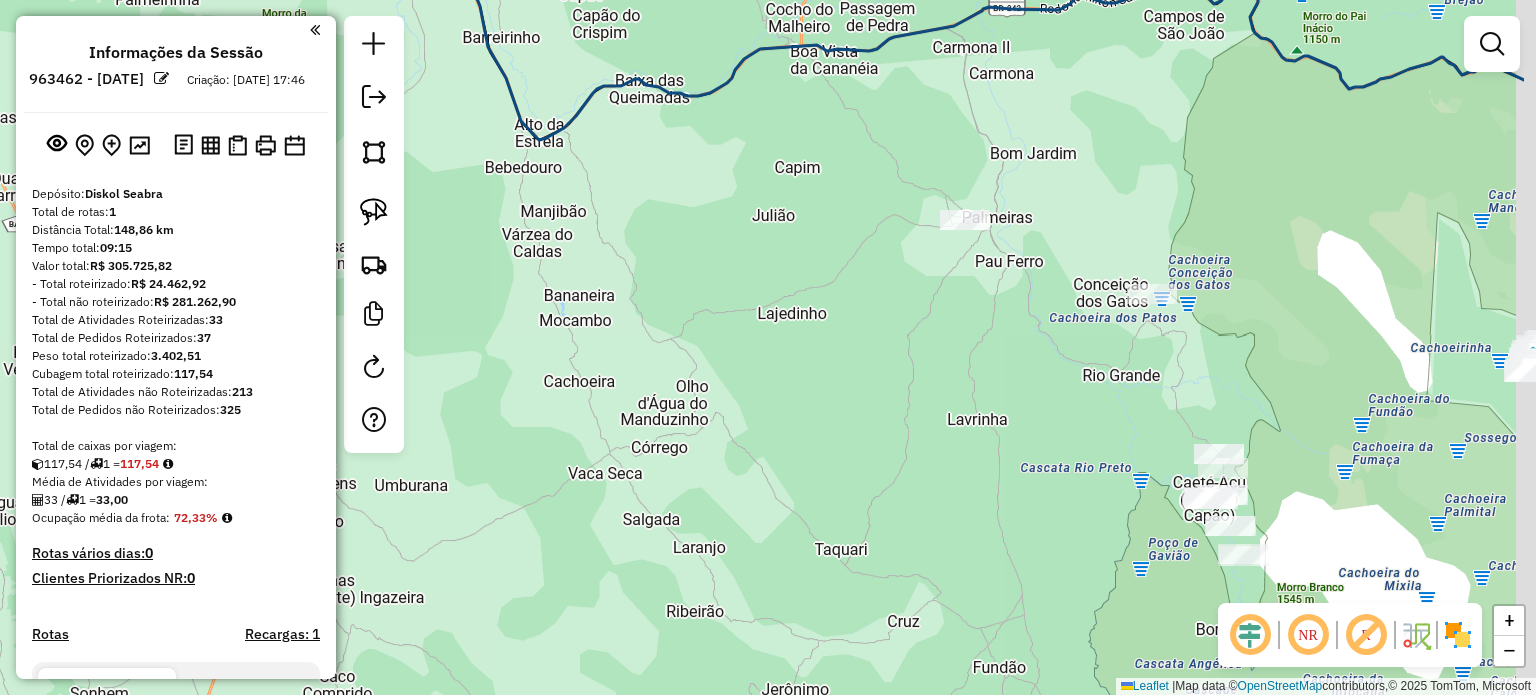 drag, startPoint x: 1257, startPoint y: 310, endPoint x: 1089, endPoint y: 251, distance: 178.05898 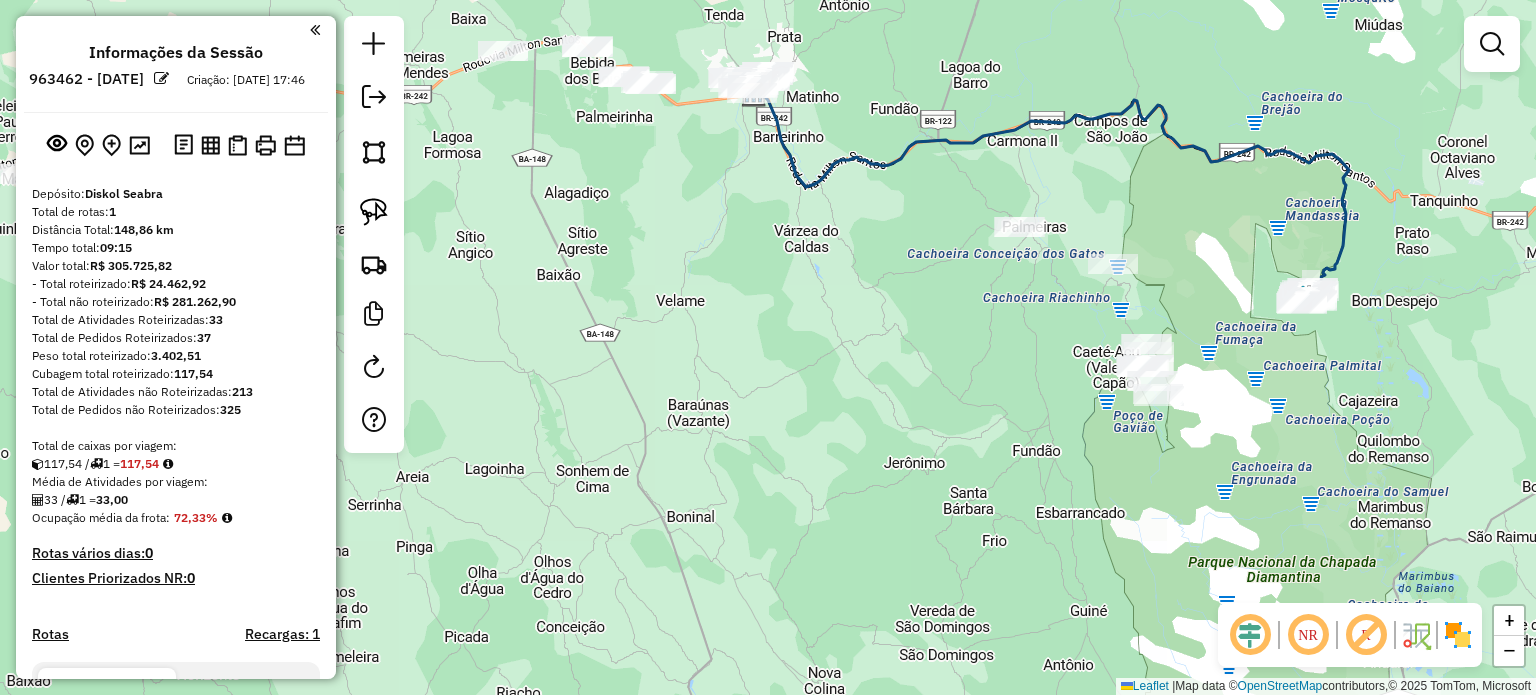 drag, startPoint x: 1152, startPoint y: 230, endPoint x: 1111, endPoint y: 243, distance: 43.011627 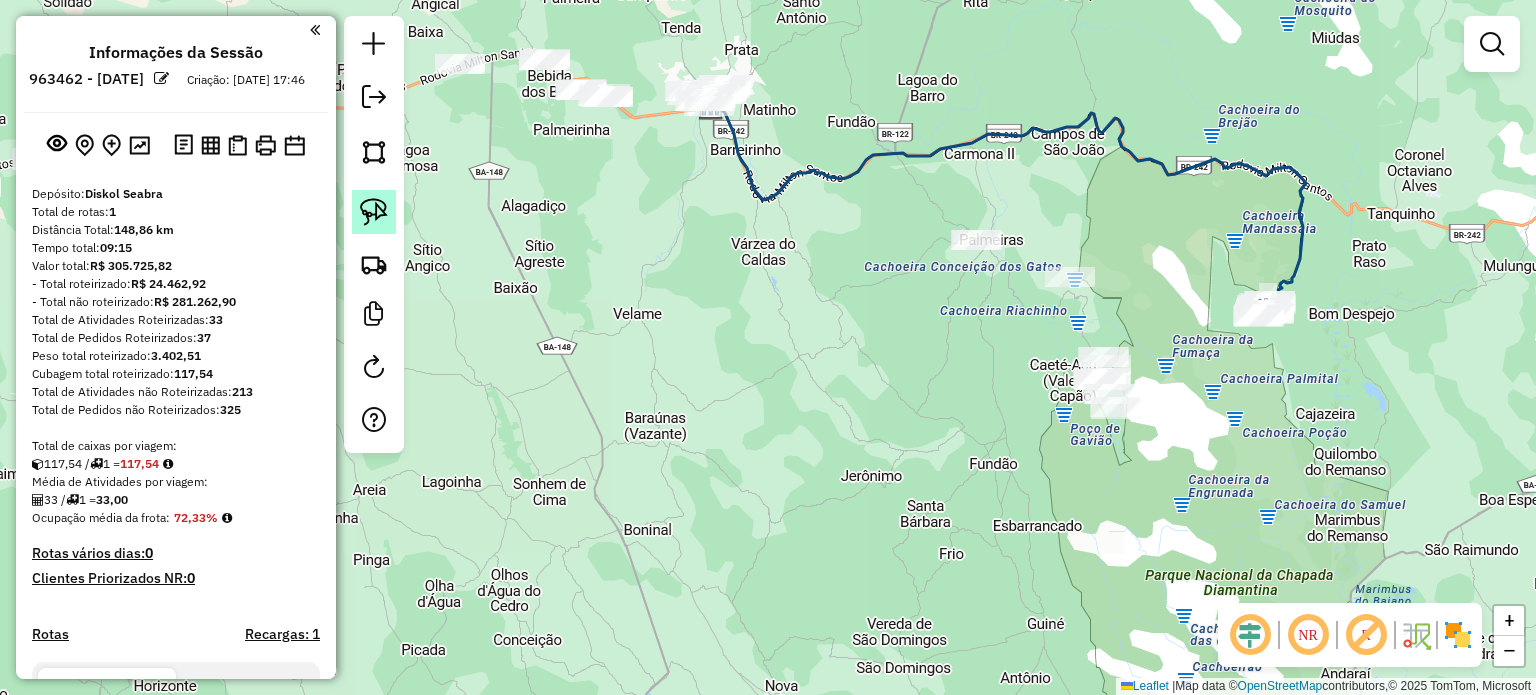 click 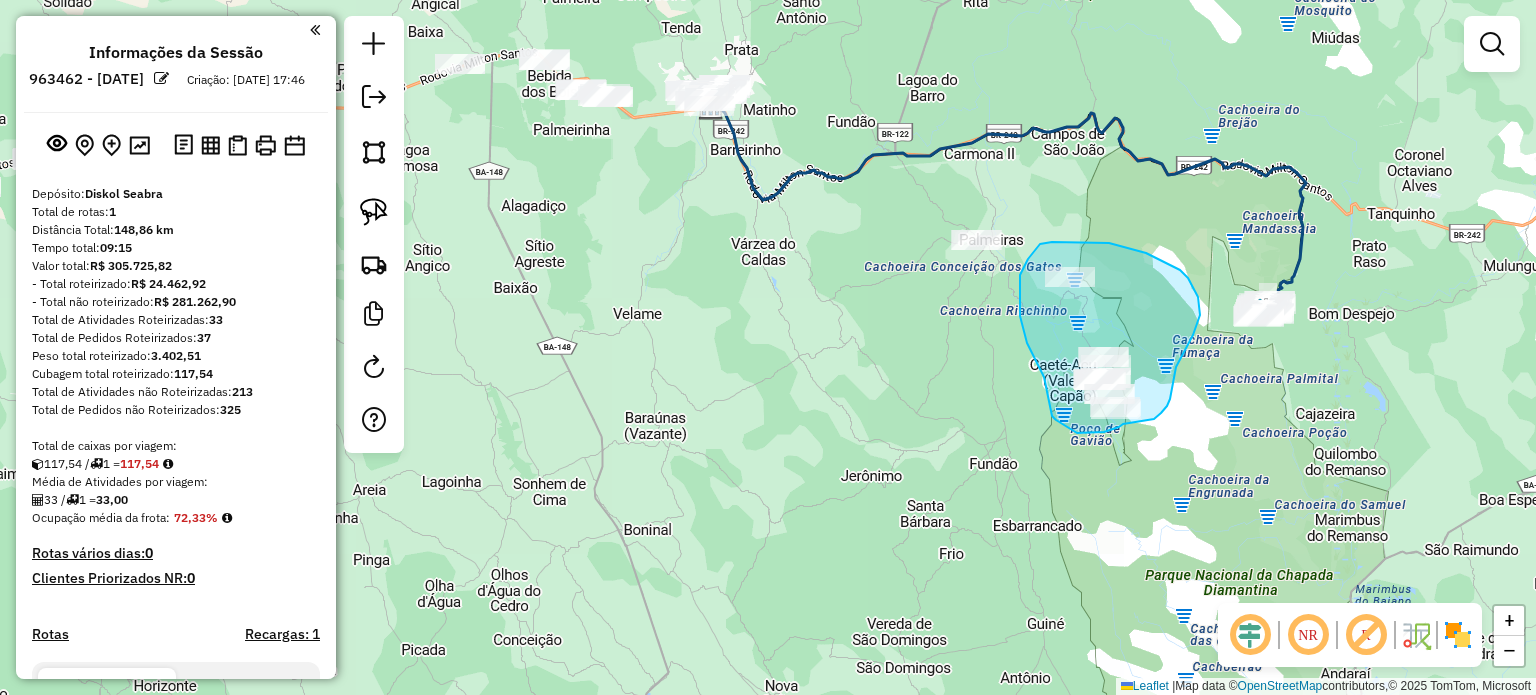 drag, startPoint x: 1044, startPoint y: 377, endPoint x: 1048, endPoint y: 400, distance: 23.345236 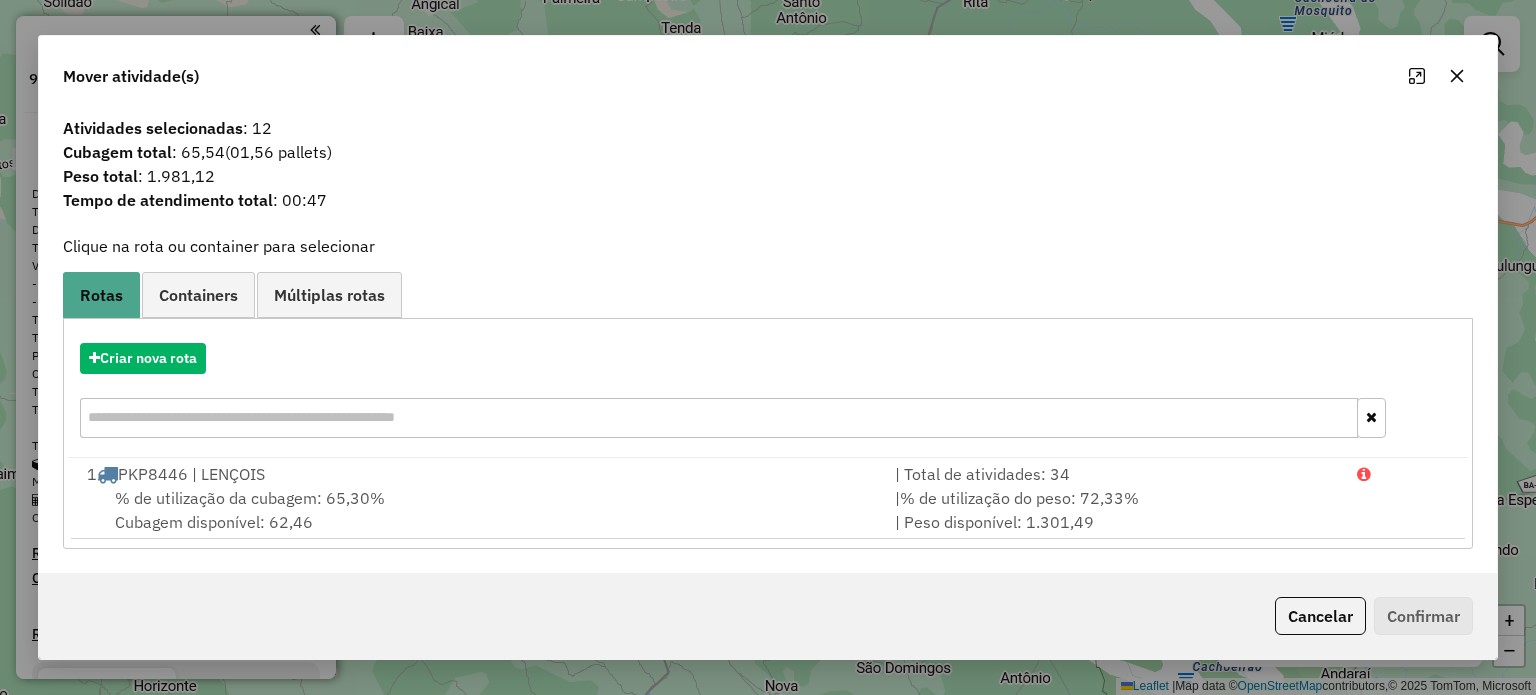 click 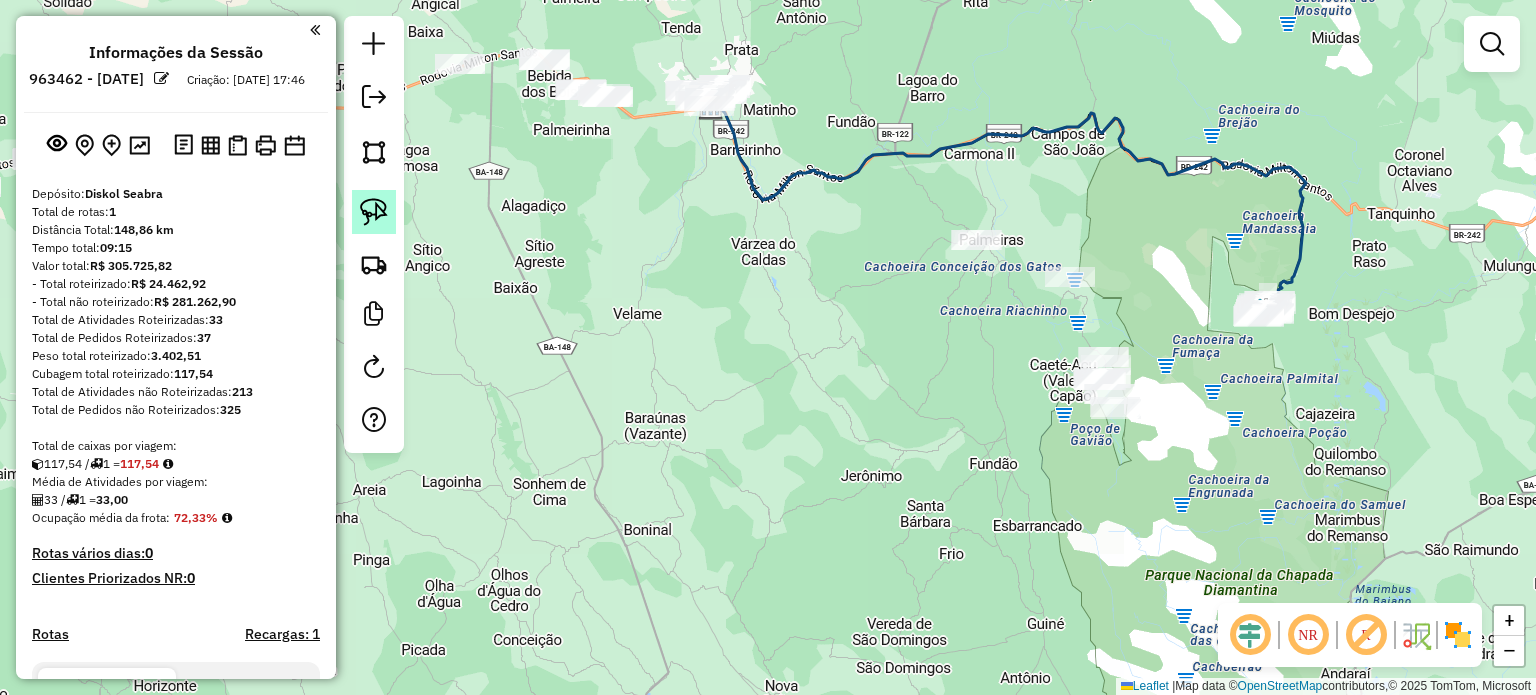 click 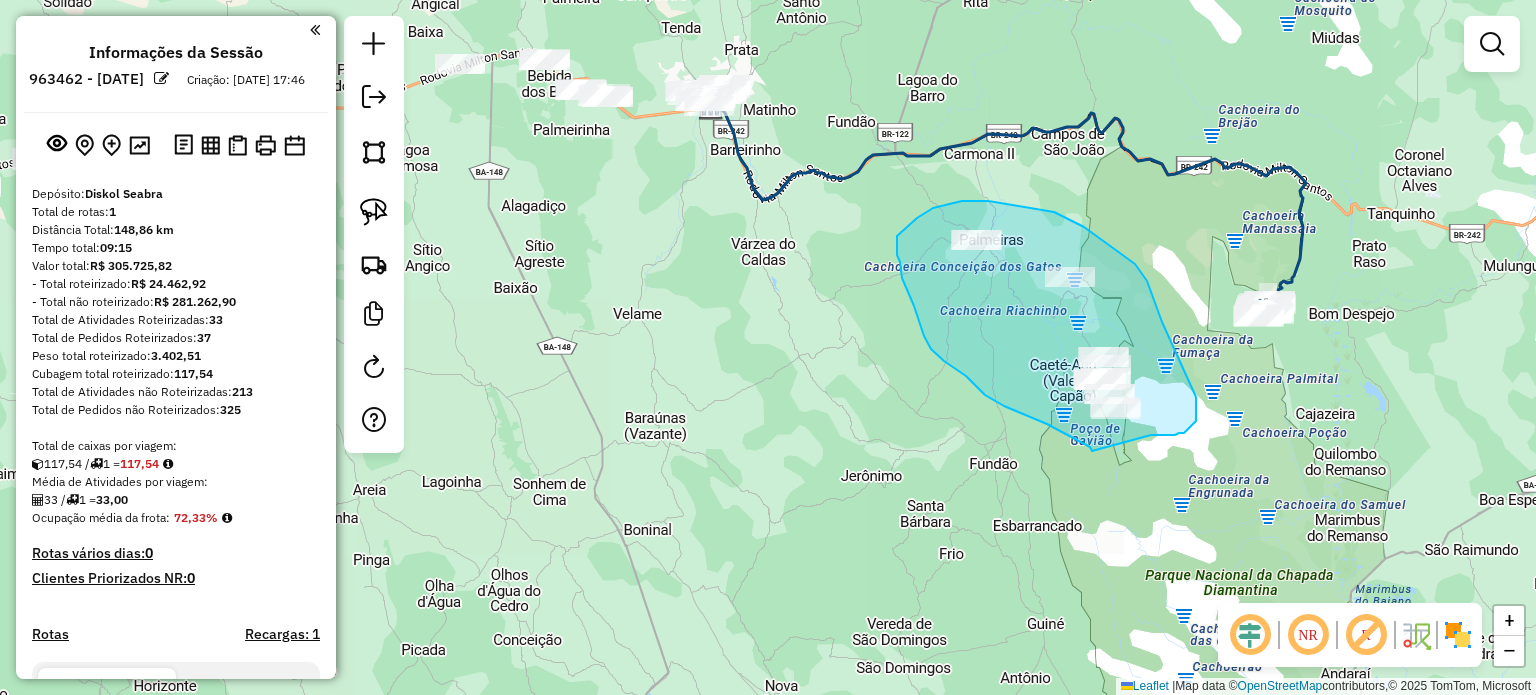 drag, startPoint x: 1092, startPoint y: 451, endPoint x: 1151, endPoint y: 435, distance: 61.13101 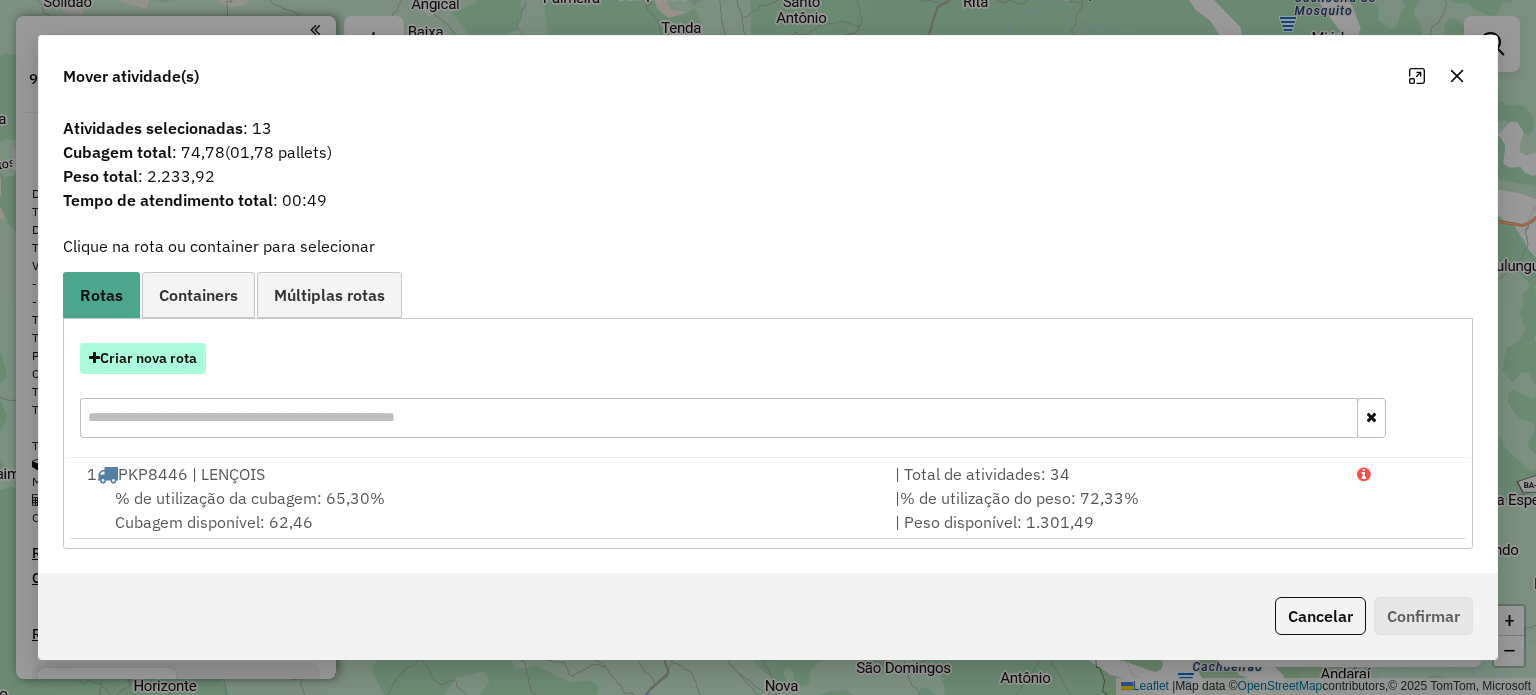 click on "Criar nova rota" at bounding box center [143, 358] 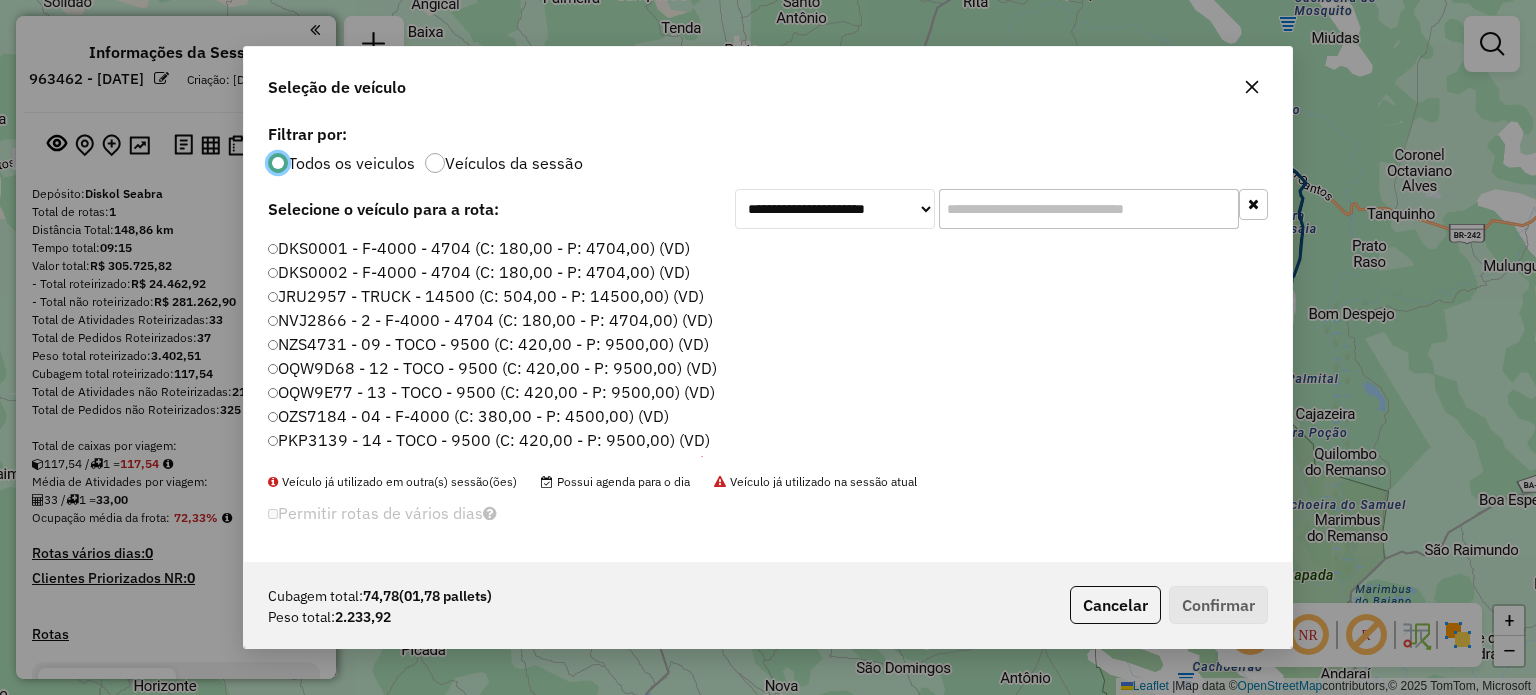 scroll, scrollTop: 10, scrollLeft: 6, axis: both 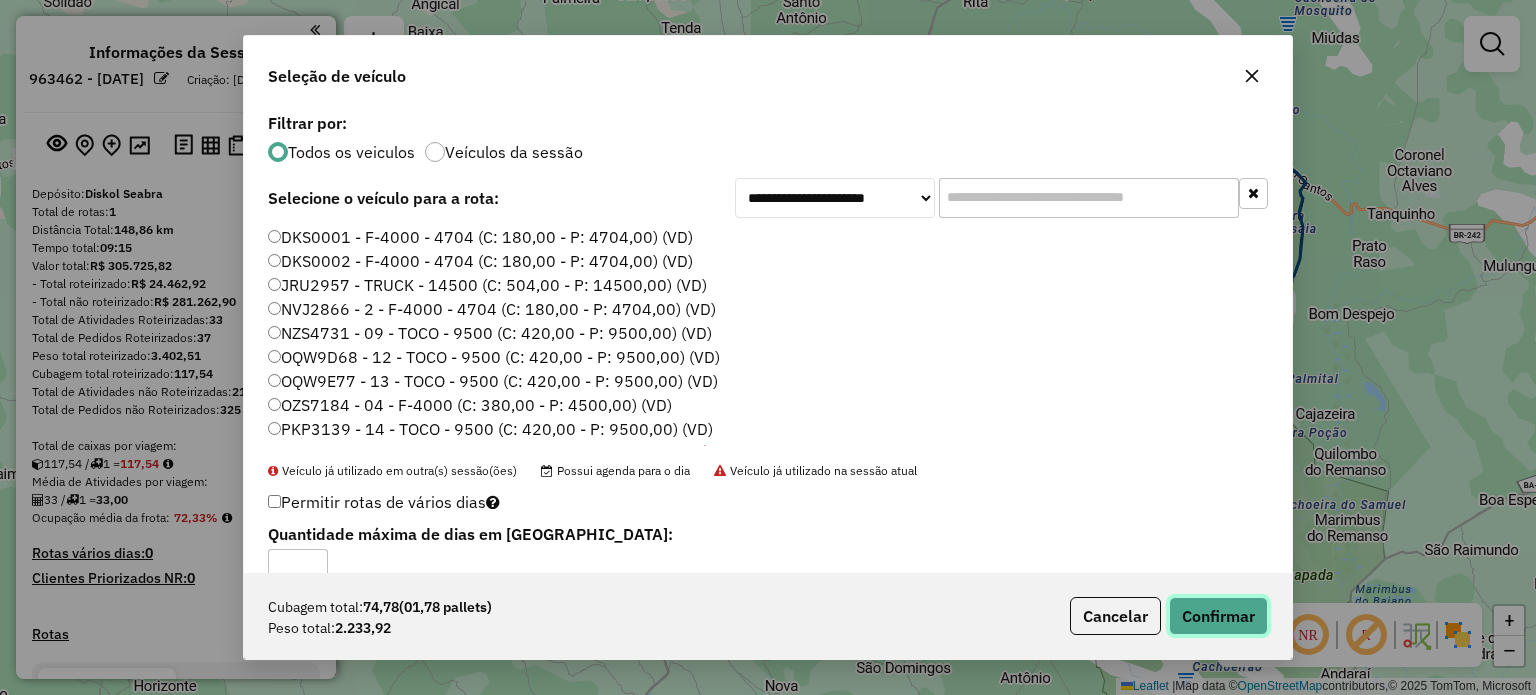 click on "Confirmar" 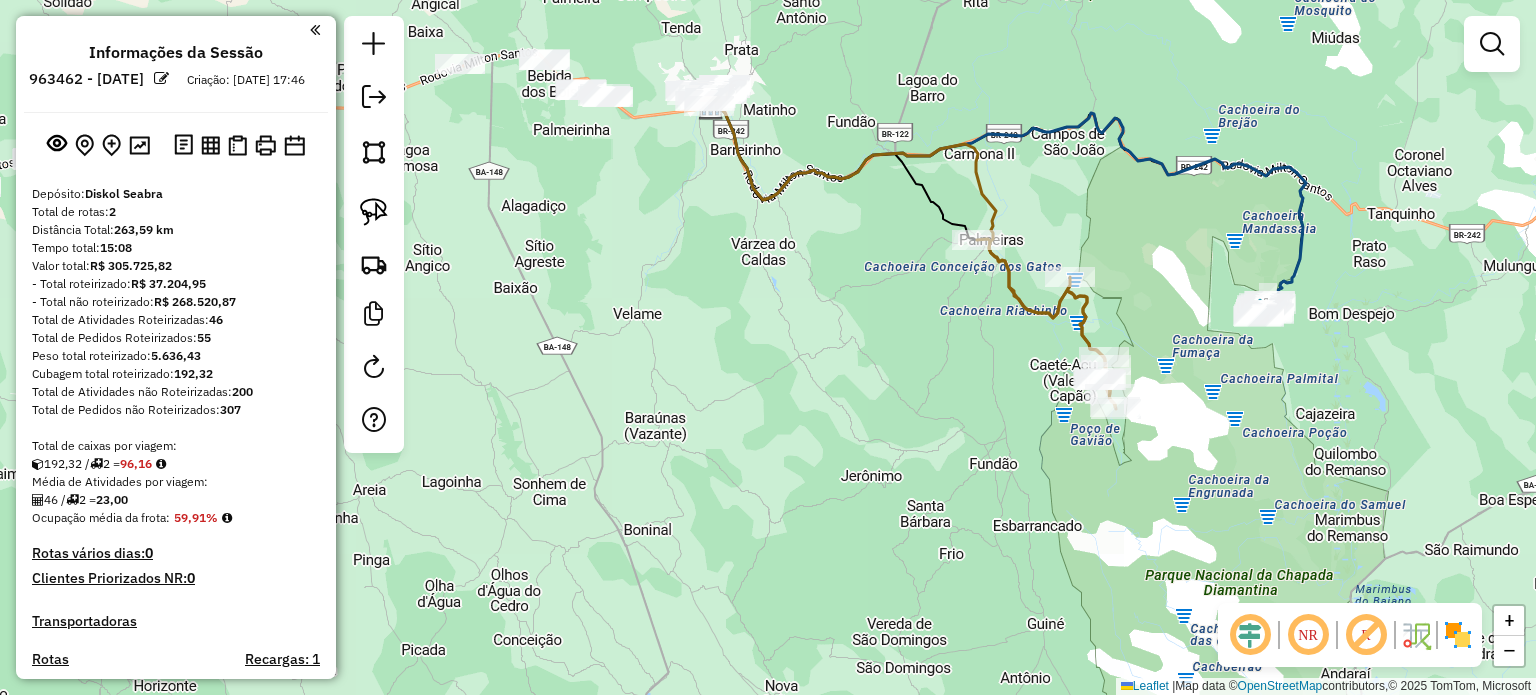 drag, startPoint x: 676, startPoint y: 301, endPoint x: 820, endPoint y: 426, distance: 190.68561 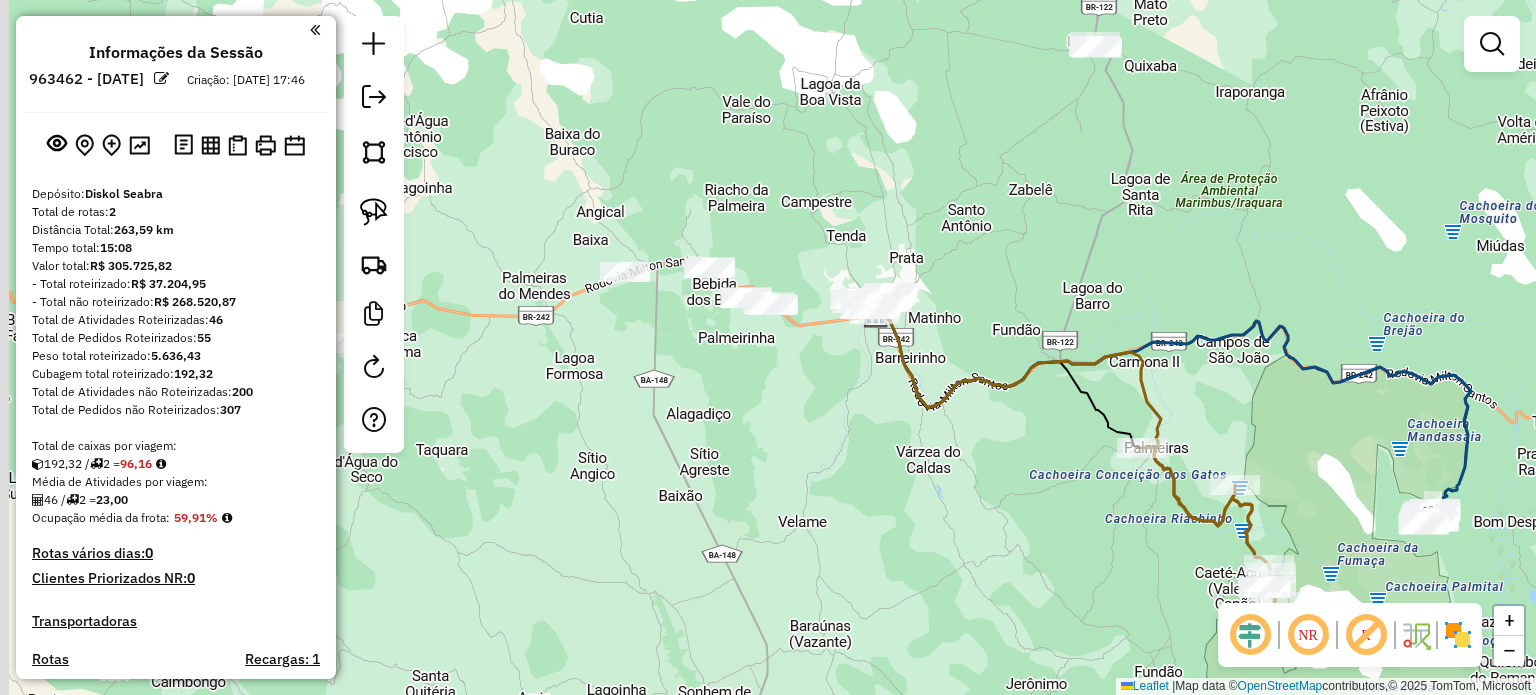 drag, startPoint x: 976, startPoint y: 179, endPoint x: 998, endPoint y: 263, distance: 86.833176 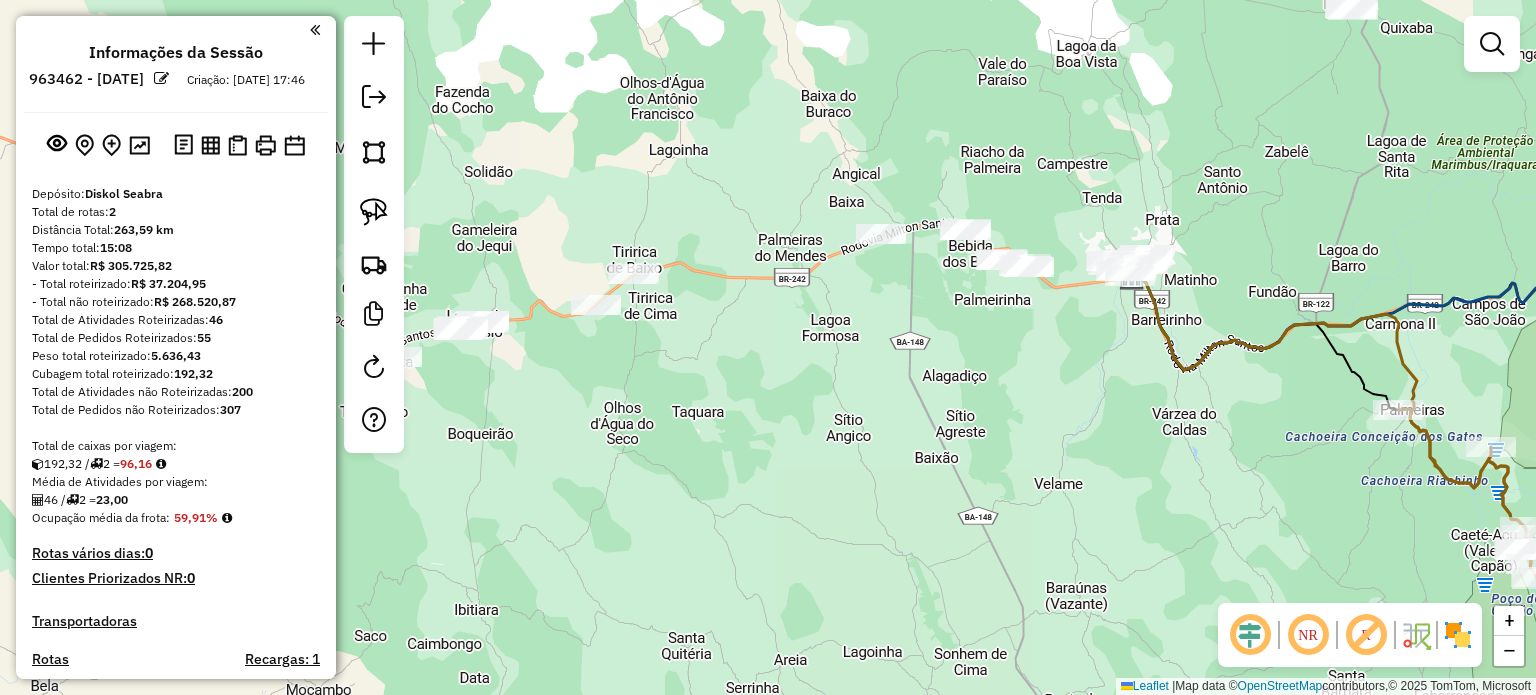 drag, startPoint x: 800, startPoint y: 421, endPoint x: 1056, endPoint y: 399, distance: 256.94357 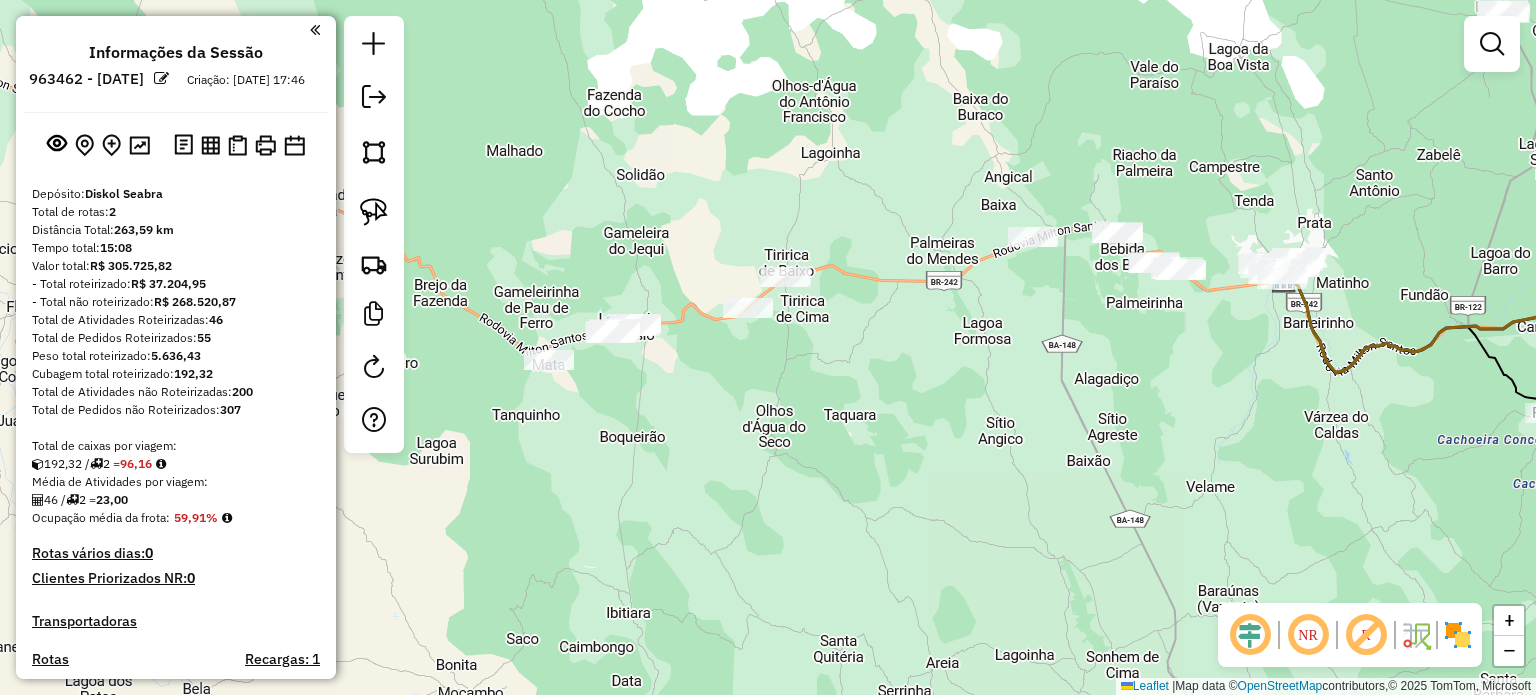 drag, startPoint x: 1033, startPoint y: 365, endPoint x: 1158, endPoint y: 359, distance: 125.14392 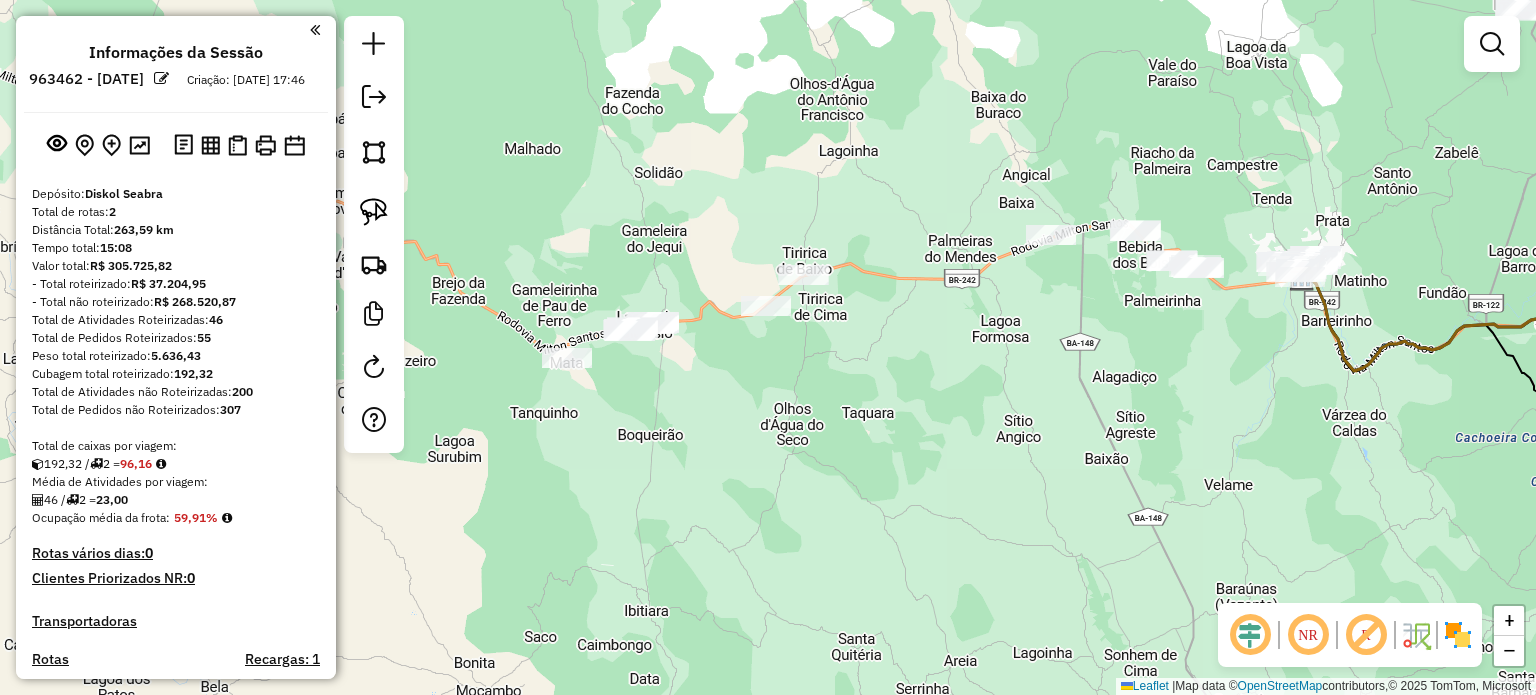 drag, startPoint x: 1162, startPoint y: 372, endPoint x: 1182, endPoint y: 412, distance: 44.72136 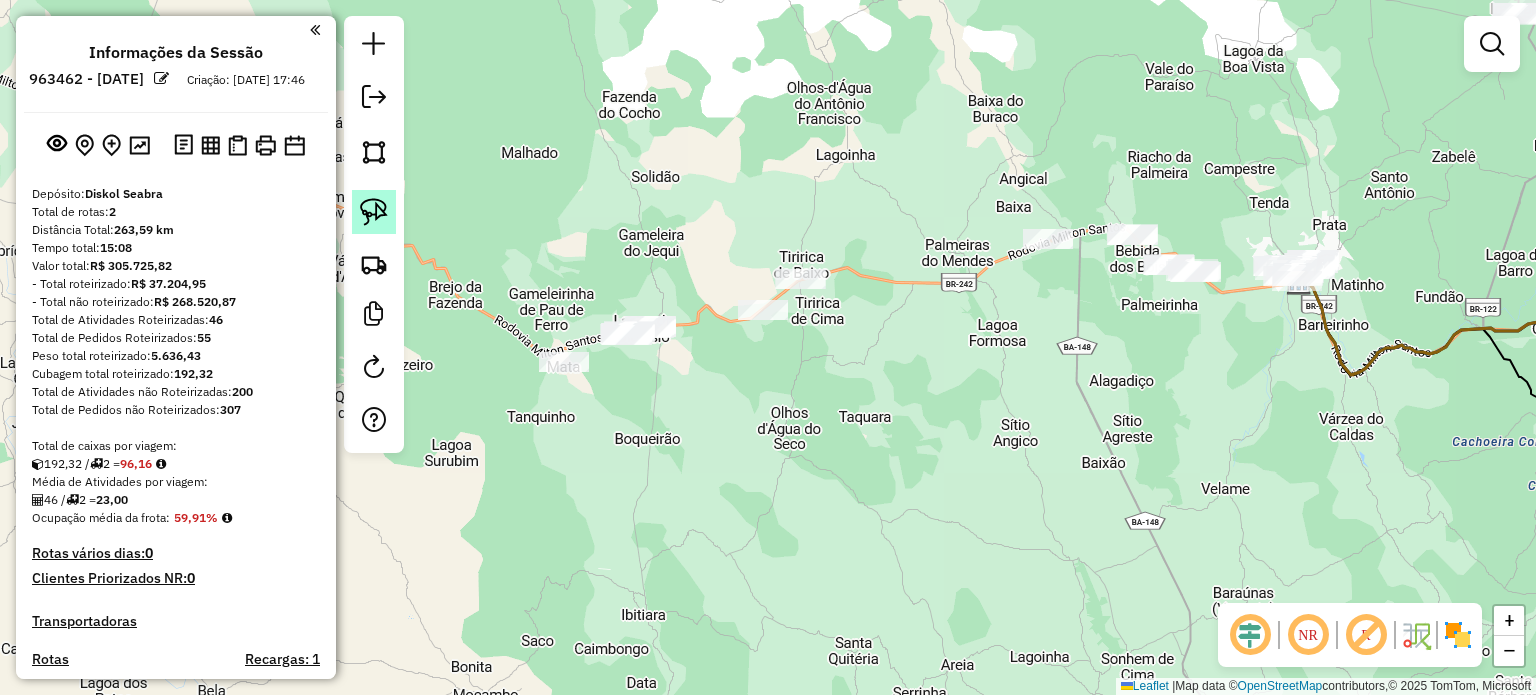click 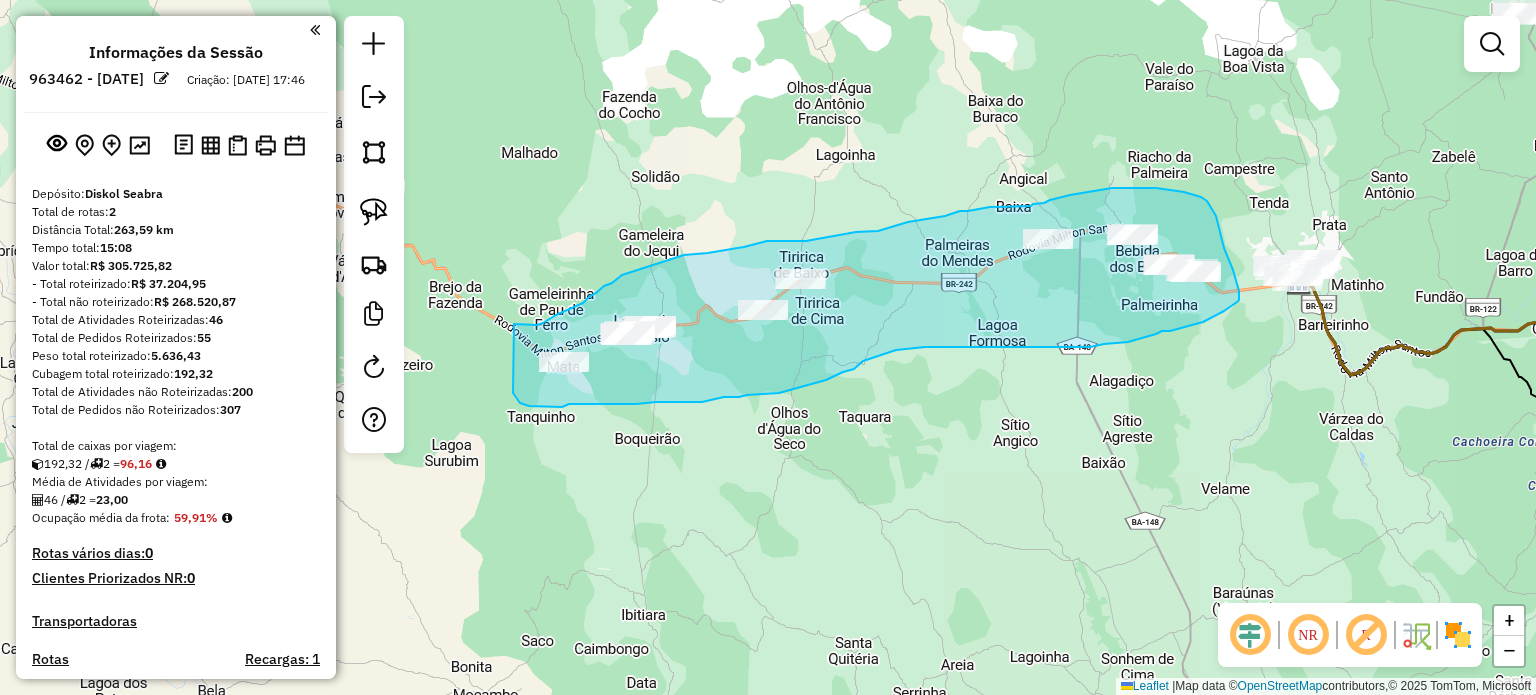 drag, startPoint x: 514, startPoint y: 324, endPoint x: 513, endPoint y: 393, distance: 69.00725 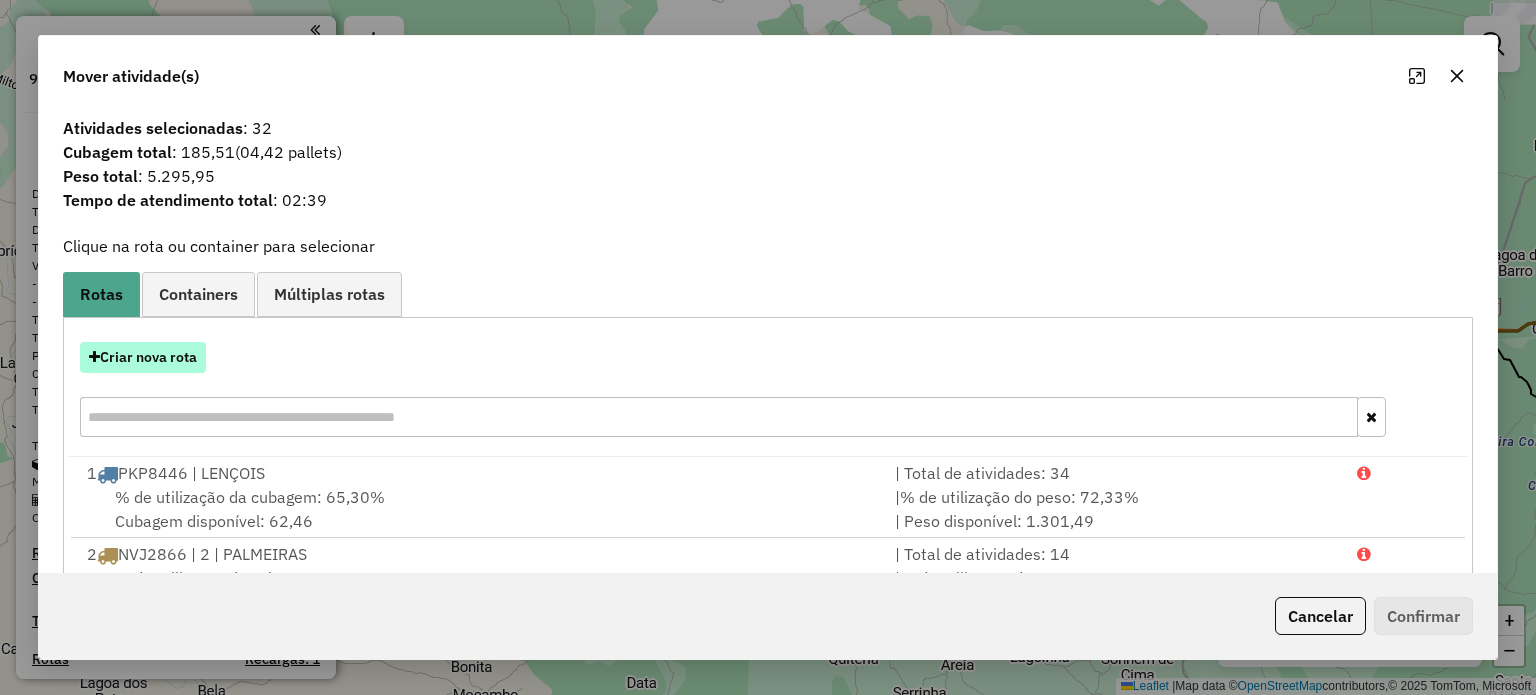 click on "Criar nova rota" at bounding box center [143, 357] 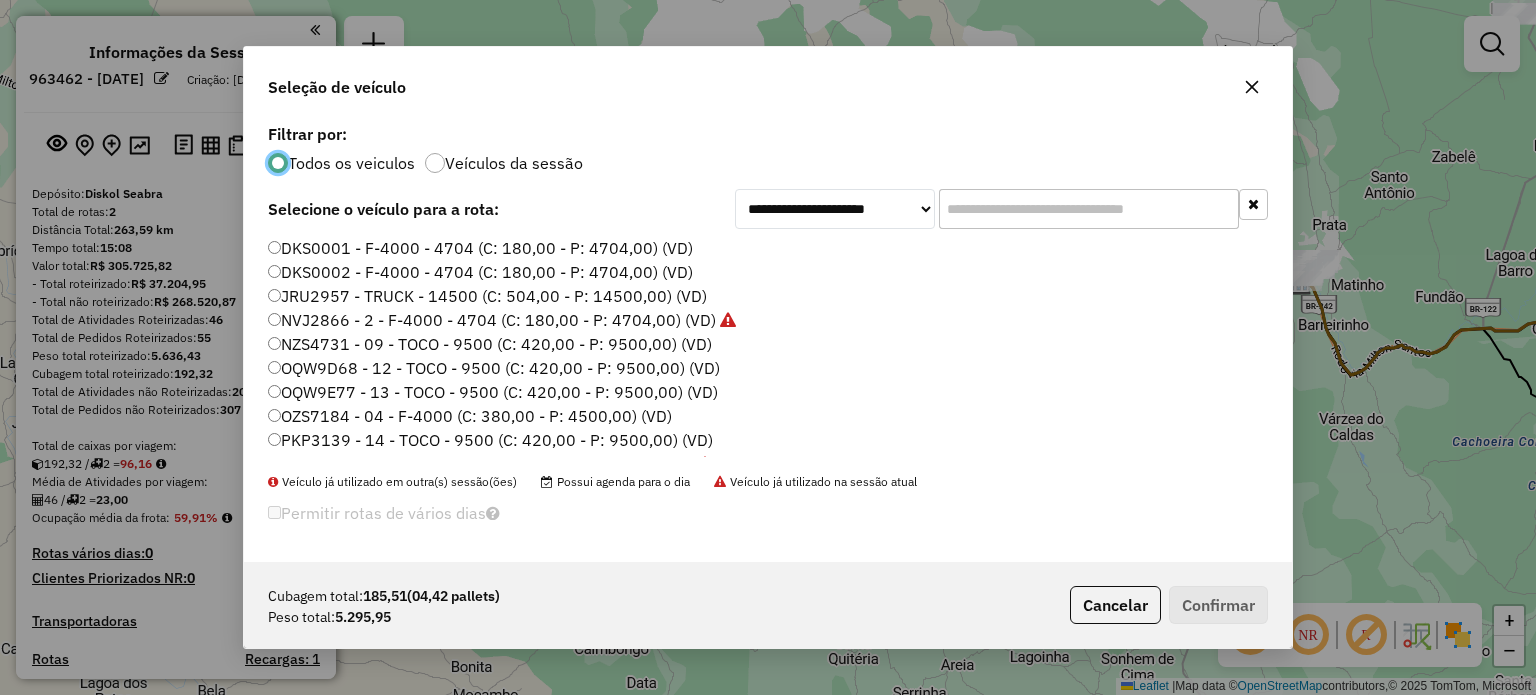 scroll, scrollTop: 10, scrollLeft: 6, axis: both 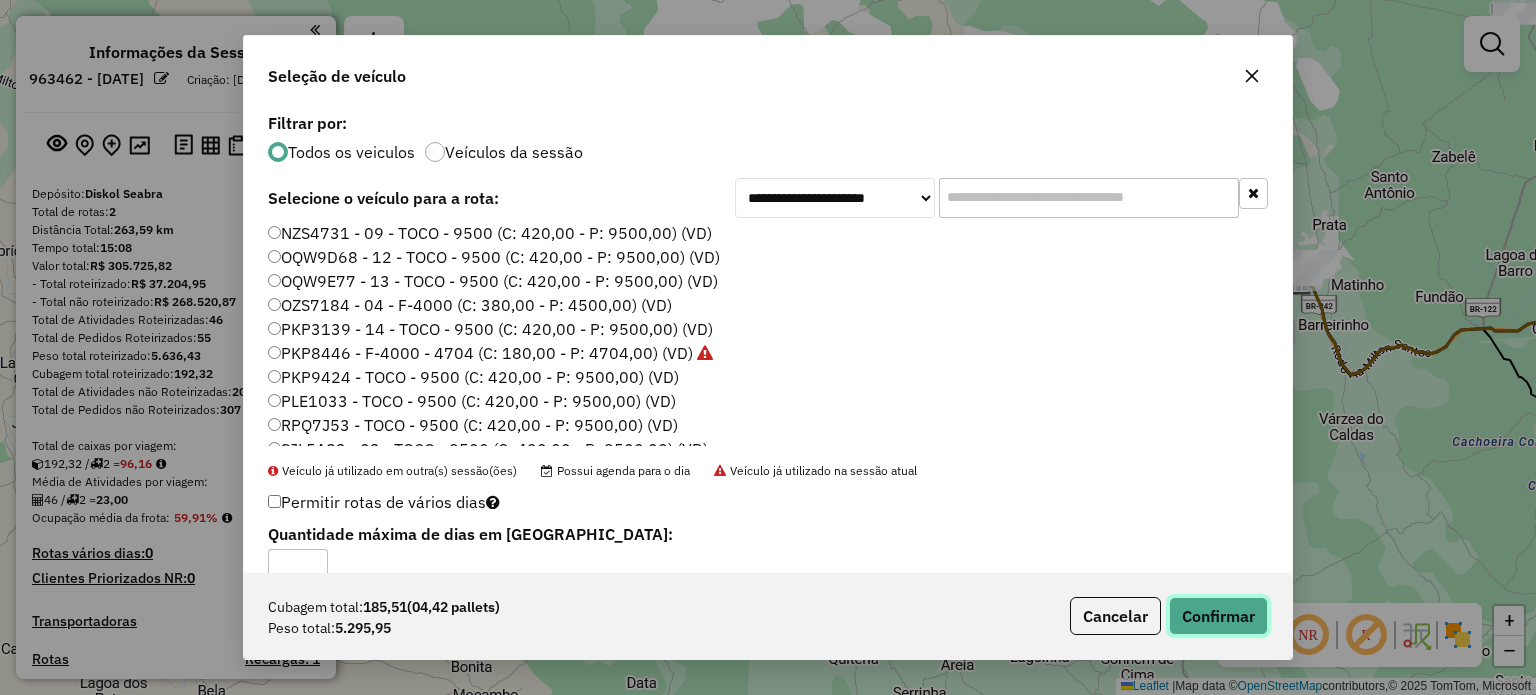 click on "Confirmar" 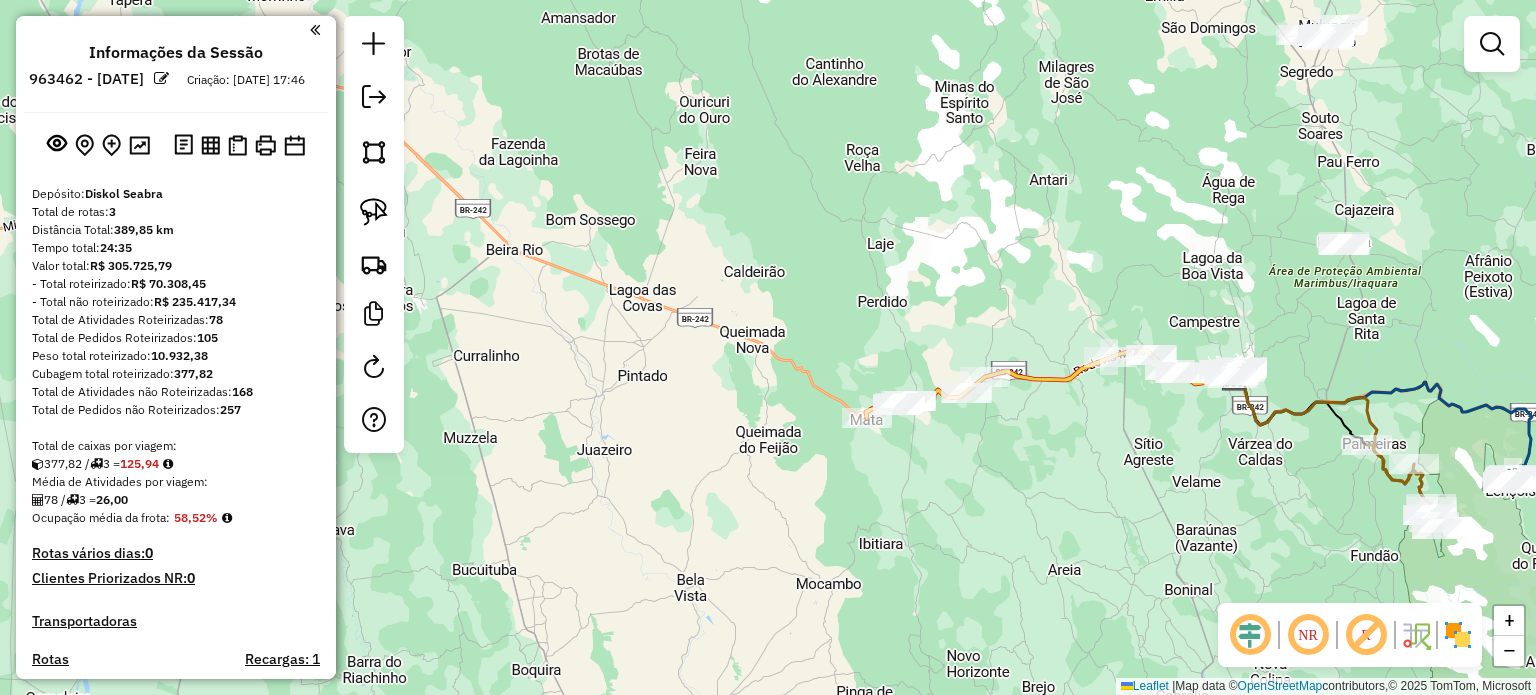 drag, startPoint x: 1216, startPoint y: 454, endPoint x: 941, endPoint y: 495, distance: 278.03955 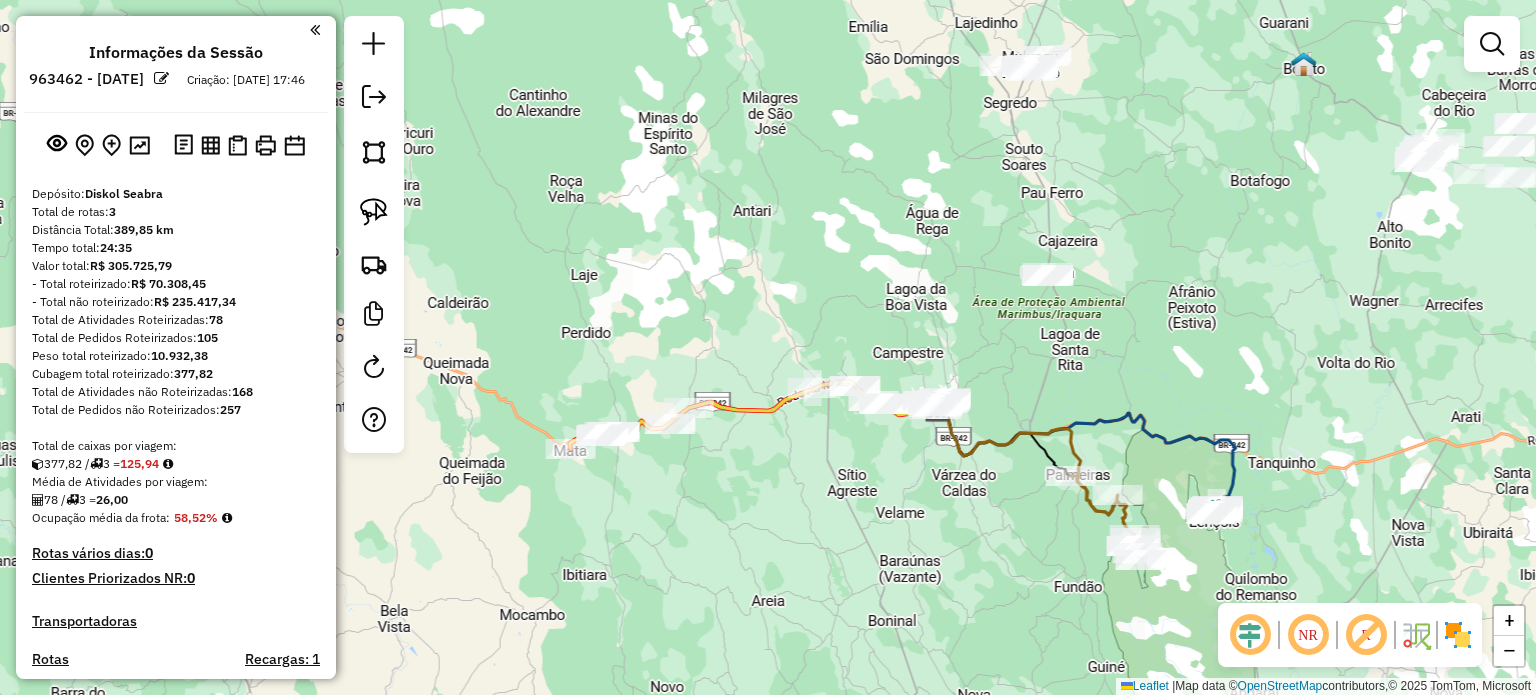 drag, startPoint x: 915, startPoint y: 495, endPoint x: 888, endPoint y: 496, distance: 27.018513 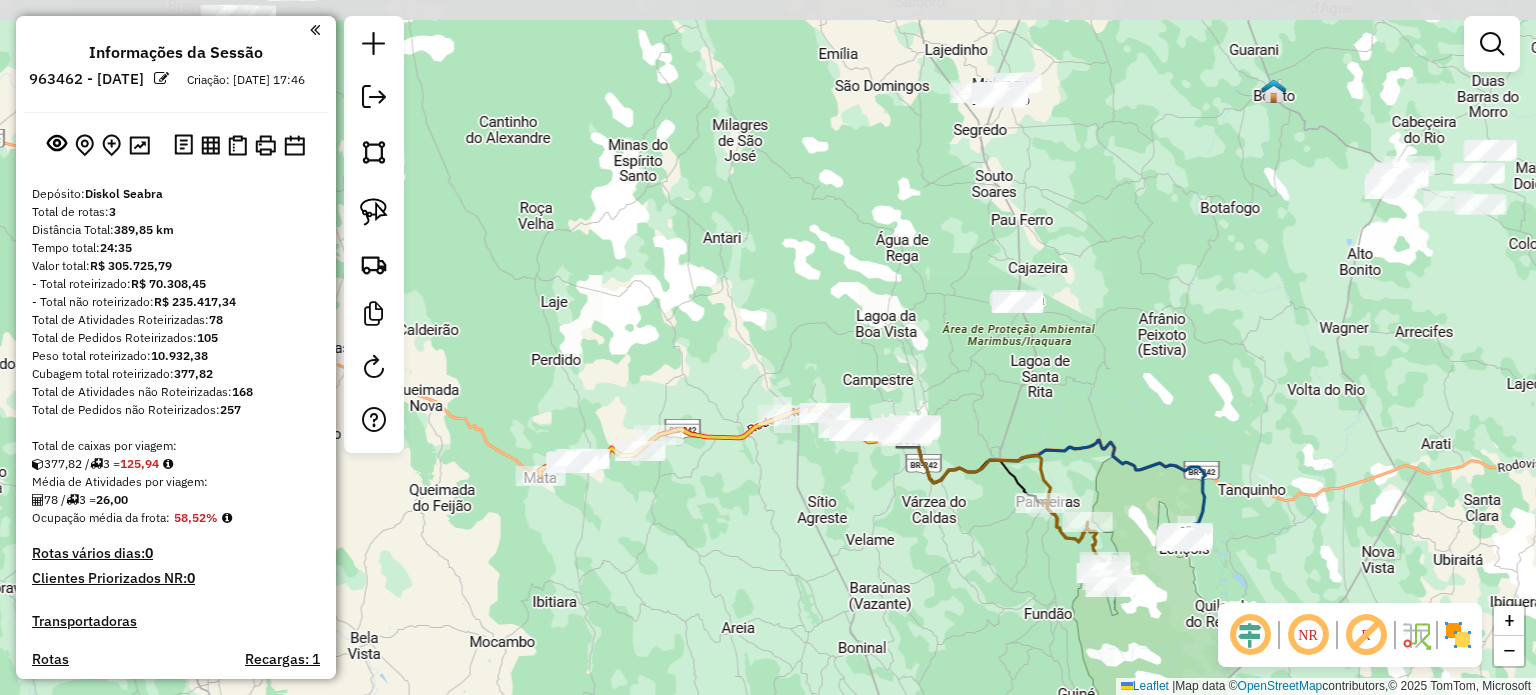 drag, startPoint x: 1200, startPoint y: 350, endPoint x: 1019, endPoint y: 458, distance: 210.77238 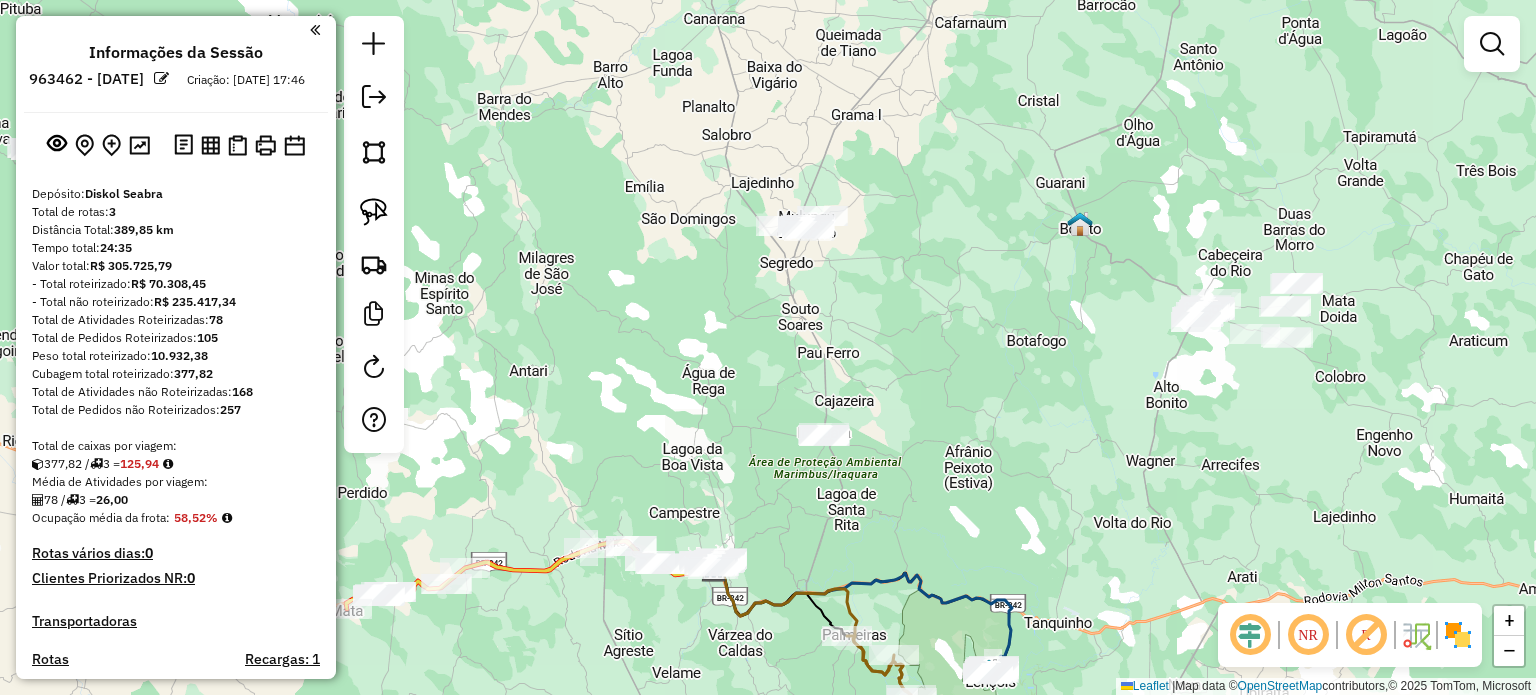 drag, startPoint x: 1253, startPoint y: 397, endPoint x: 1177, endPoint y: 435, distance: 84.97058 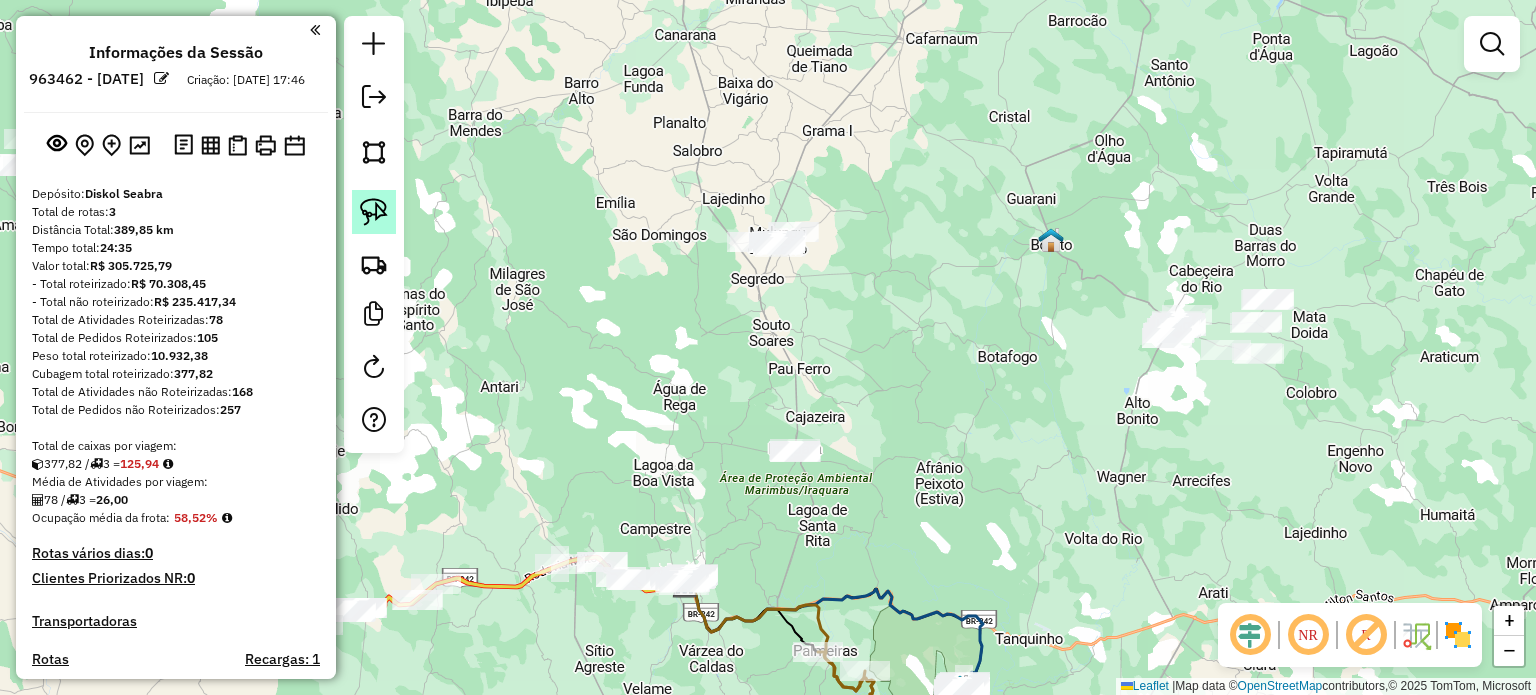 click 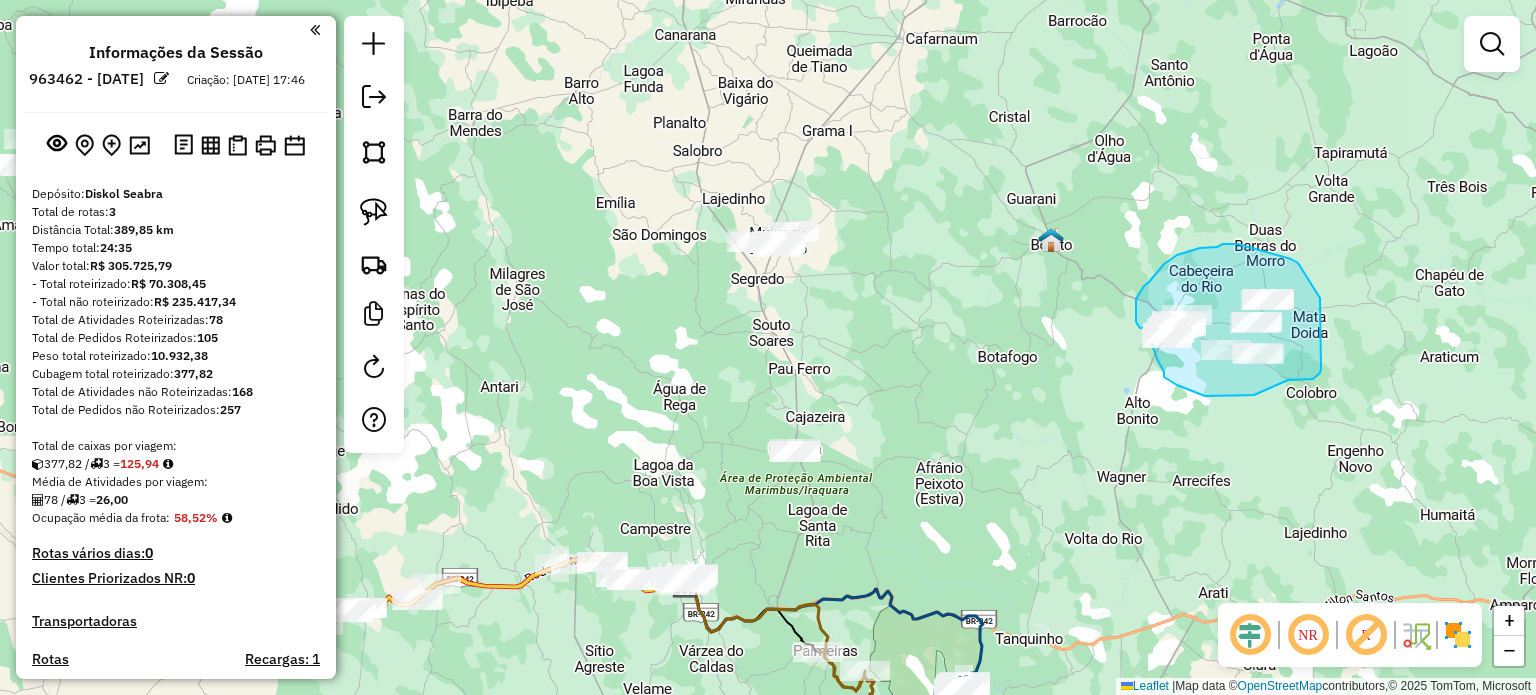 drag, startPoint x: 1254, startPoint y: 395, endPoint x: 1288, endPoint y: 380, distance: 37.161808 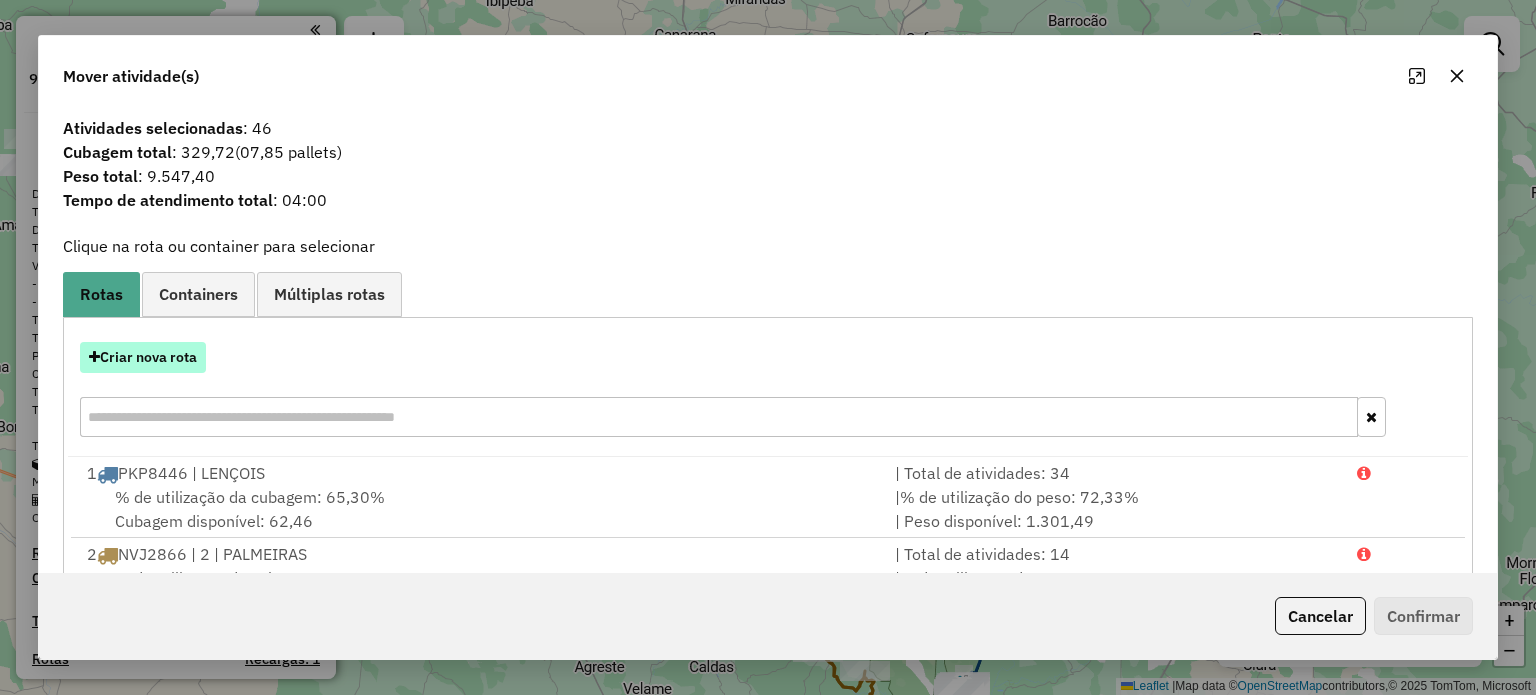 click on "Criar nova rota" at bounding box center [143, 357] 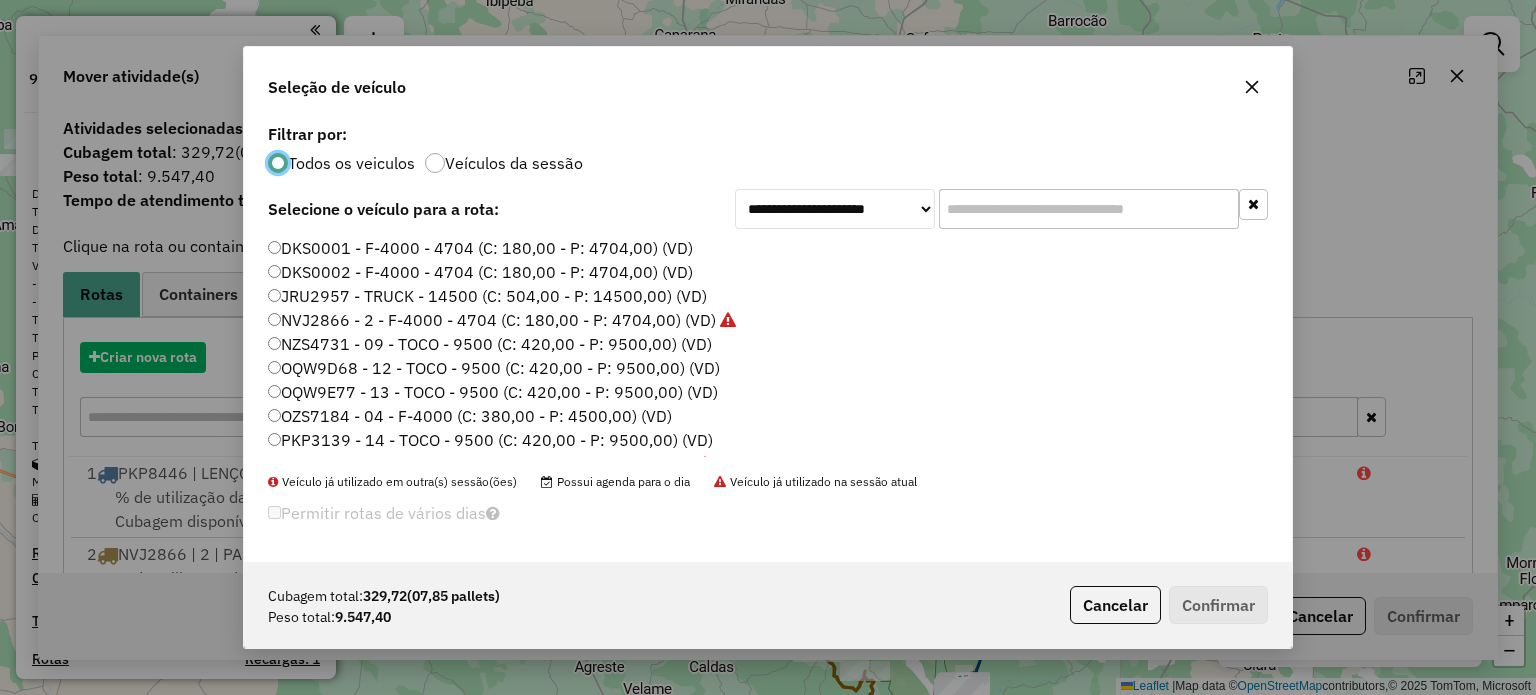 scroll, scrollTop: 10, scrollLeft: 6, axis: both 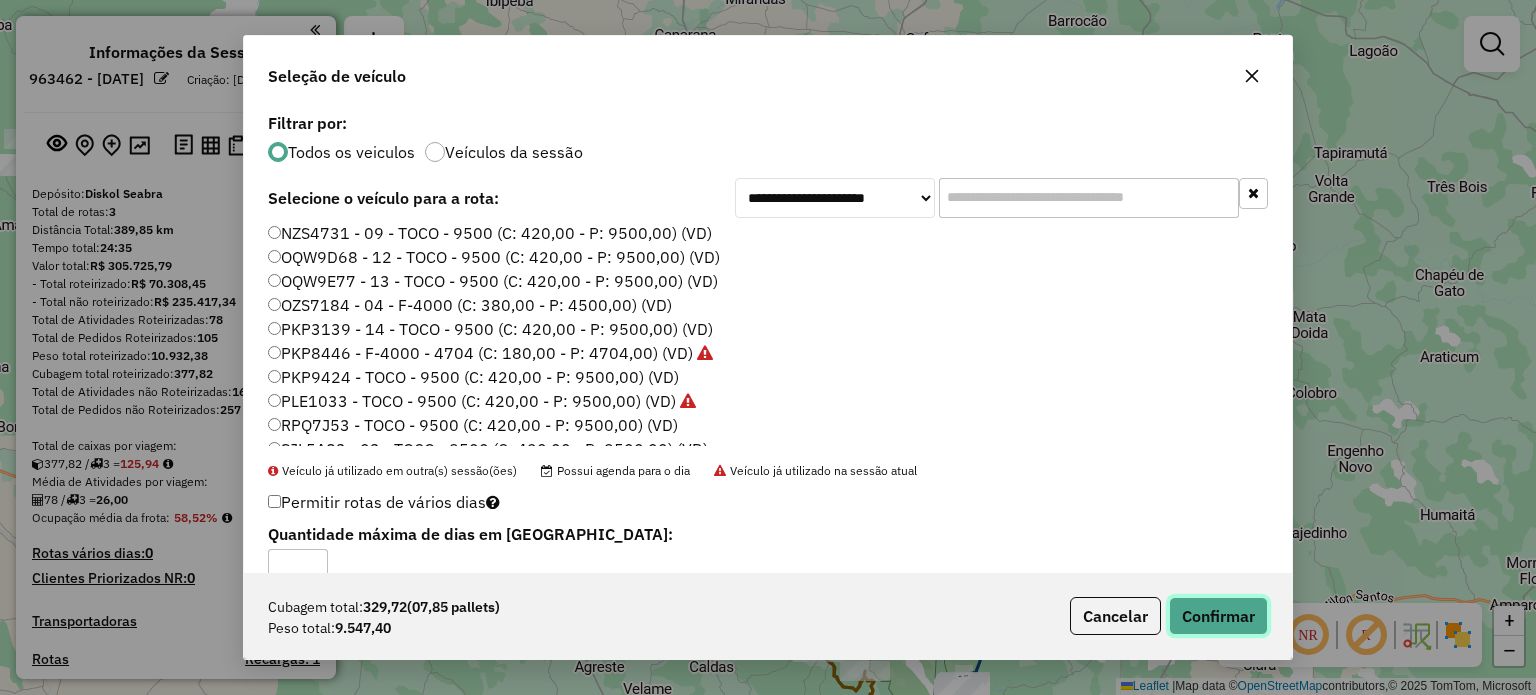 click on "Confirmar" 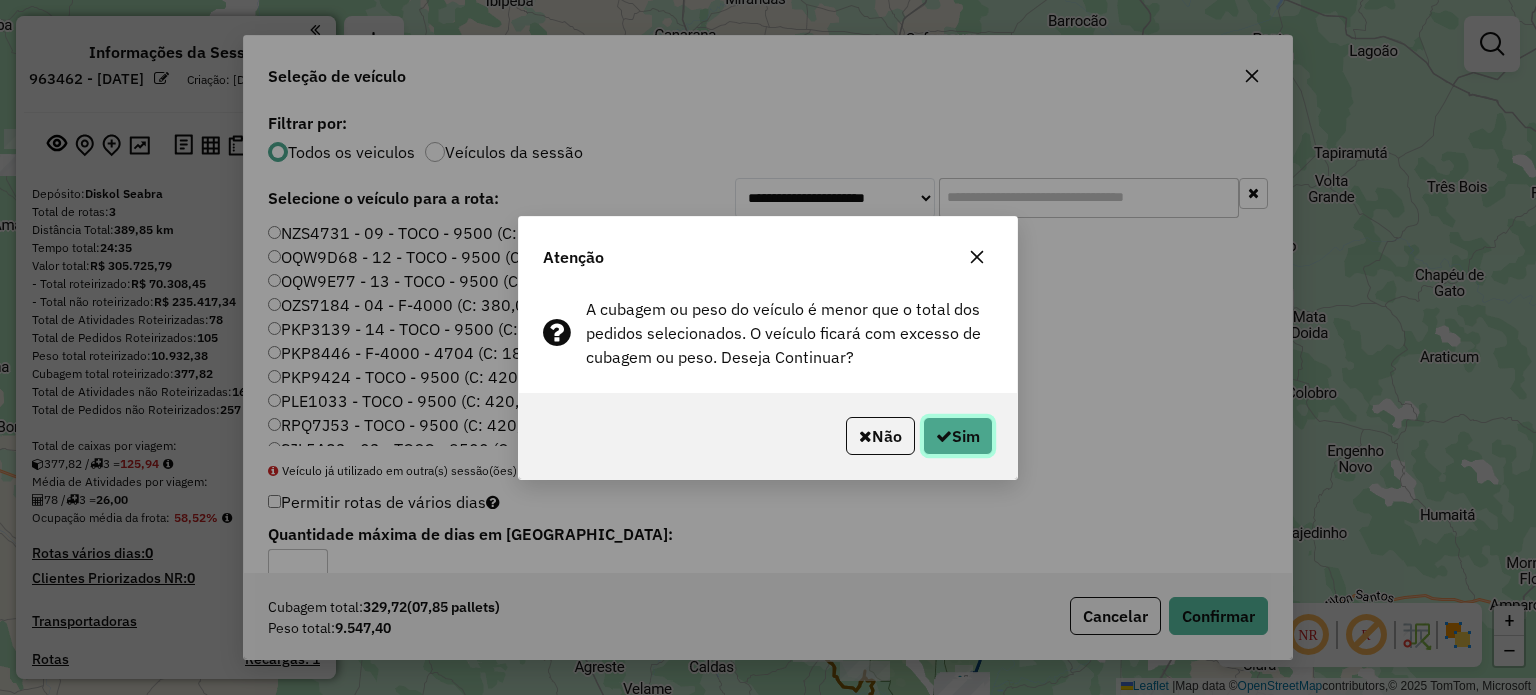 click on "Sim" 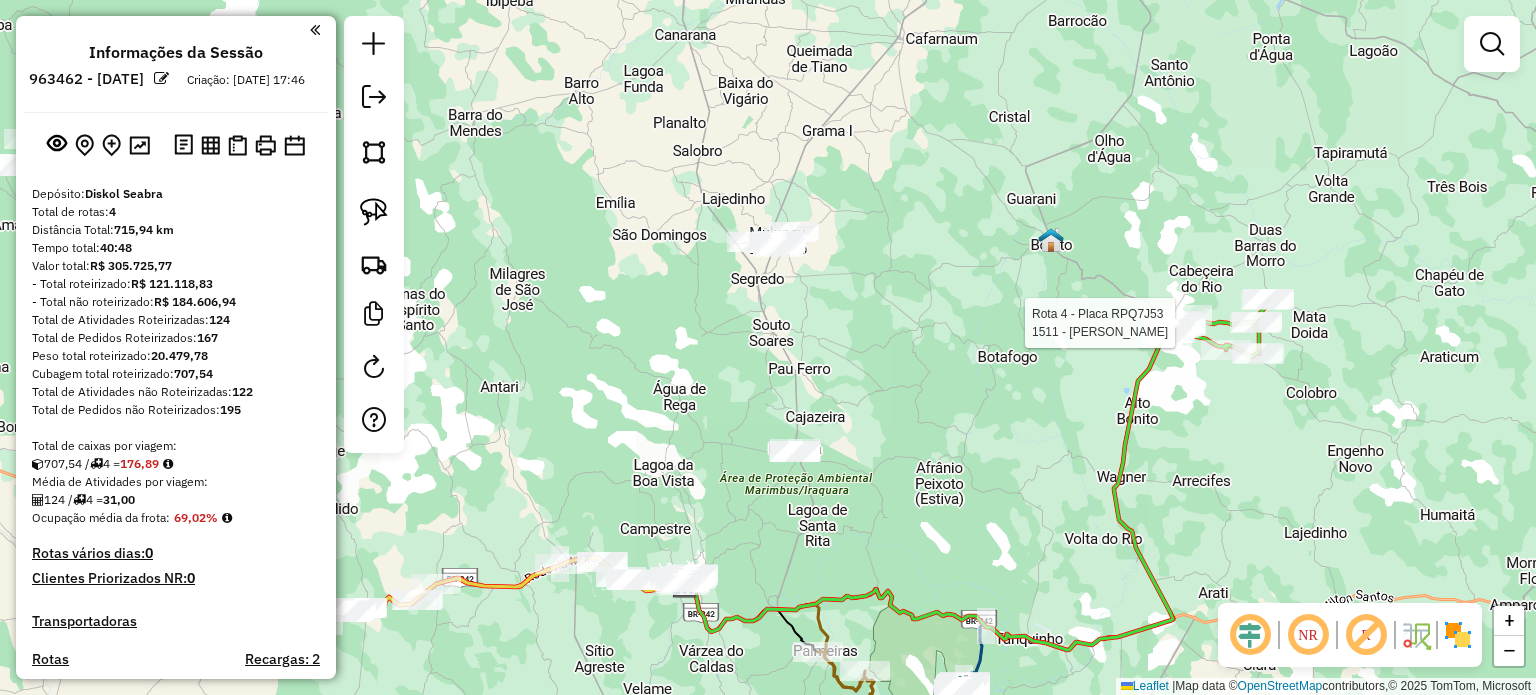 select on "**********" 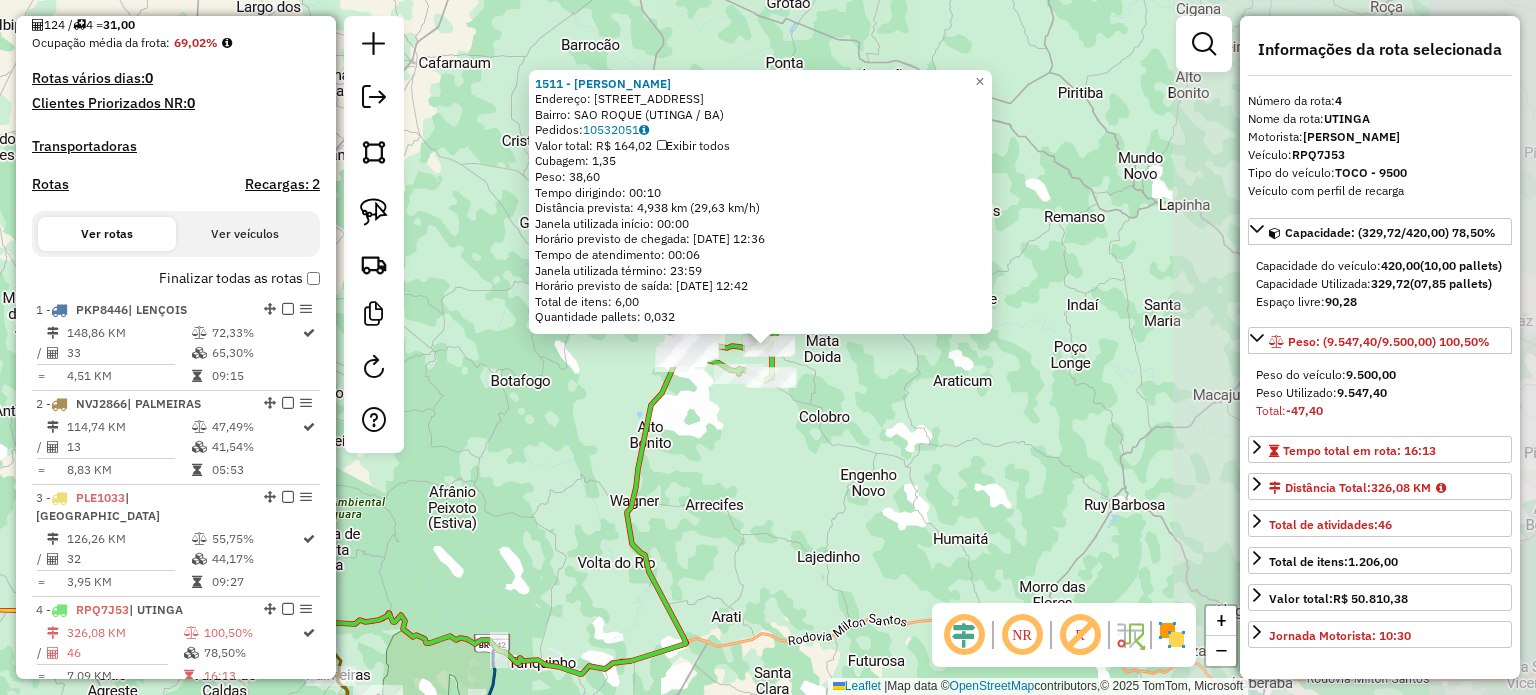 scroll, scrollTop: 879, scrollLeft: 0, axis: vertical 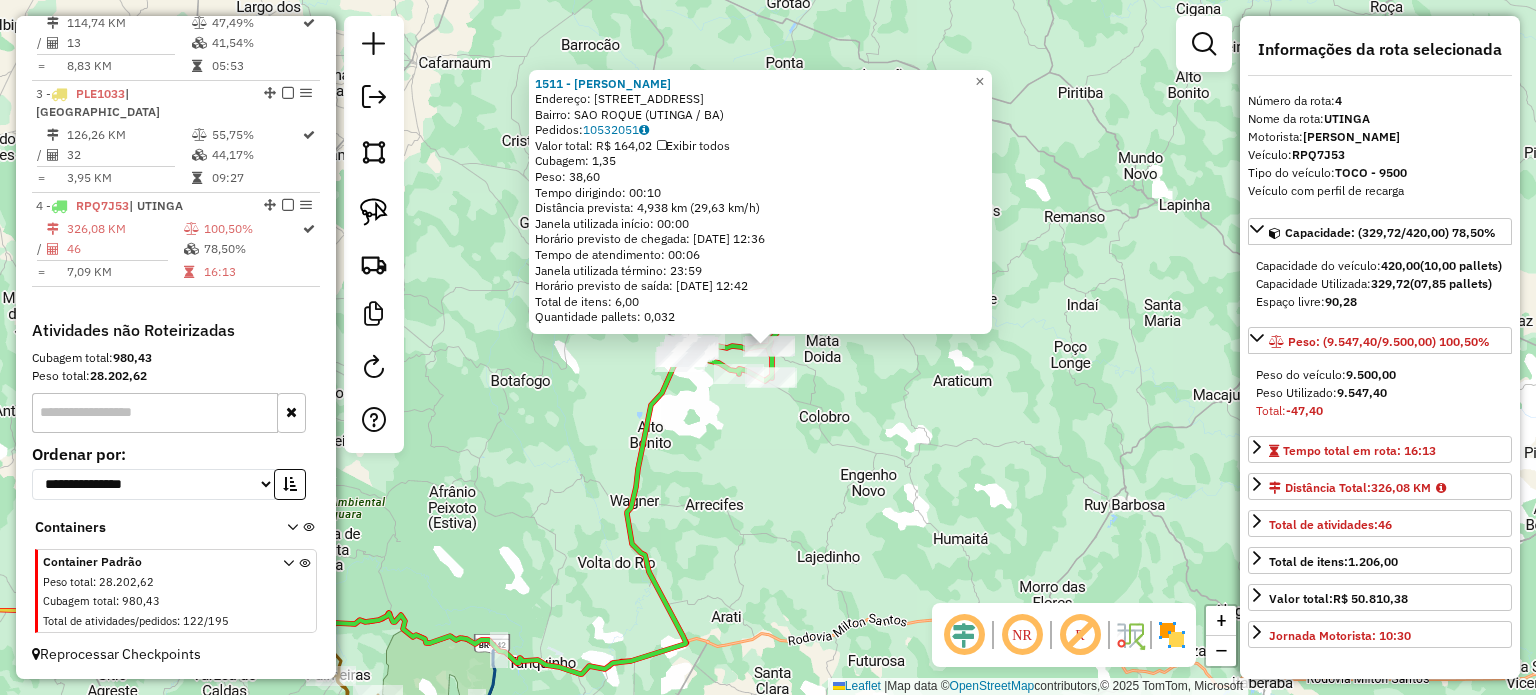 click on "1511 - GINALDO CAMPOS DE SOUZA  Endereço: R   RUA MIRANDA                    9990   Bairro: SAO ROQUE (UTINGA / BA)   Pedidos:  10532051   Valor total: R$ 164,02   Exibir todos   Cubagem: 1,35  Peso: 38,60  Tempo dirigindo: 00:10   Distância prevista: 4,938 km (29,63 km/h)   Janela utilizada início: 00:00   Horário previsto de chegada: 11/07/2025 12:36   Tempo de atendimento: 00:06   Janela utilizada término: 23:59   Horário previsto de saída: 11/07/2025 12:42   Total de itens: 6,00   Quantidade pallets: 0,032  × Janela de atendimento Grade de atendimento Capacidade Transportadoras Veículos Cliente Pedidos  Rotas Selecione os dias de semana para filtrar as janelas de atendimento  Seg   Ter   Qua   Qui   Sex   Sáb   Dom  Informe o período da janela de atendimento: De: Até:  Filtrar exatamente a janela do cliente  Considerar janela de atendimento padrão  Selecione os dias de semana para filtrar as grades de atendimento  Seg   Ter   Qua   Qui   Sex   Sáb   Dom   Peso mínimo:   Peso máximo:   De:" 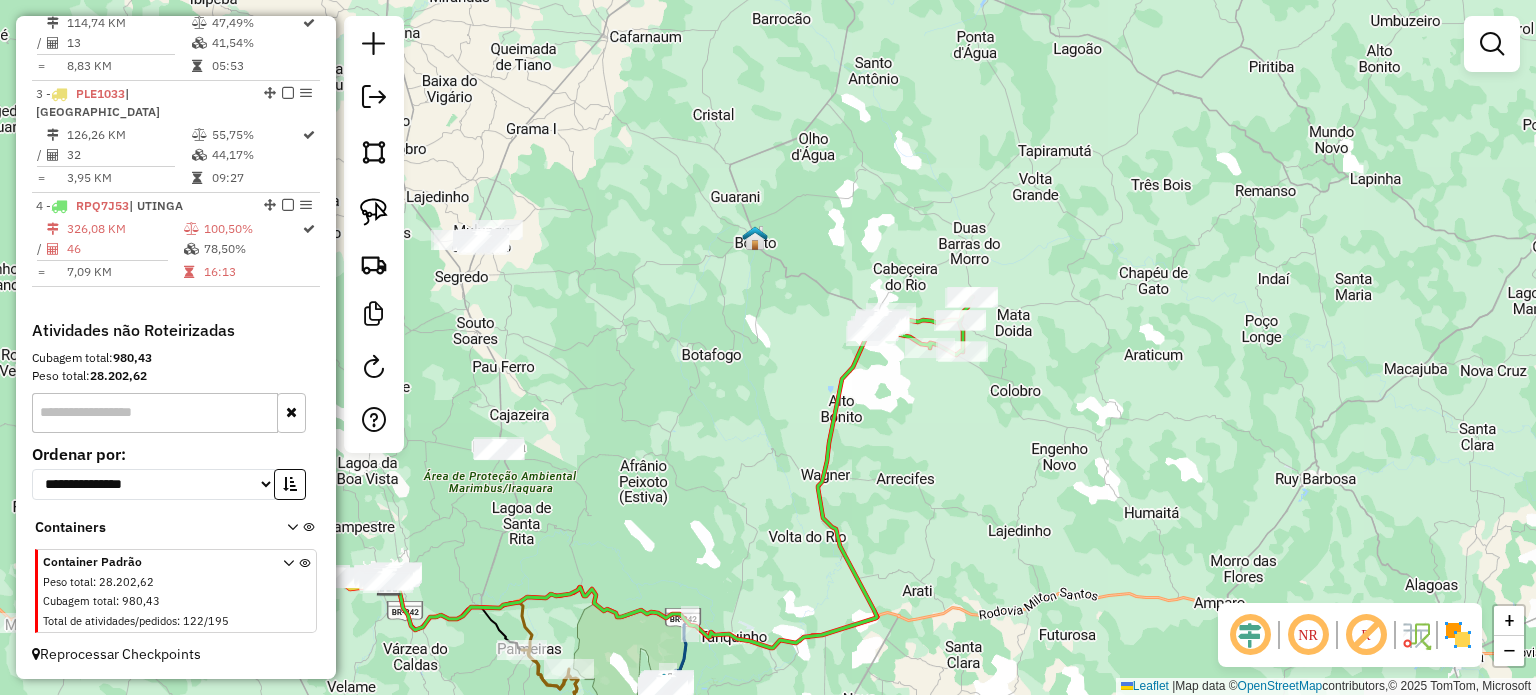 drag, startPoint x: 801, startPoint y: 446, endPoint x: 1080, endPoint y: 420, distance: 280.20886 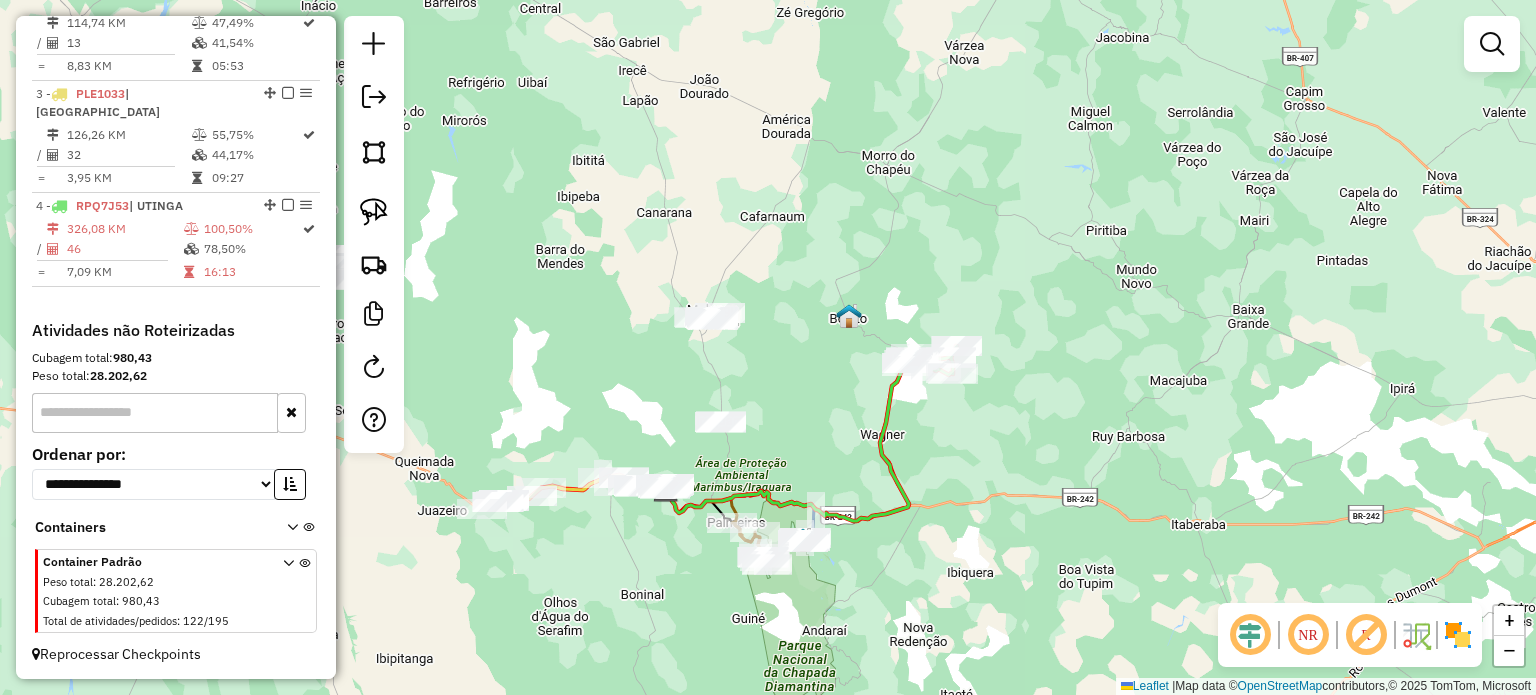 click on "Janela de atendimento Grade de atendimento Capacidade Transportadoras Veículos Cliente Pedidos  Rotas Selecione os dias de semana para filtrar as janelas de atendimento  Seg   Ter   Qua   Qui   Sex   Sáb   Dom  Informe o período da janela de atendimento: De: Até:  Filtrar exatamente a janela do cliente  Considerar janela de atendimento padrão  Selecione os dias de semana para filtrar as grades de atendimento  Seg   Ter   Qua   Qui   Sex   Sáb   Dom   Considerar clientes sem dia de atendimento cadastrado  Clientes fora do dia de atendimento selecionado Filtrar as atividades entre os valores definidos abaixo:  Peso mínimo:   Peso máximo:   Cubagem mínima:   Cubagem máxima:   De:   Até:  Filtrar as atividades entre o tempo de atendimento definido abaixo:  De:   Até:   Considerar capacidade total dos clientes não roteirizados Transportadora: Selecione um ou mais itens Tipo de veículo: Selecione um ou mais itens Veículo: Selecione um ou mais itens Motorista: Selecione um ou mais itens Nome: Rótulo:" 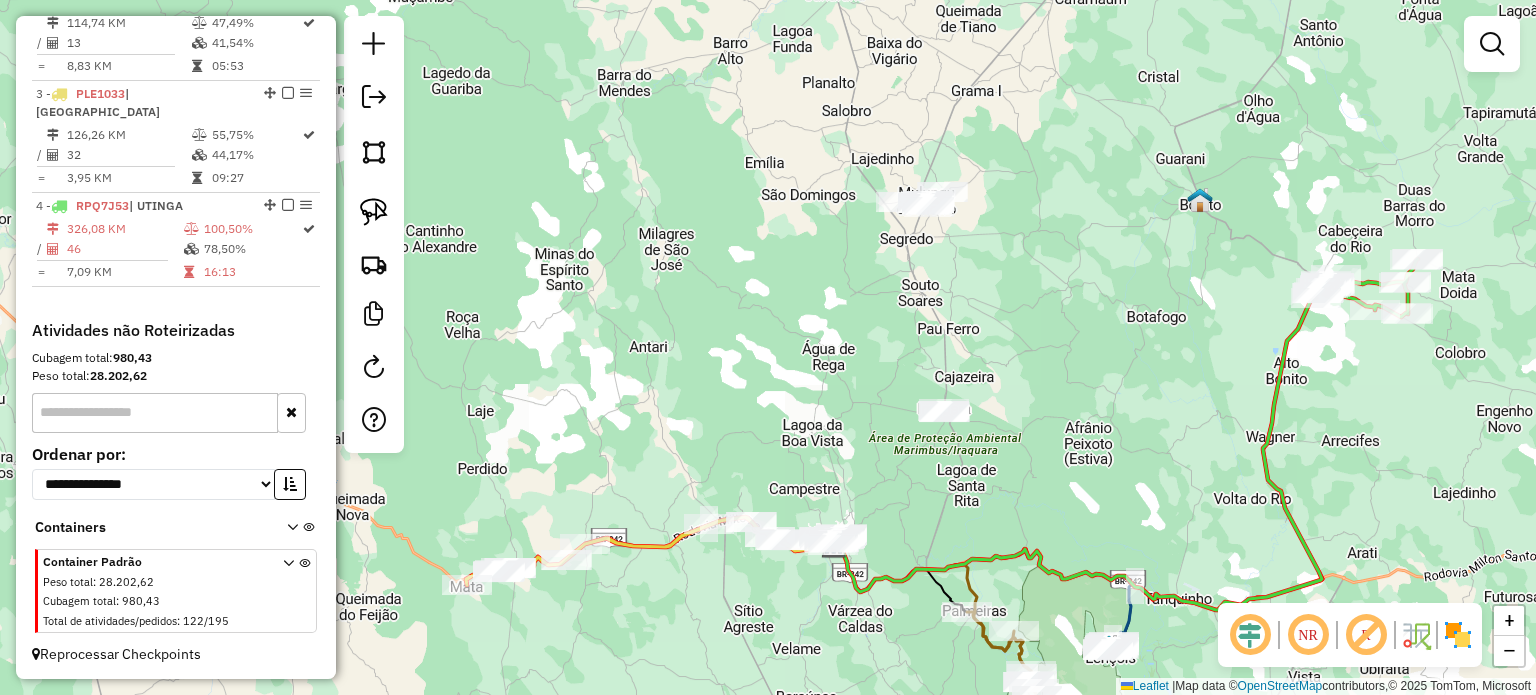 drag, startPoint x: 709, startPoint y: 343, endPoint x: 914, endPoint y: 394, distance: 211.24867 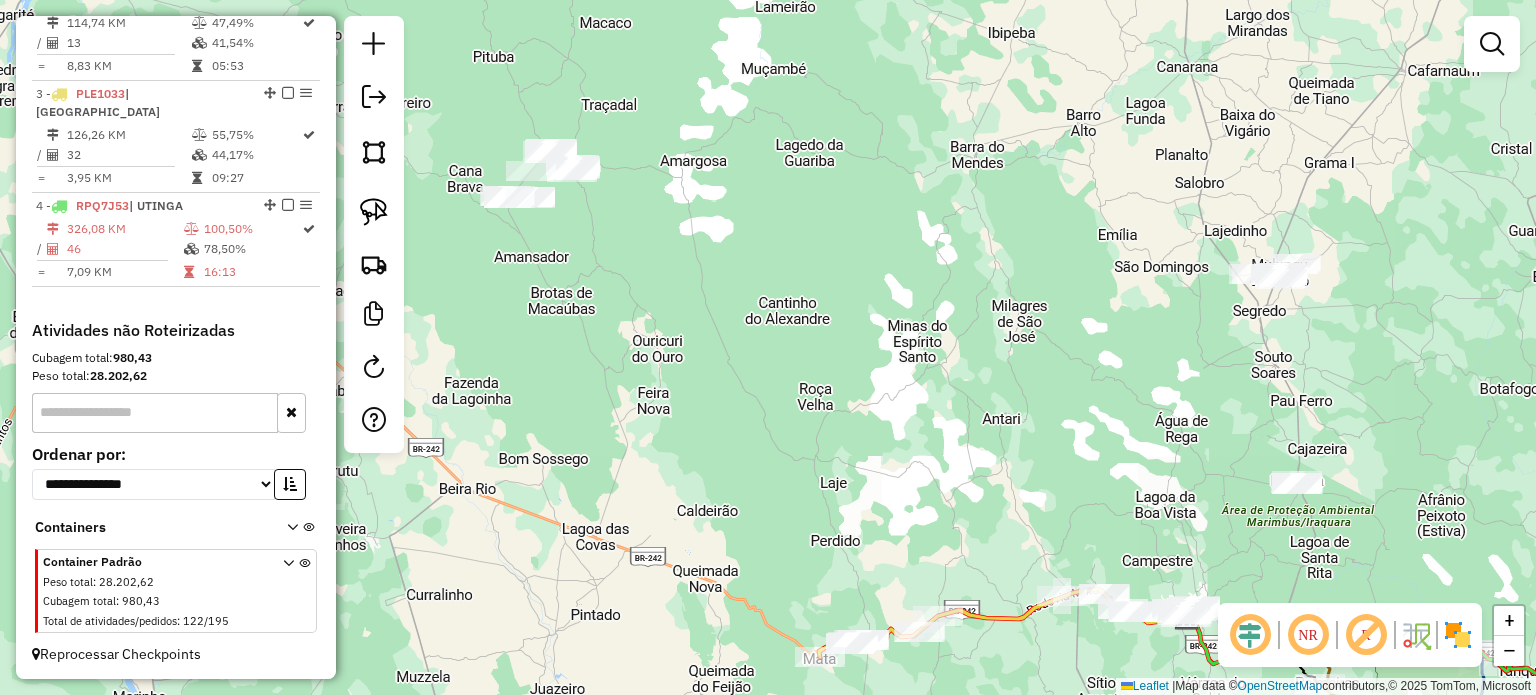 drag, startPoint x: 596, startPoint y: 360, endPoint x: 714, endPoint y: 367, distance: 118.20744 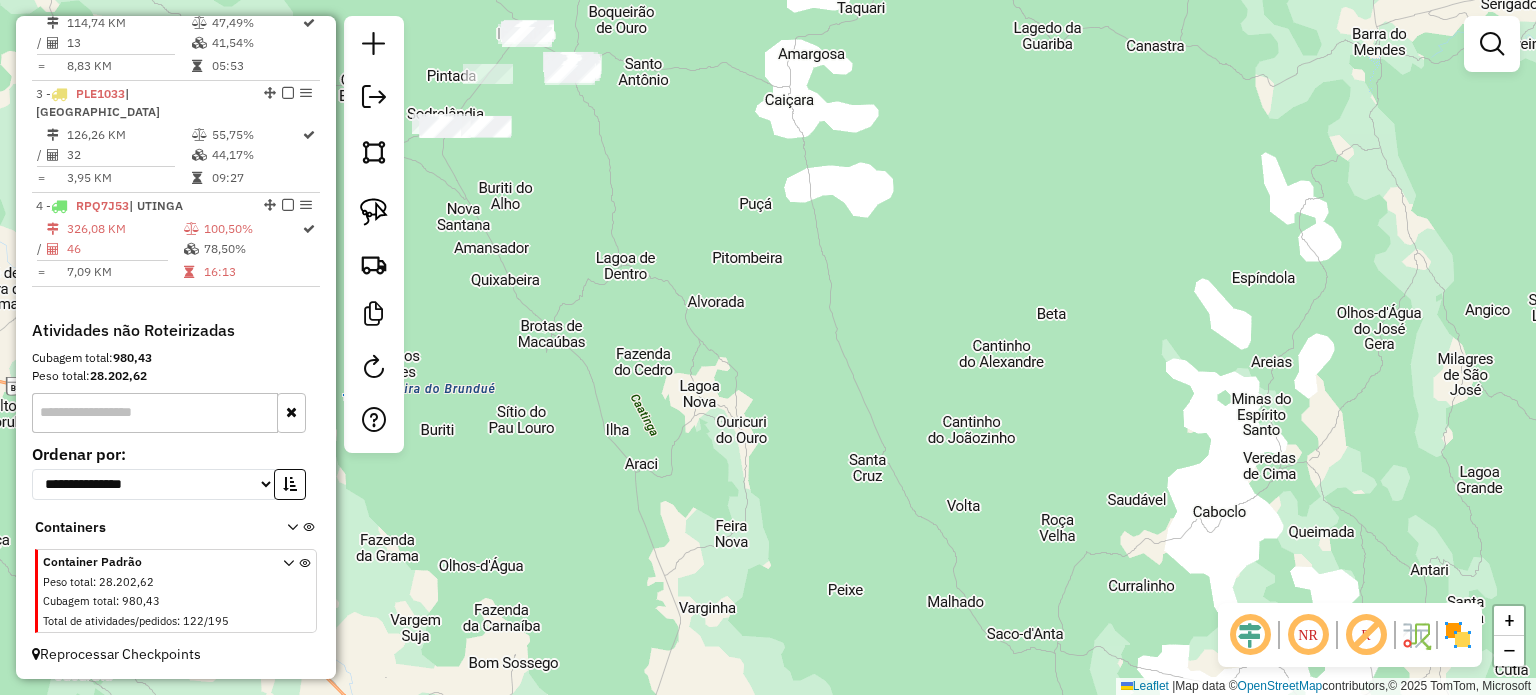 drag, startPoint x: 700, startPoint y: 283, endPoint x: 807, endPoint y: 394, distance: 154.17523 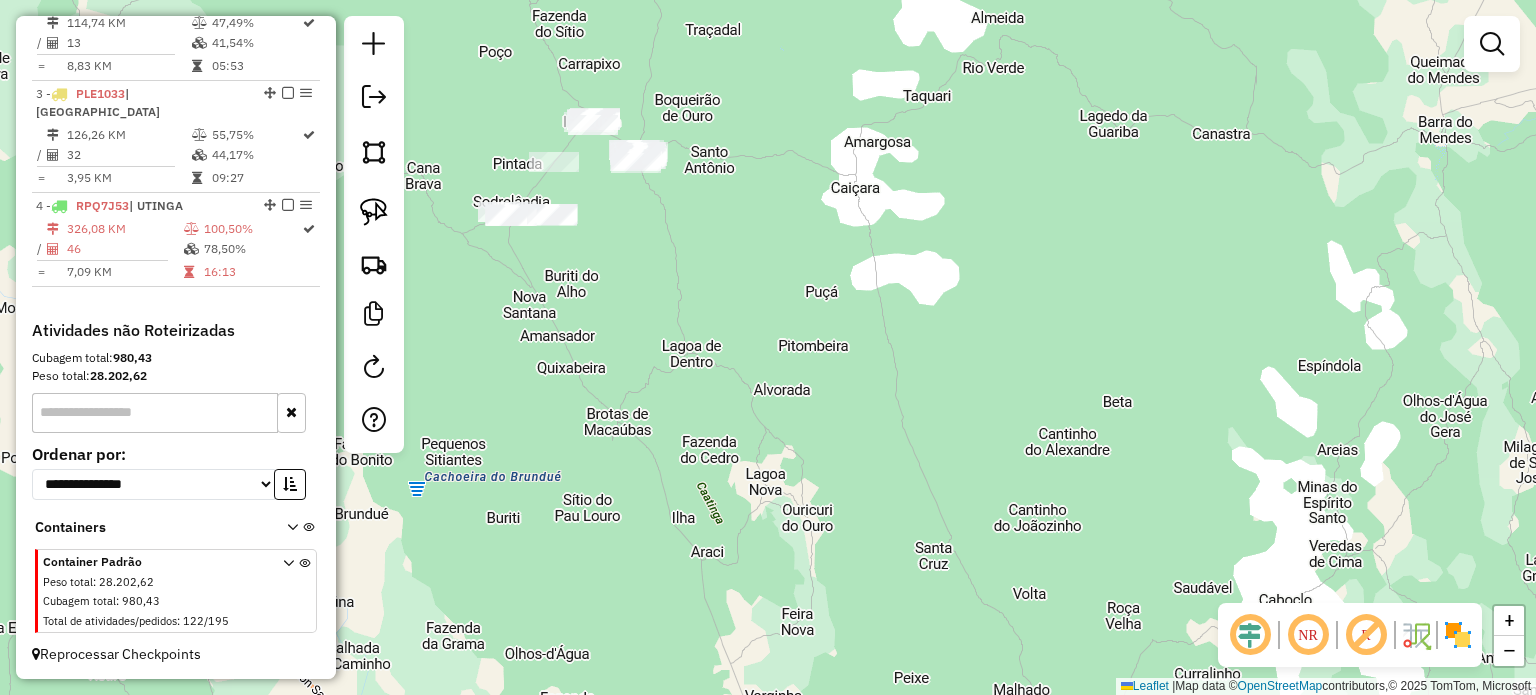 drag, startPoint x: 672, startPoint y: 206, endPoint x: 747, endPoint y: 307, distance: 125.80143 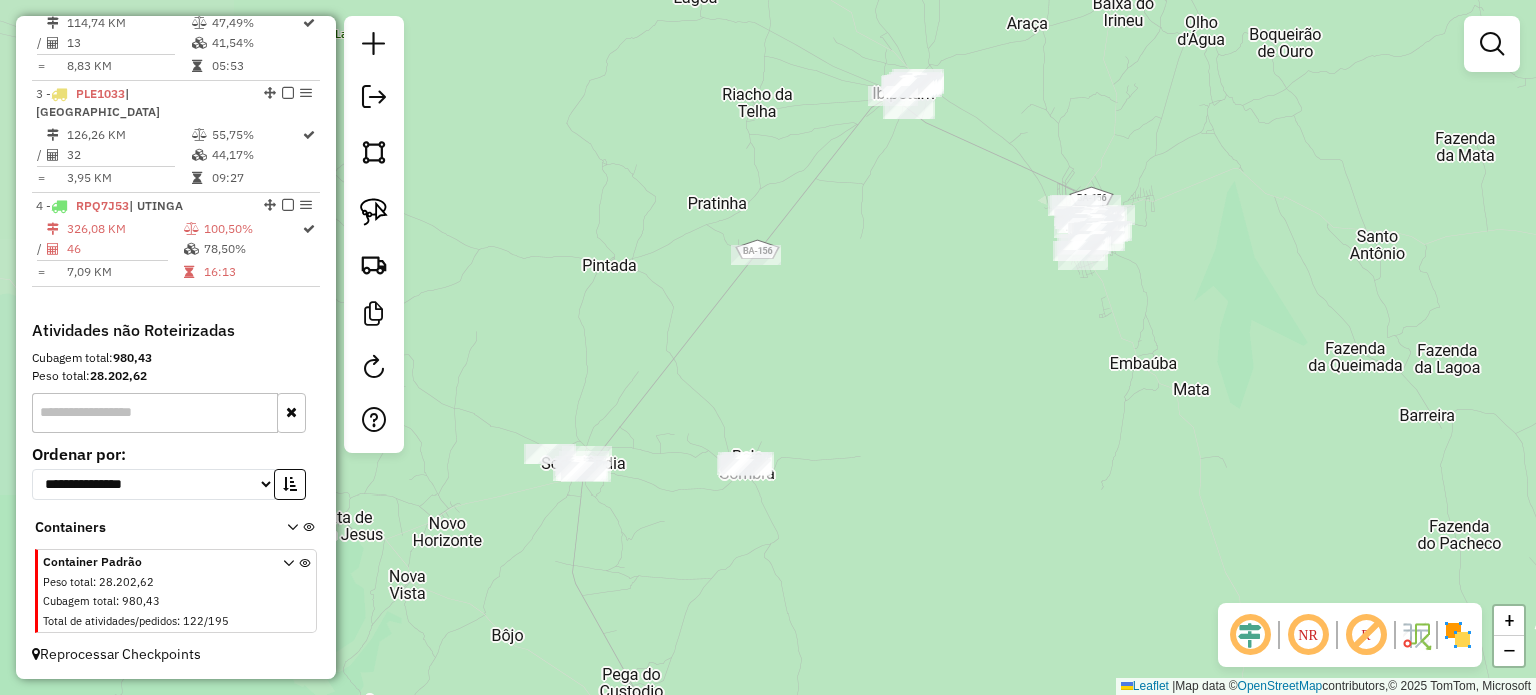 drag, startPoint x: 688, startPoint y: 317, endPoint x: 968, endPoint y: 343, distance: 281.20456 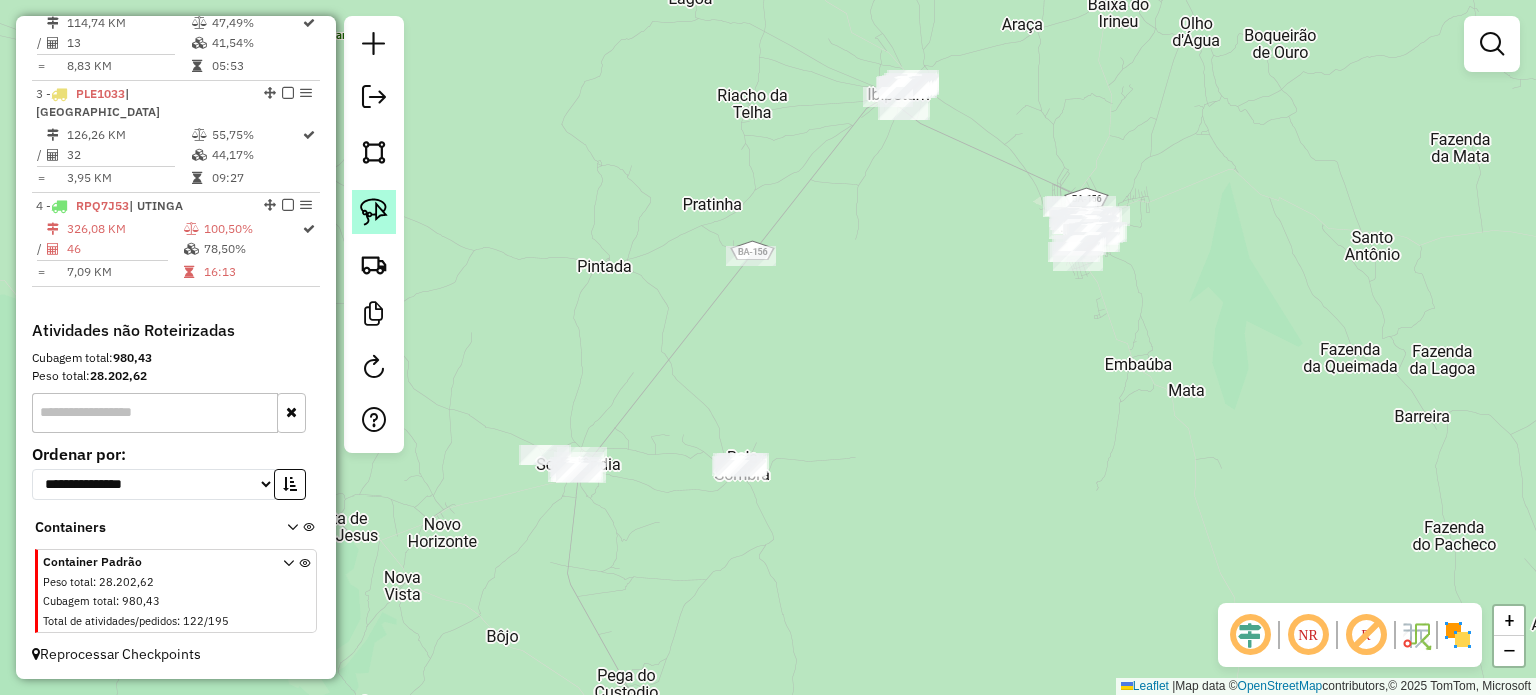 click 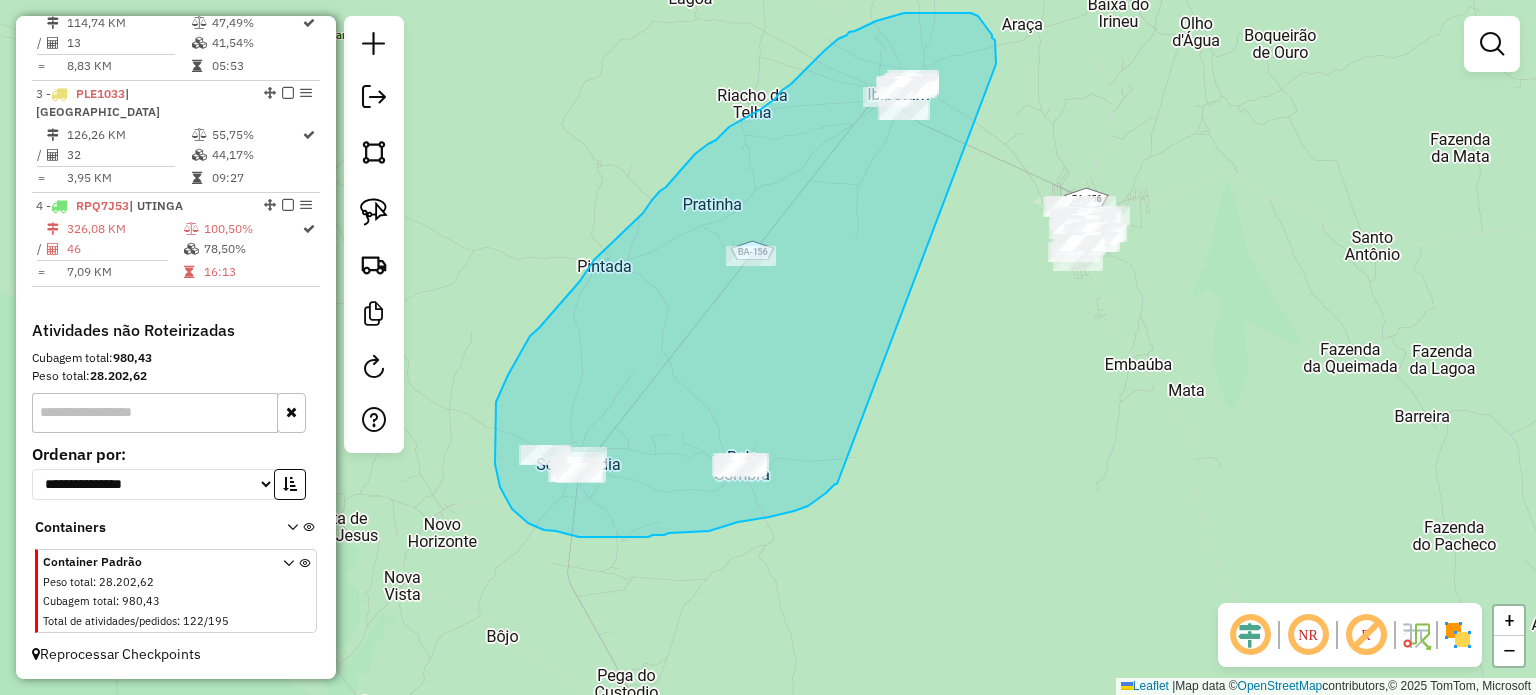 drag, startPoint x: 837, startPoint y: 484, endPoint x: 995, endPoint y: 86, distance: 428.2149 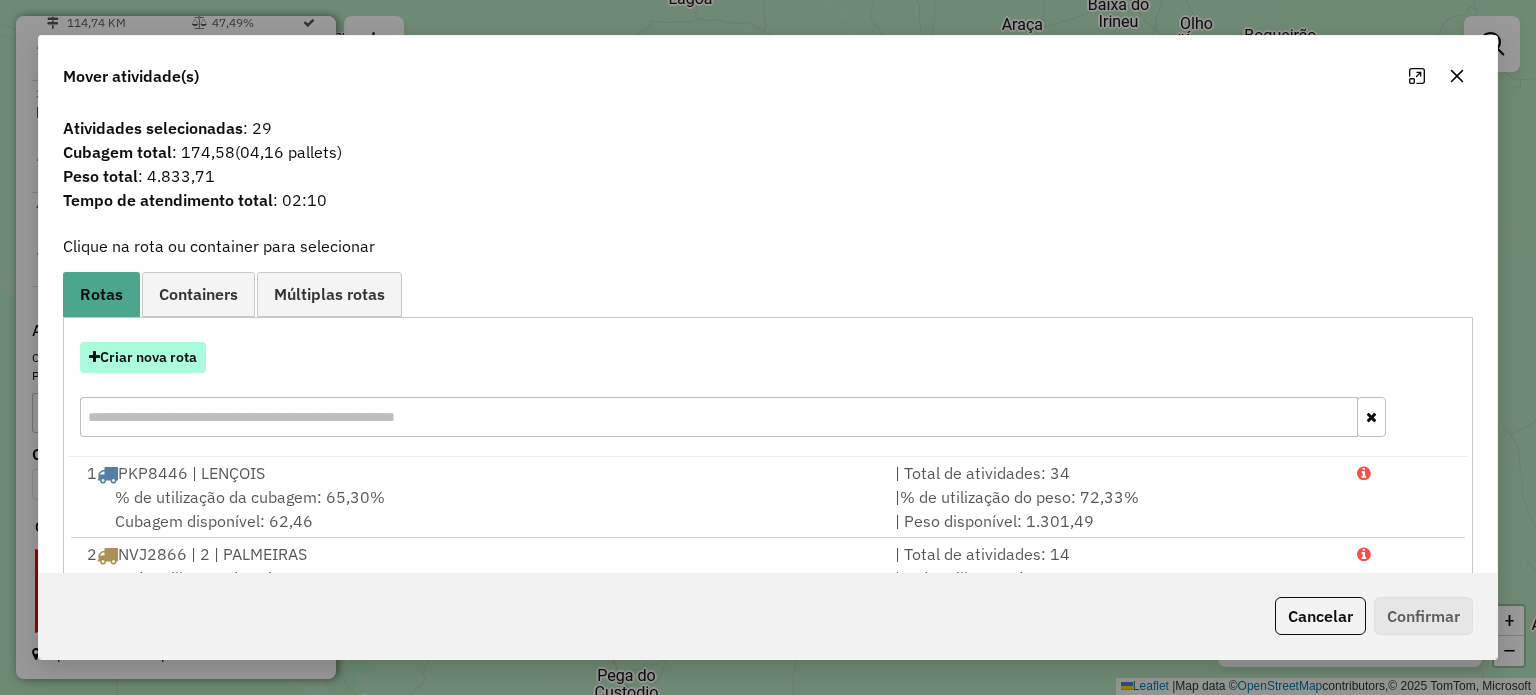 click on "Criar nova rota" at bounding box center [143, 357] 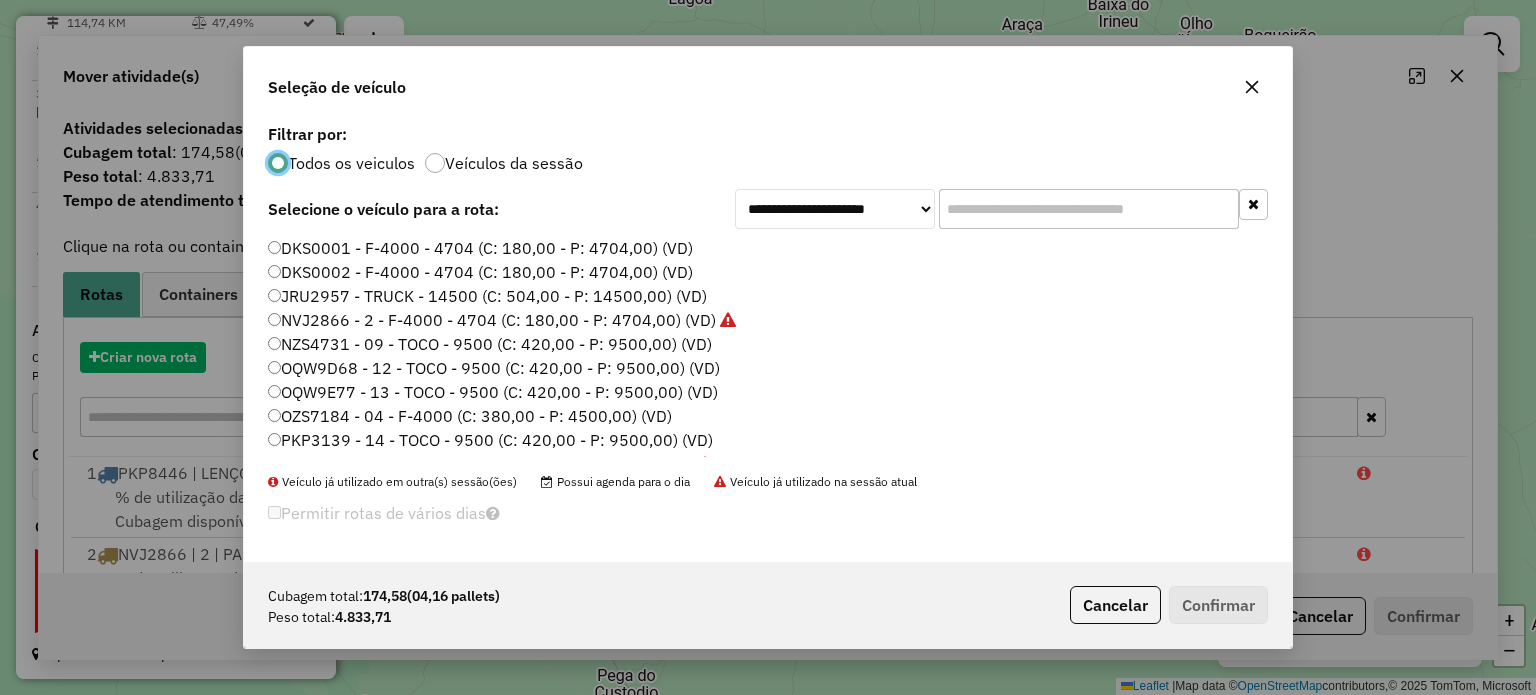 scroll, scrollTop: 10, scrollLeft: 6, axis: both 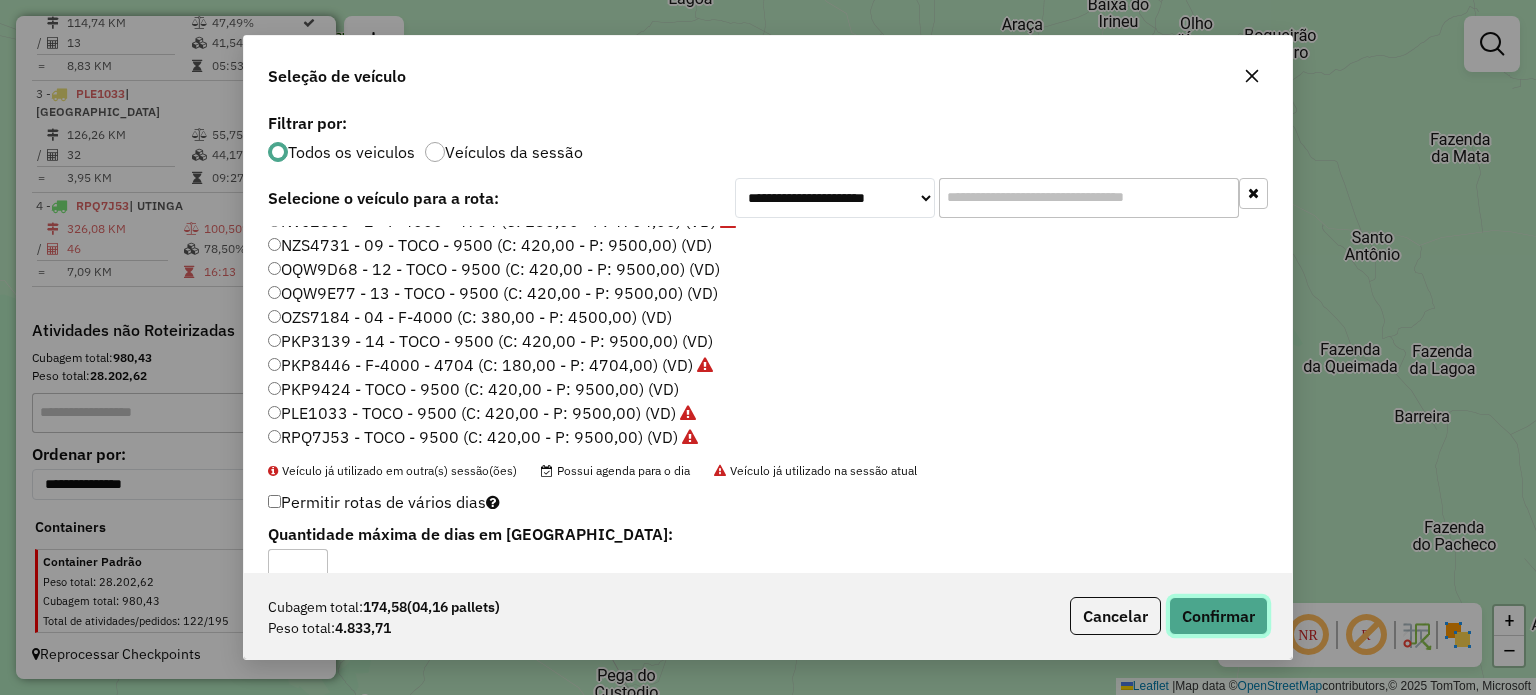 click on "Confirmar" 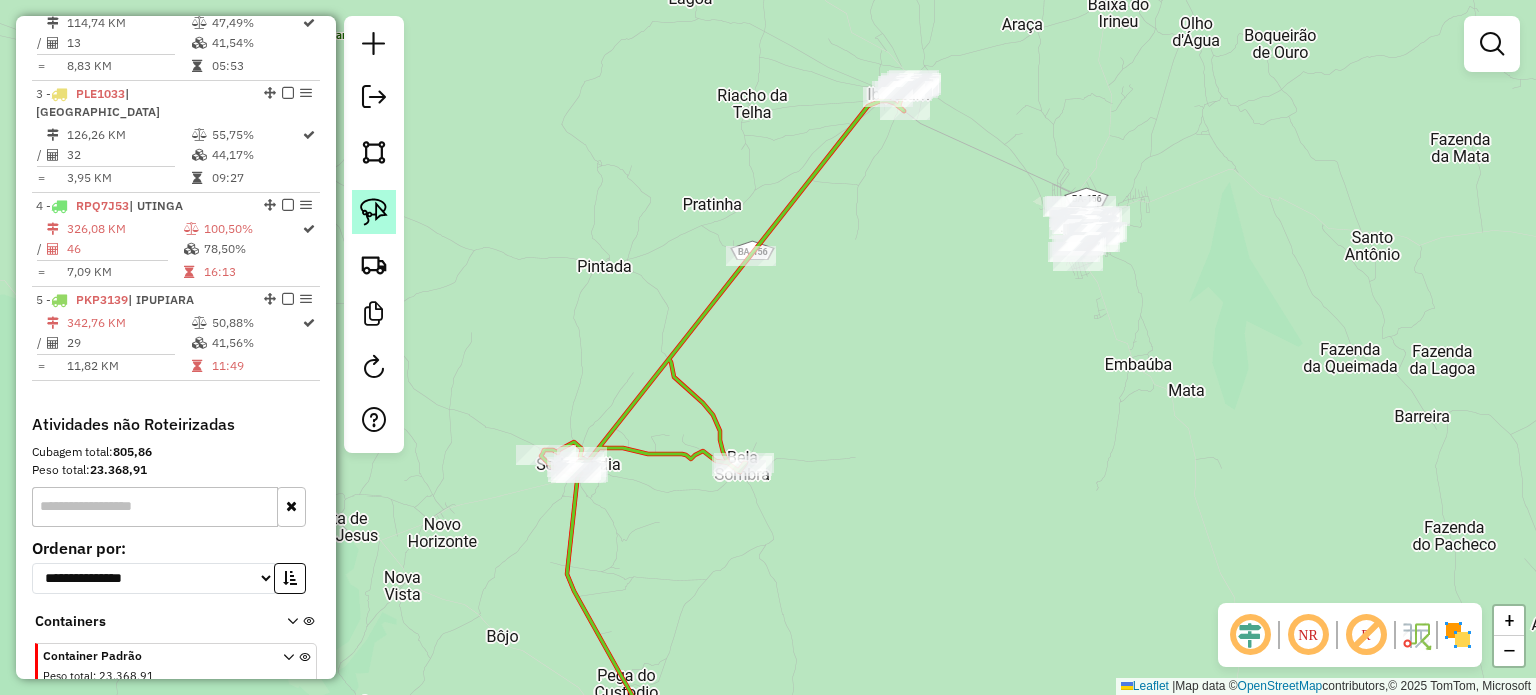 click 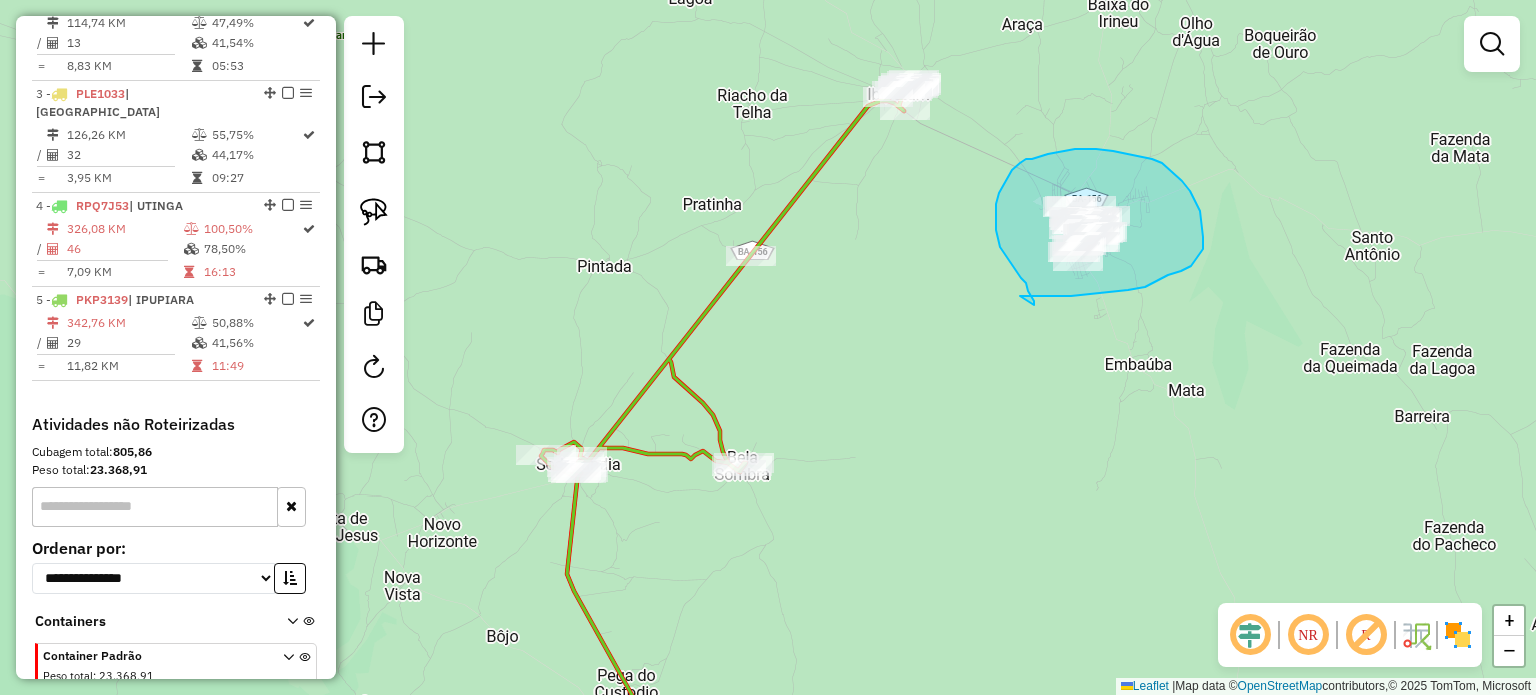 drag, startPoint x: 1034, startPoint y: 305, endPoint x: 993, endPoint y: 291, distance: 43.32436 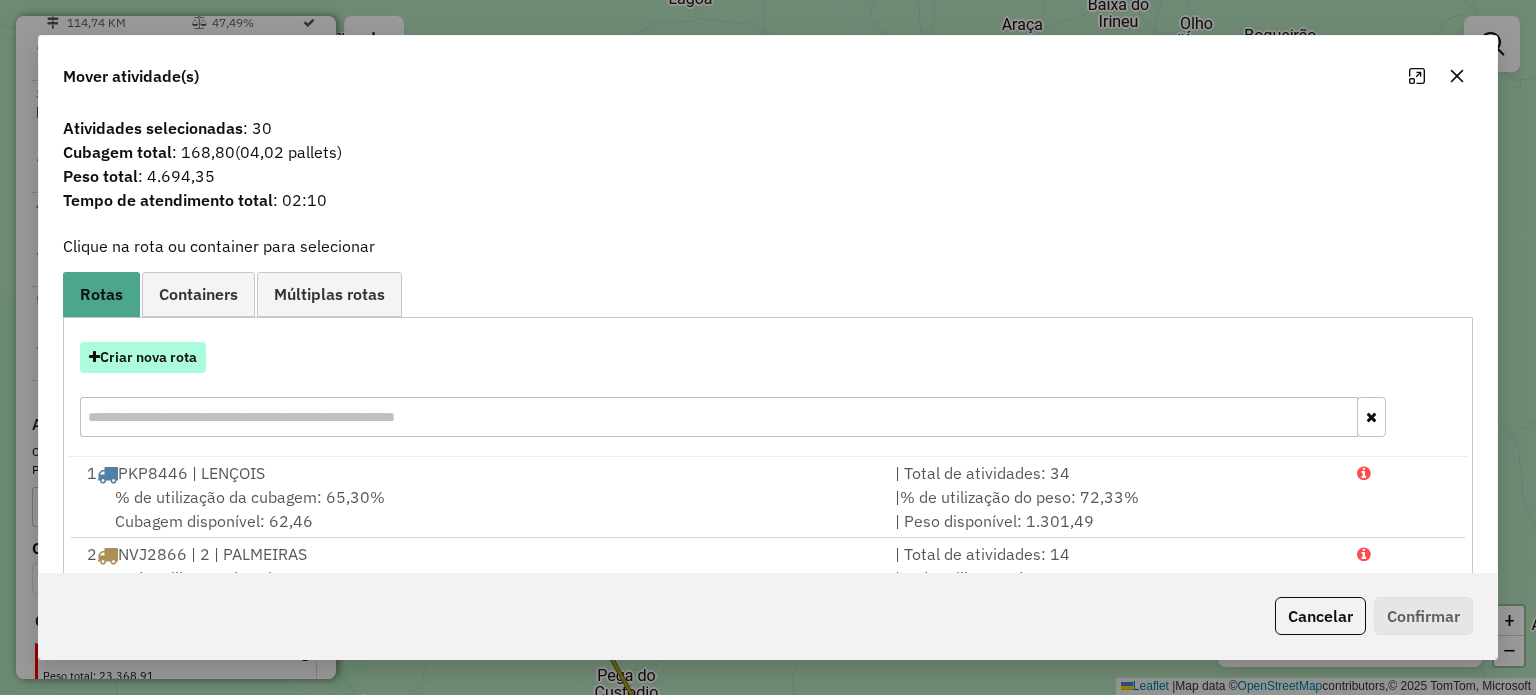 click on "Criar nova rota" at bounding box center [143, 357] 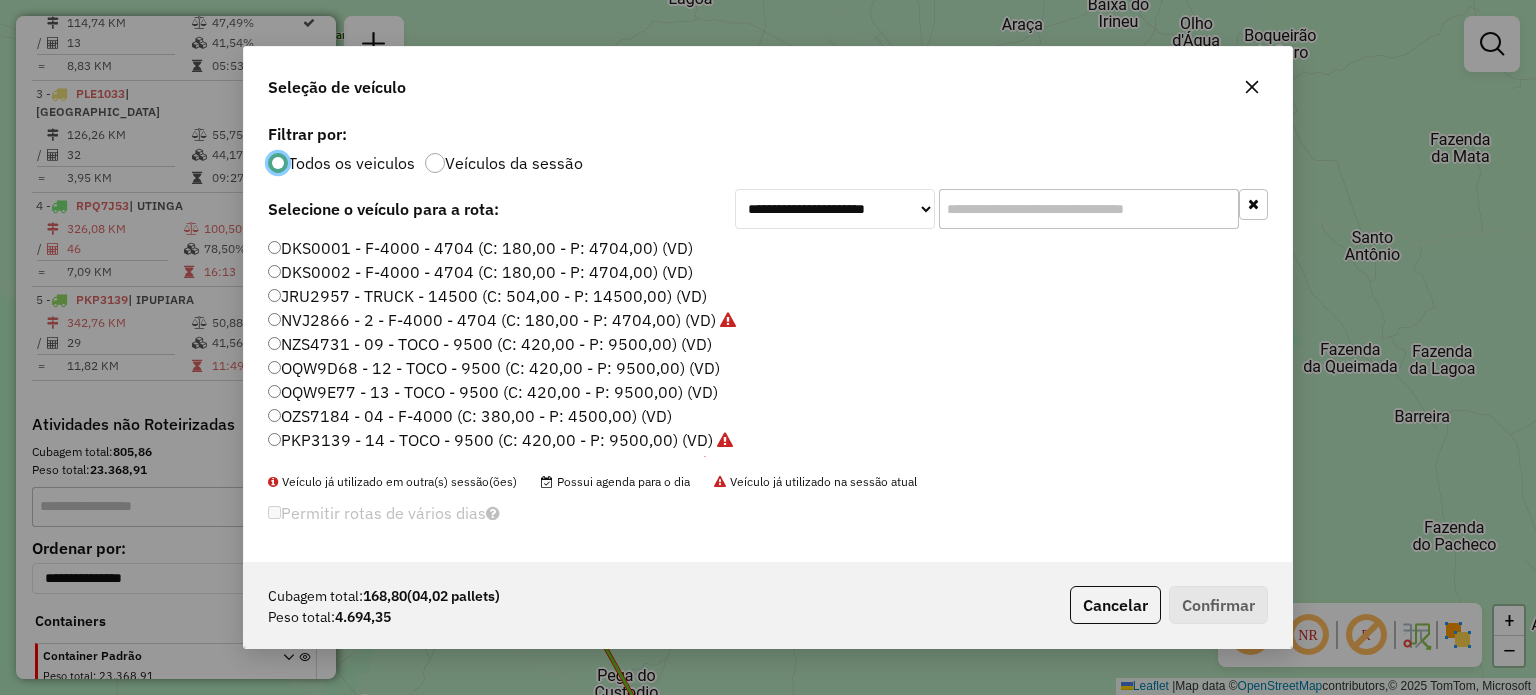 scroll, scrollTop: 10, scrollLeft: 6, axis: both 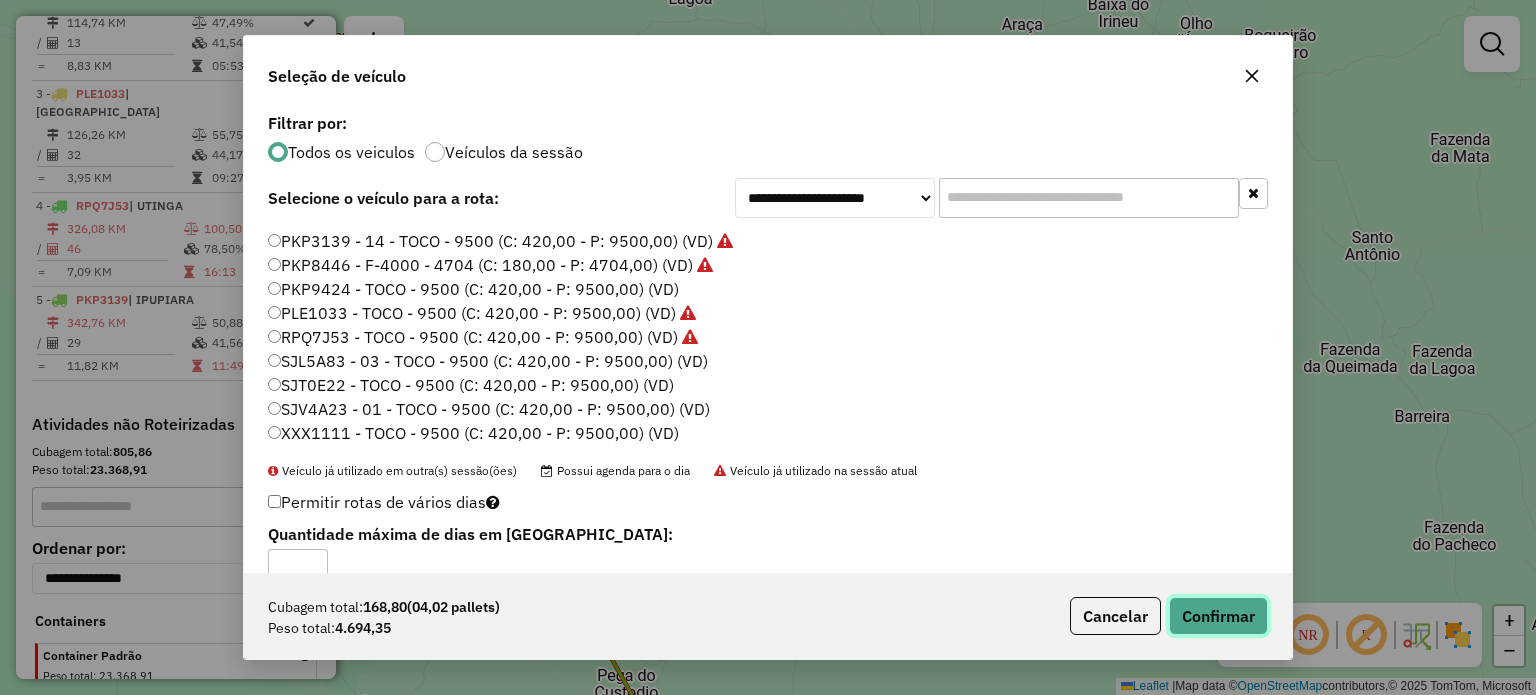 click on "Confirmar" 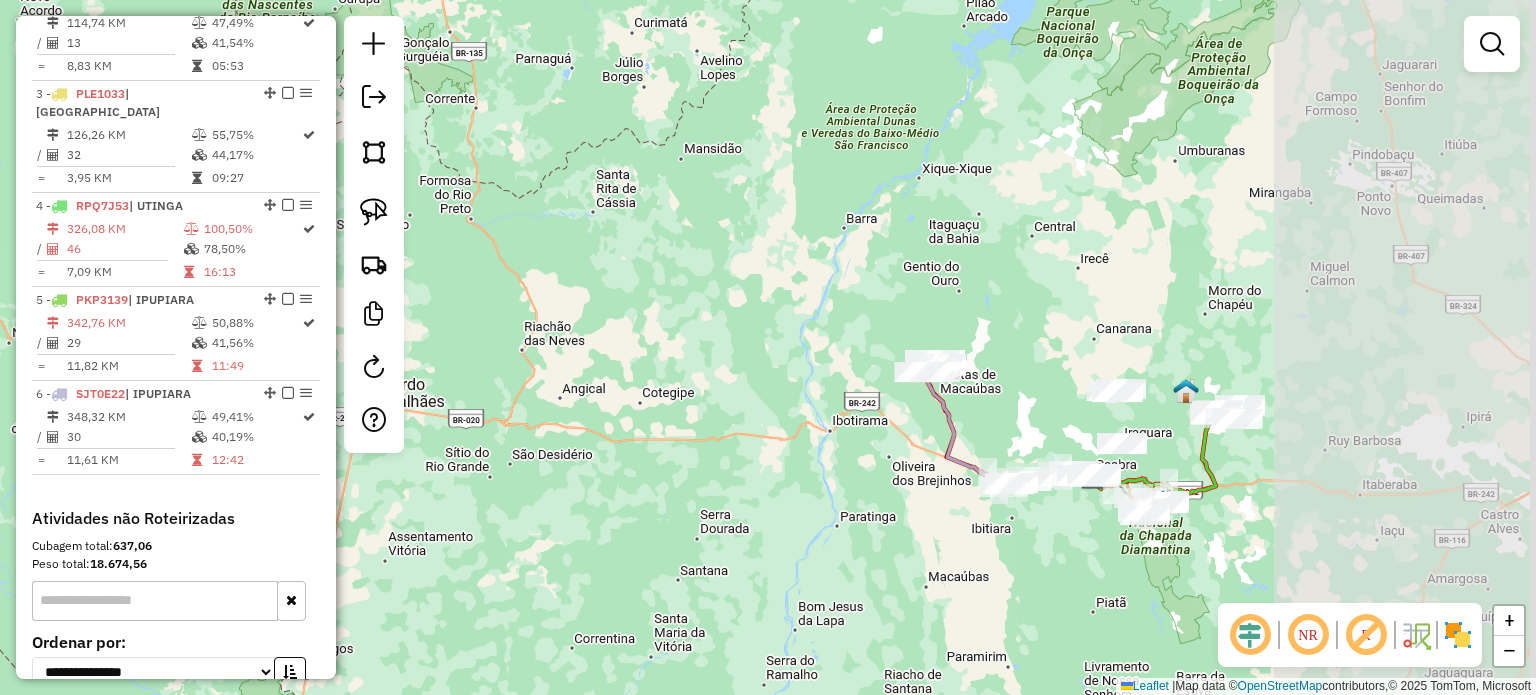 drag, startPoint x: 1380, startPoint y: 431, endPoint x: 974, endPoint y: 395, distance: 407.59293 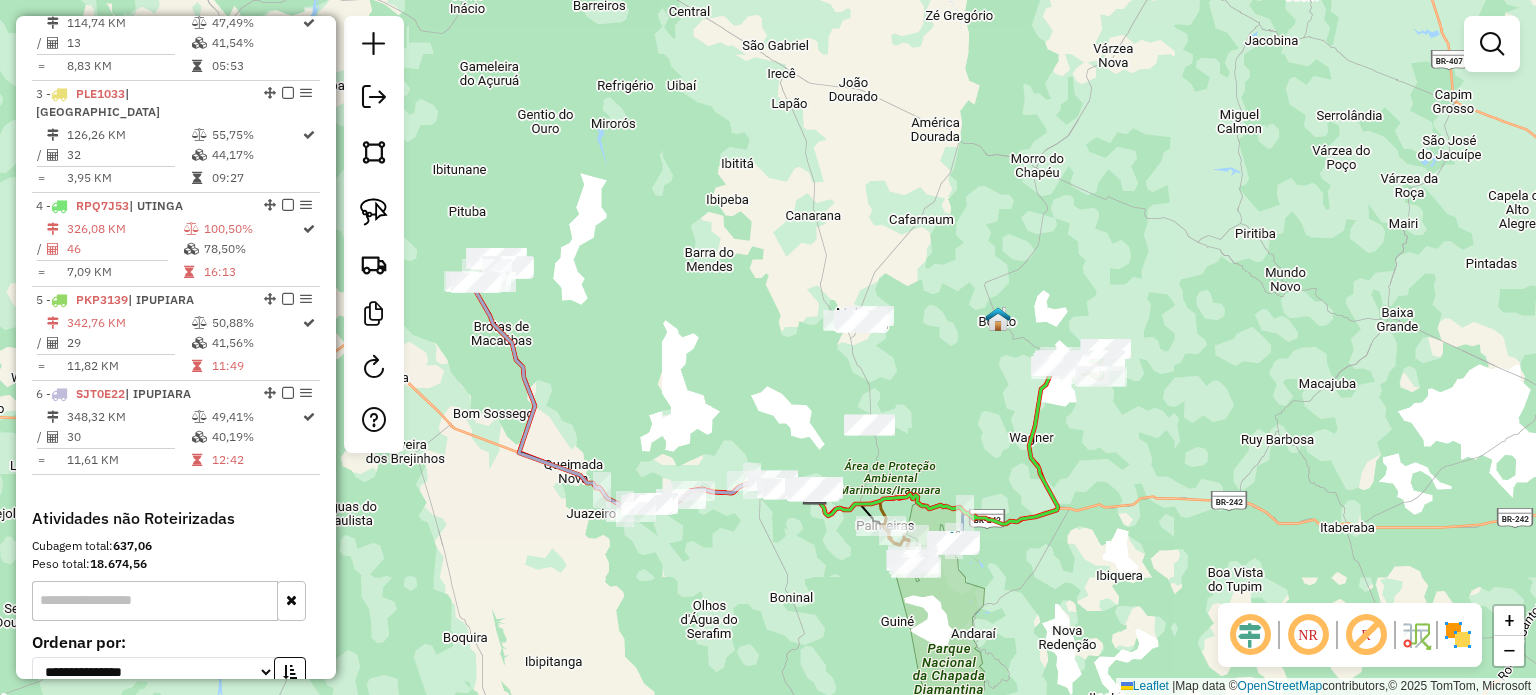 drag, startPoint x: 1092, startPoint y: 428, endPoint x: 1228, endPoint y: 441, distance: 136.6199 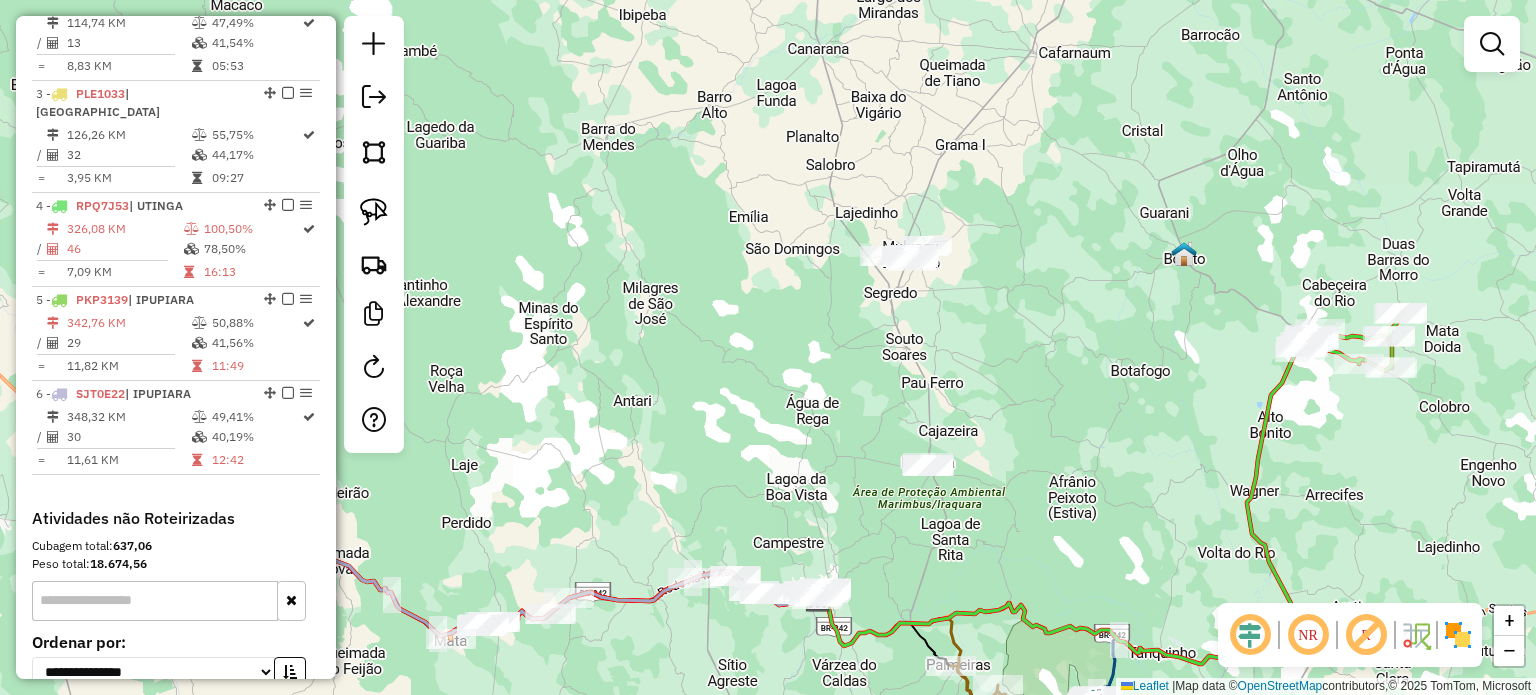 drag, startPoint x: 1056, startPoint y: 418, endPoint x: 1143, endPoint y: 407, distance: 87.69264 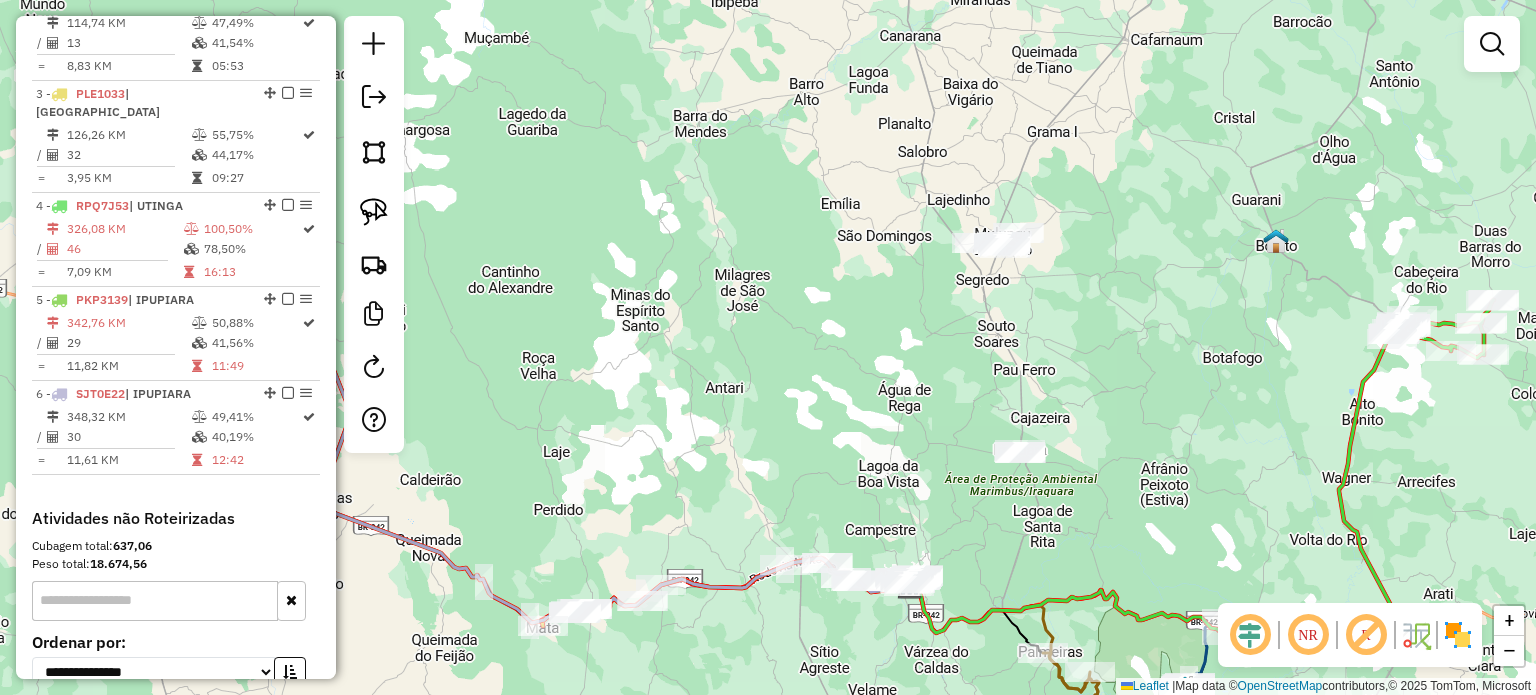 drag, startPoint x: 1017, startPoint y: 551, endPoint x: 1112, endPoint y: 515, distance: 101.59232 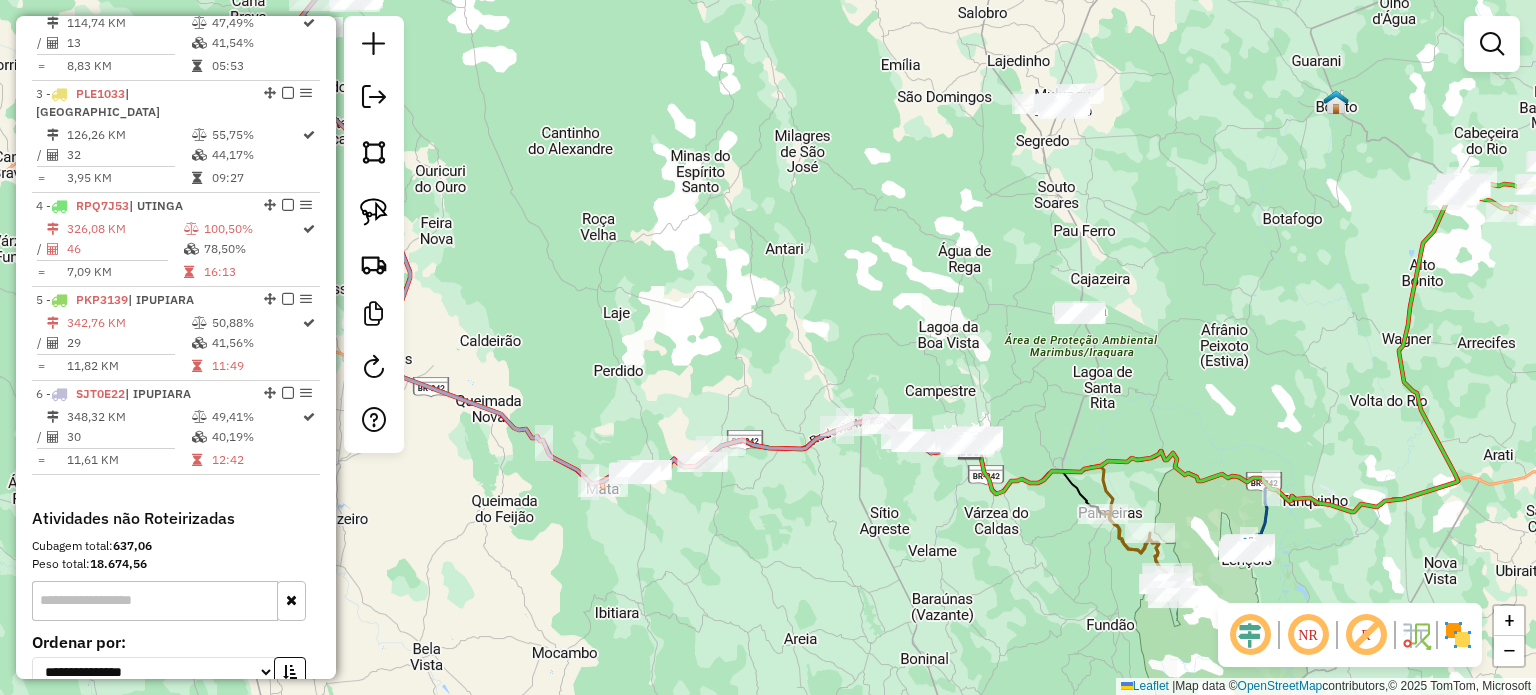 drag, startPoint x: 1079, startPoint y: 545, endPoint x: 1032, endPoint y: 399, distance: 153.37862 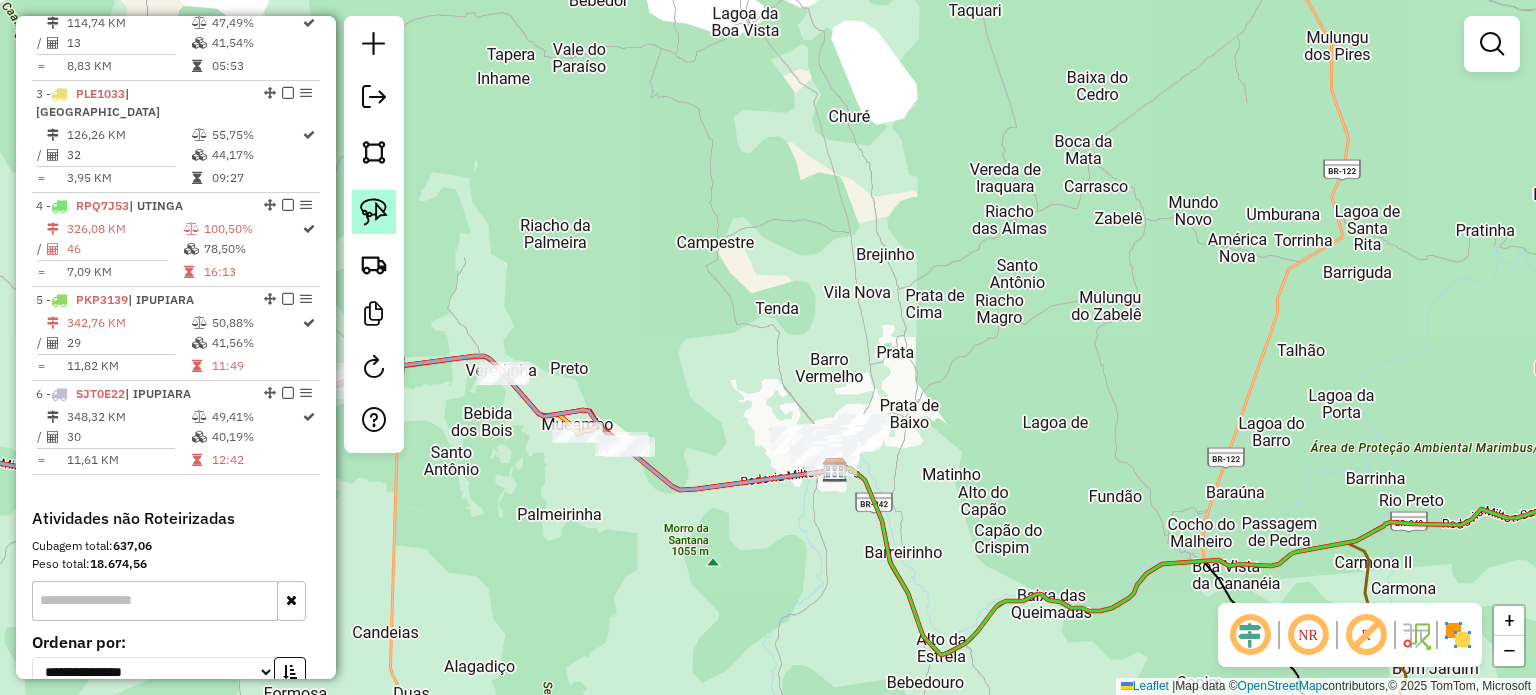 click 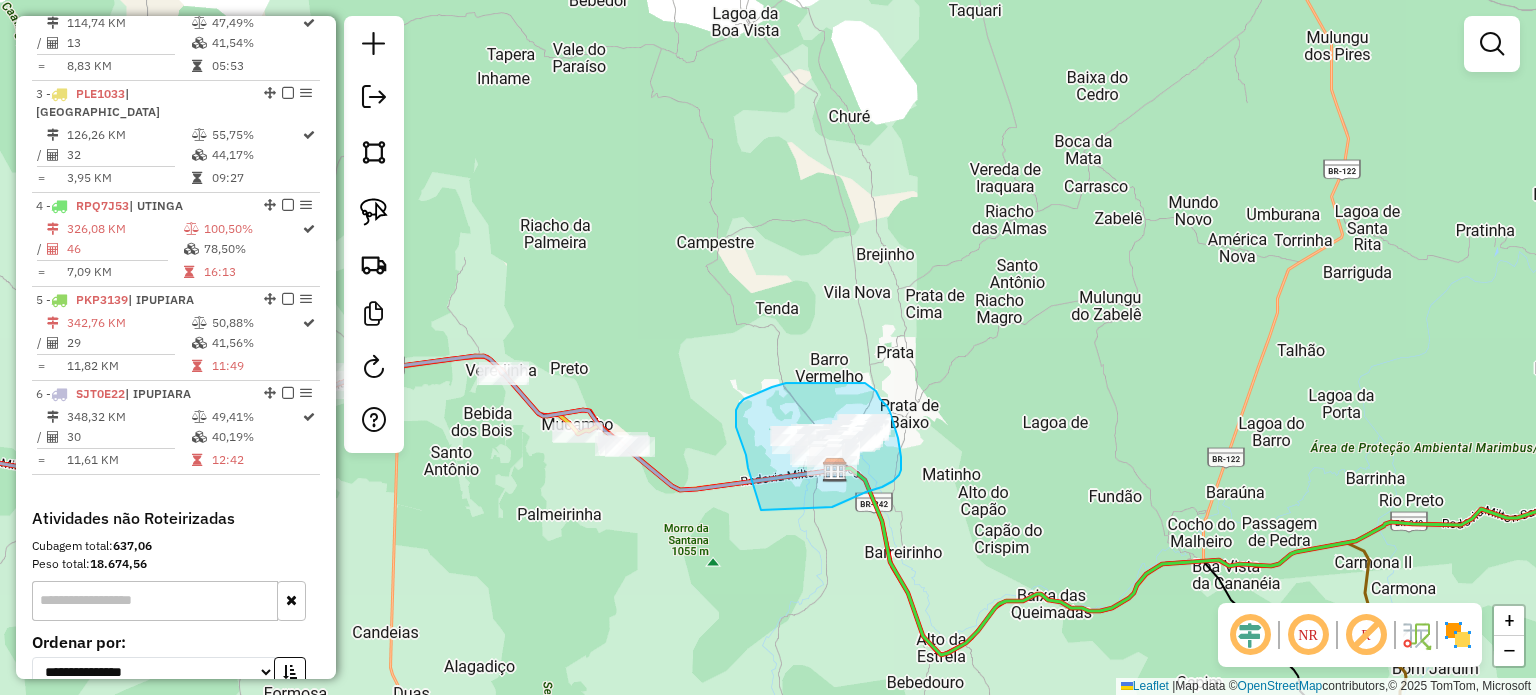 drag, startPoint x: 761, startPoint y: 510, endPoint x: 830, endPoint y: 508, distance: 69.02898 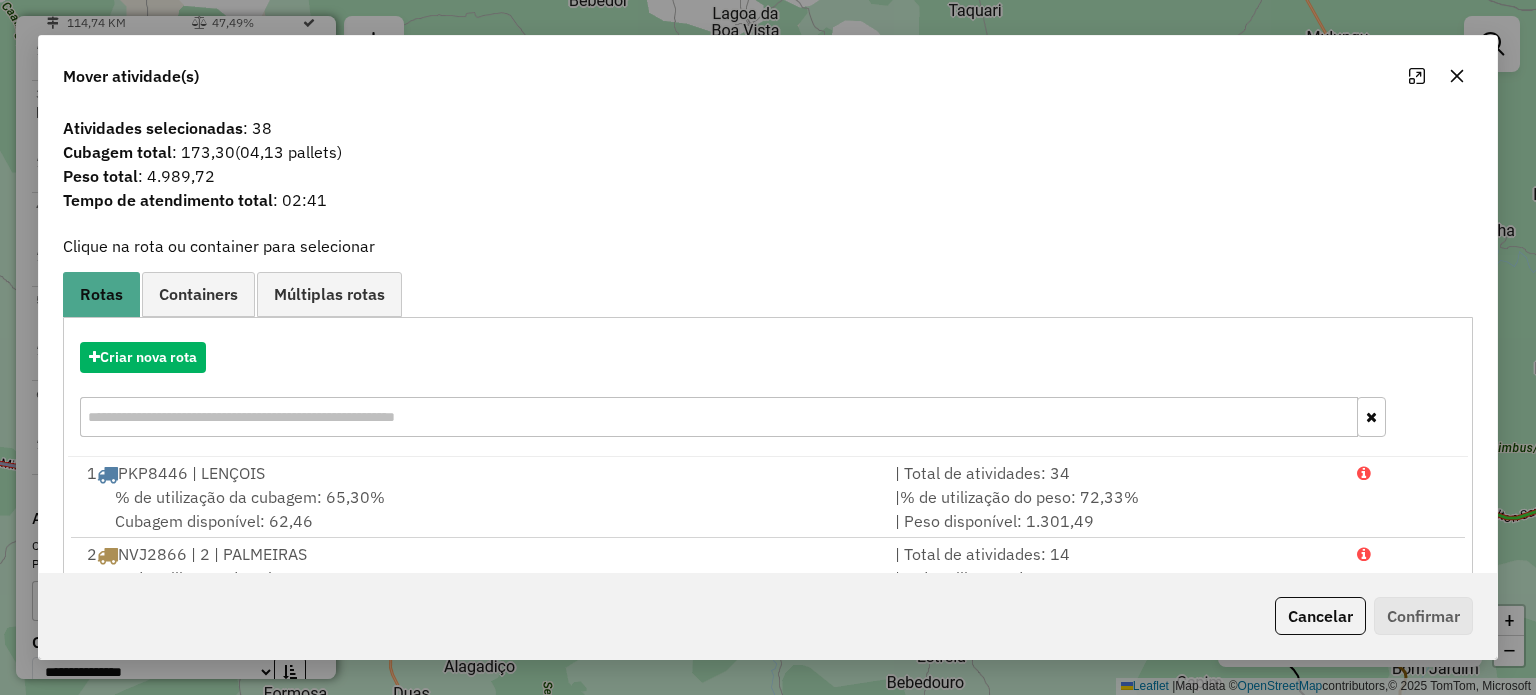 click 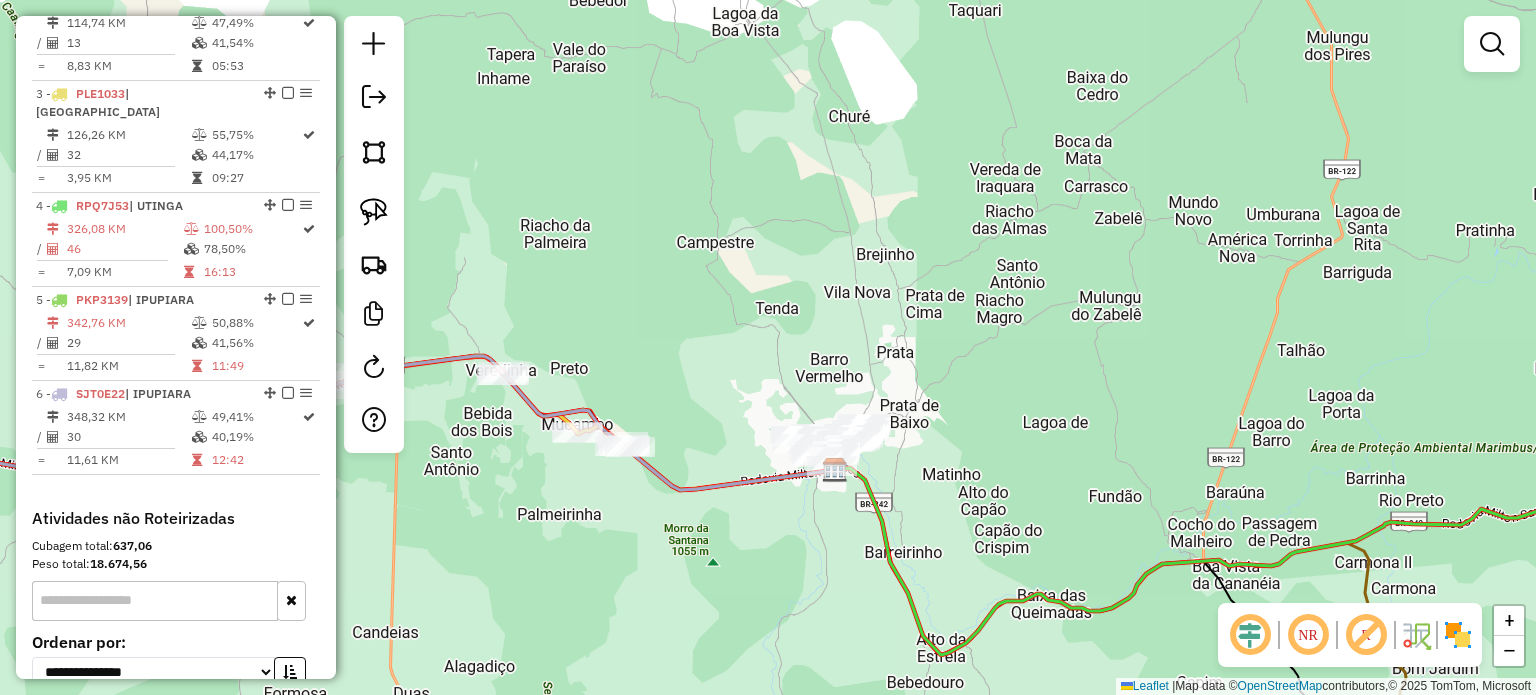 drag, startPoint x: 984, startPoint y: 363, endPoint x: 954, endPoint y: 373, distance: 31.622776 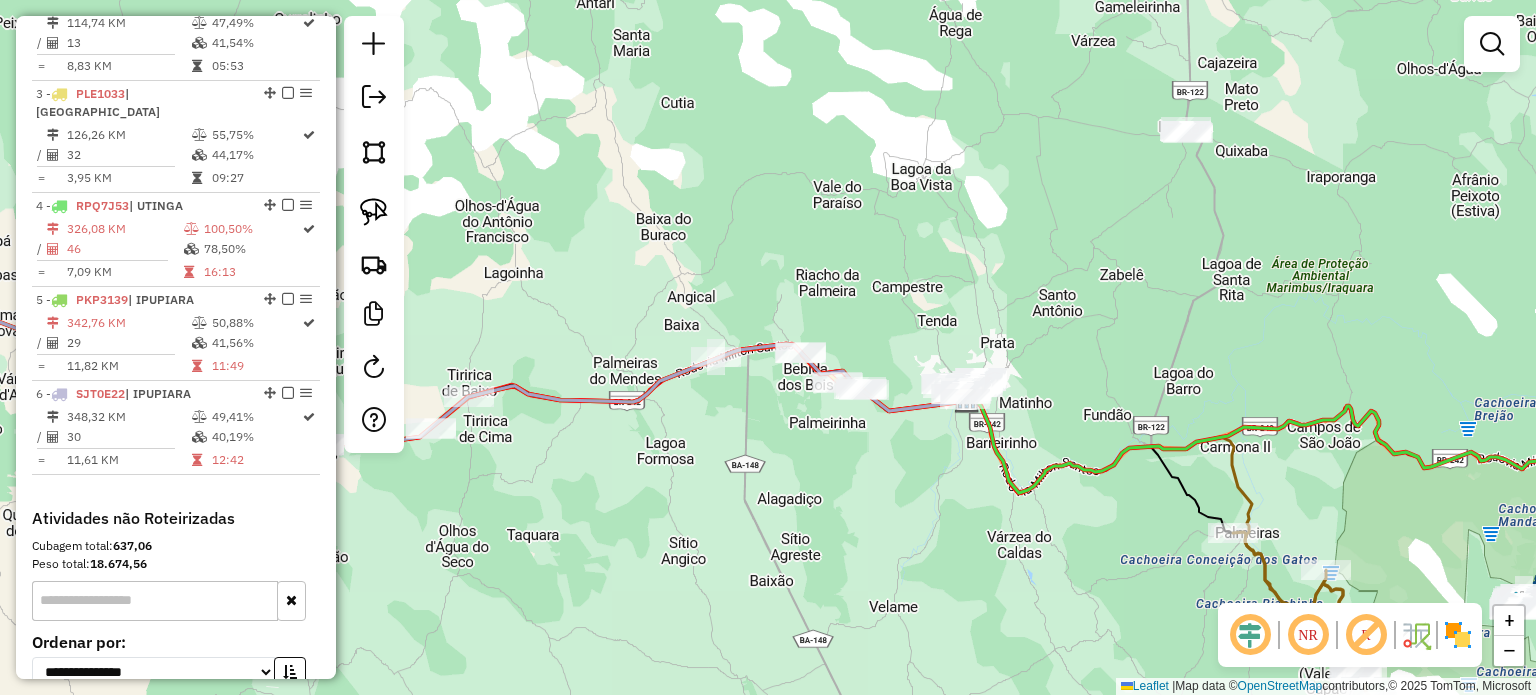 drag, startPoint x: 1160, startPoint y: 239, endPoint x: 1077, endPoint y: 323, distance: 118.08895 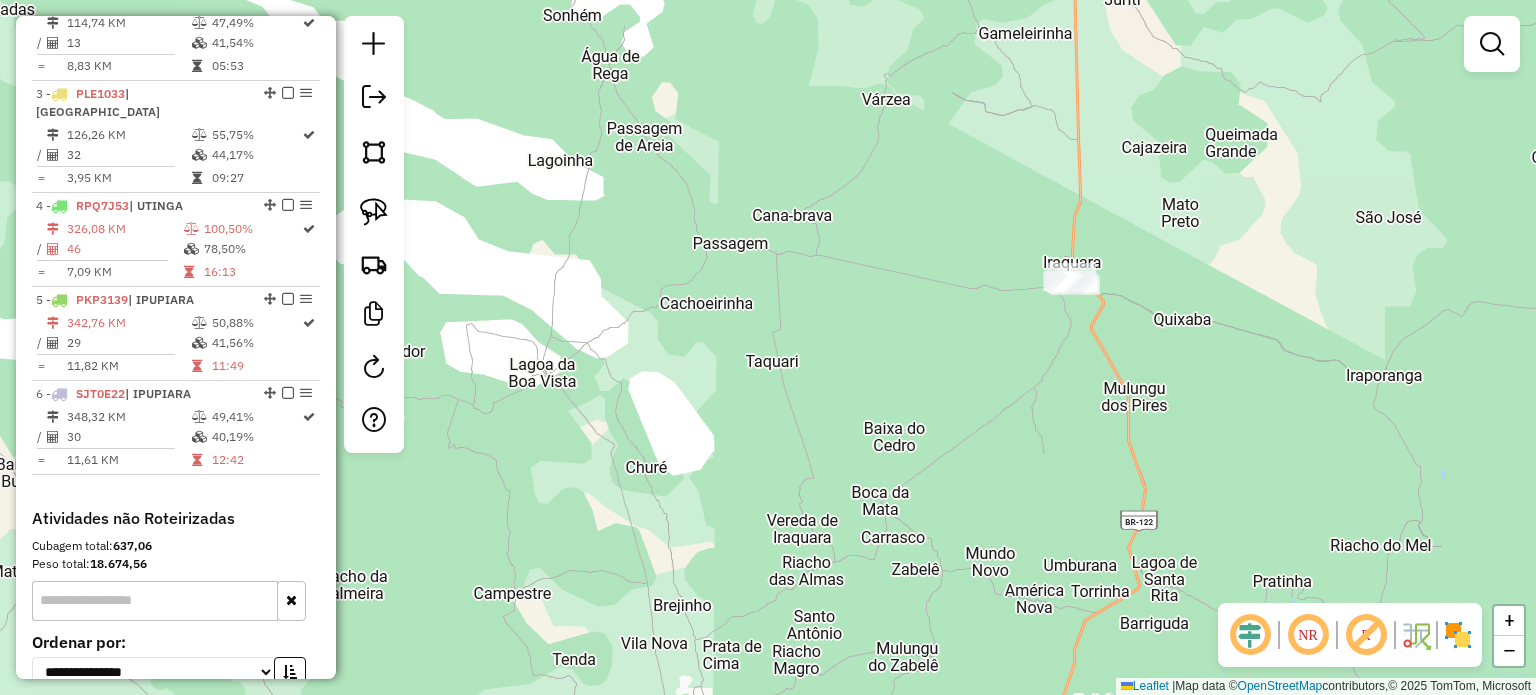 drag, startPoint x: 1064, startPoint y: 361, endPoint x: 1028, endPoint y: 422, distance: 70.83079 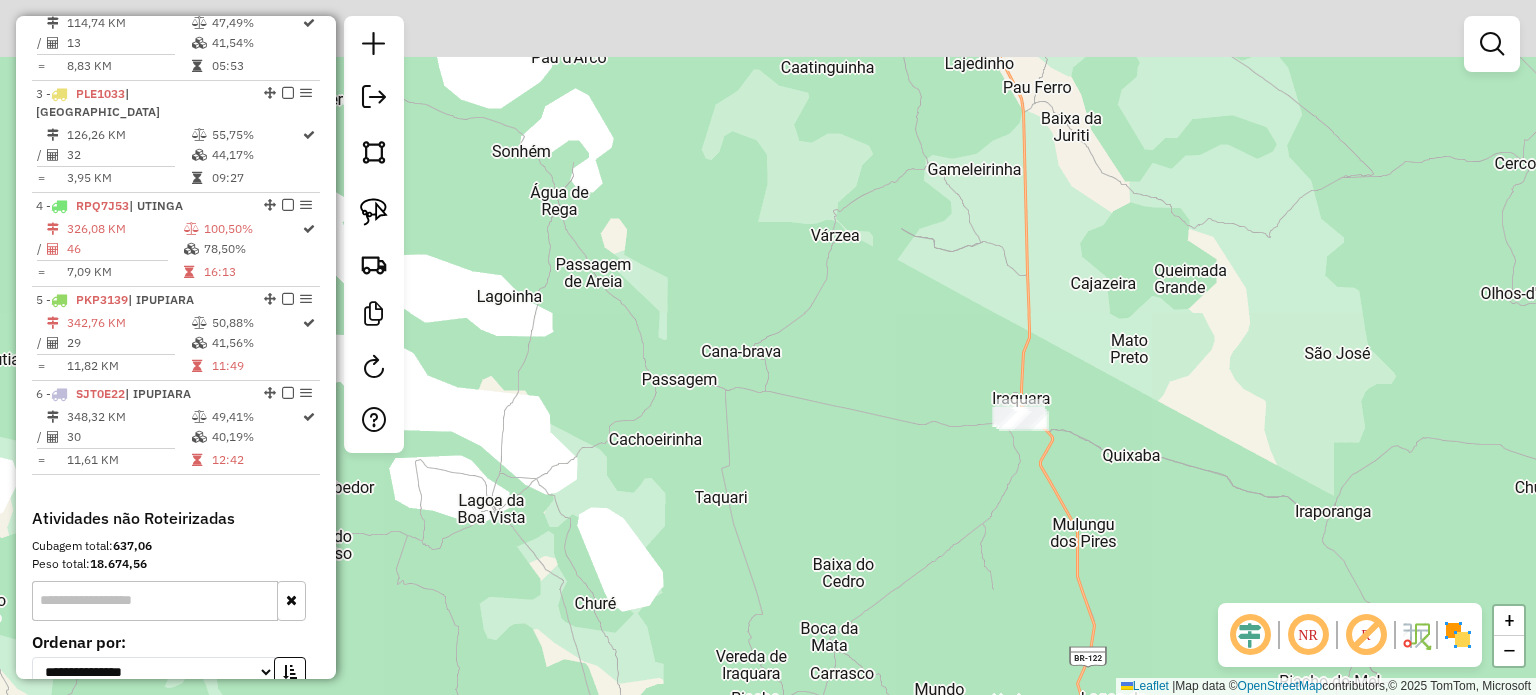 drag, startPoint x: 1148, startPoint y: 221, endPoint x: 1095, endPoint y: 366, distance: 154.38264 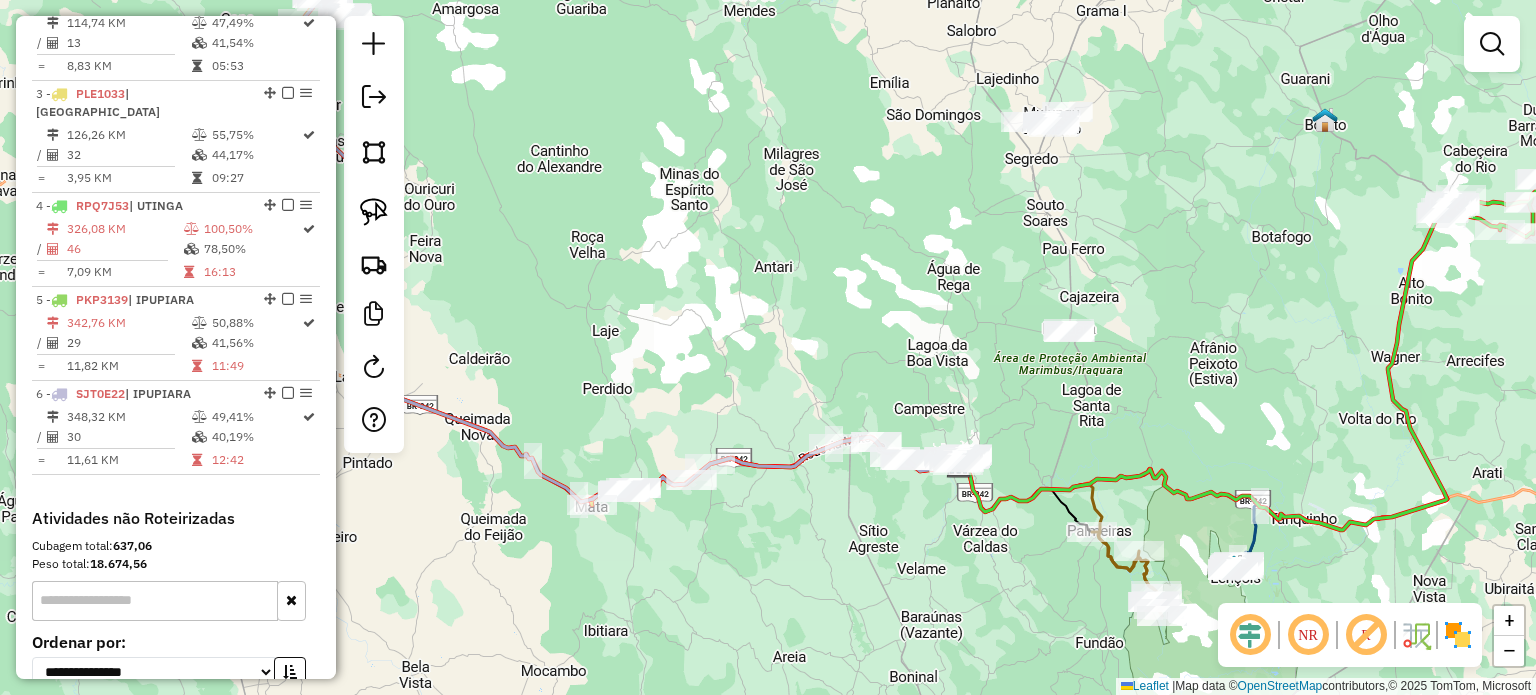 drag, startPoint x: 1121, startPoint y: 207, endPoint x: 1060, endPoint y: 275, distance: 91.350975 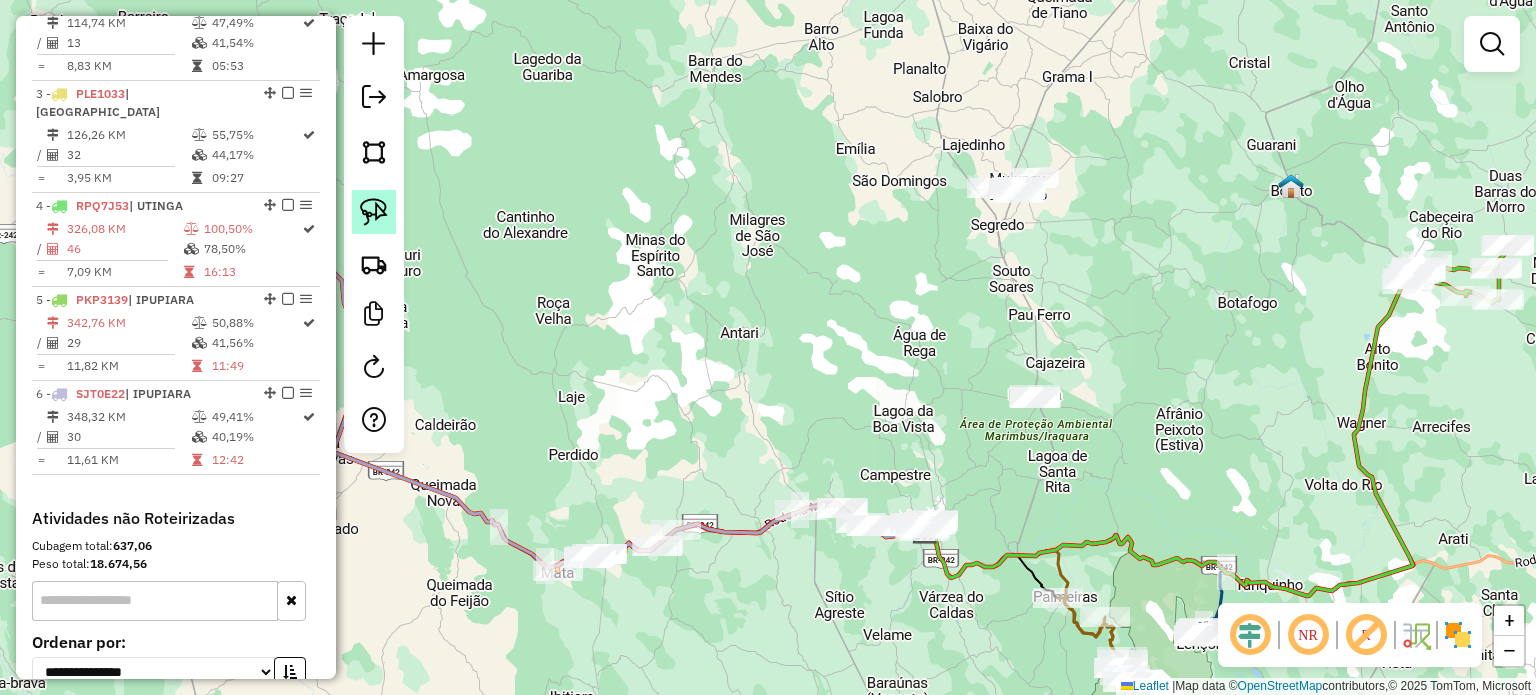 click 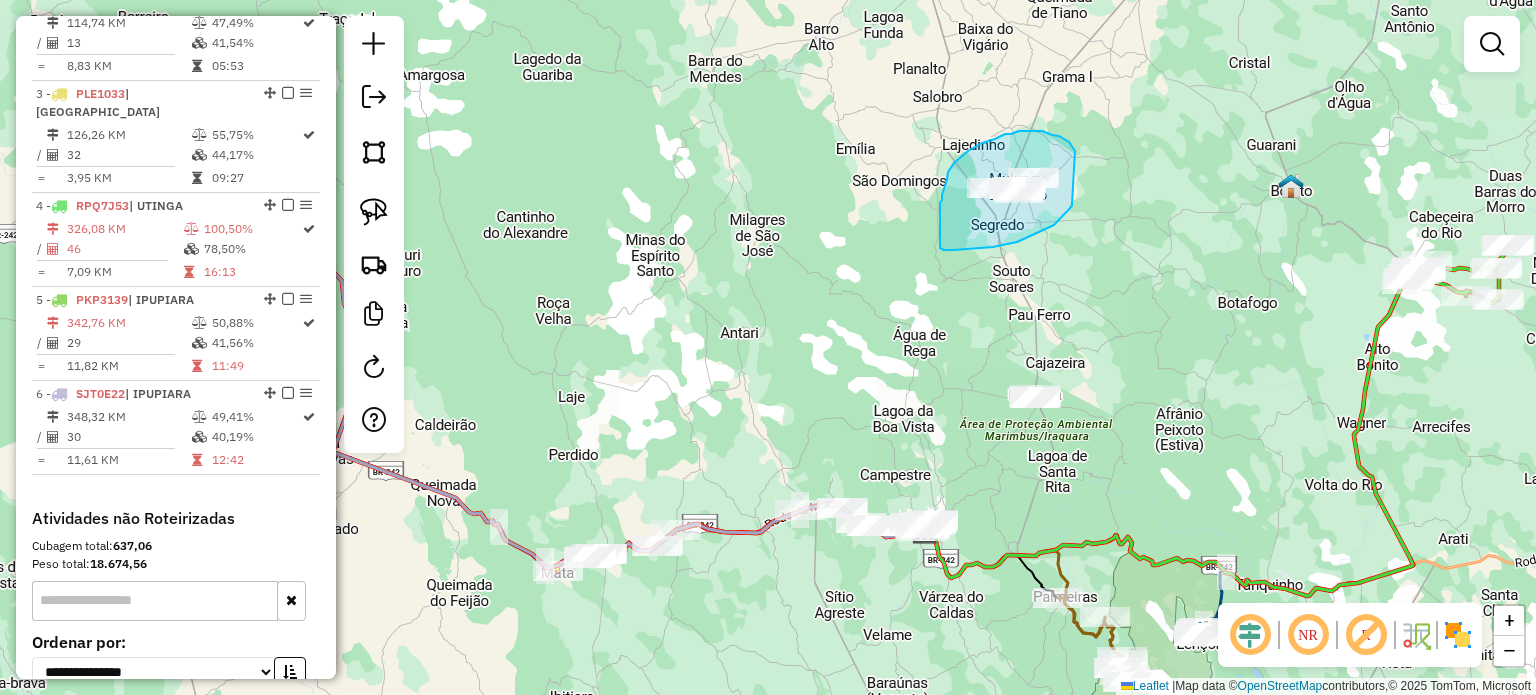 drag, startPoint x: 1072, startPoint y: 204, endPoint x: 1076, endPoint y: 155, distance: 49.162994 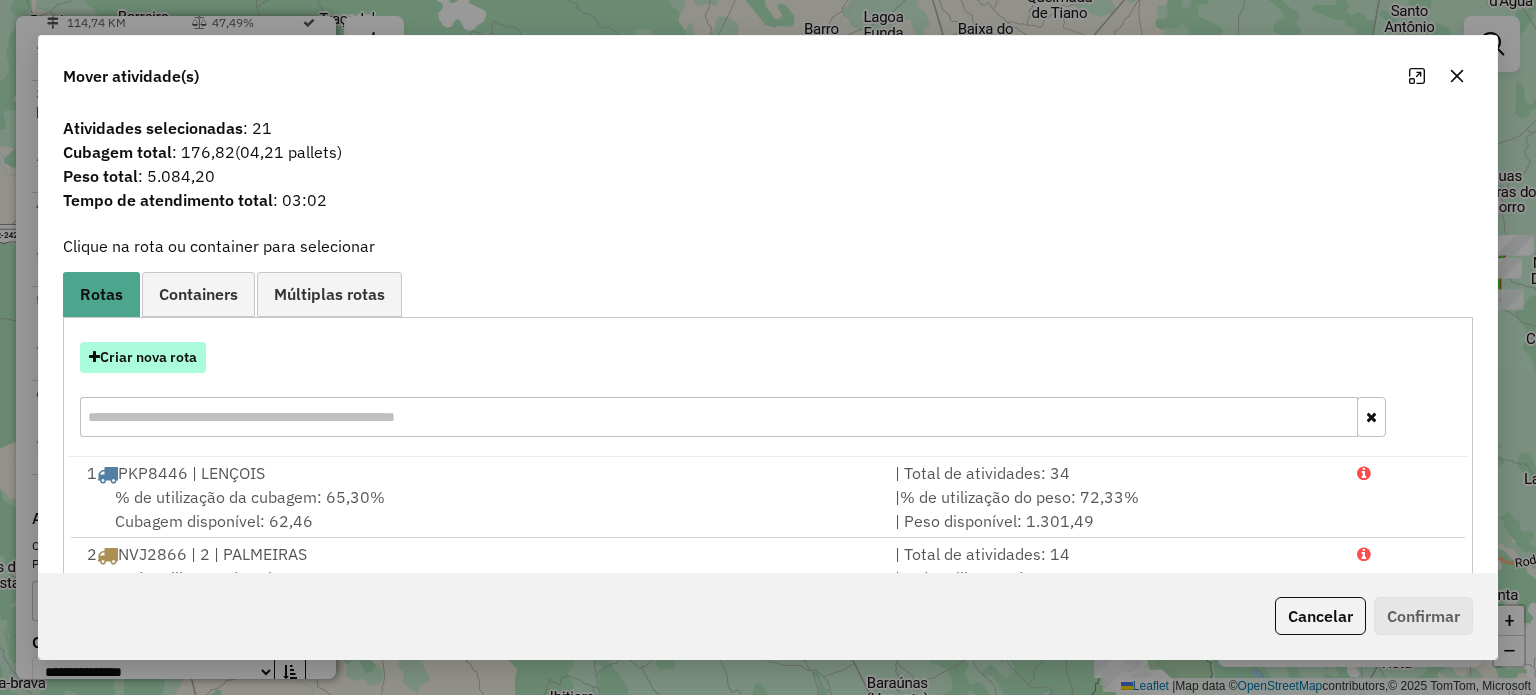 click on "Criar nova rota" at bounding box center (143, 357) 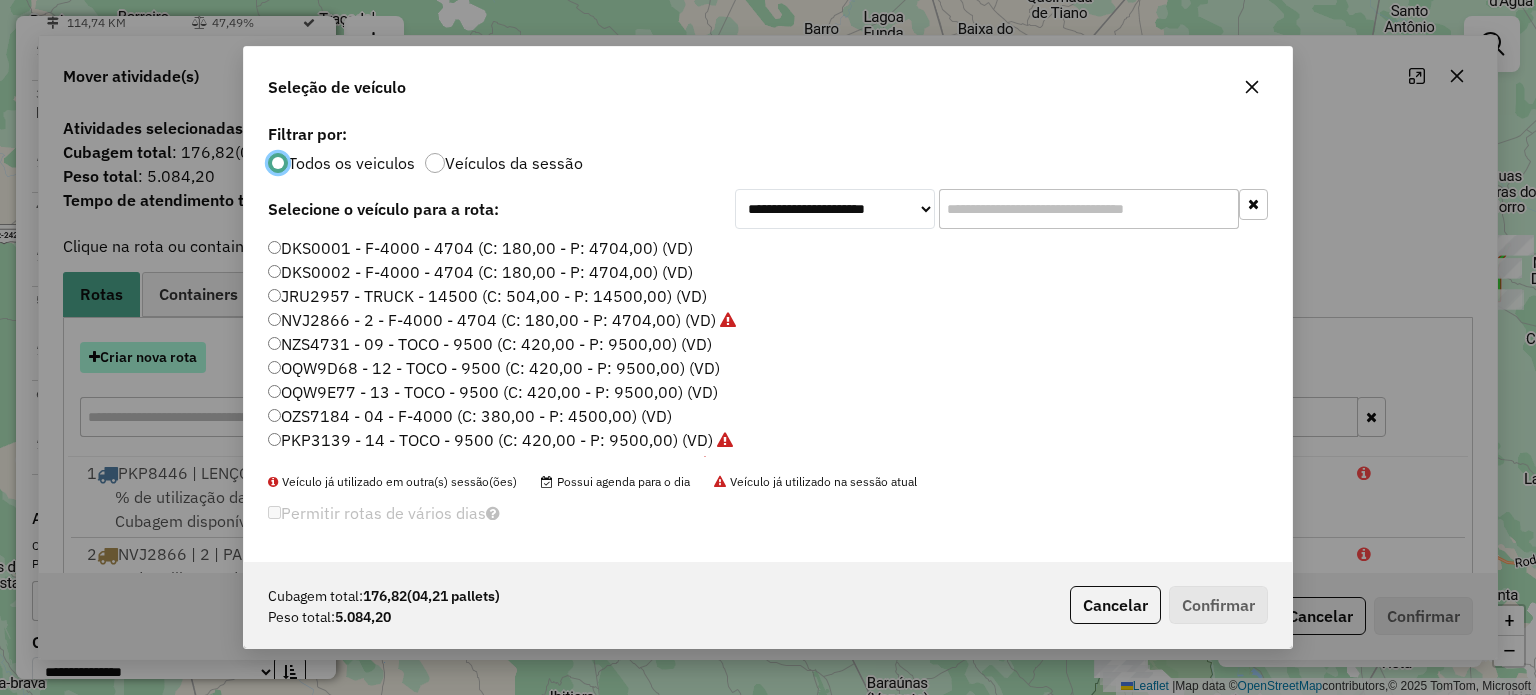 scroll, scrollTop: 10, scrollLeft: 6, axis: both 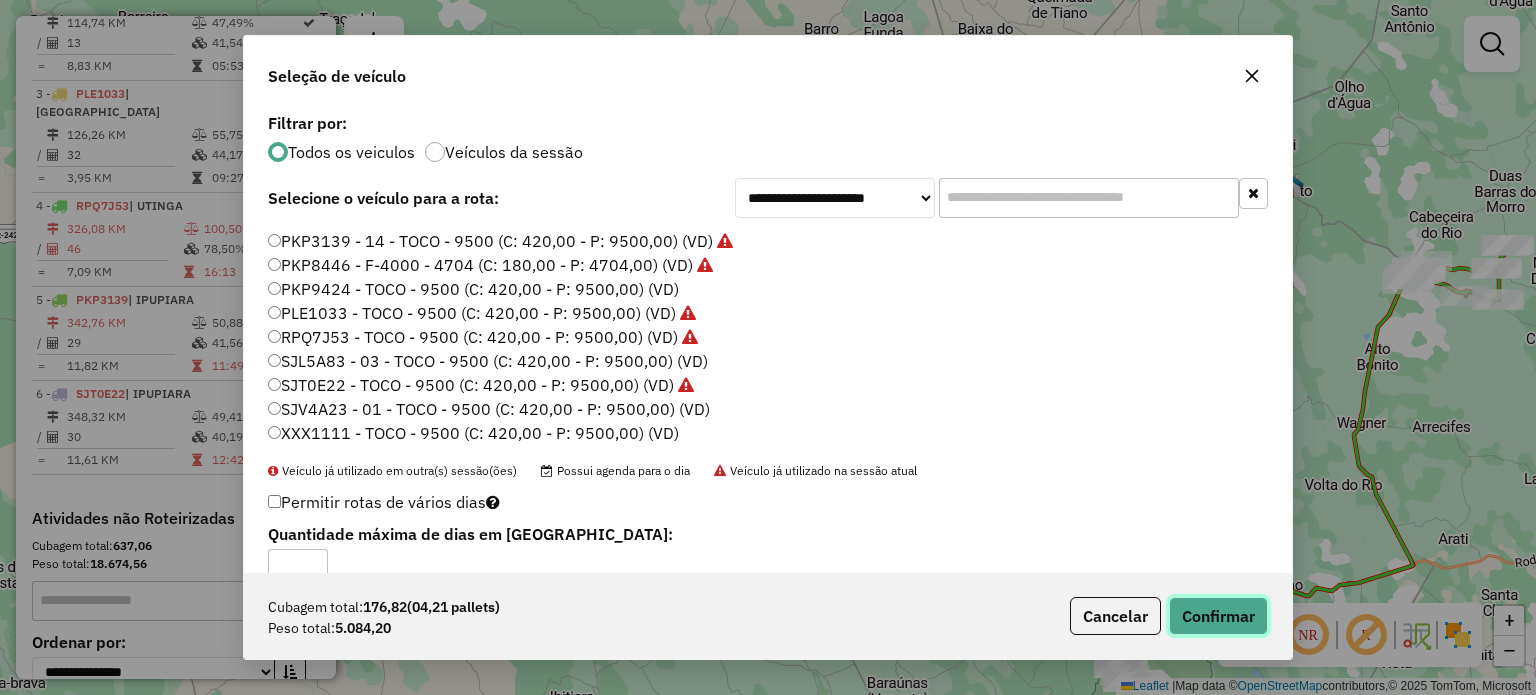 click on "Confirmar" 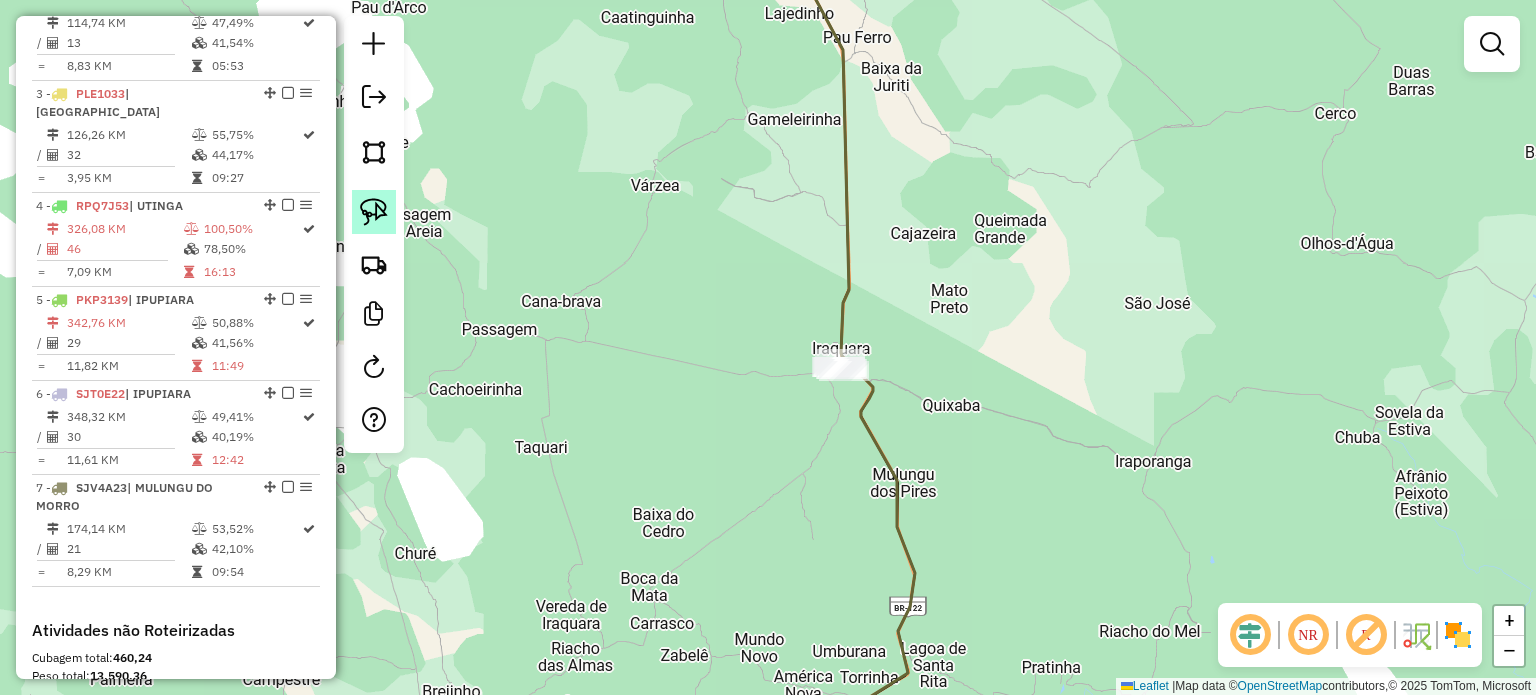 click 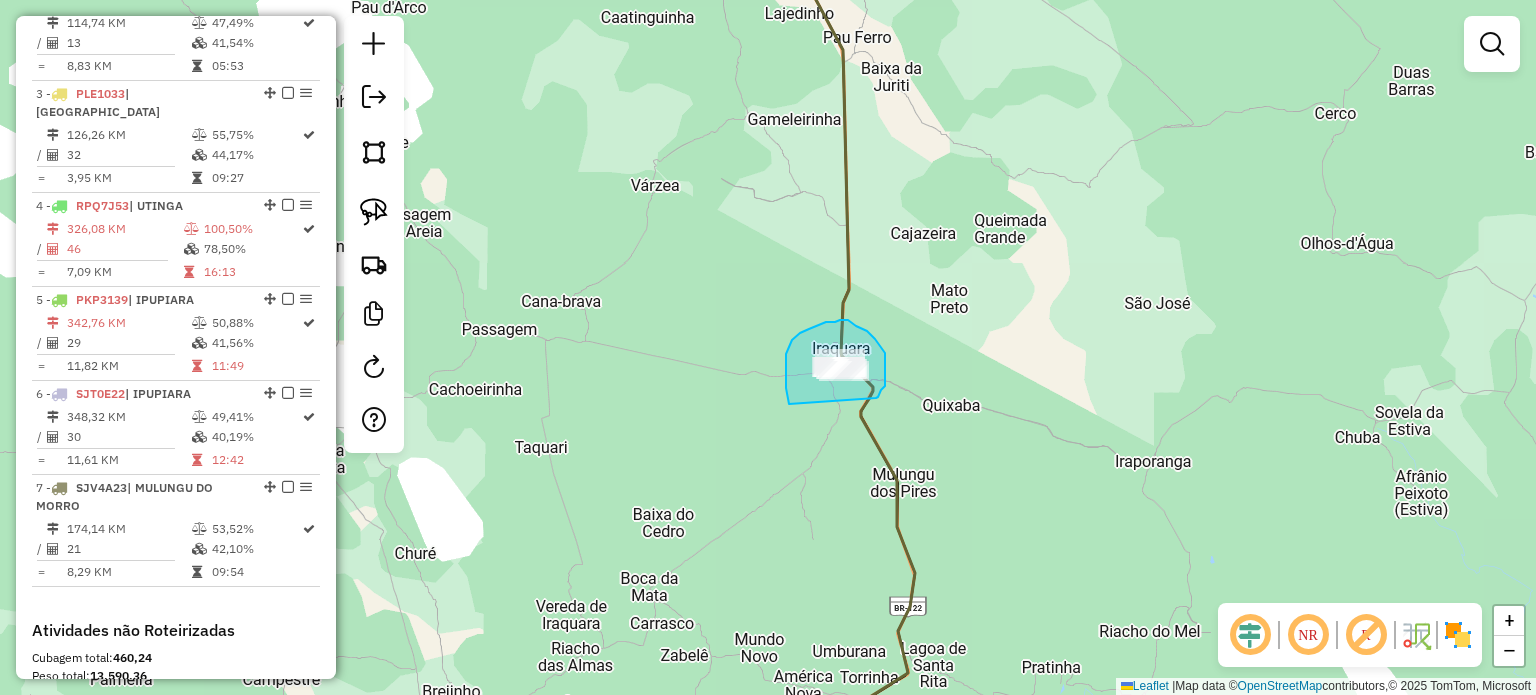 drag, startPoint x: 789, startPoint y: 404, endPoint x: 848, endPoint y: 401, distance: 59.07622 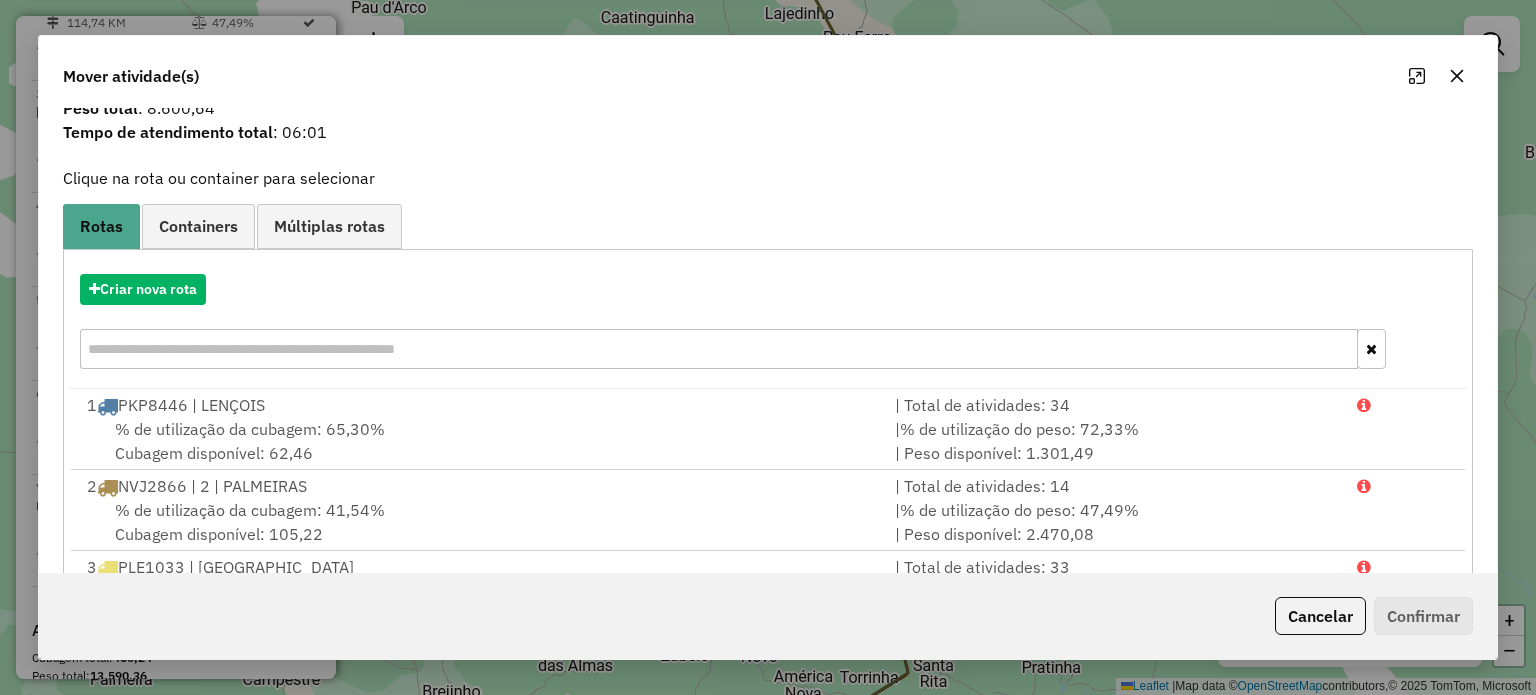 scroll, scrollTop: 17, scrollLeft: 0, axis: vertical 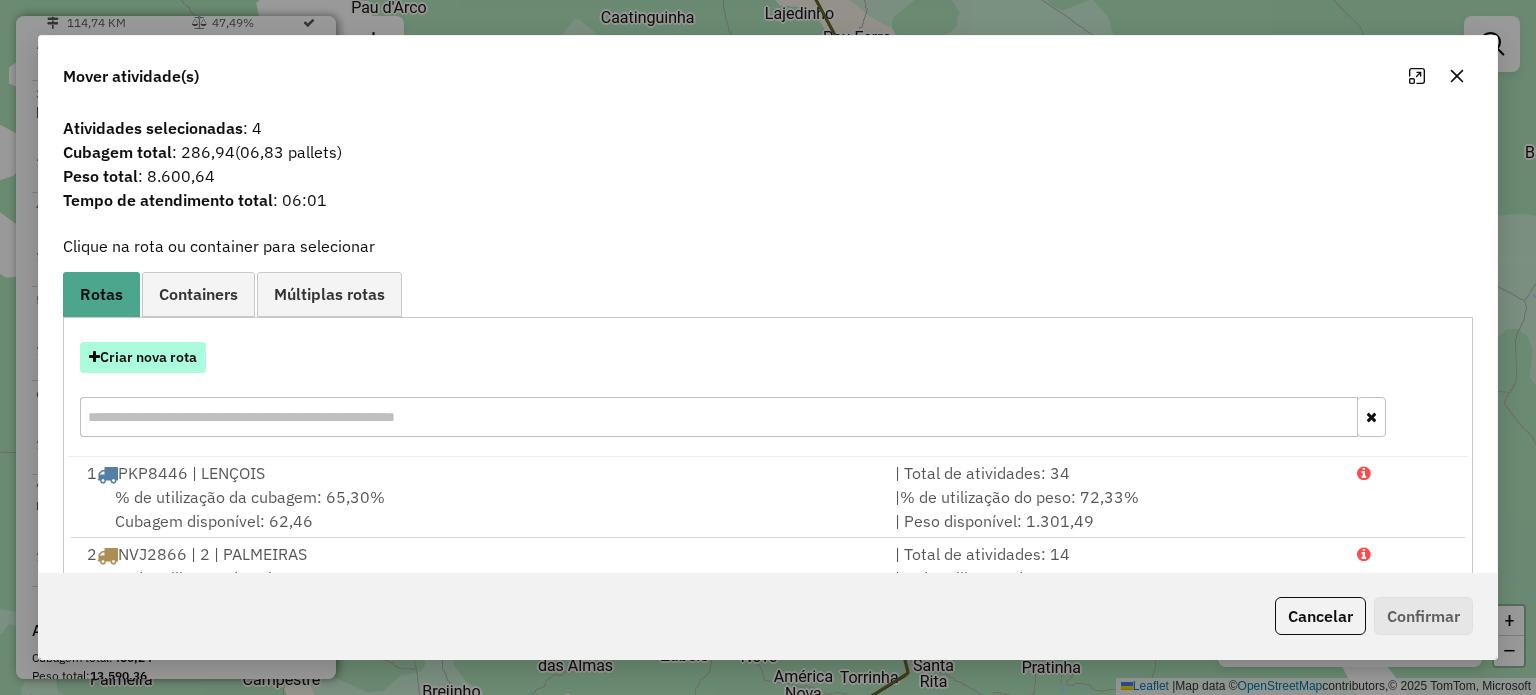 click on "Criar nova rota" at bounding box center (143, 357) 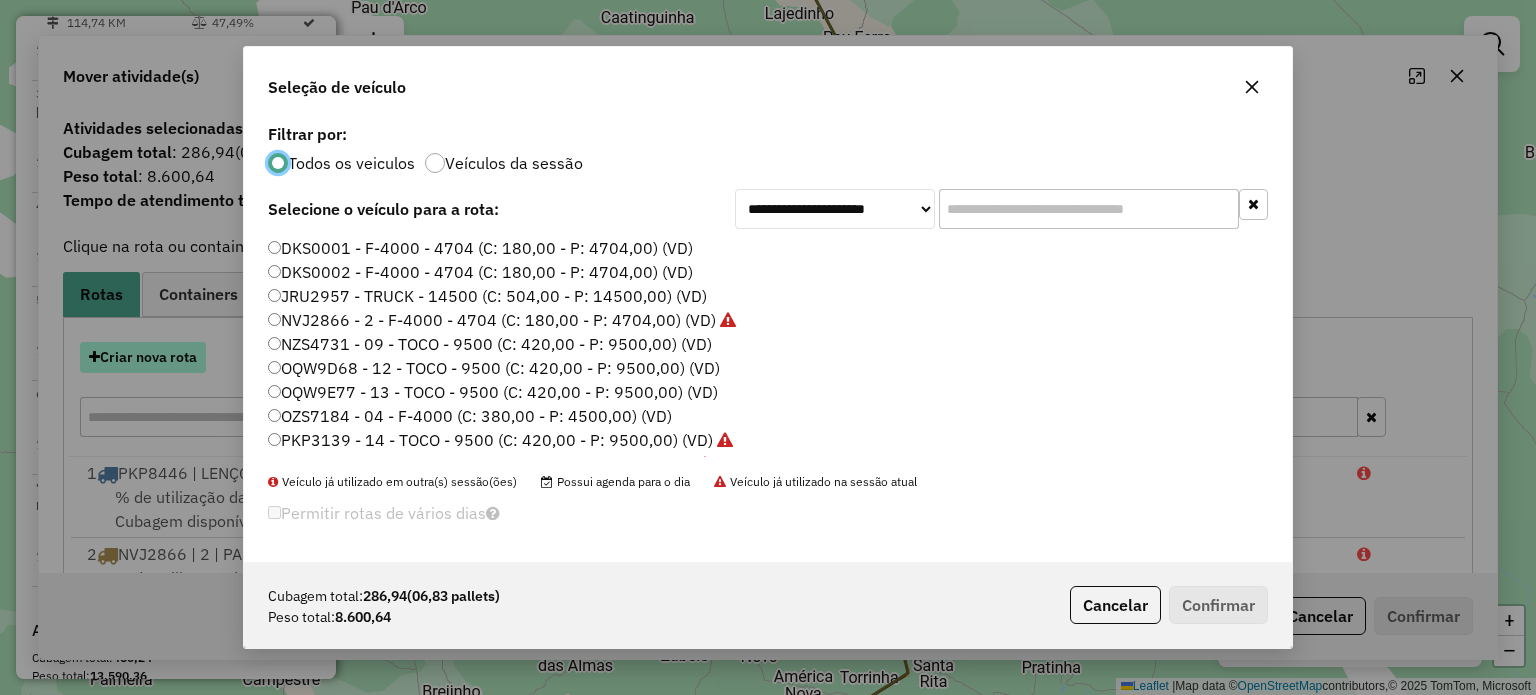 scroll, scrollTop: 10, scrollLeft: 6, axis: both 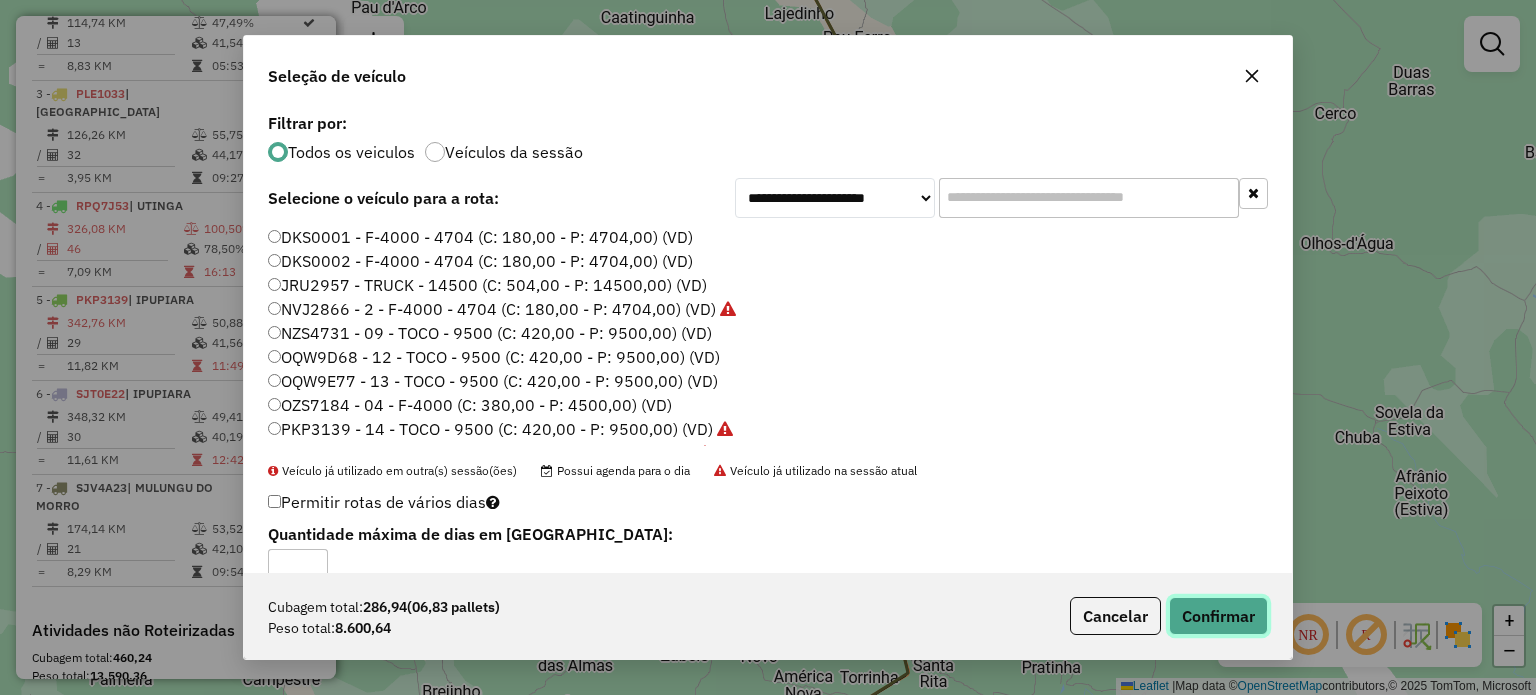click on "Confirmar" 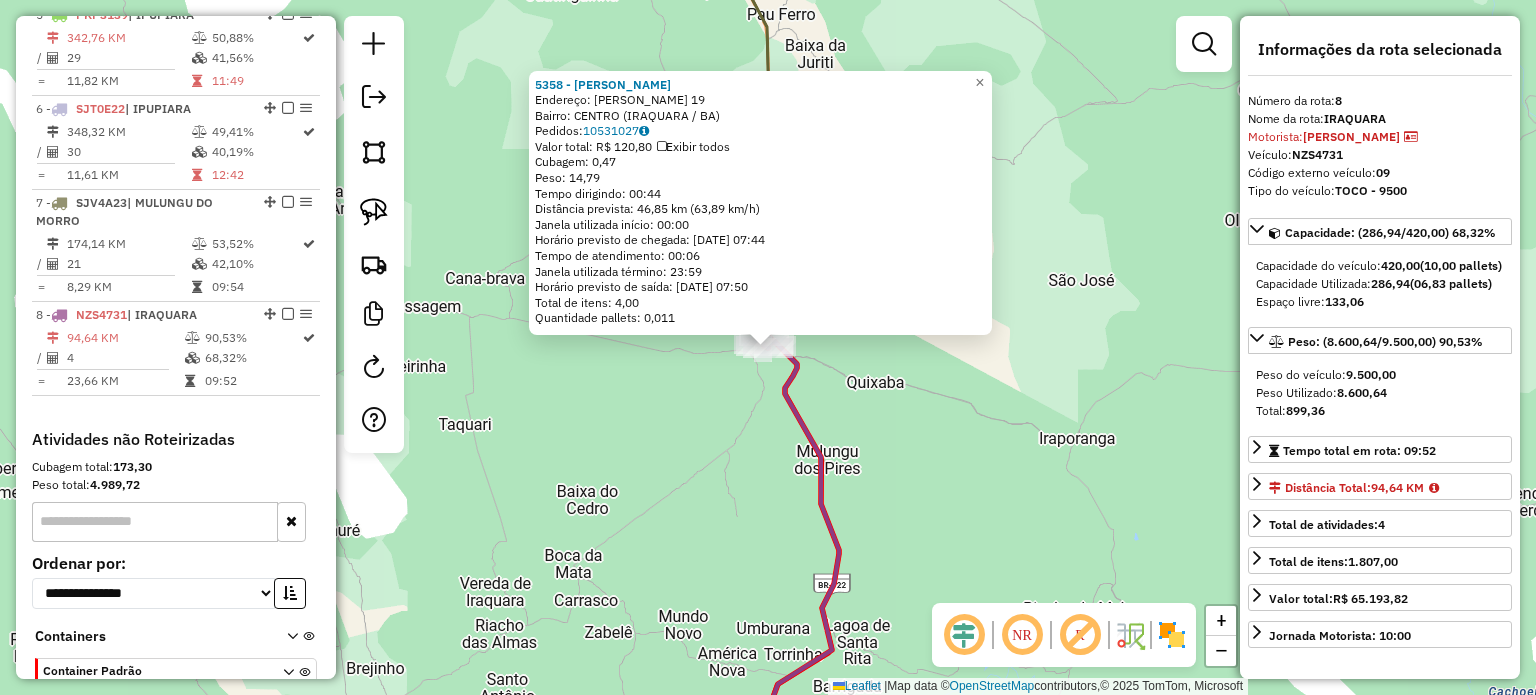 scroll, scrollTop: 1272, scrollLeft: 0, axis: vertical 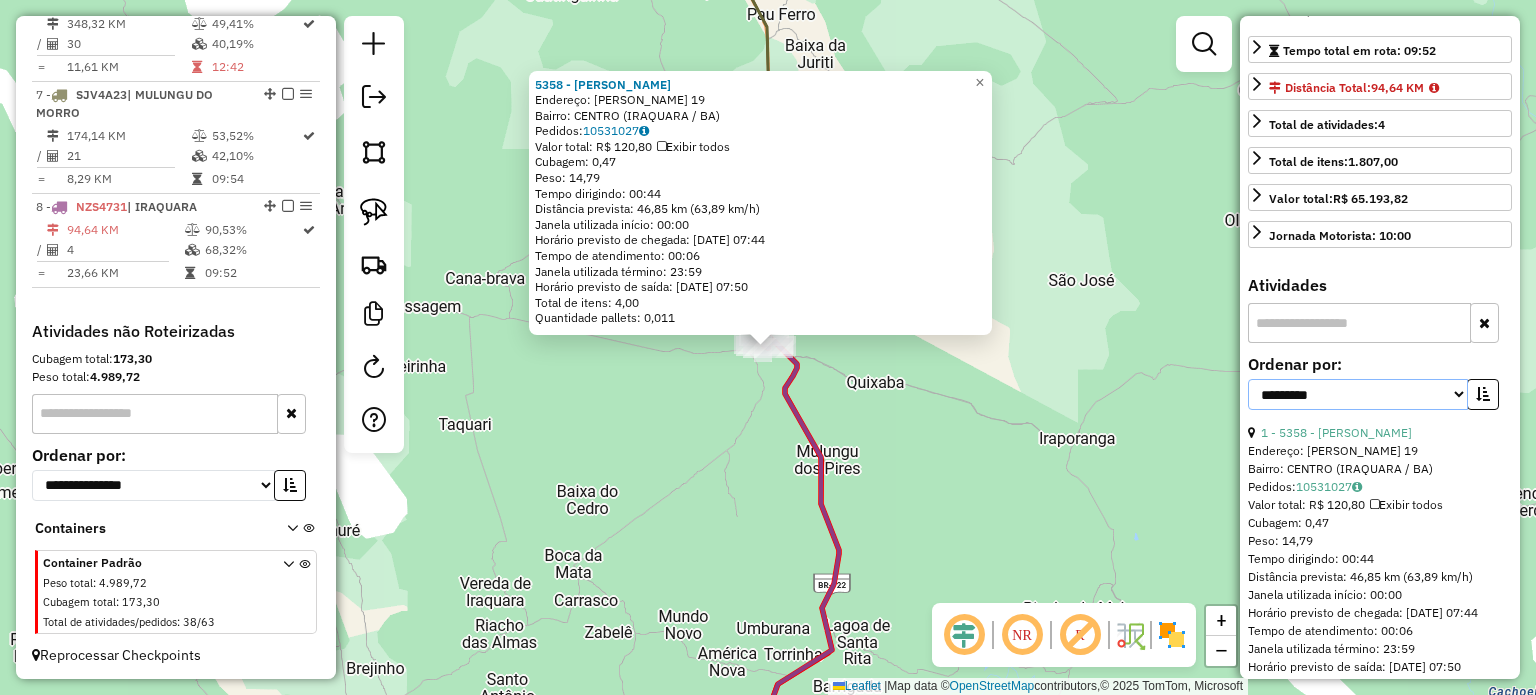 drag, startPoint x: 1451, startPoint y: 427, endPoint x: 1440, endPoint y: 426, distance: 11.045361 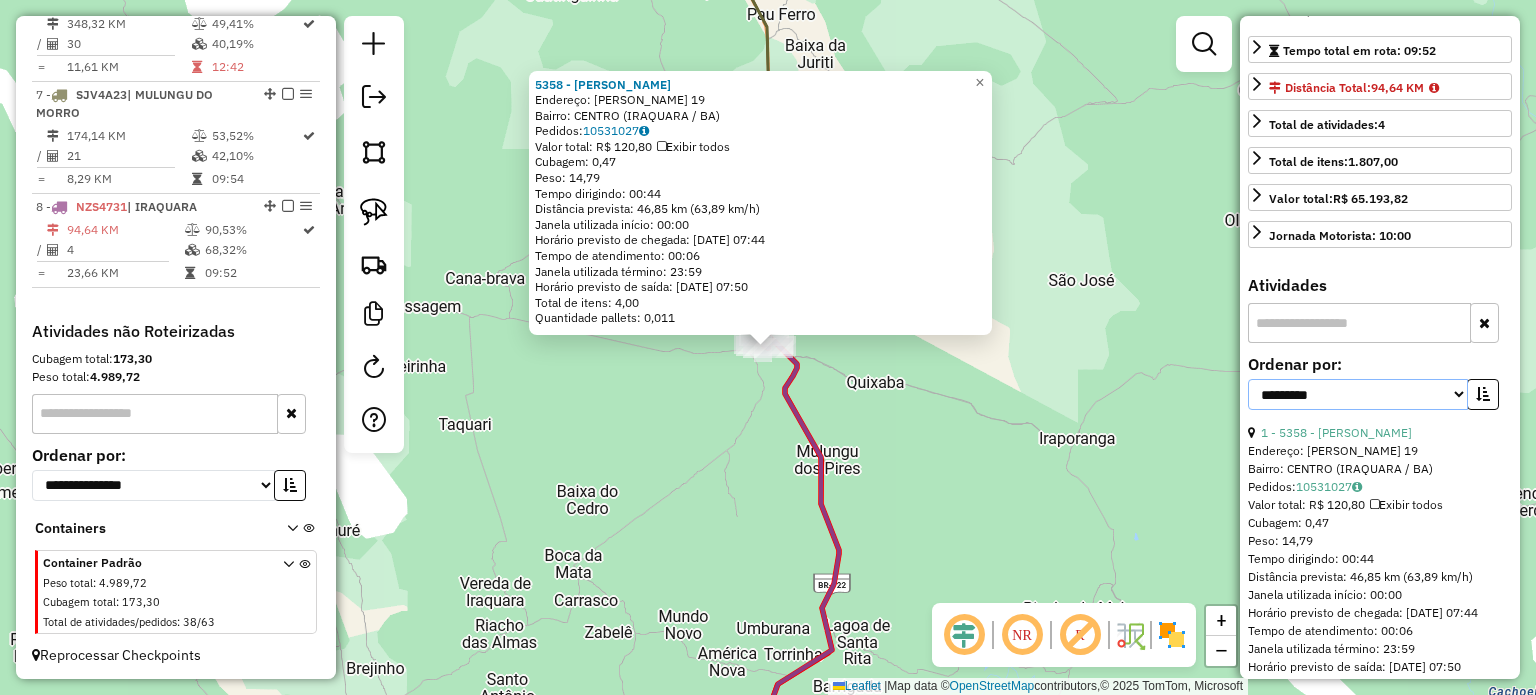 select on "*********" 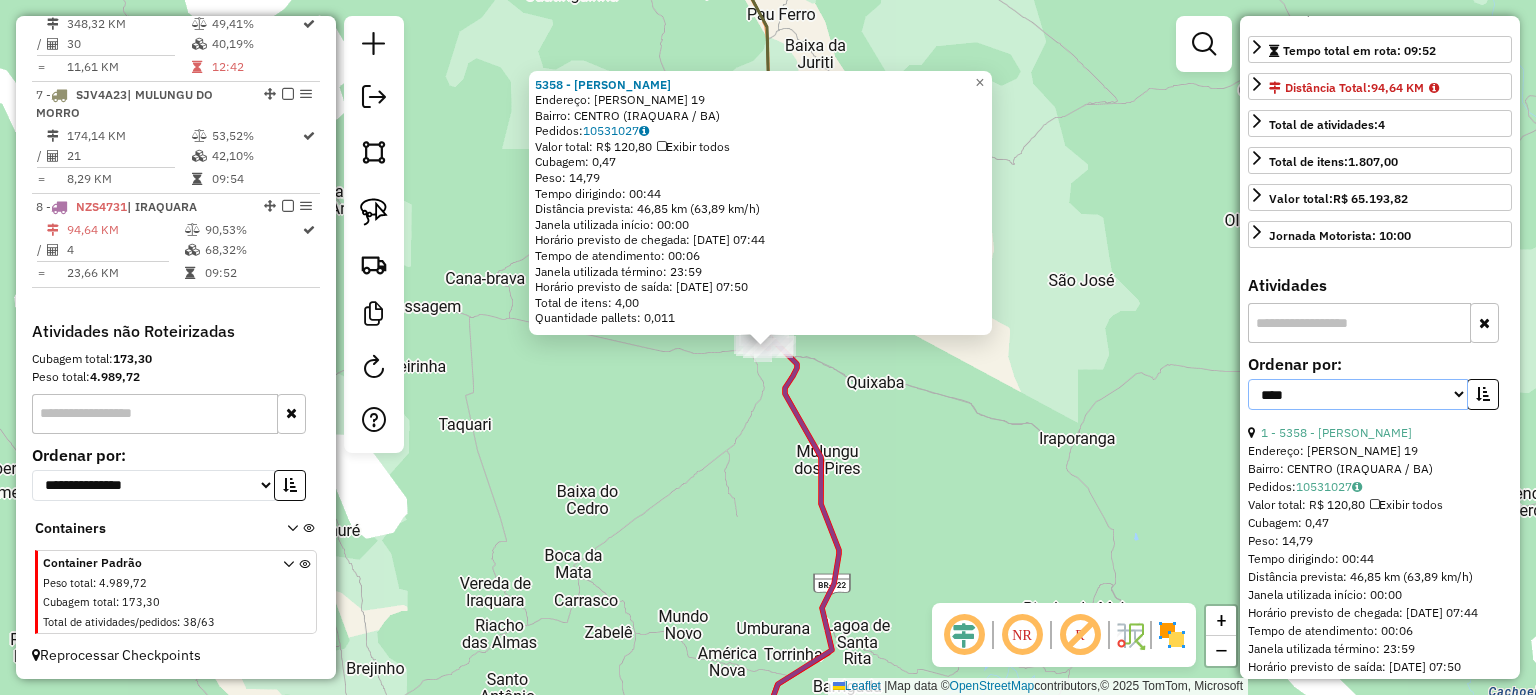 click on "**********" at bounding box center (1358, 394) 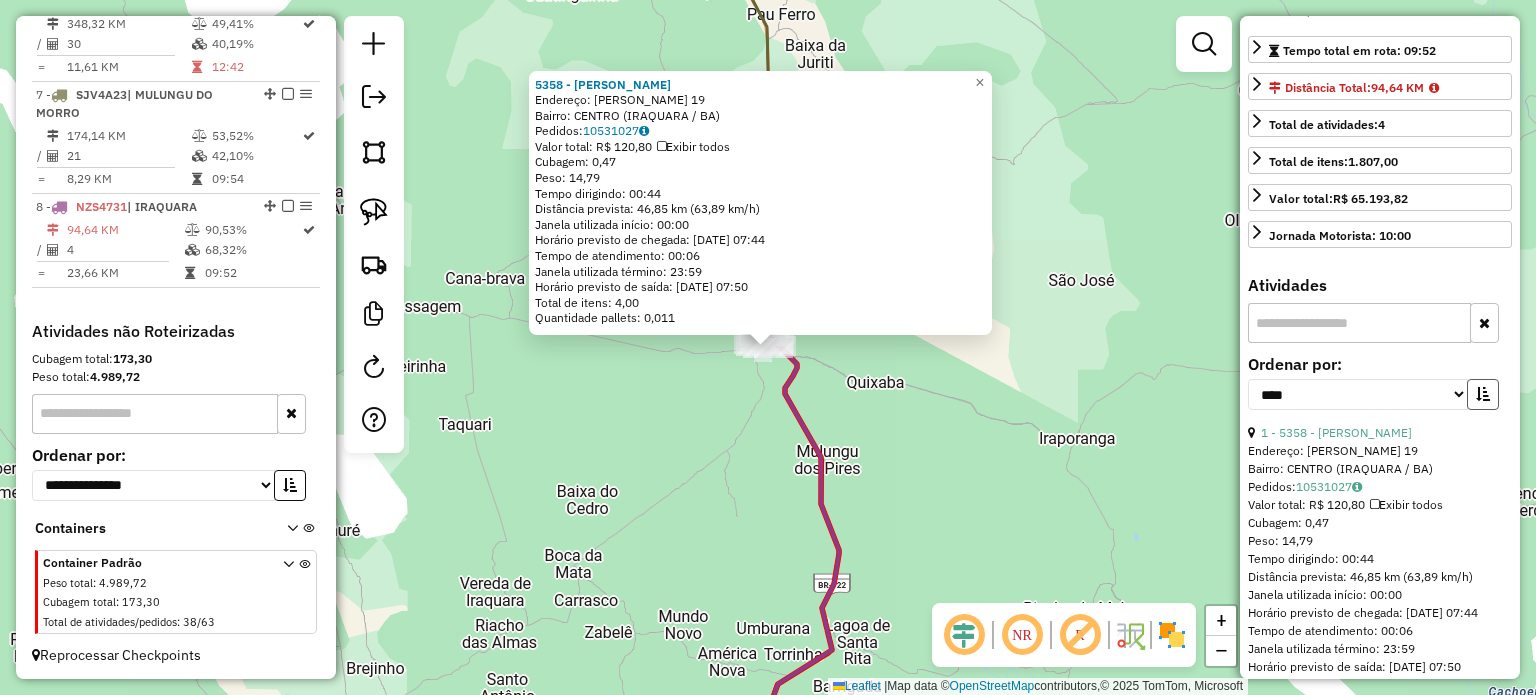 click at bounding box center [1483, 394] 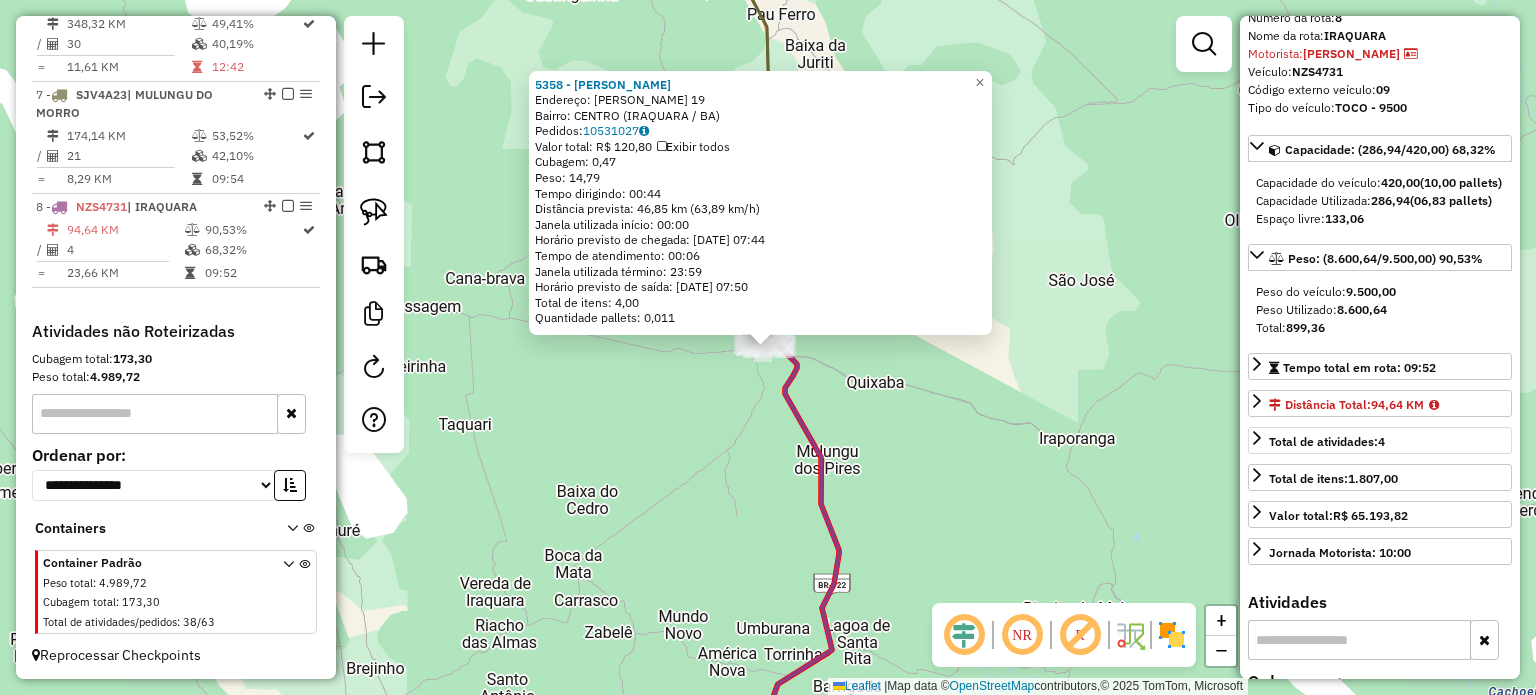 scroll, scrollTop: 23, scrollLeft: 0, axis: vertical 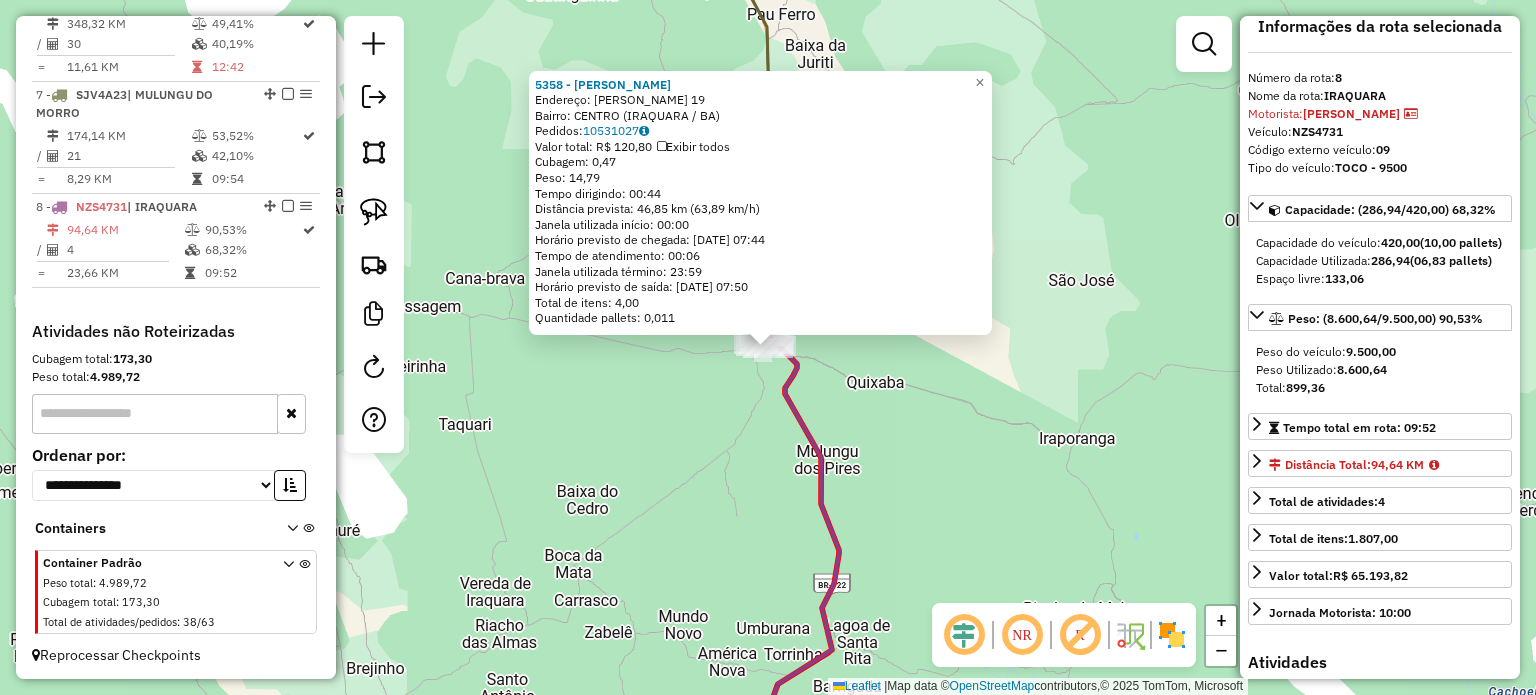click on "5358 - MERCADINHO OLIVEIRA  Endereço:  JOAO DURVAL 19   Bairro: CENTRO (IRAQUARA / BA)   Pedidos:  10531027   Valor total: R$ 120,80   Exibir todos   Cubagem: 0,47  Peso: 14,79  Tempo dirigindo: 00:44   Distância prevista: 46,85 km (63,89 km/h)   Janela utilizada início: 00:00   Horário previsto de chegada: 11/07/2025 07:44   Tempo de atendimento: 00:06   Janela utilizada término: 23:59   Horário previsto de saída: 11/07/2025 07:50   Total de itens: 4,00   Quantidade pallets: 0,011  × Janela de atendimento Grade de atendimento Capacidade Transportadoras Veículos Cliente Pedidos  Rotas Selecione os dias de semana para filtrar as janelas de atendimento  Seg   Ter   Qua   Qui   Sex   Sáb   Dom  Informe o período da janela de atendimento: De: Até:  Filtrar exatamente a janela do cliente  Considerar janela de atendimento padrão  Selecione os dias de semana para filtrar as grades de atendimento  Seg   Ter   Qua   Qui   Sex   Sáb   Dom   Considerar clientes sem dia de atendimento cadastrado  De:   De:" 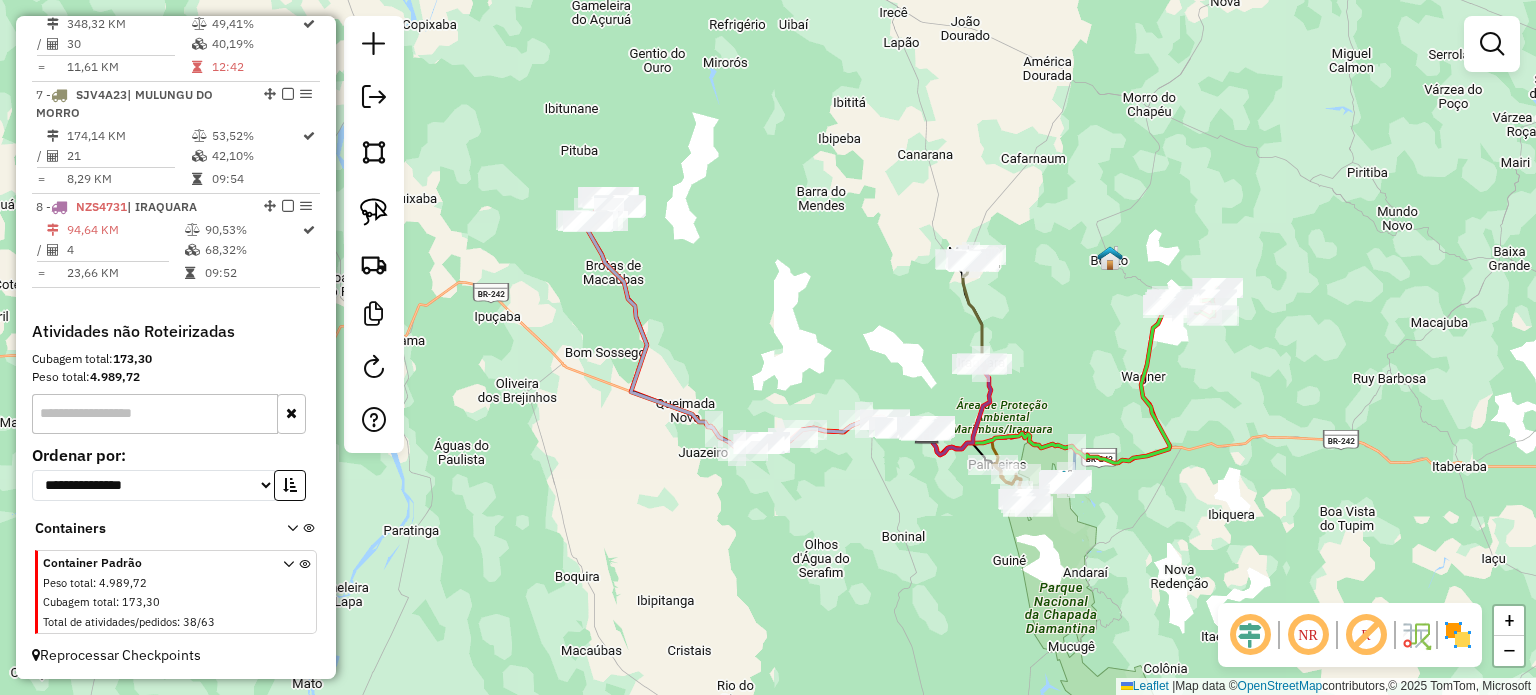 drag, startPoint x: 984, startPoint y: 336, endPoint x: 900, endPoint y: 348, distance: 84.85281 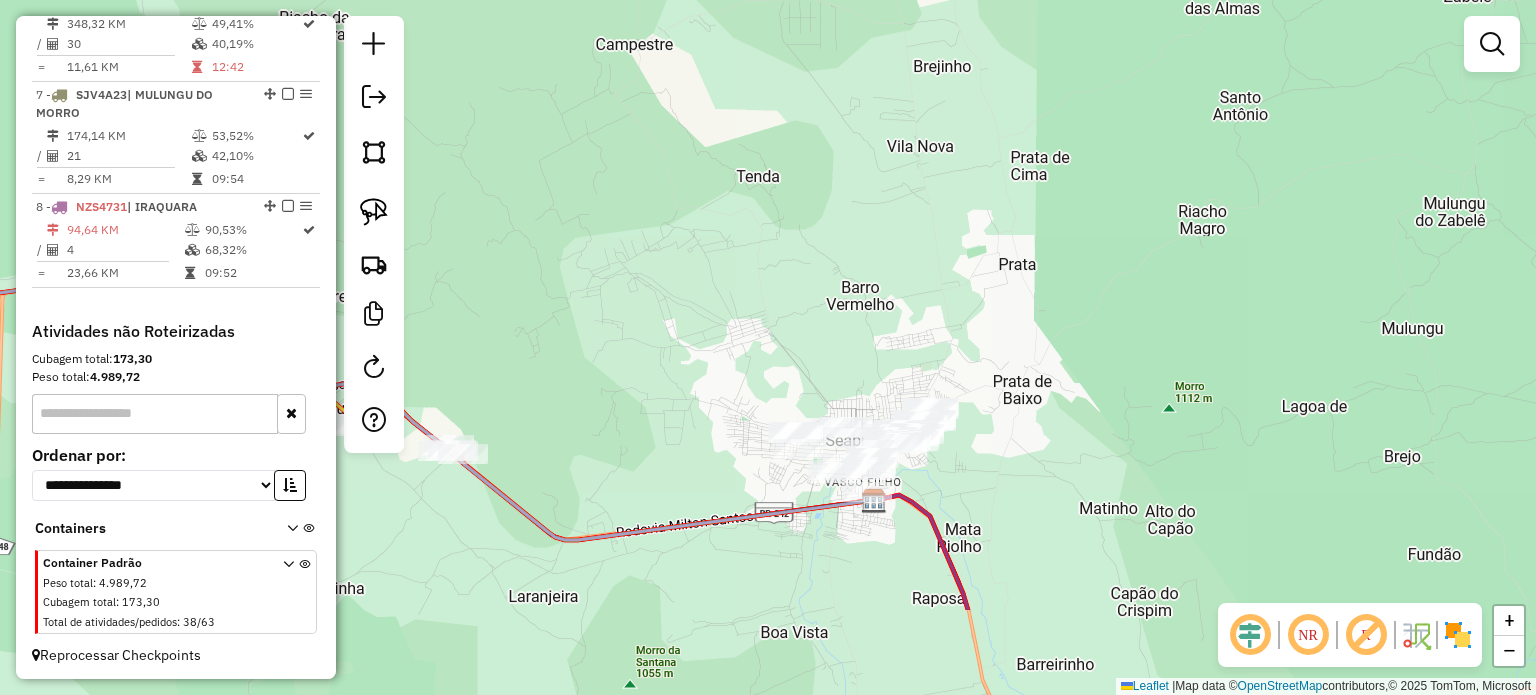 drag, startPoint x: 964, startPoint y: 550, endPoint x: 1044, endPoint y: 393, distance: 176.20726 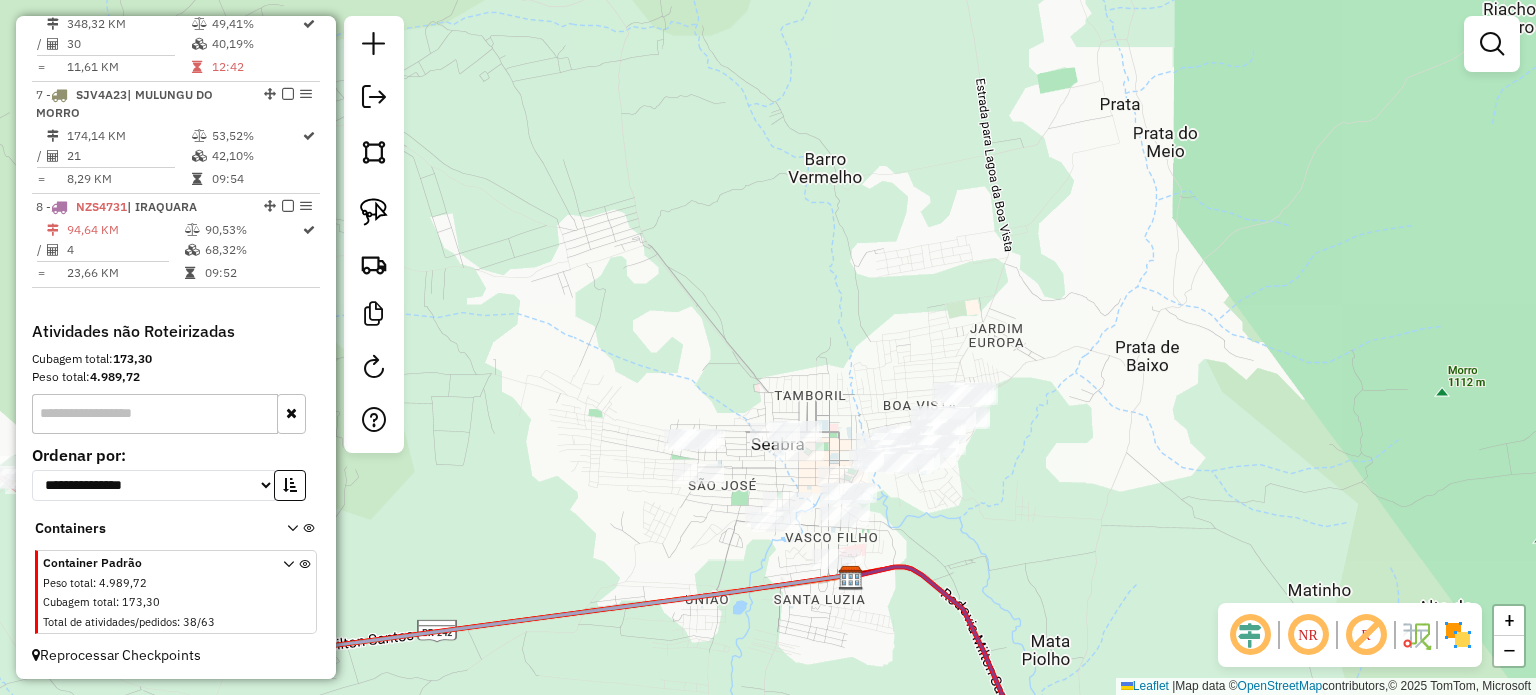 drag, startPoint x: 1000, startPoint y: 469, endPoint x: 1012, endPoint y: 459, distance: 15.6205 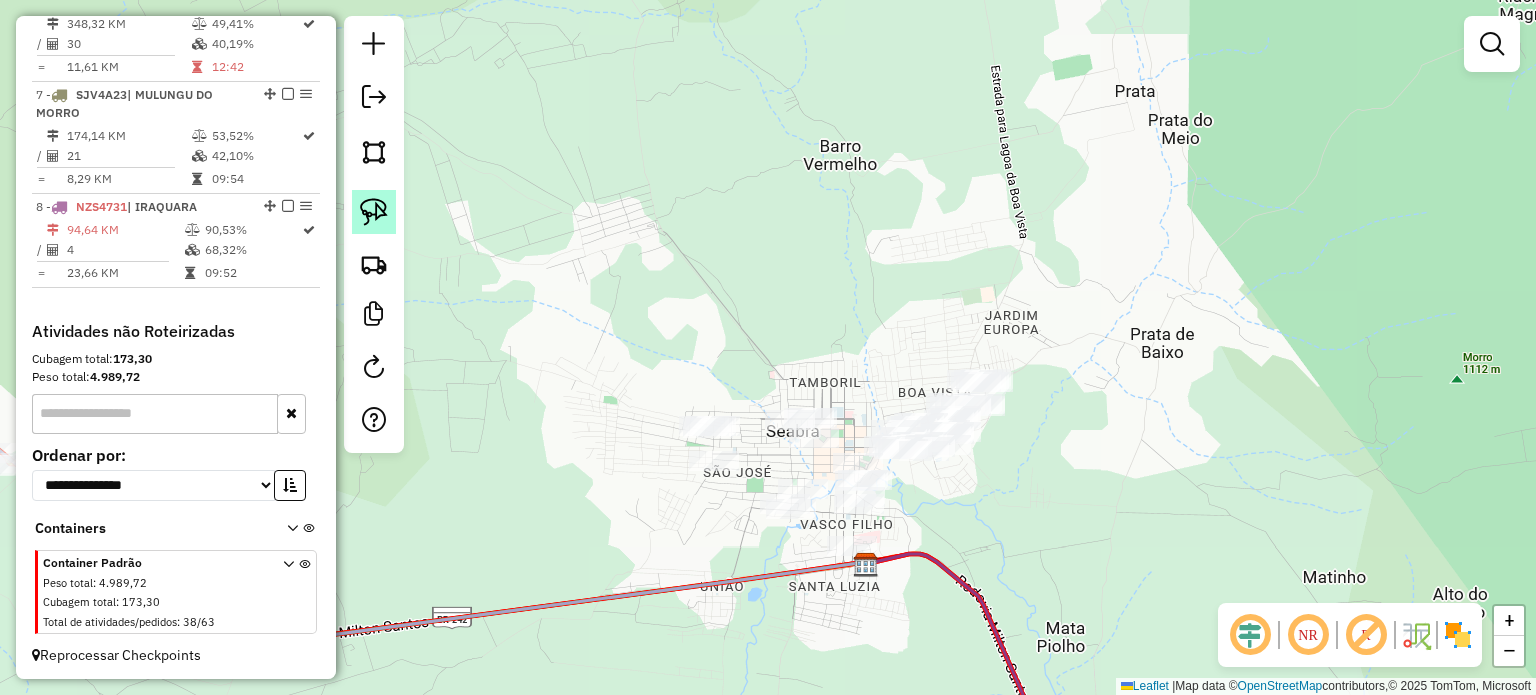 click 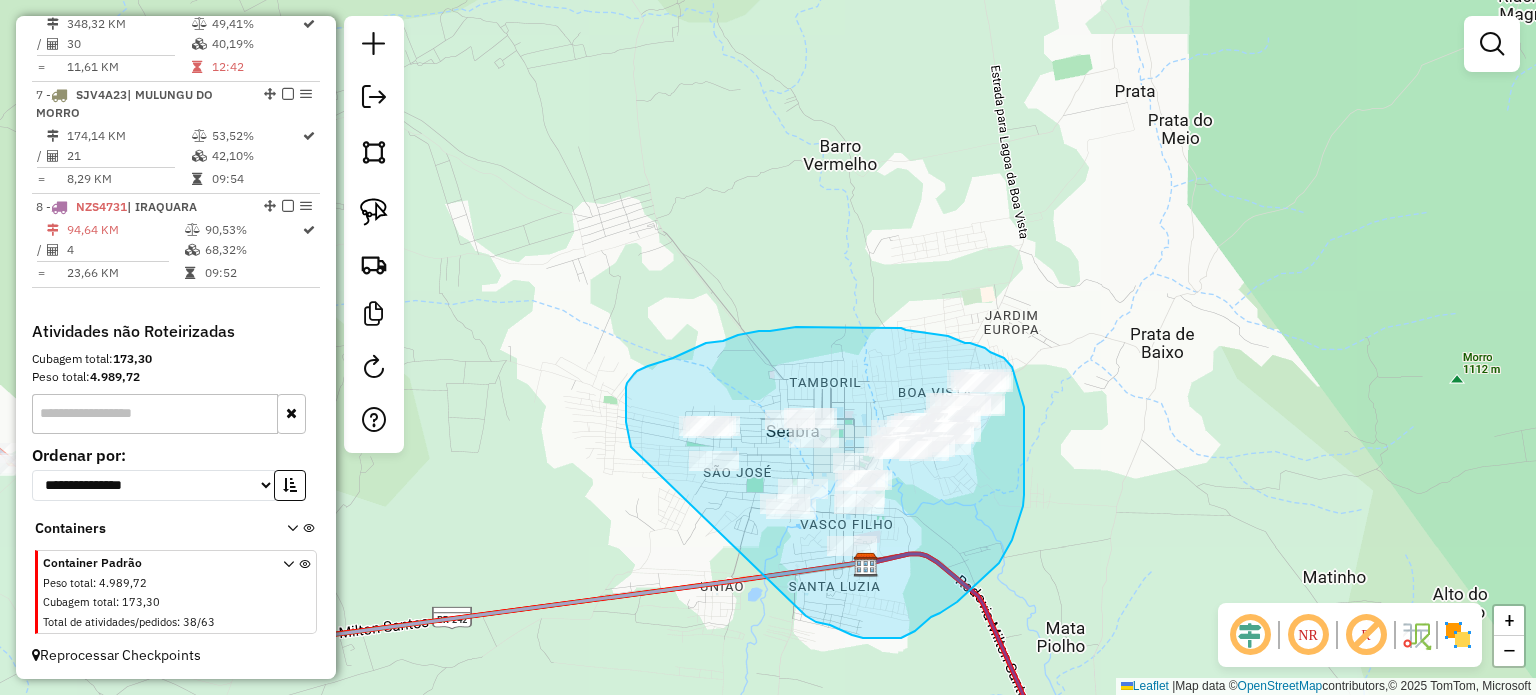 drag, startPoint x: 631, startPoint y: 447, endPoint x: 793, endPoint y: 603, distance: 224.89998 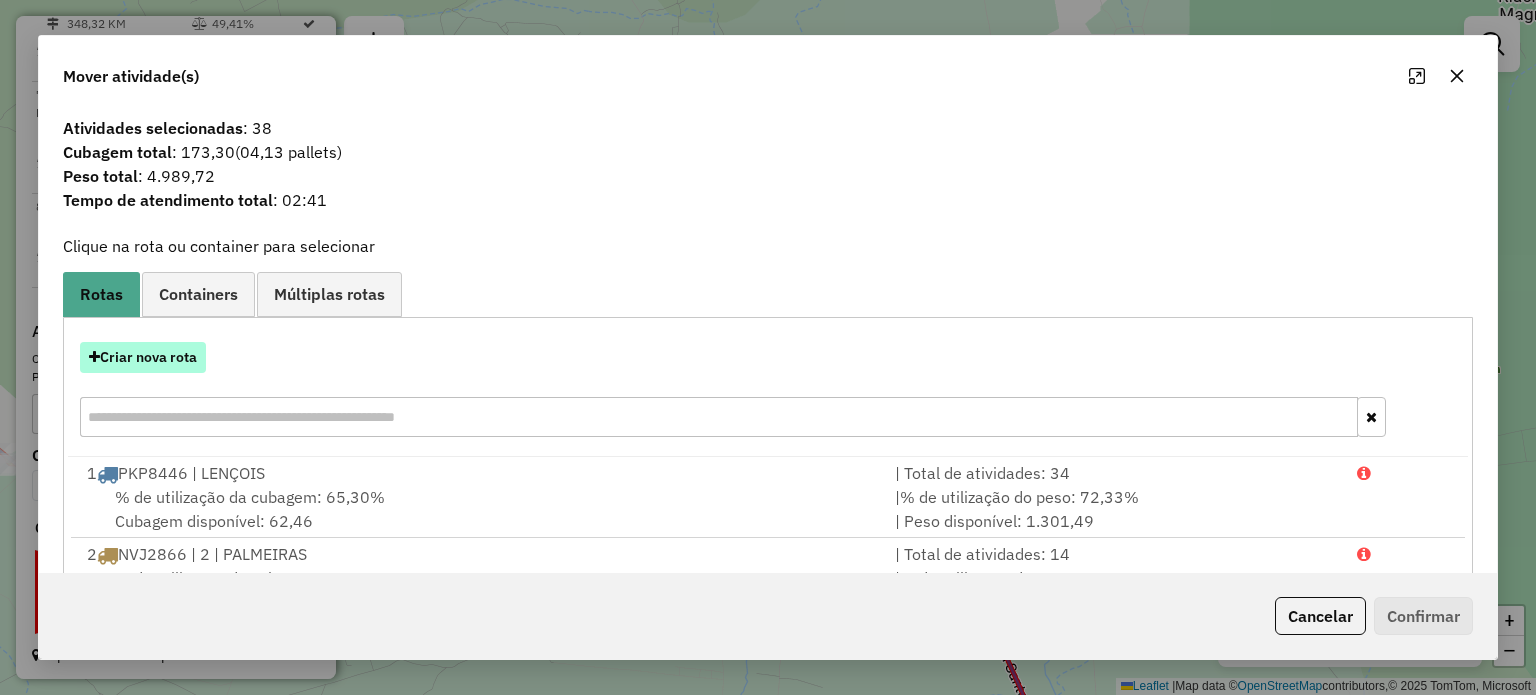 click on "Criar nova rota" at bounding box center [143, 357] 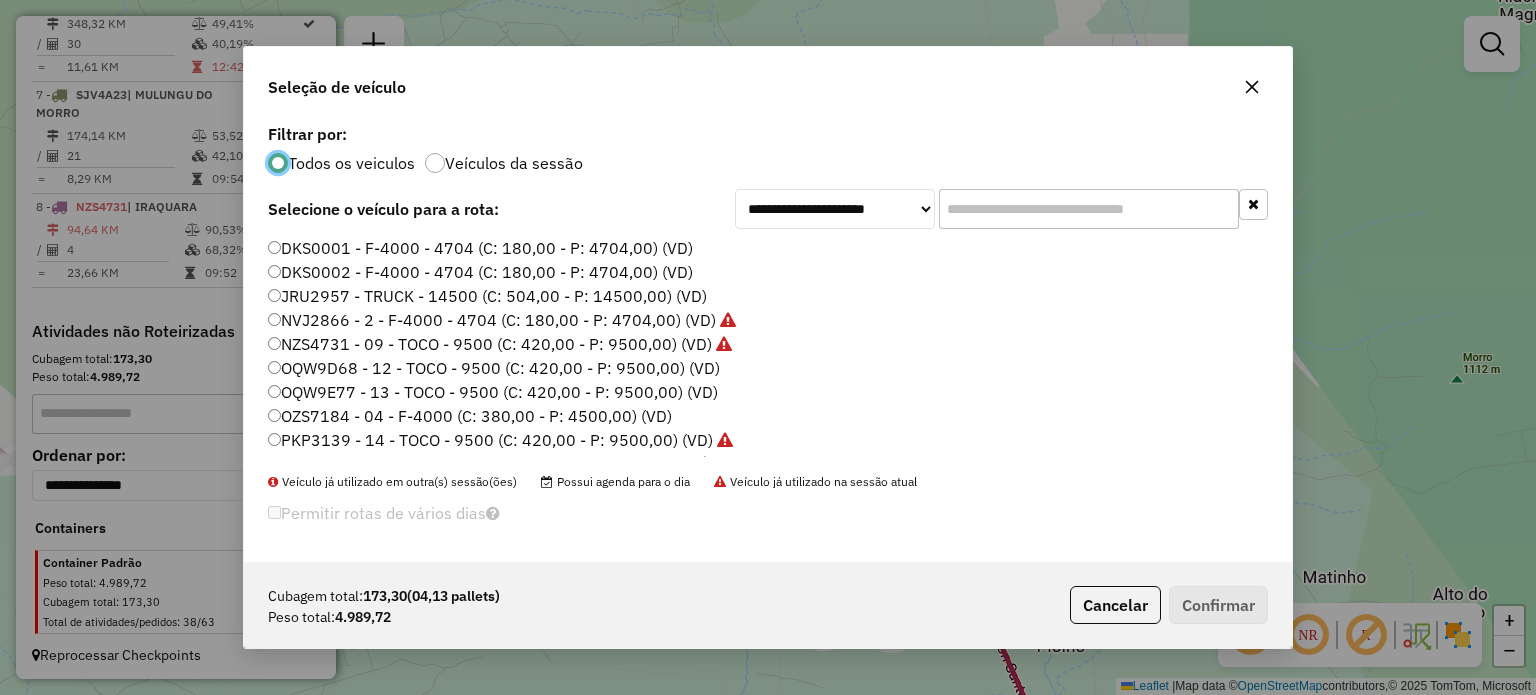 scroll, scrollTop: 10, scrollLeft: 6, axis: both 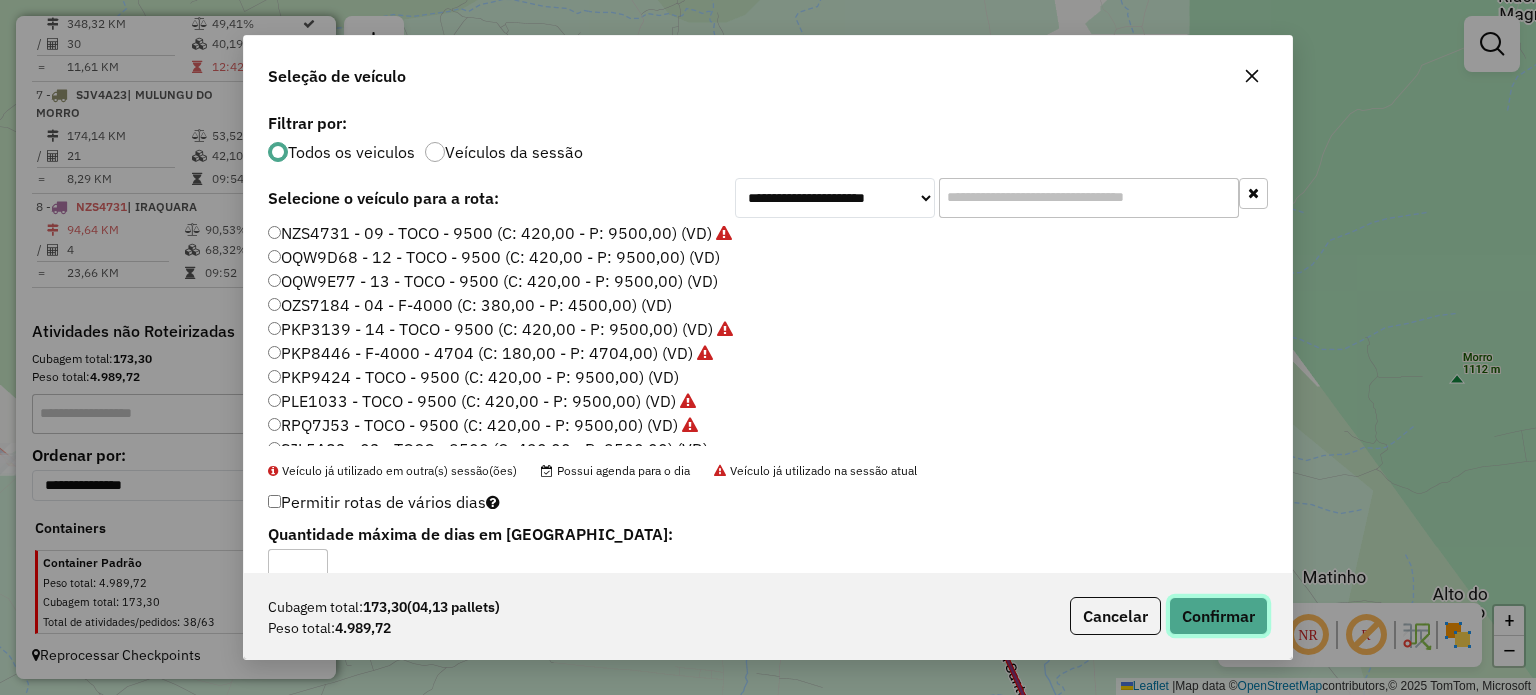 click on "Confirmar" 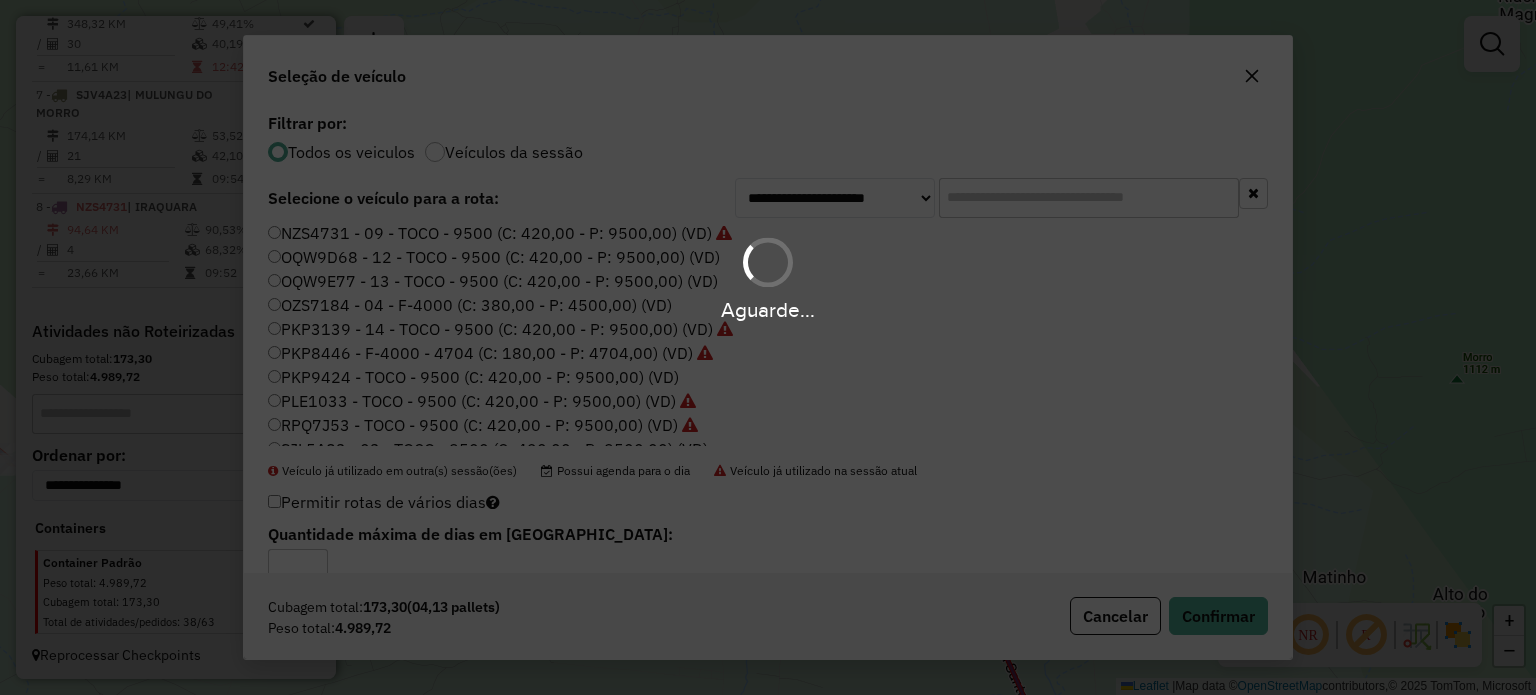 scroll, scrollTop: 1070, scrollLeft: 0, axis: vertical 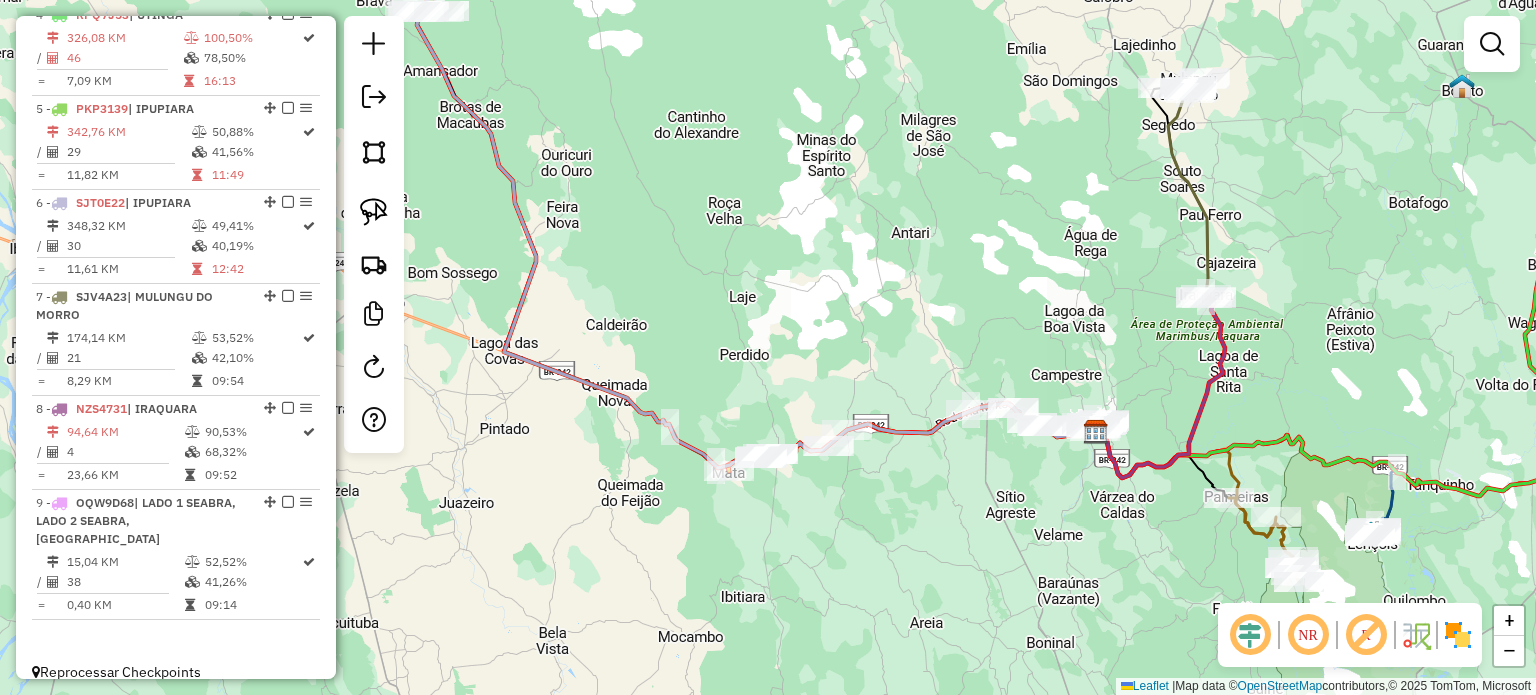 drag, startPoint x: 1145, startPoint y: 390, endPoint x: 1003, endPoint y: 396, distance: 142.12671 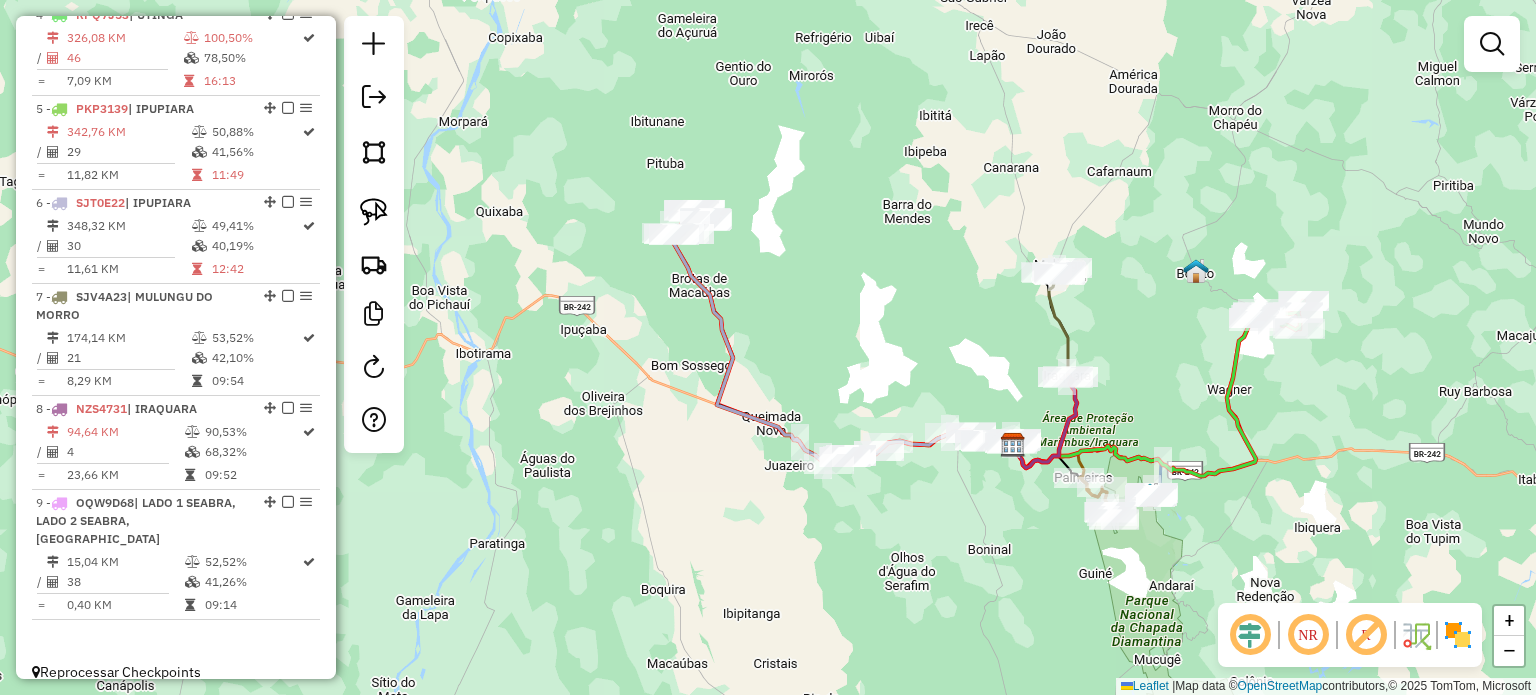 drag, startPoint x: 1239, startPoint y: 349, endPoint x: 1091, endPoint y: 395, distance: 154.98387 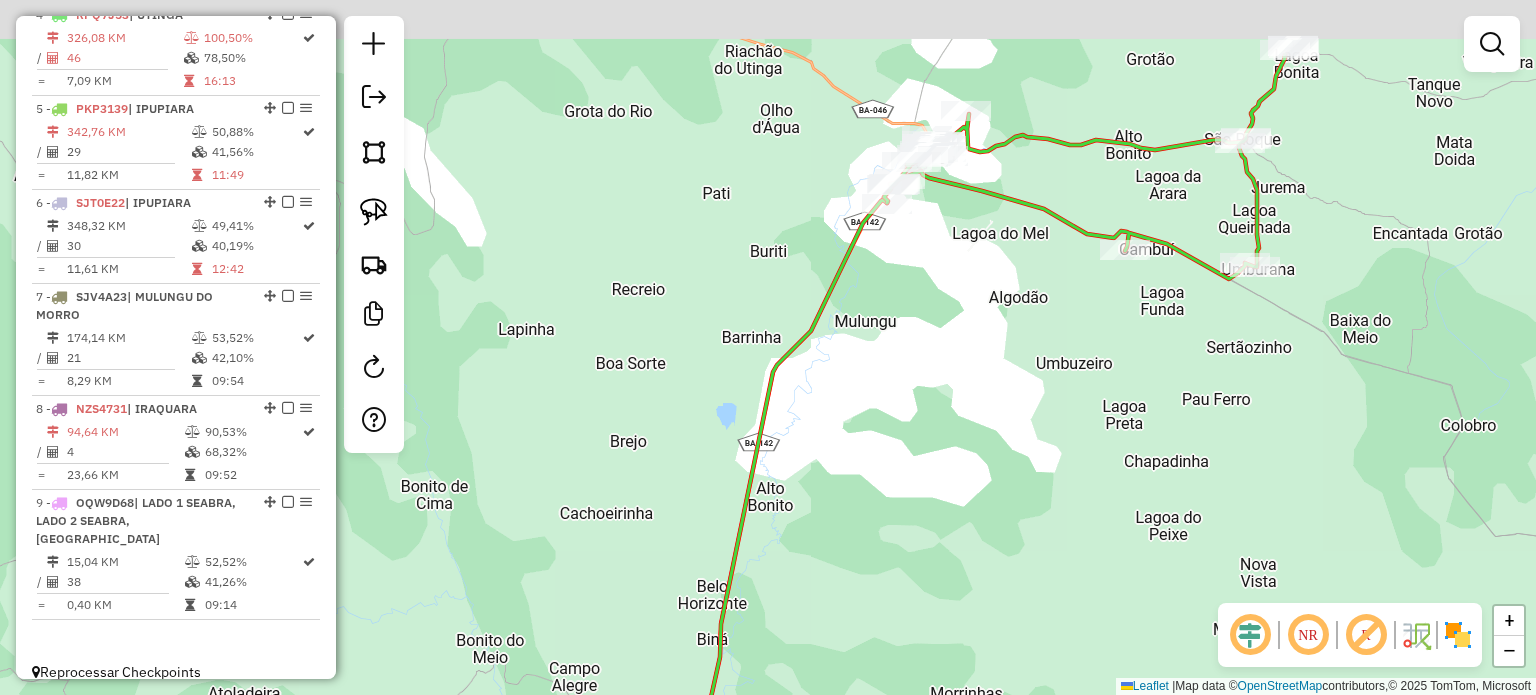 drag, startPoint x: 1232, startPoint y: 334, endPoint x: 1175, endPoint y: 572, distance: 244.73047 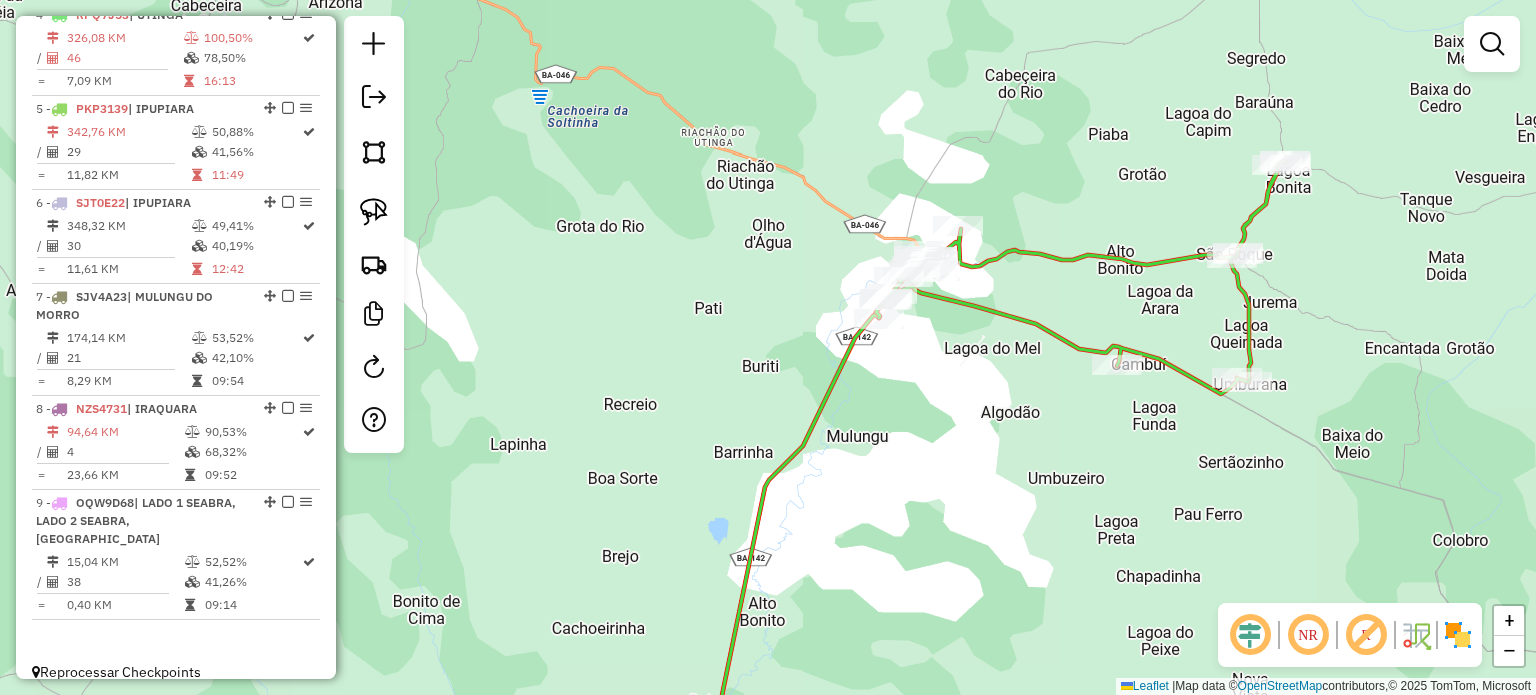 drag, startPoint x: 1190, startPoint y: 471, endPoint x: 1197, endPoint y: 523, distance: 52.46904 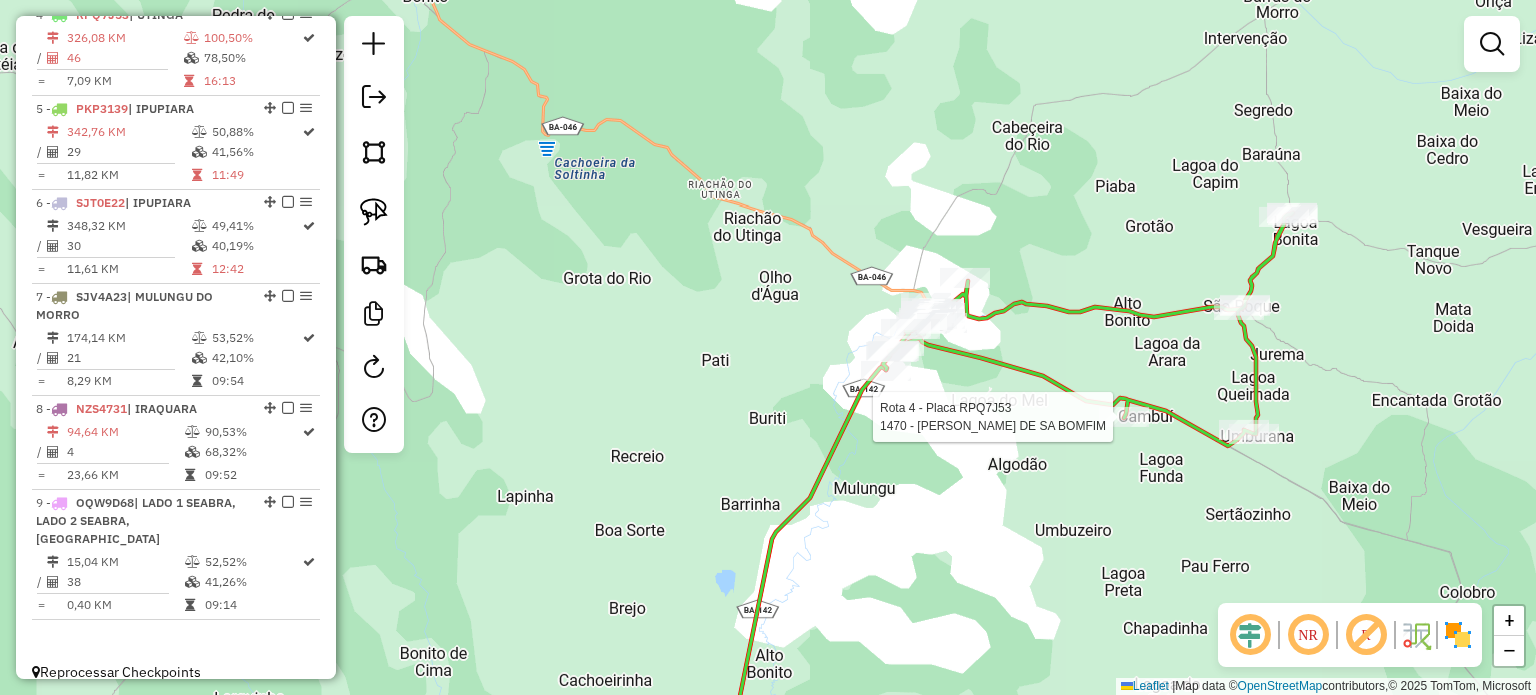 select on "*********" 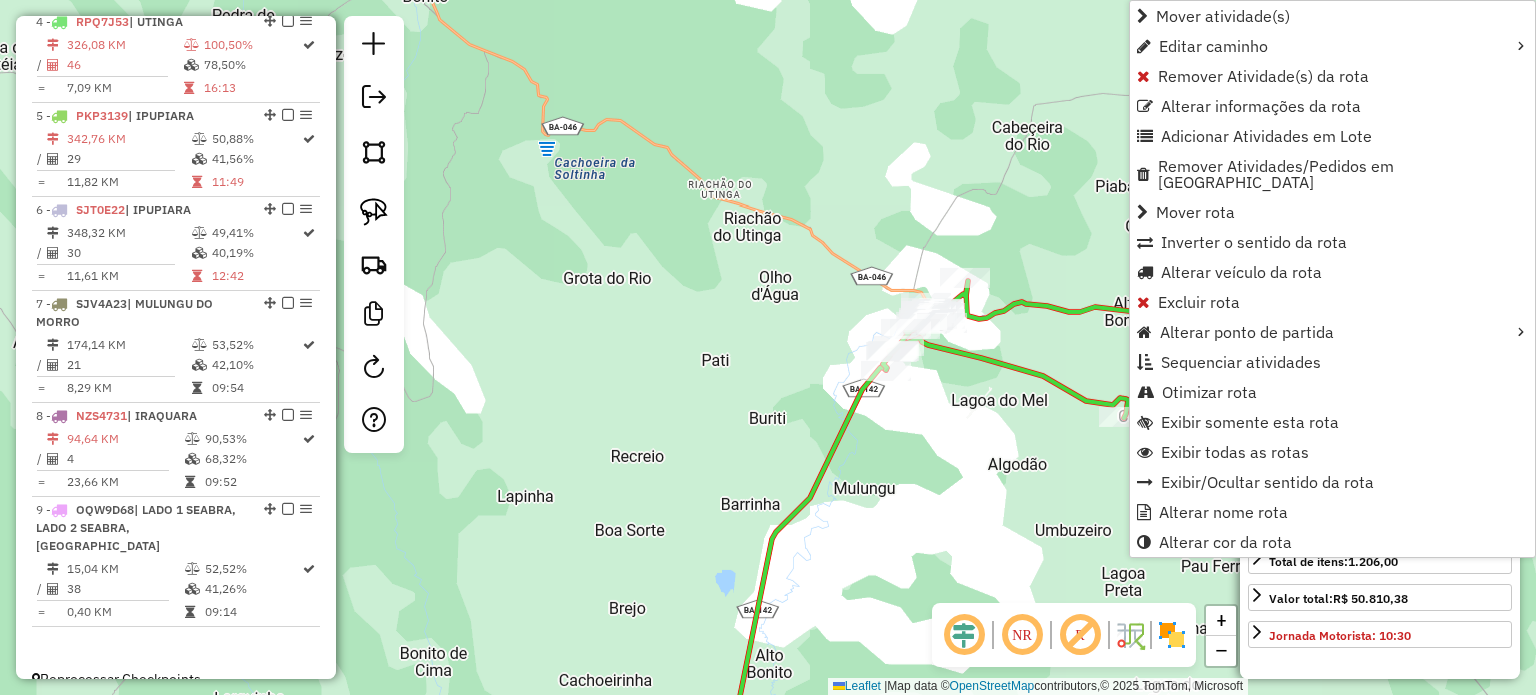 scroll, scrollTop: 1055, scrollLeft: 0, axis: vertical 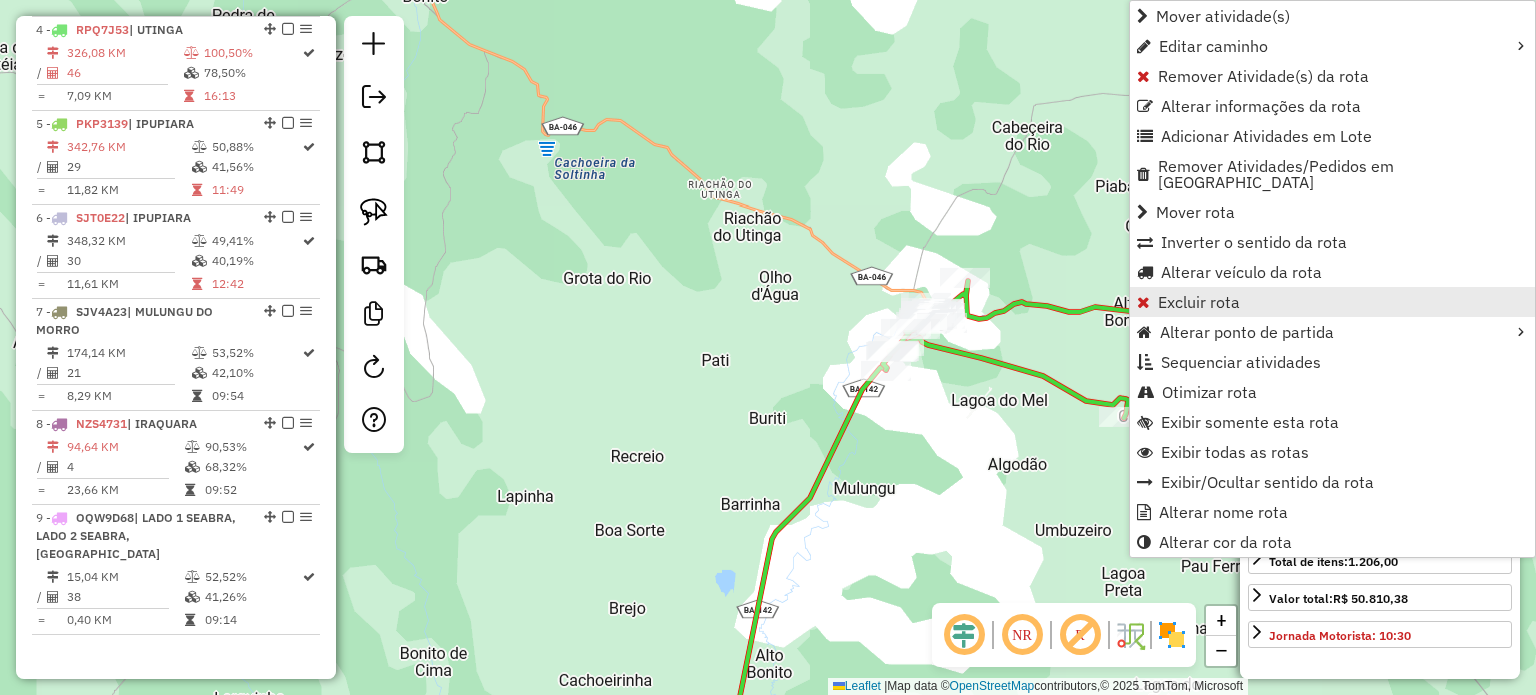 click on "Excluir rota" at bounding box center [1199, 302] 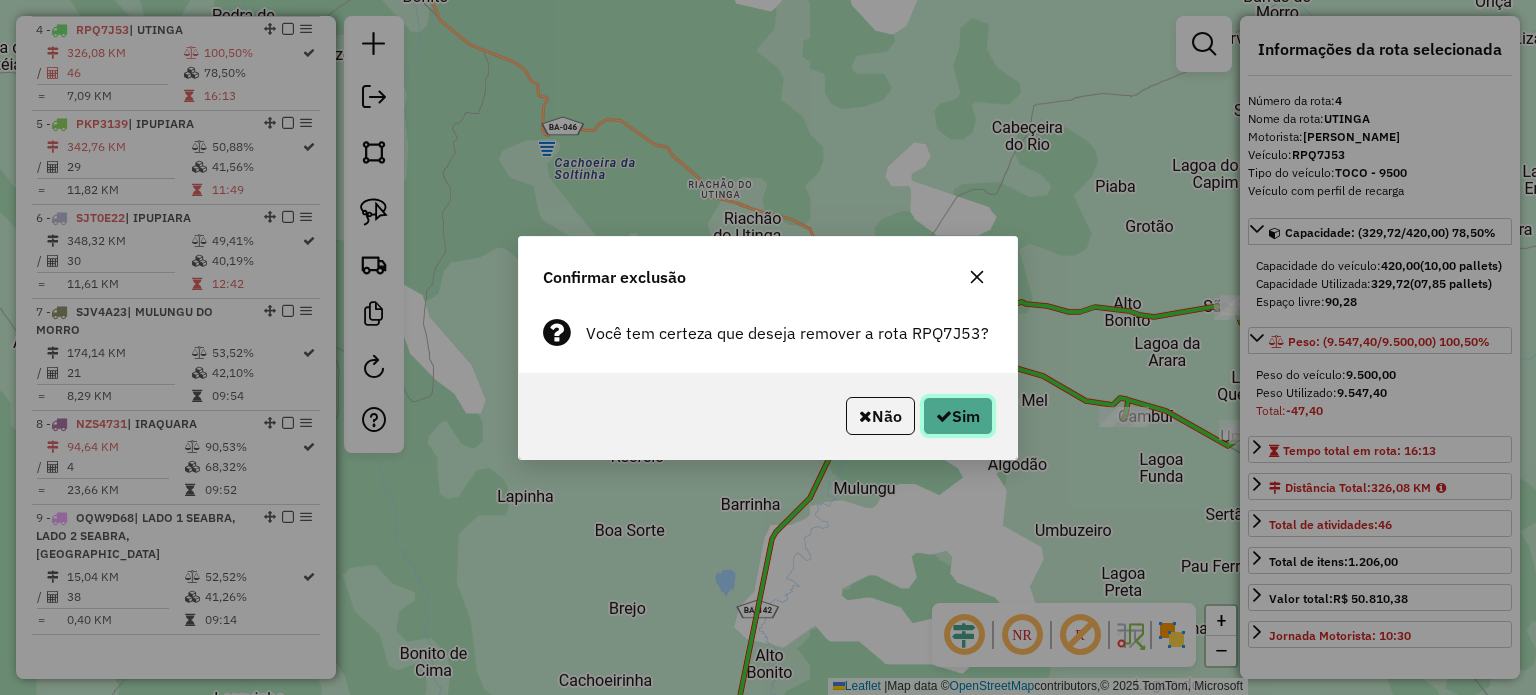 click on "Sim" 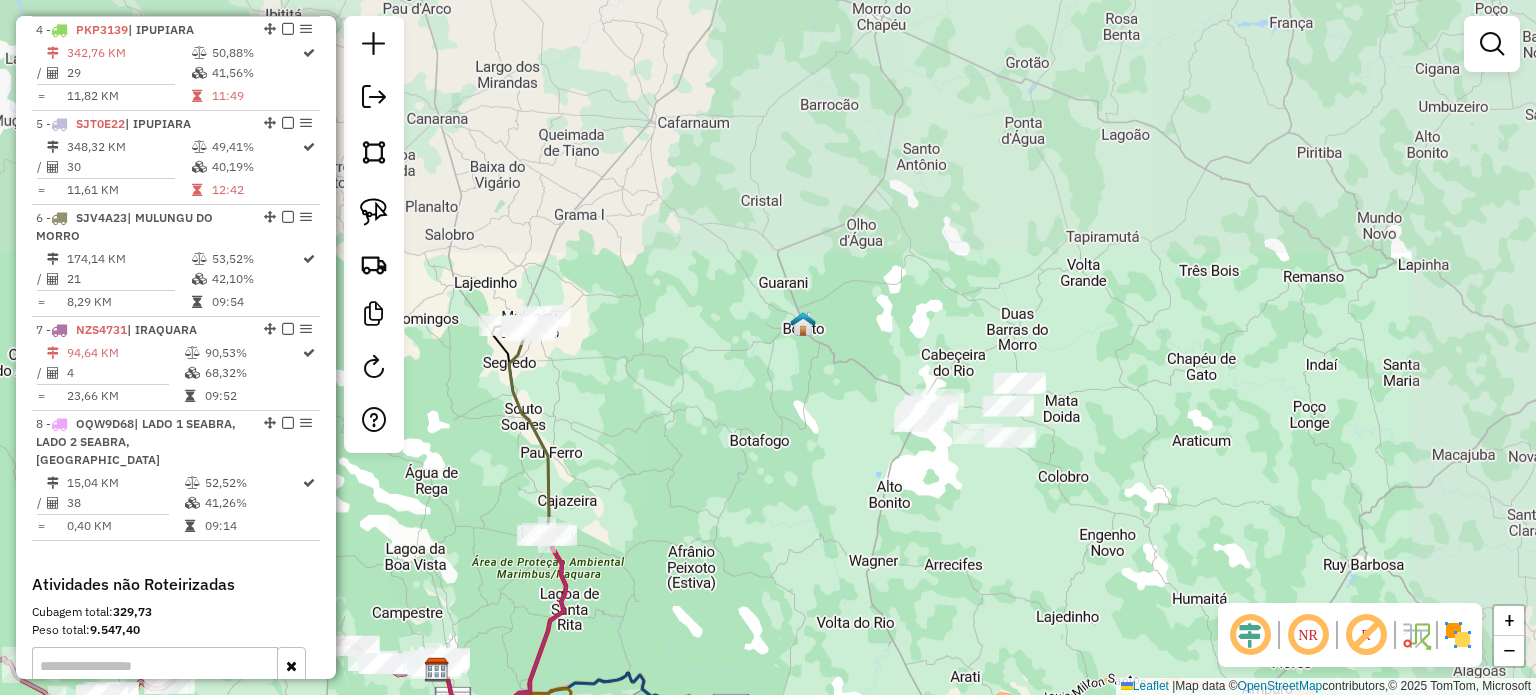 drag, startPoint x: 1259, startPoint y: 180, endPoint x: 928, endPoint y: 503, distance: 462.48242 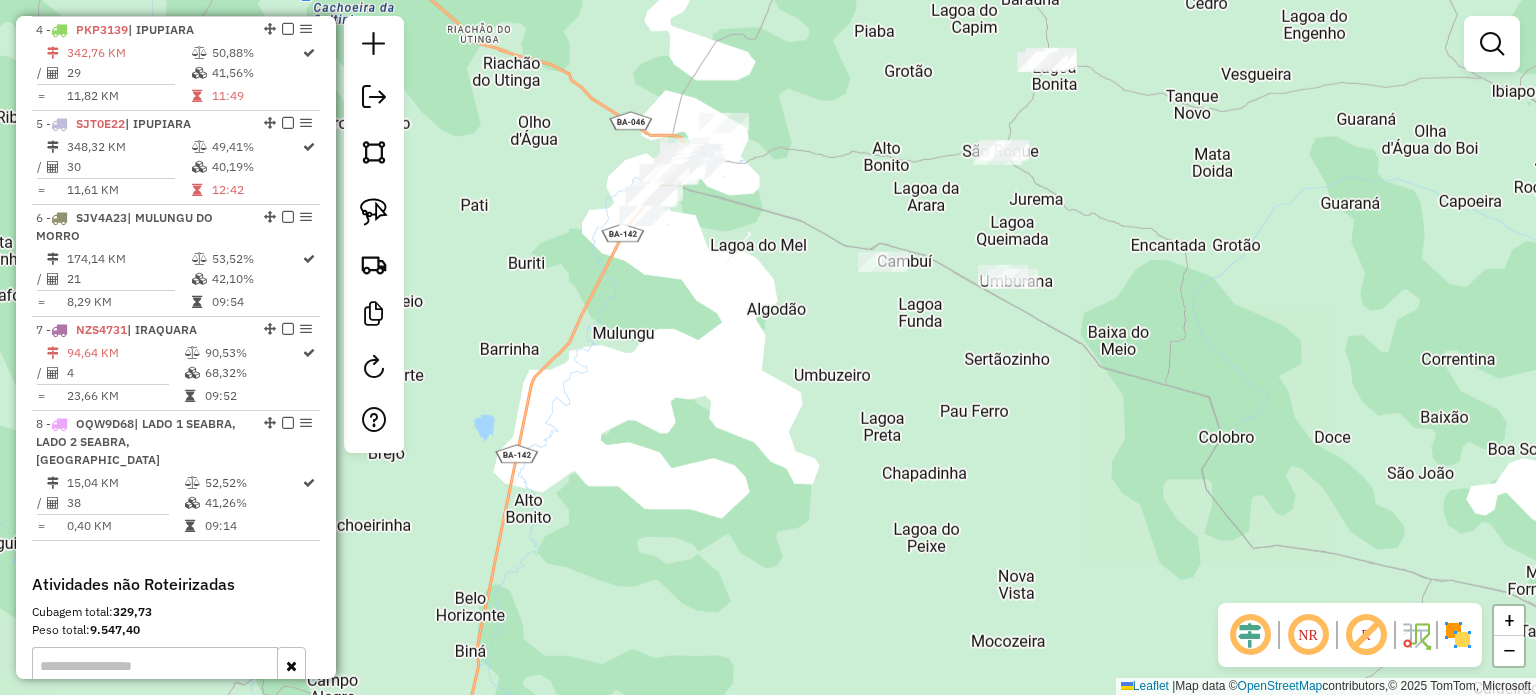 drag, startPoint x: 884, startPoint y: 393, endPoint x: 924, endPoint y: 561, distance: 172.69626 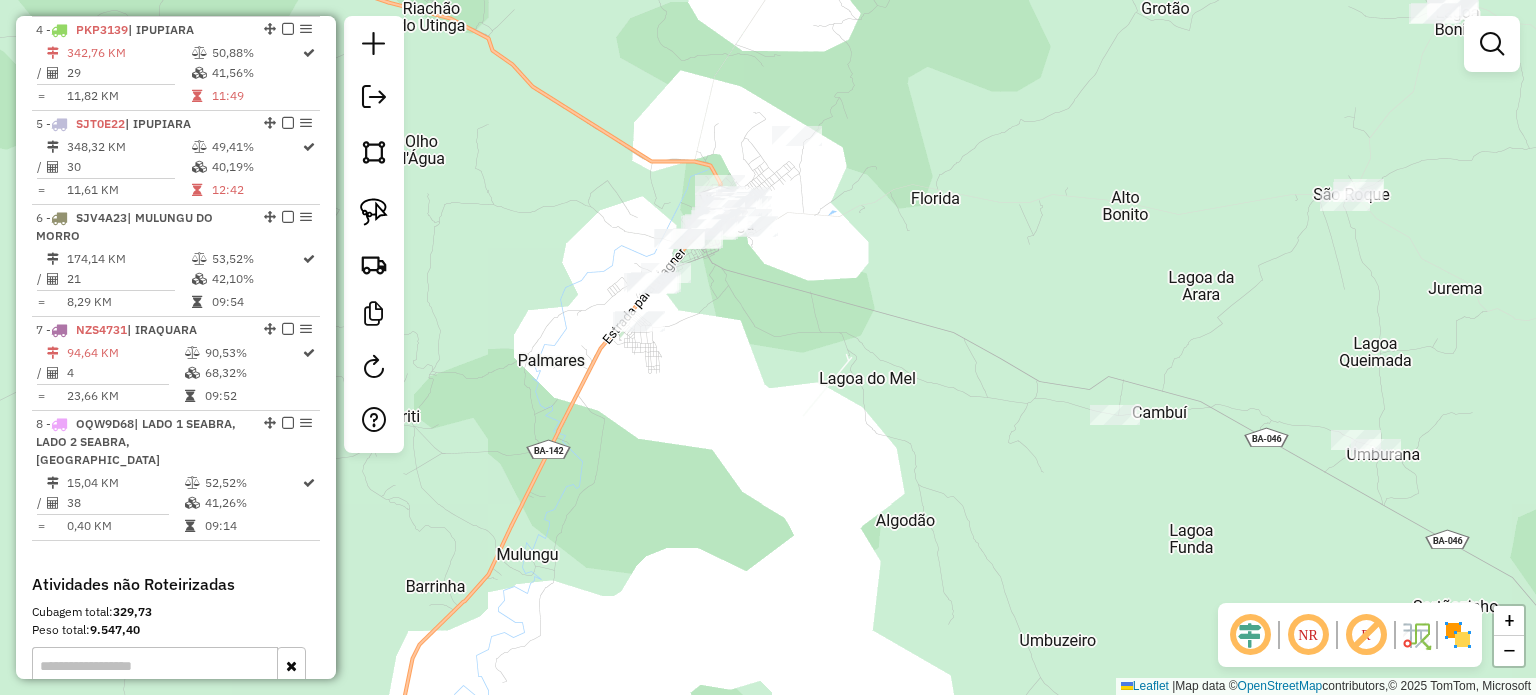 drag, startPoint x: 806, startPoint y: 539, endPoint x: 823, endPoint y: 583, distance: 47.169907 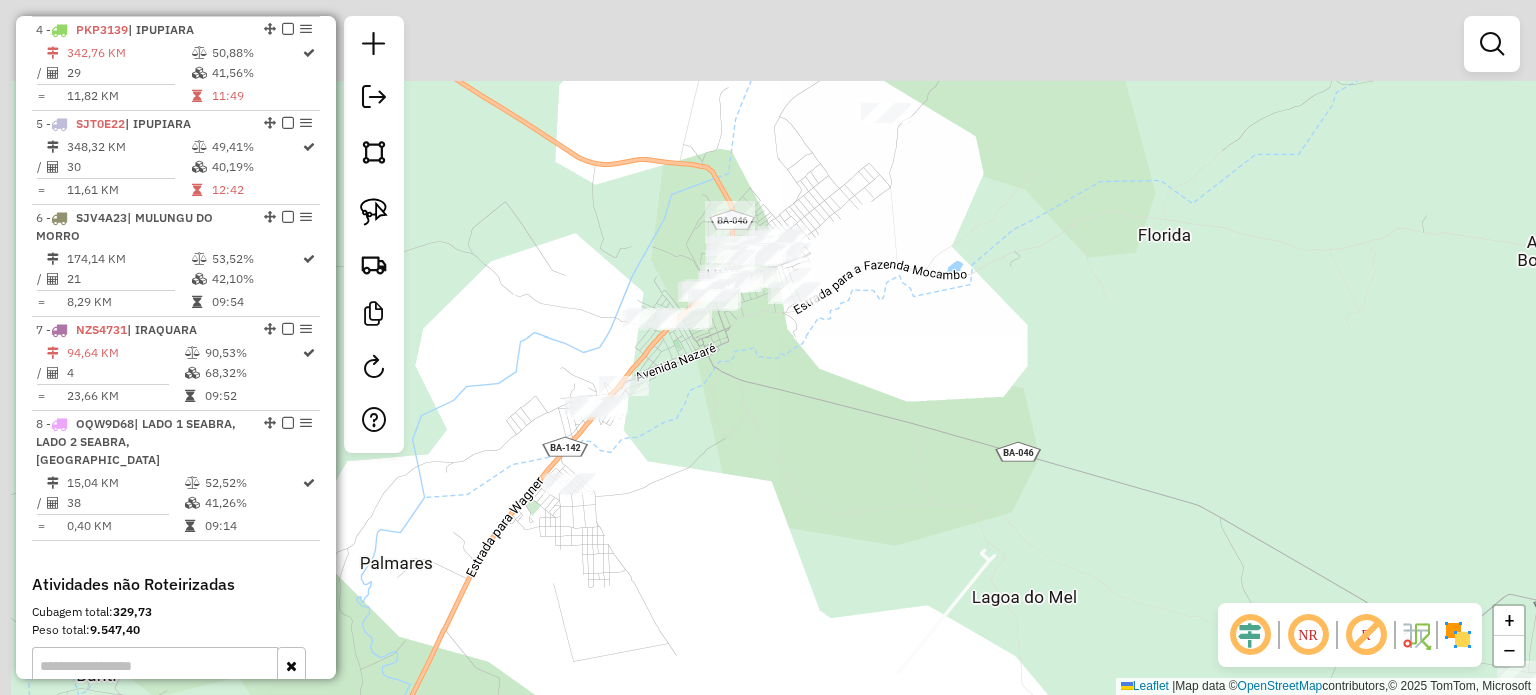 drag, startPoint x: 788, startPoint y: 303, endPoint x: 923, endPoint y: 519, distance: 254.71748 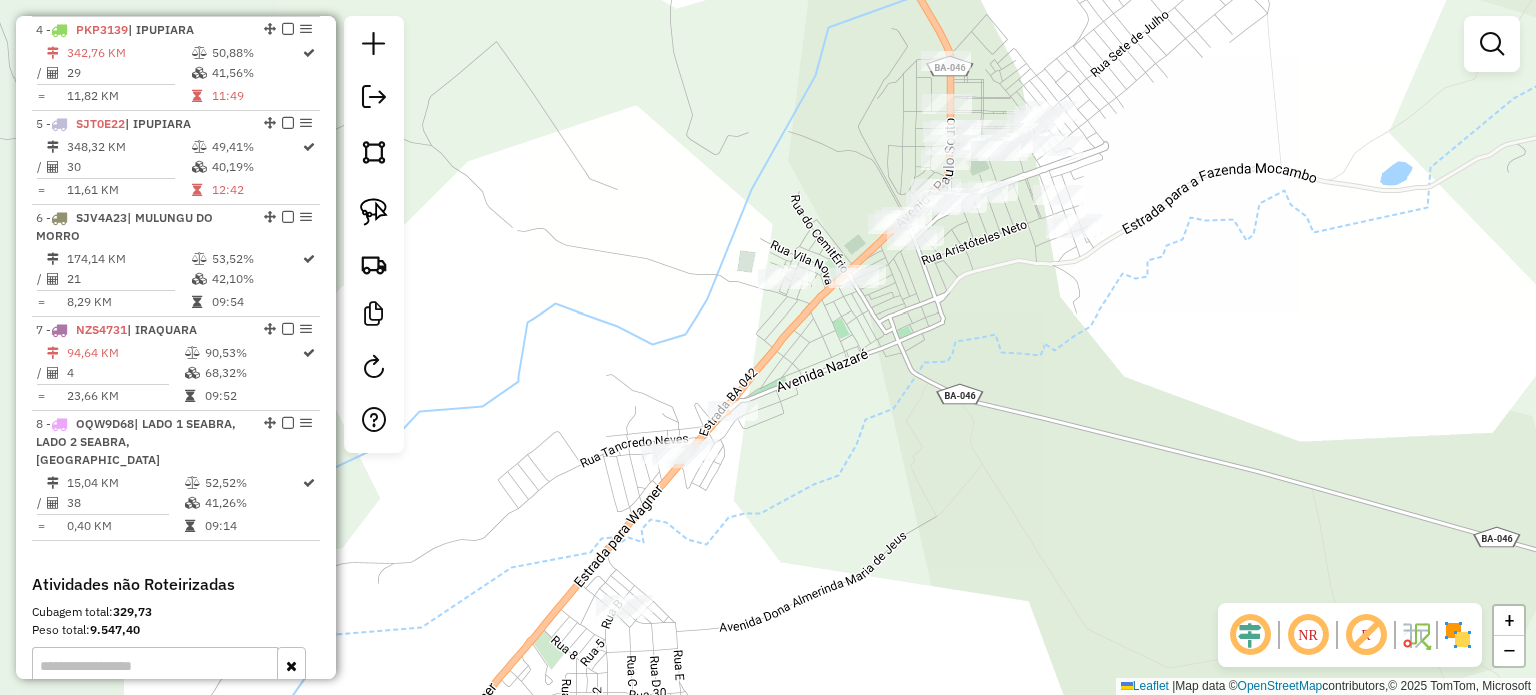 drag, startPoint x: 780, startPoint y: 445, endPoint x: 1123, endPoint y: 527, distance: 352.66556 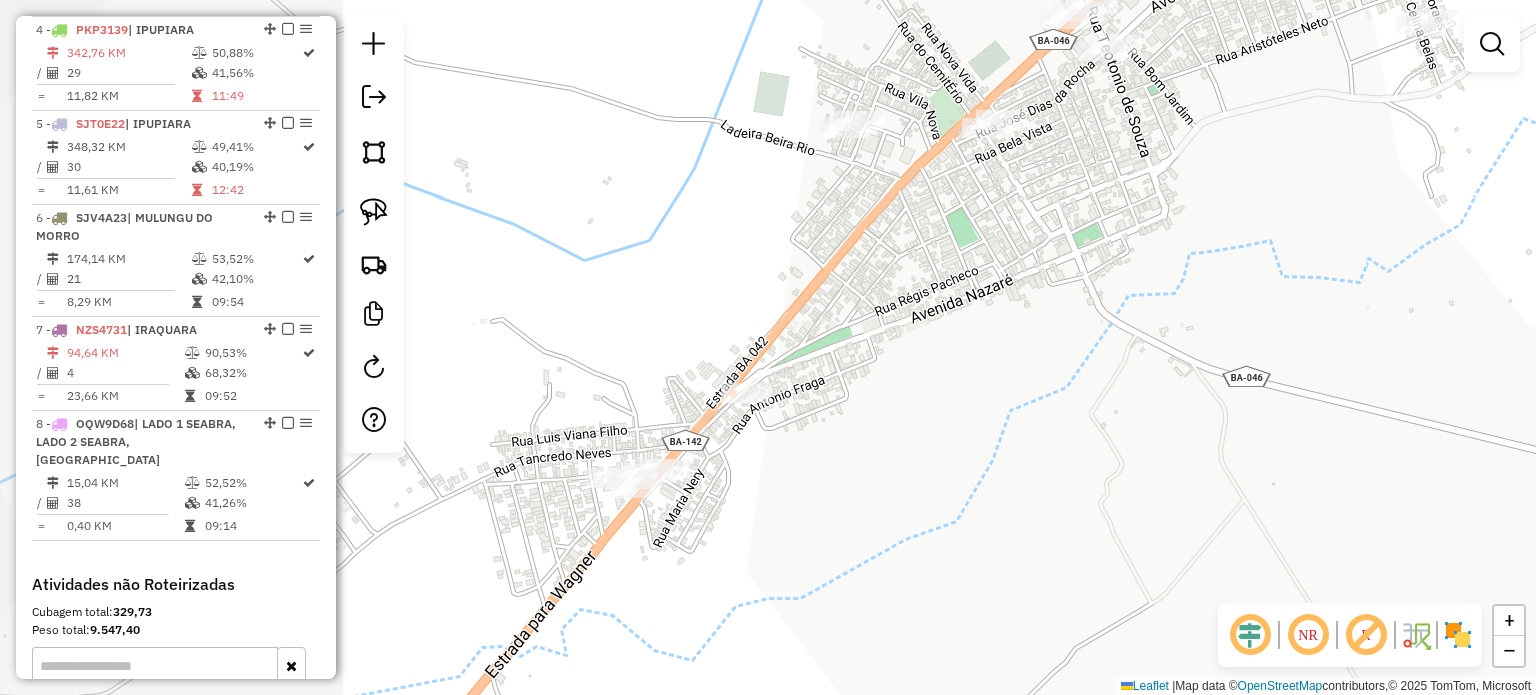 drag, startPoint x: 1090, startPoint y: 478, endPoint x: 1492, endPoint y: 576, distance: 413.7729 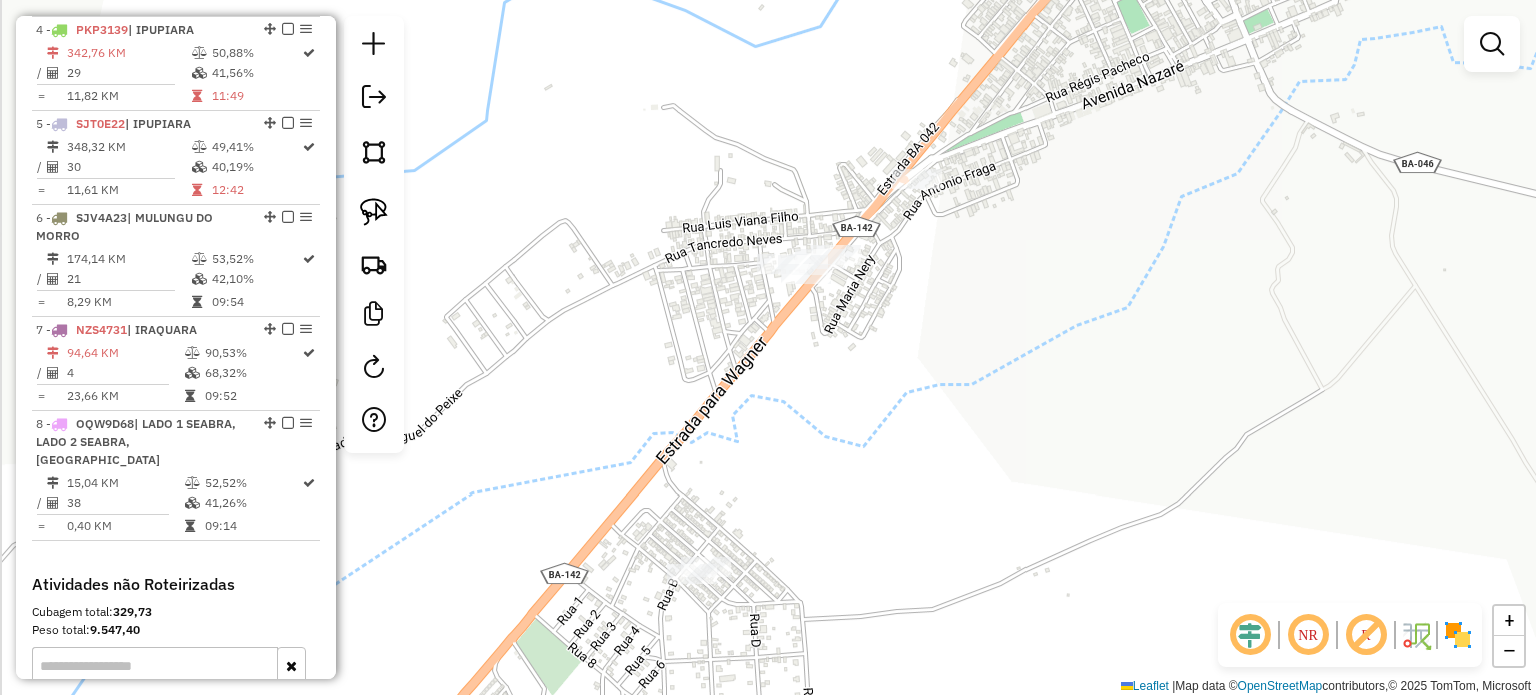 drag, startPoint x: 1068, startPoint y: 567, endPoint x: 1239, endPoint y: 353, distance: 273.92883 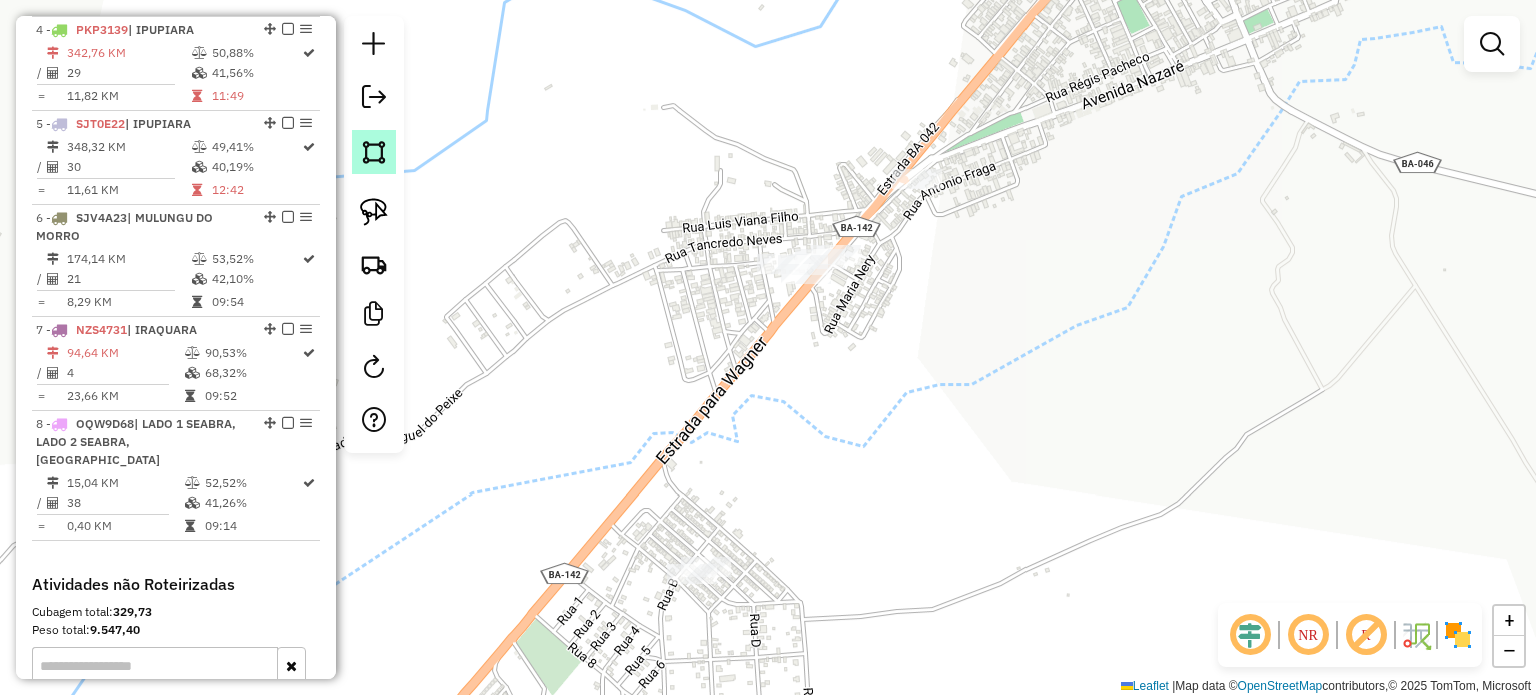 click 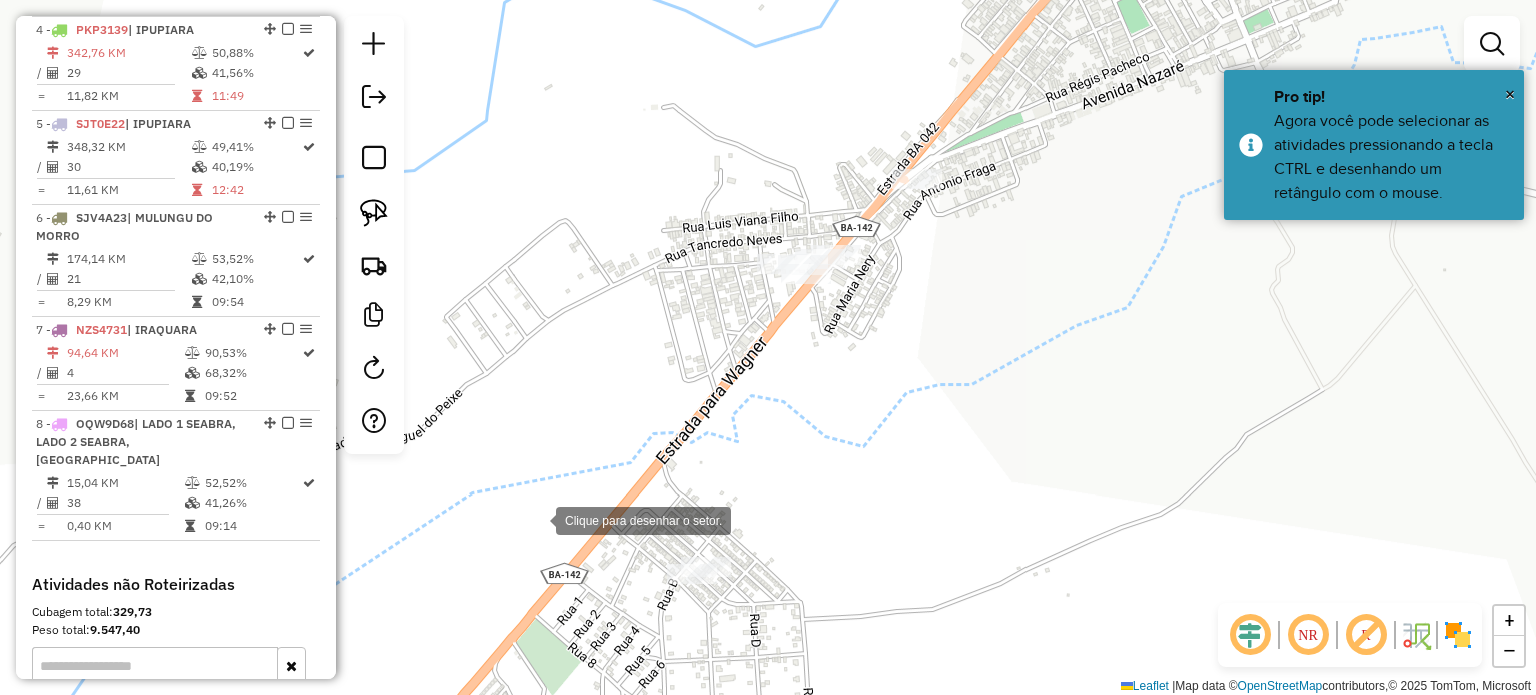 click 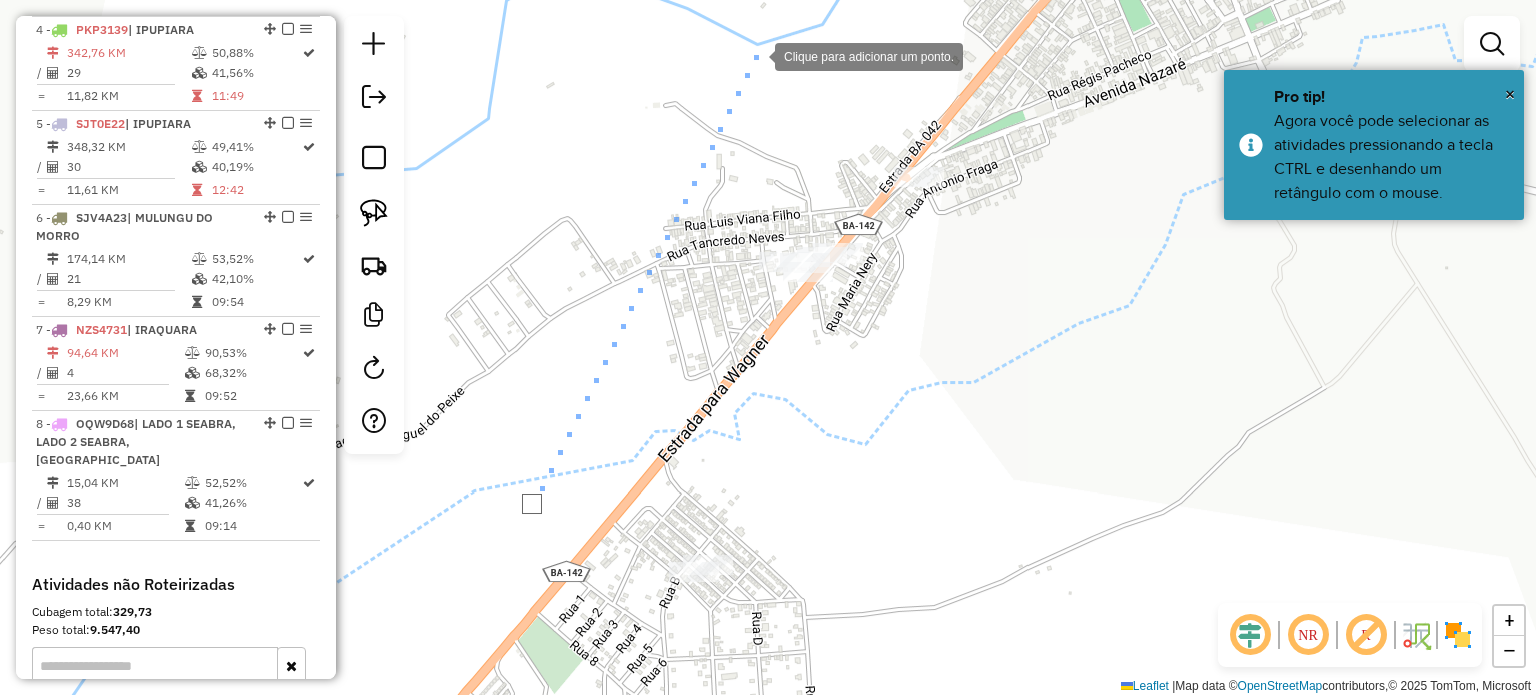 click 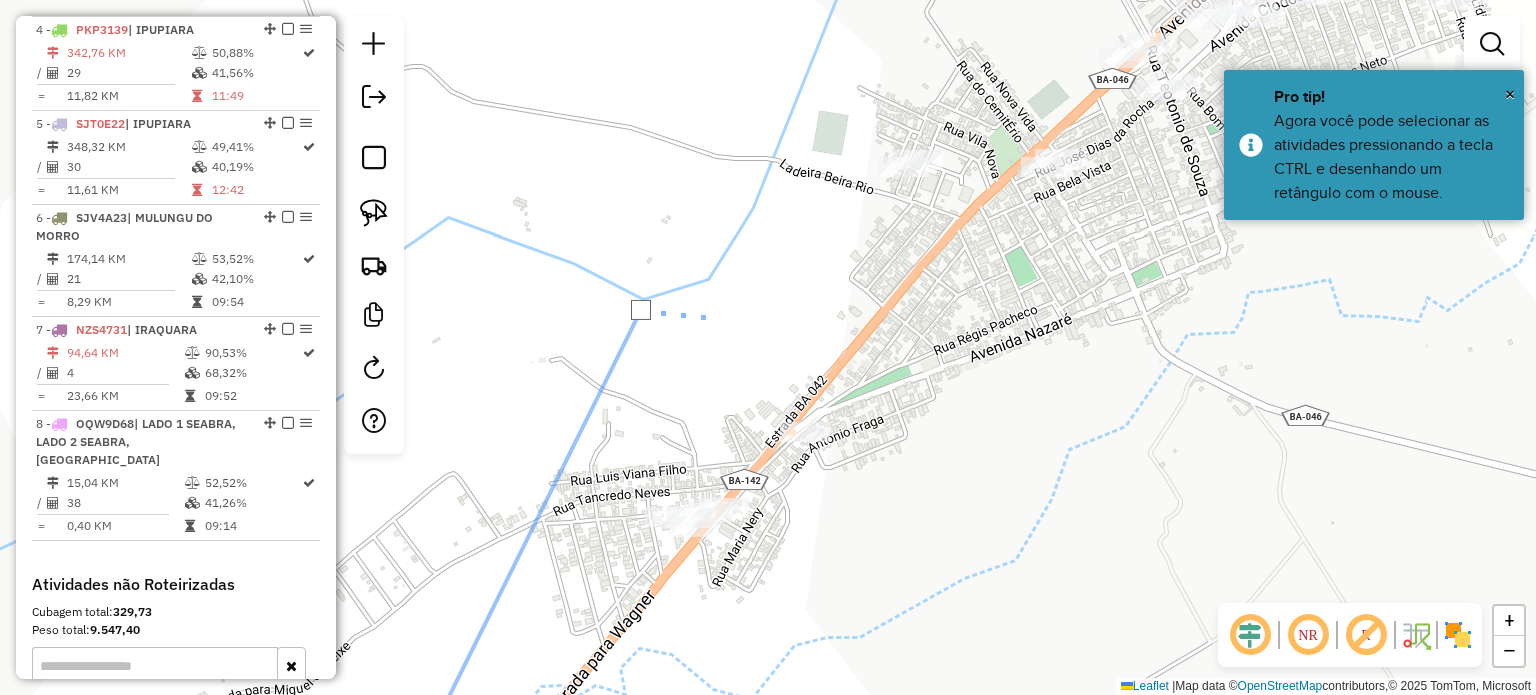 drag, startPoint x: 834, startPoint y: 39, endPoint x: 610, endPoint y: 480, distance: 494.62814 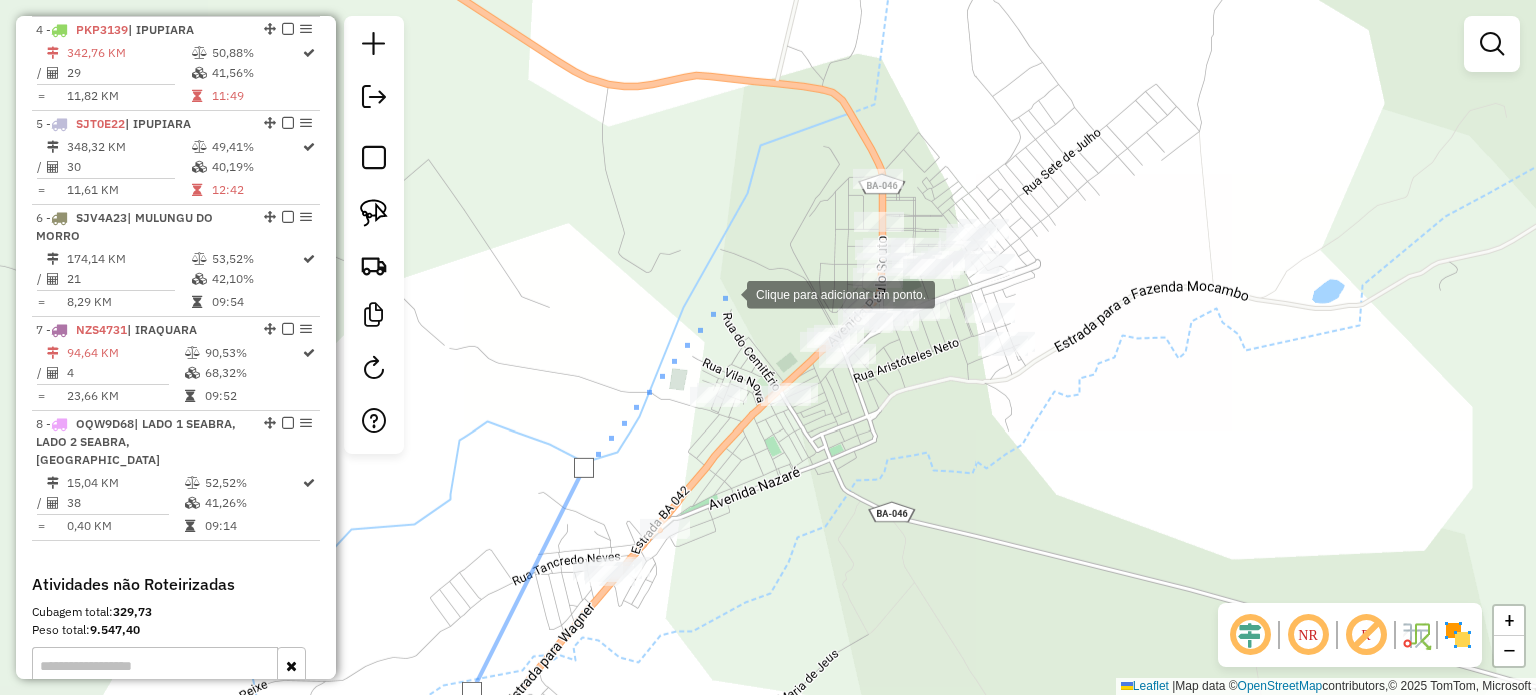 drag, startPoint x: 756, startPoint y: 250, endPoint x: 696, endPoint y: 344, distance: 111.516815 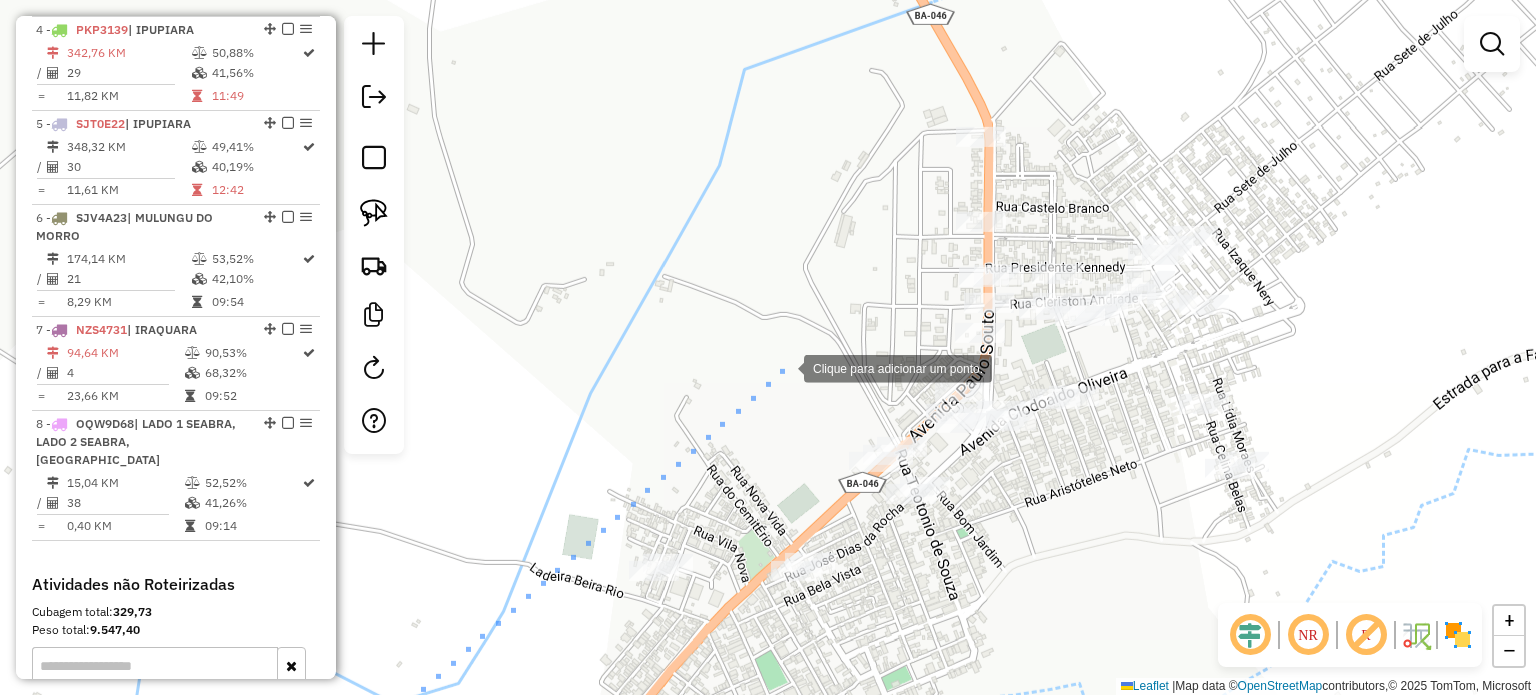 click 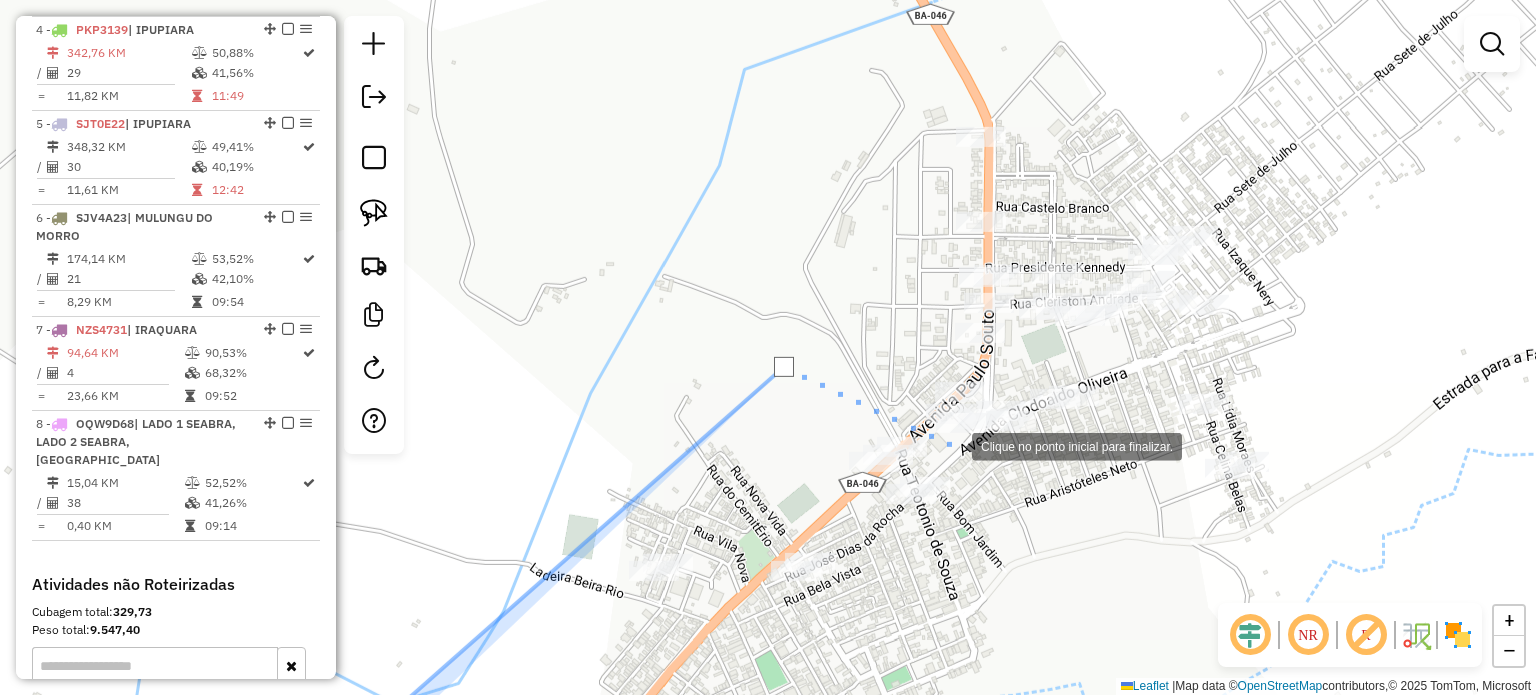 click 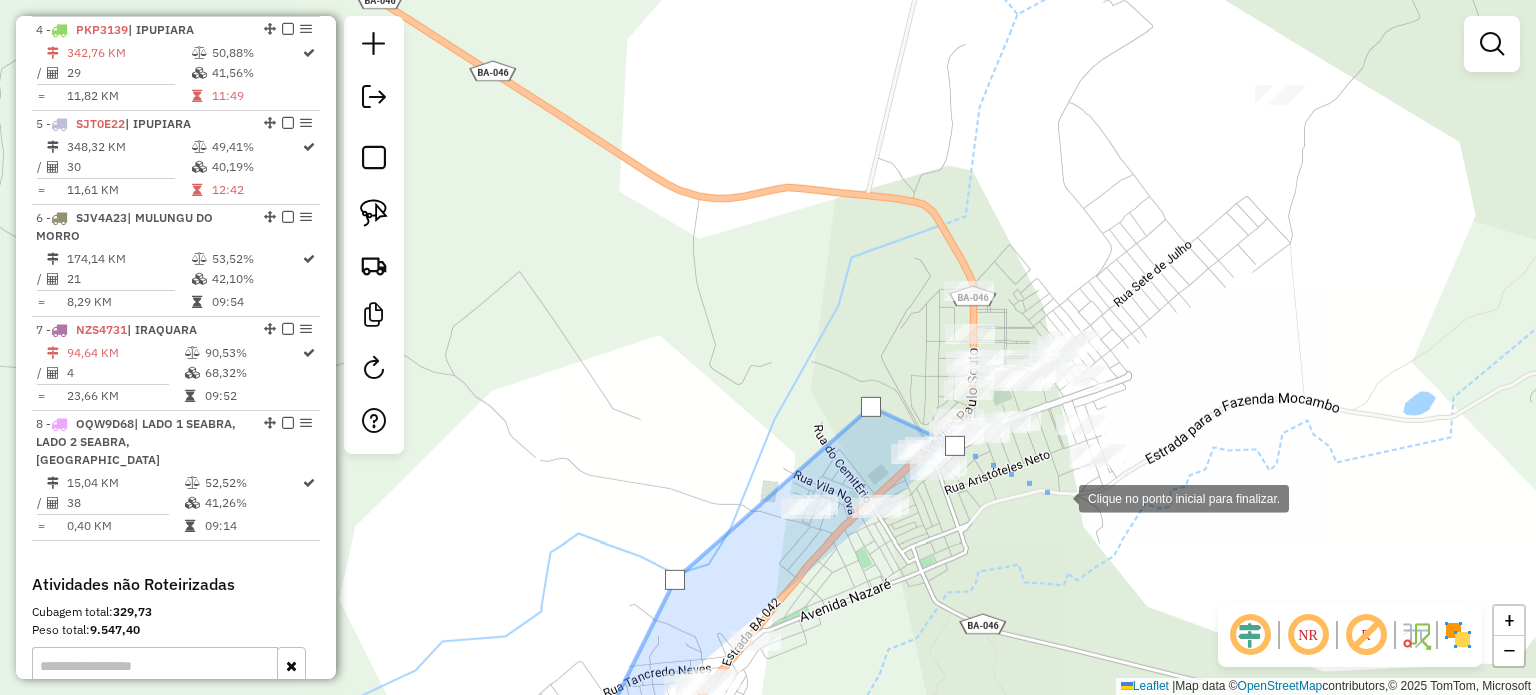 click 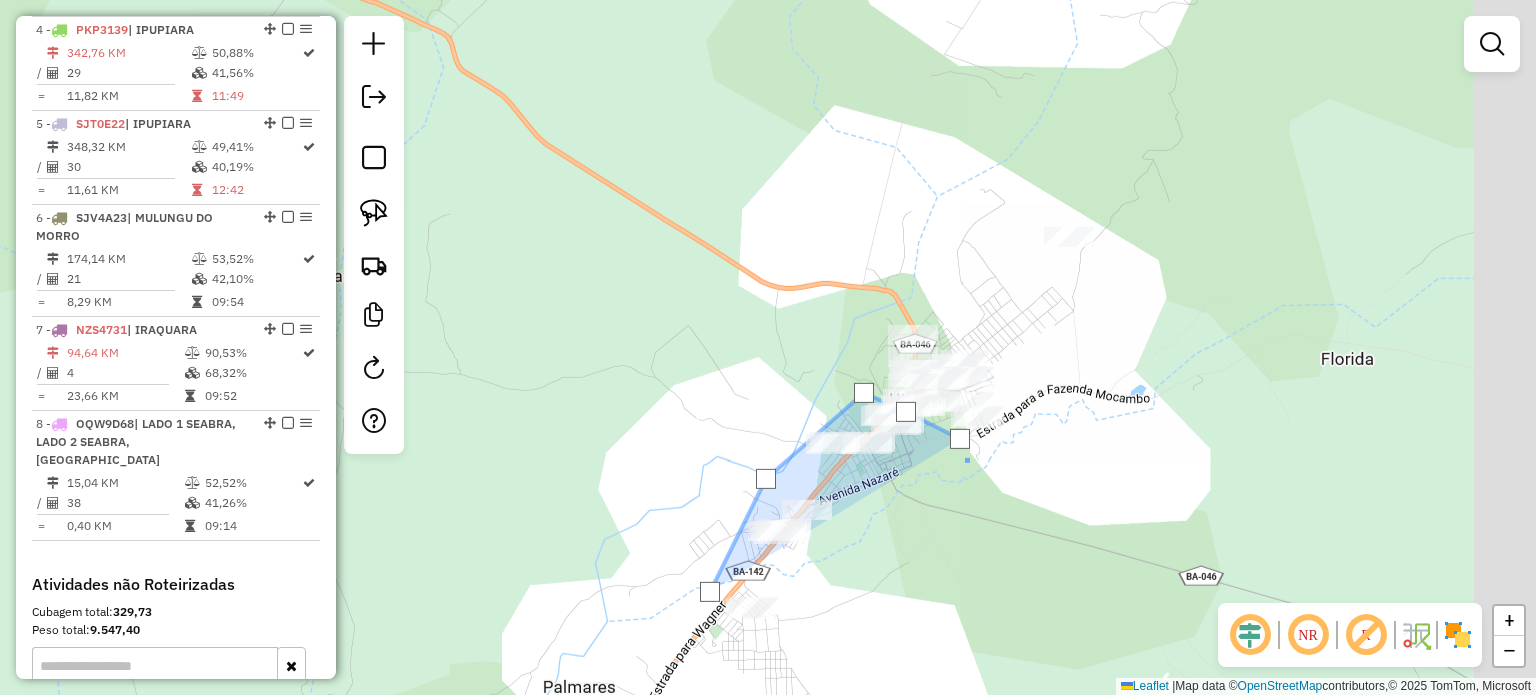 drag, startPoint x: 1112, startPoint y: 556, endPoint x: 958, endPoint y: 435, distance: 195.84943 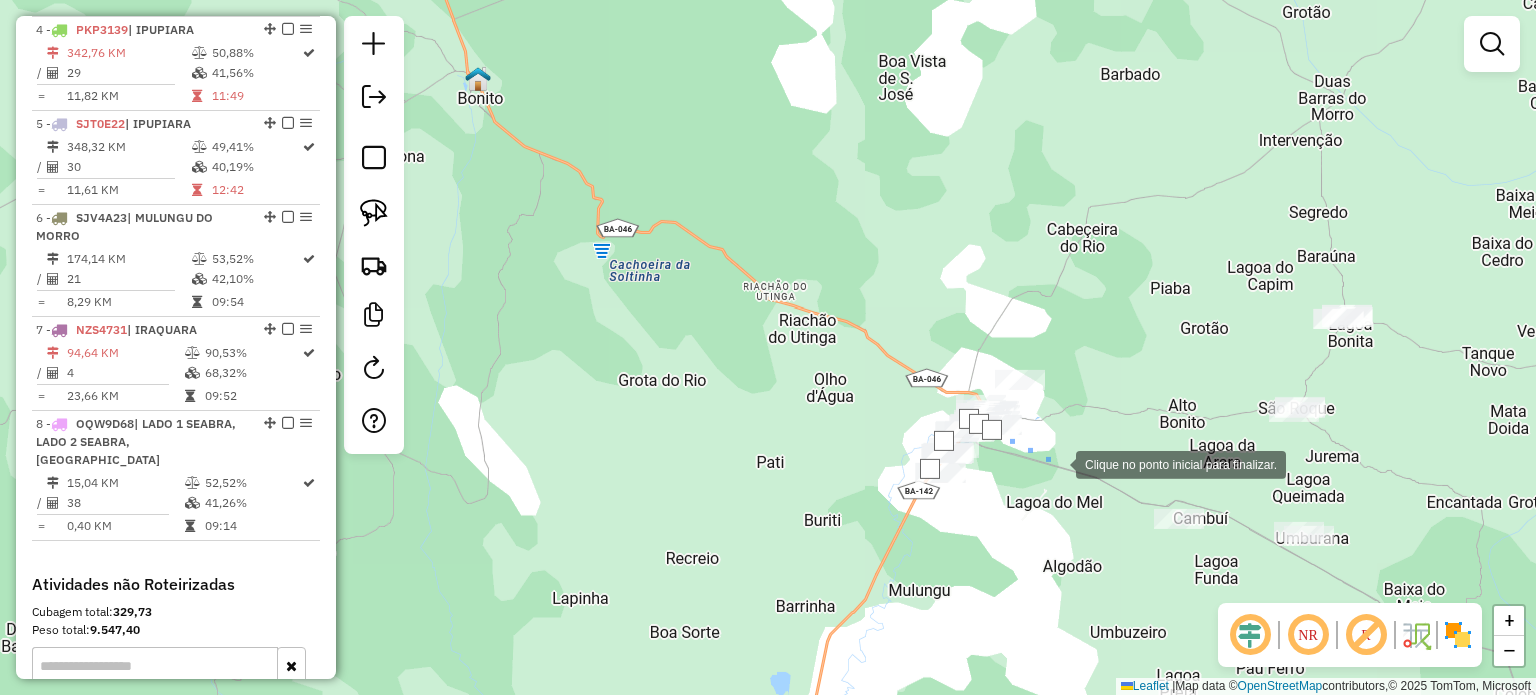 click 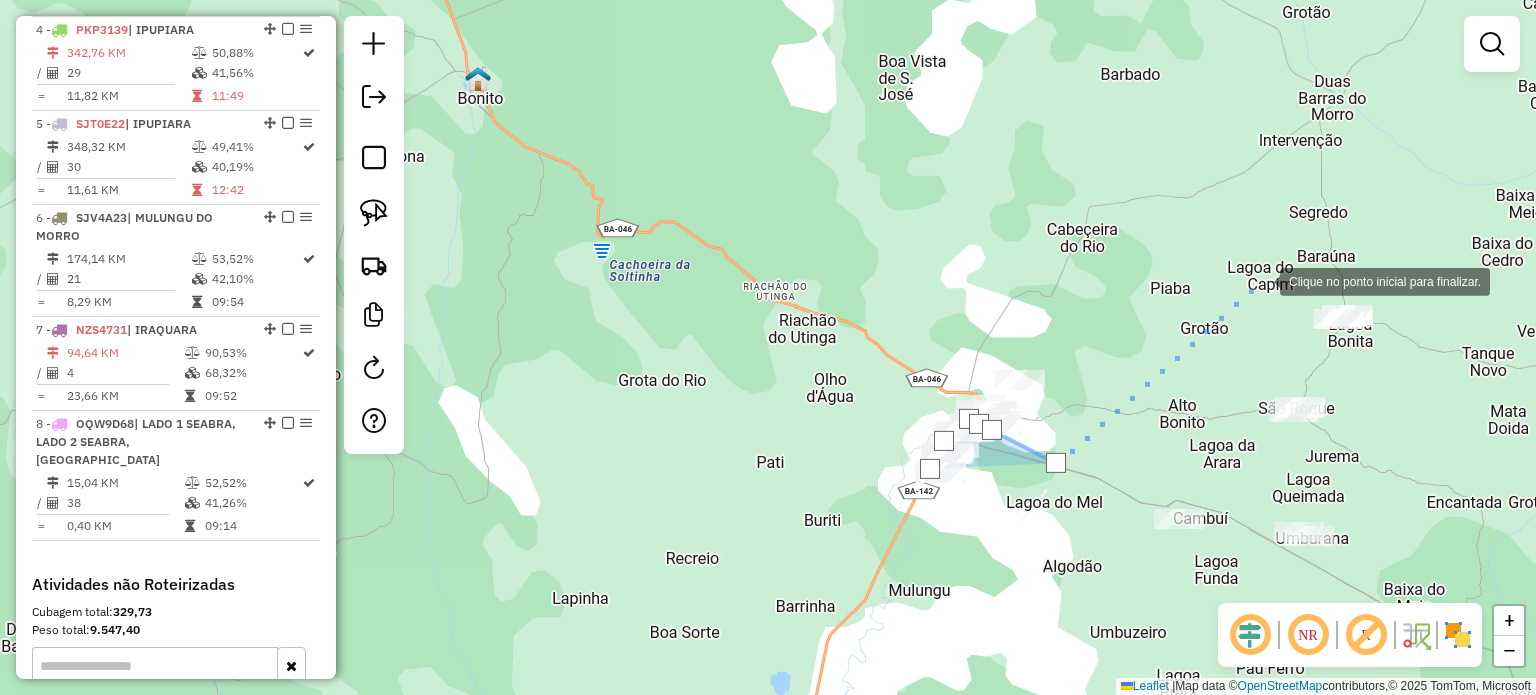 click 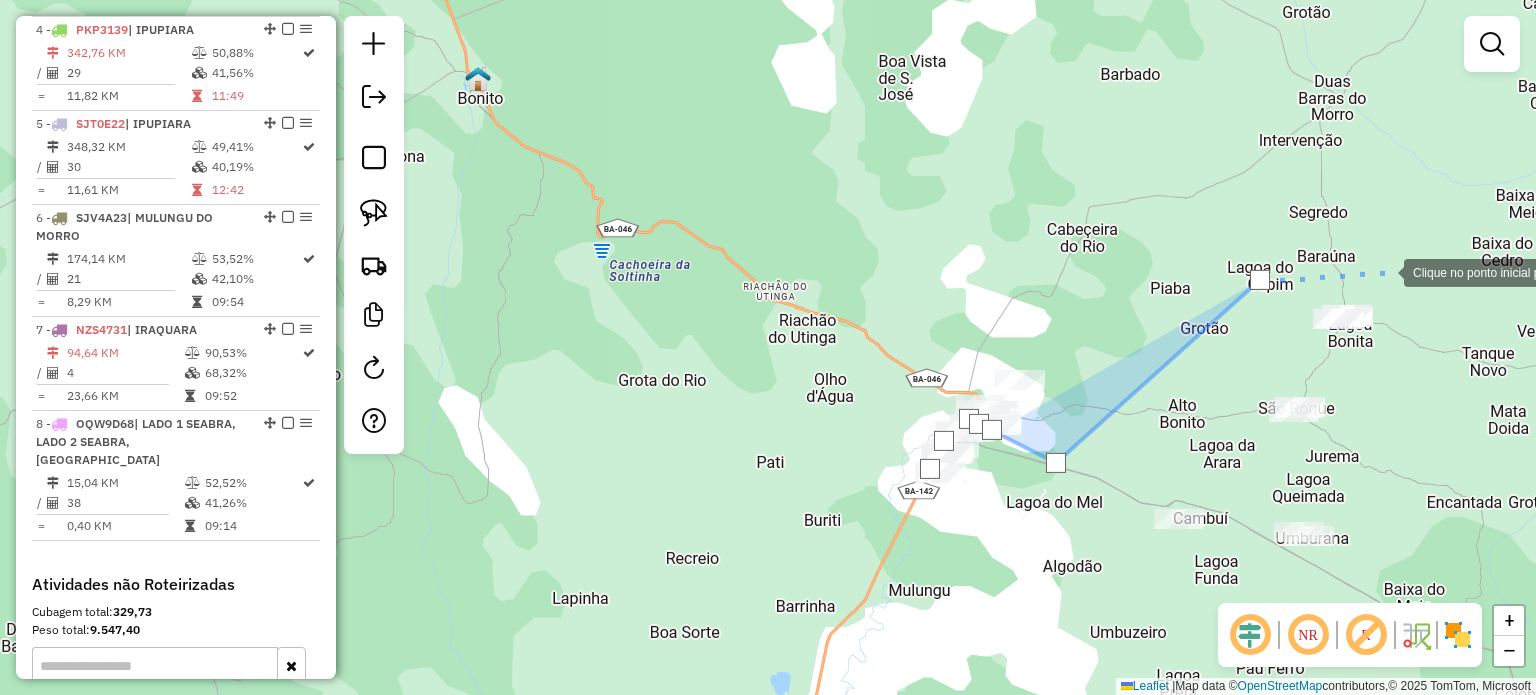 click 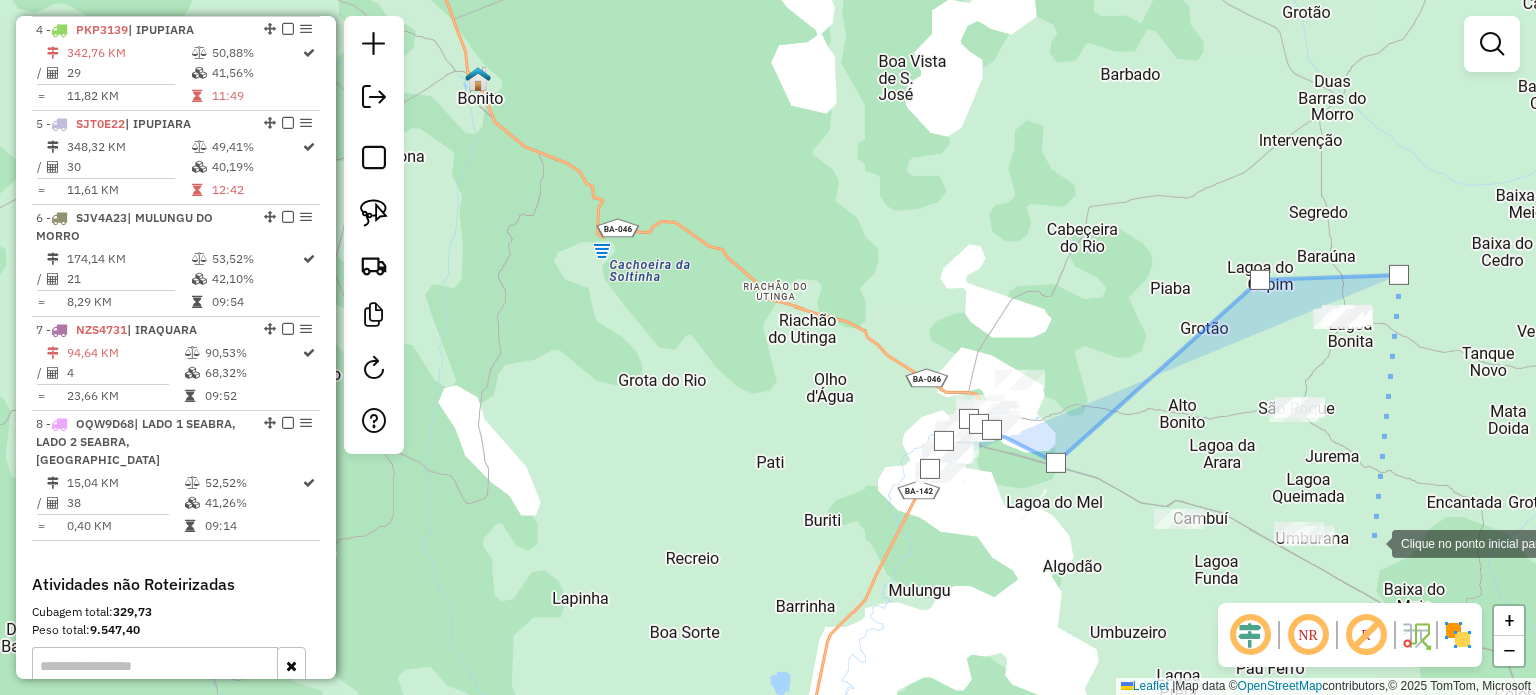 click 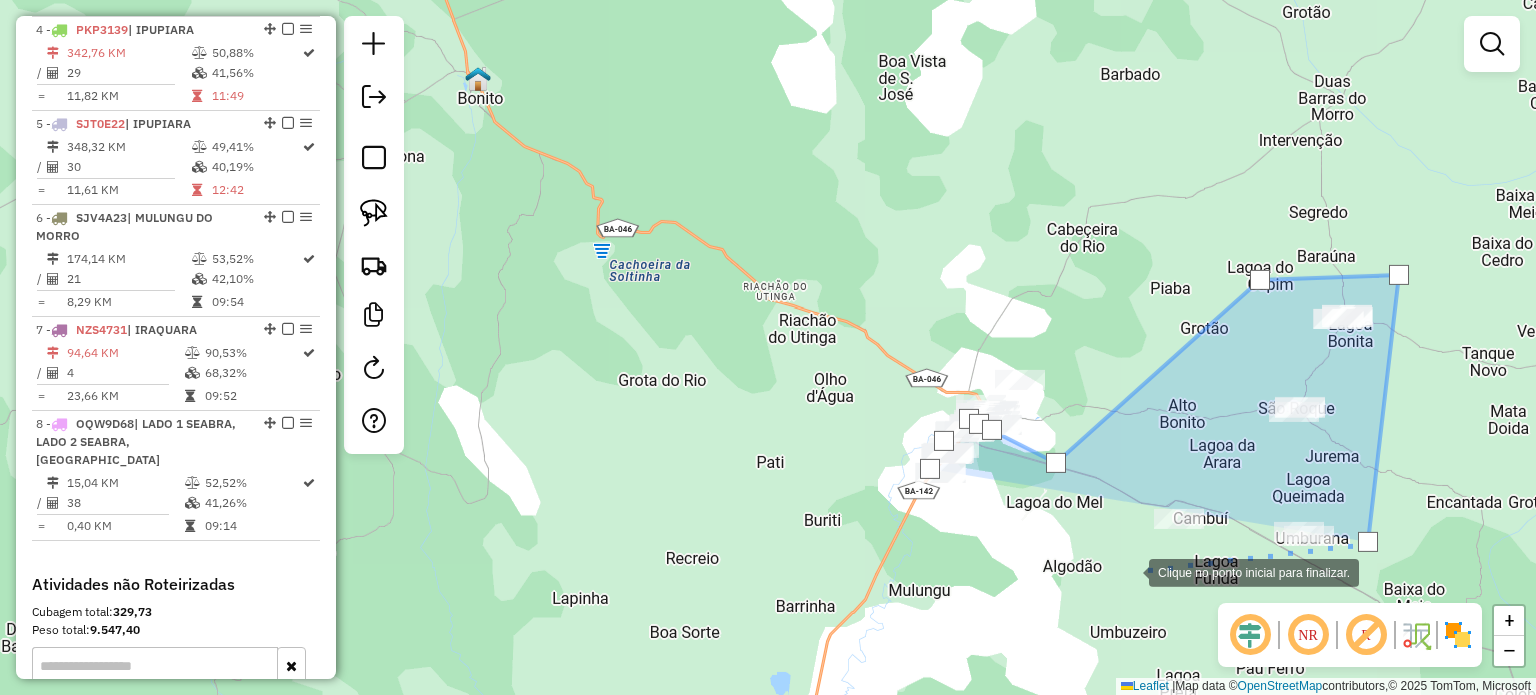 click 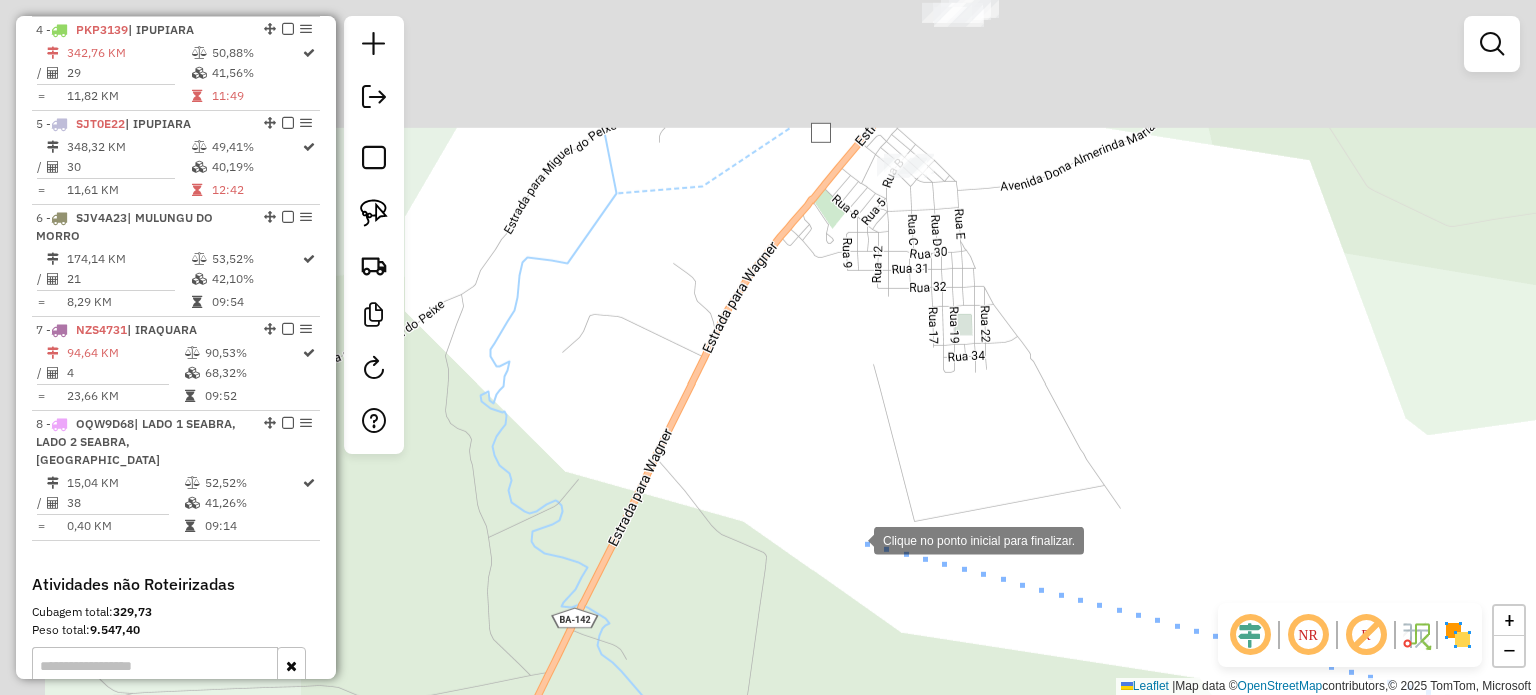 drag, startPoint x: 833, startPoint y: 486, endPoint x: 860, endPoint y: 556, distance: 75.026665 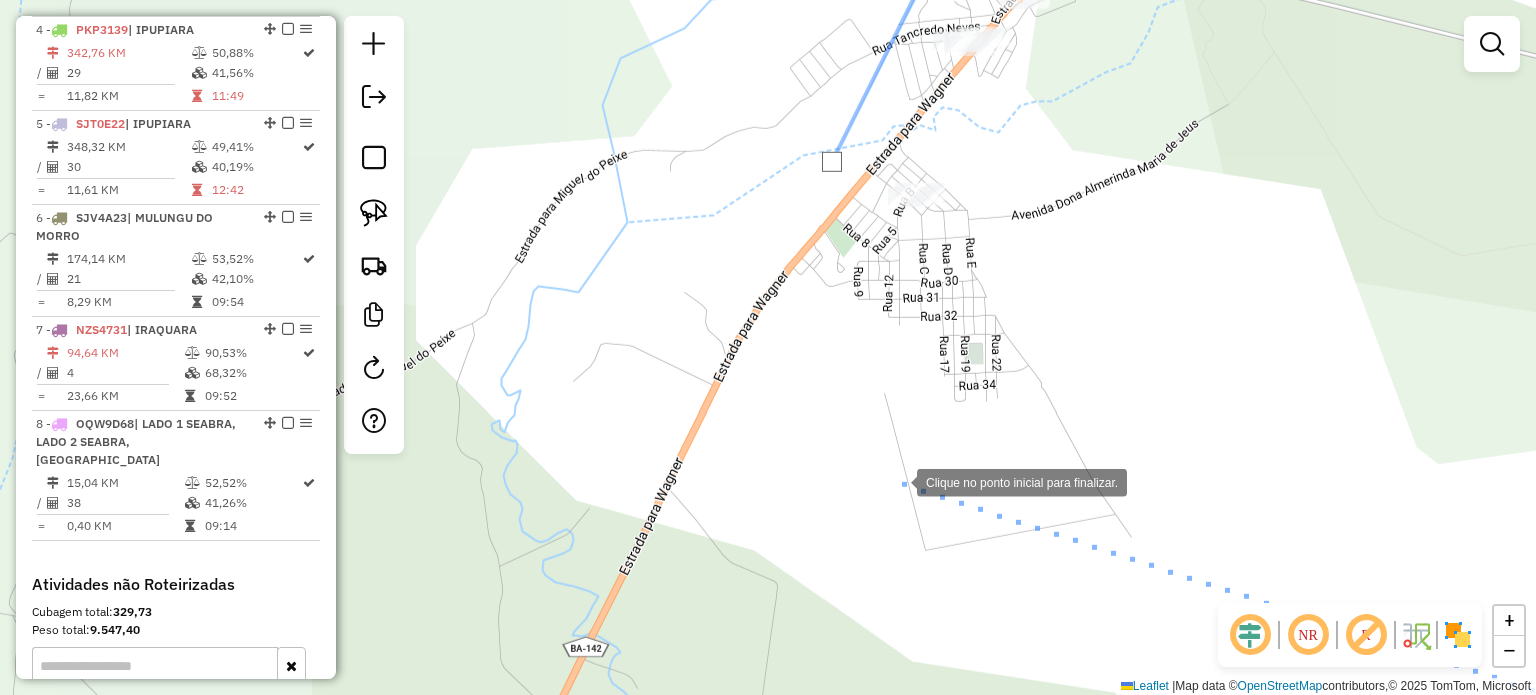click 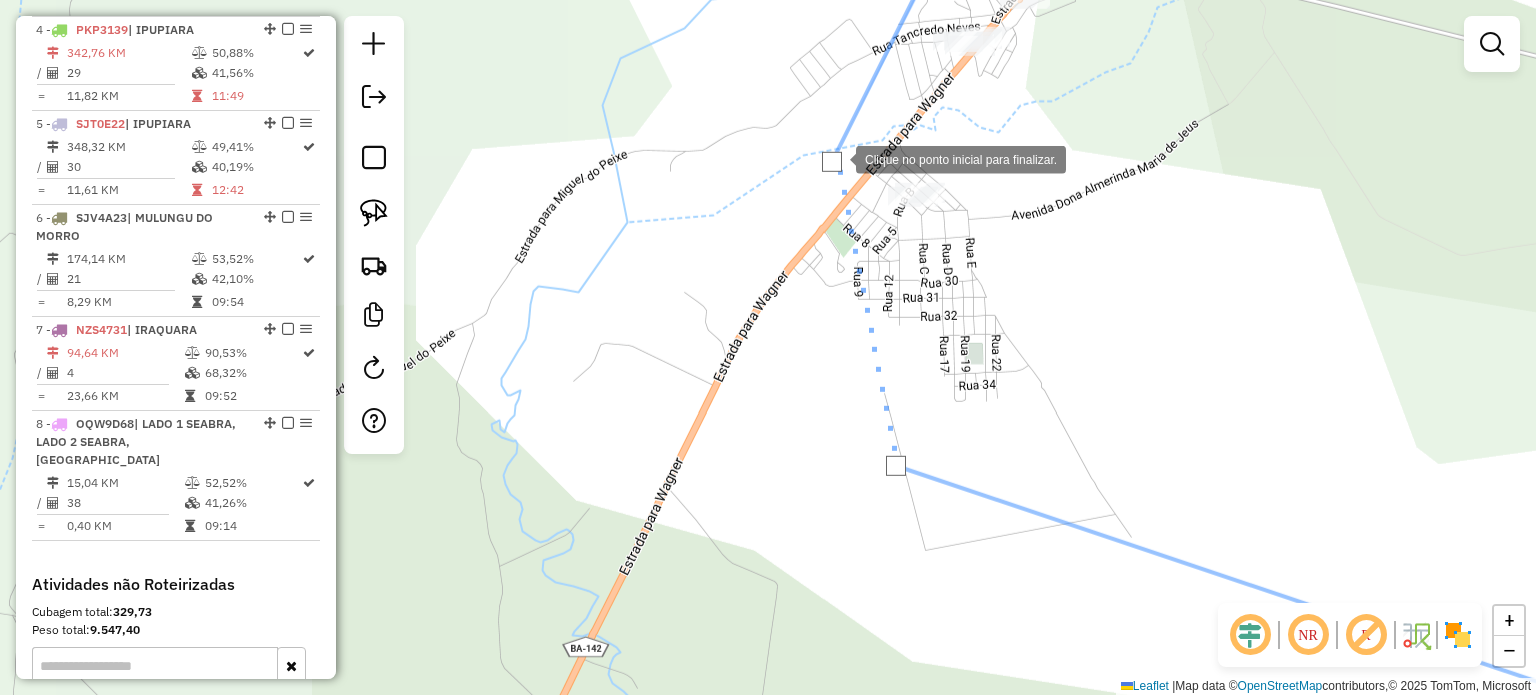 click 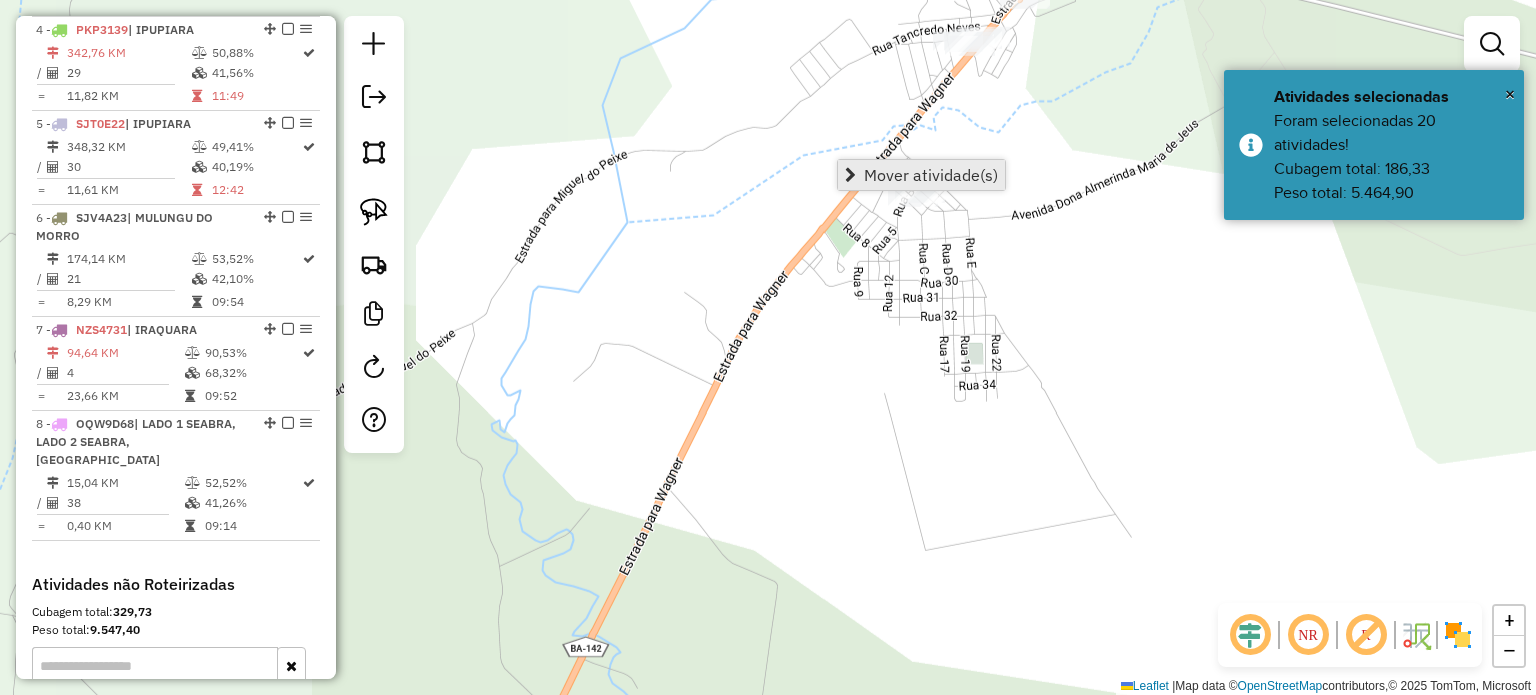 click on "Mover atividade(s)" at bounding box center (931, 175) 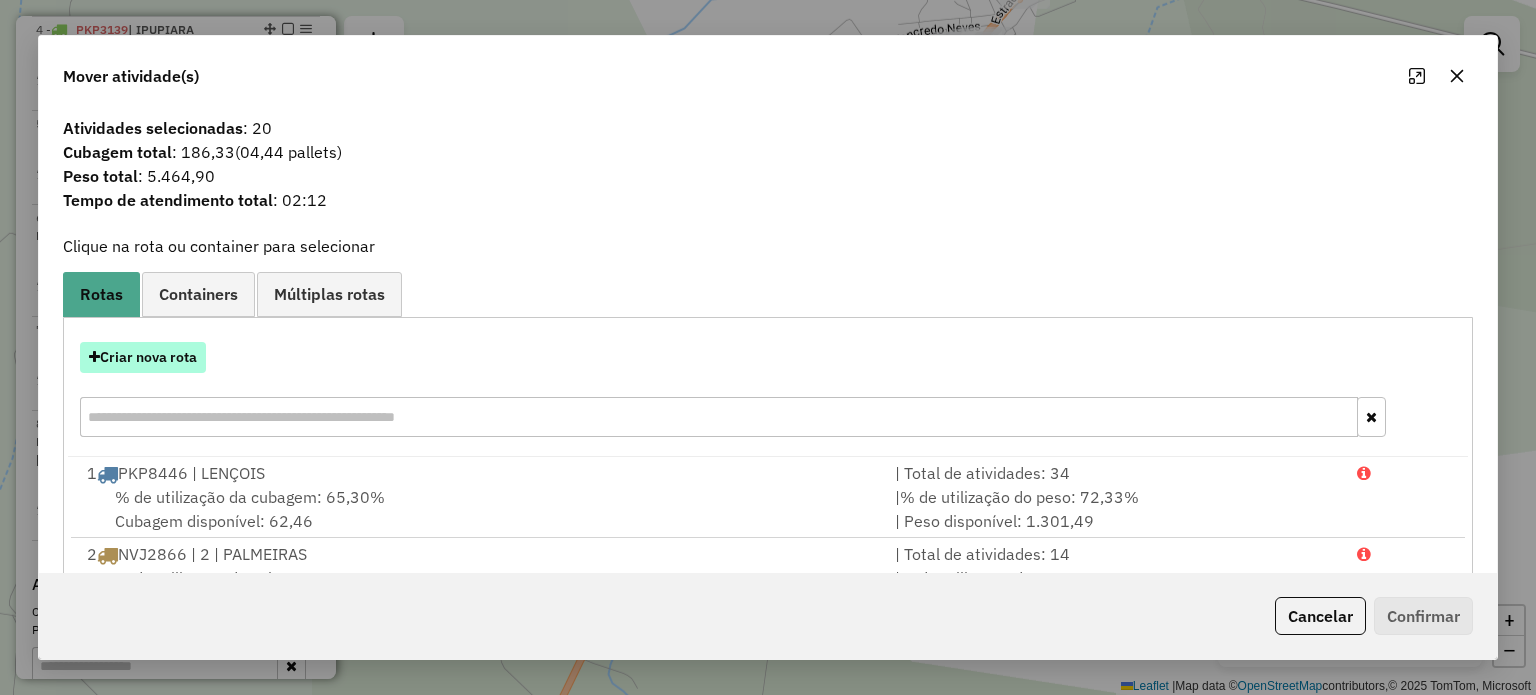 click on "Criar nova rota" at bounding box center (143, 357) 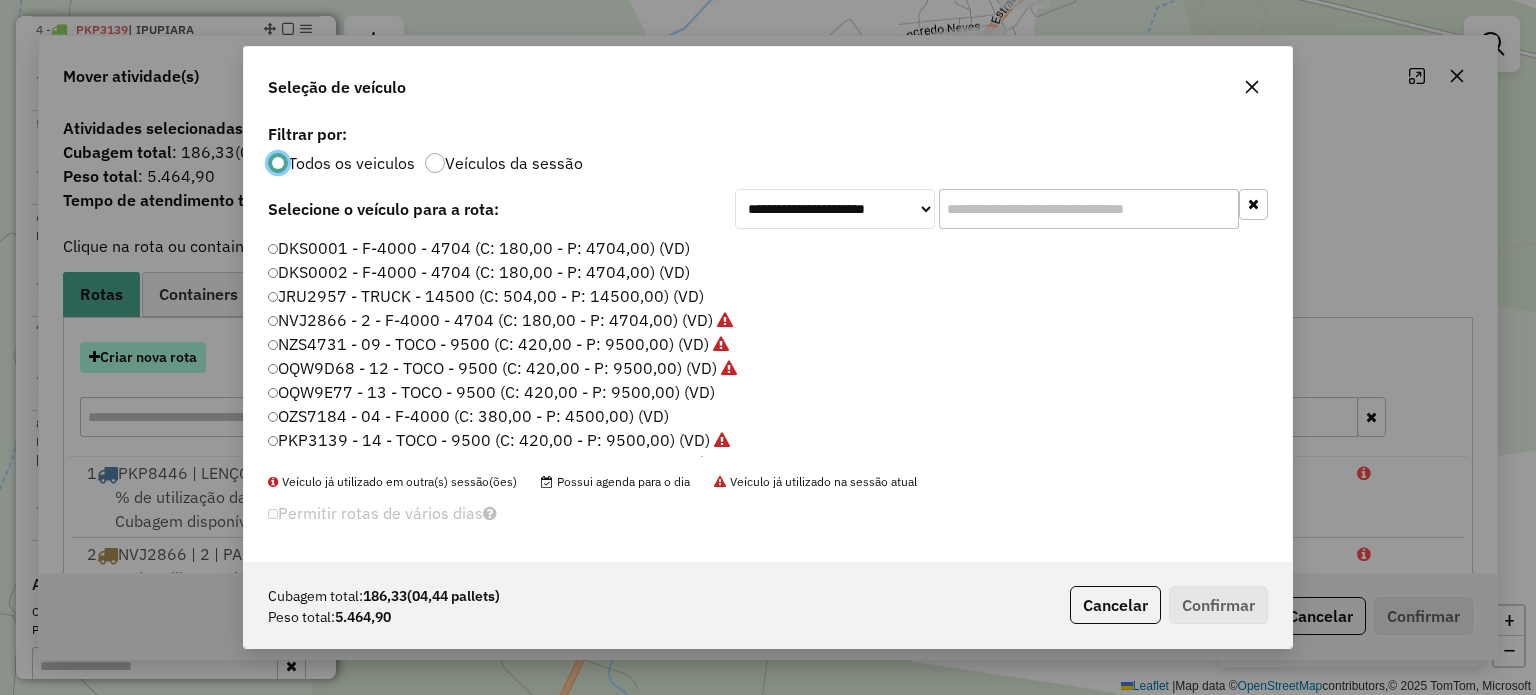 scroll, scrollTop: 10, scrollLeft: 6, axis: both 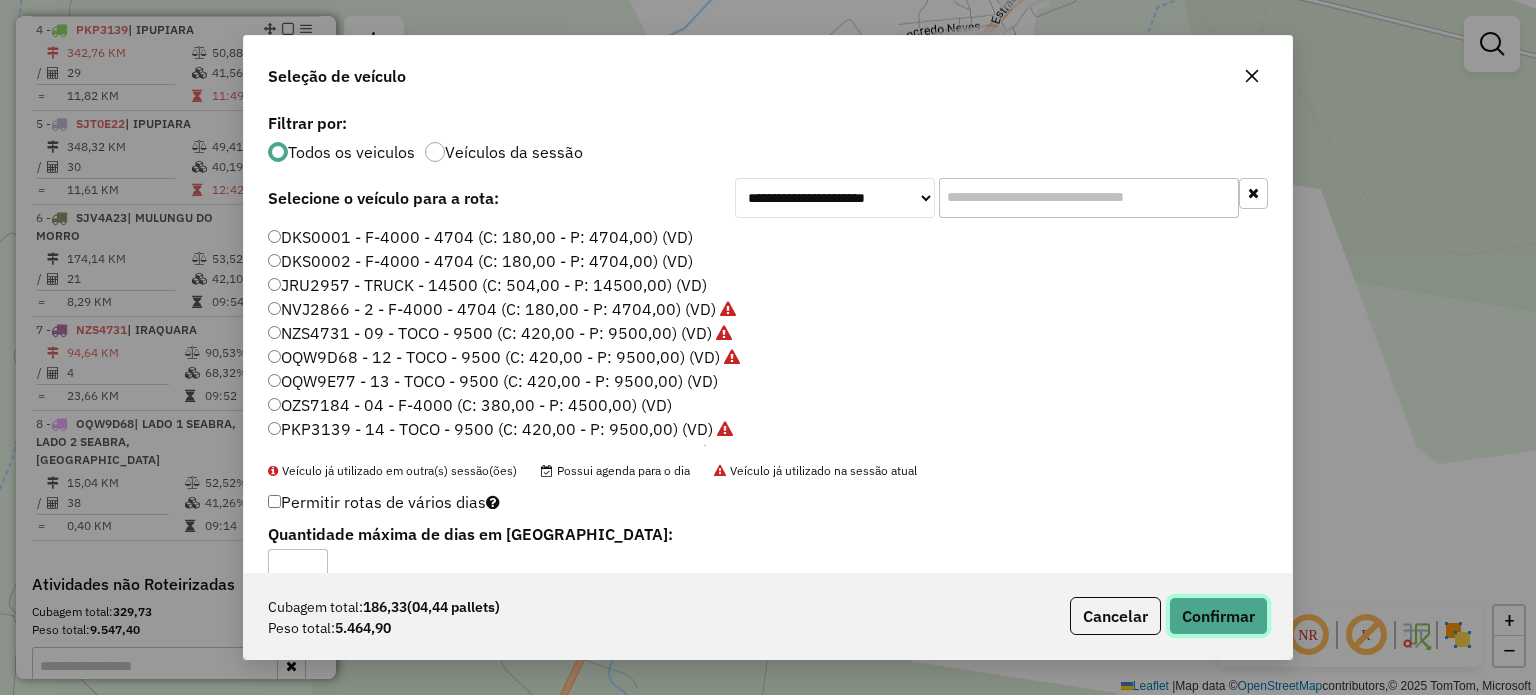 click on "Confirmar" 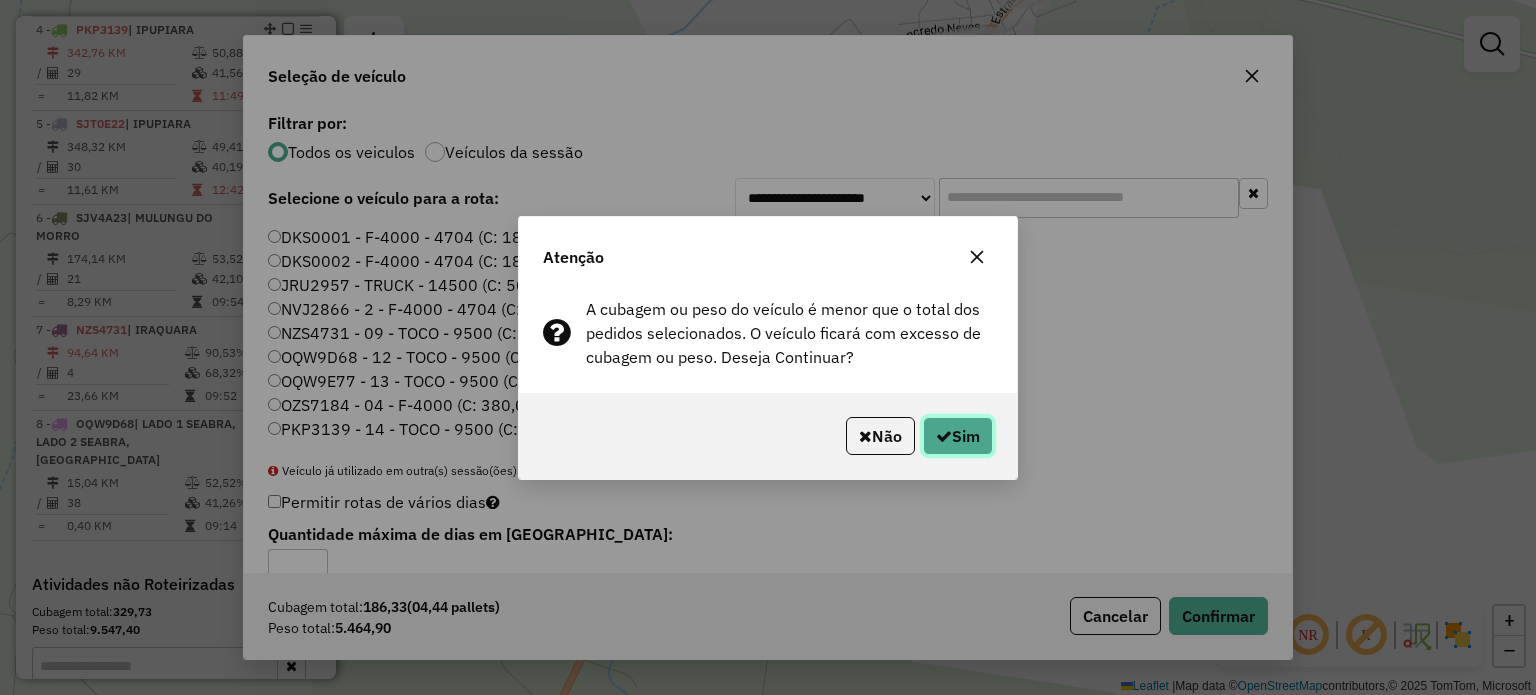 click on "Sim" 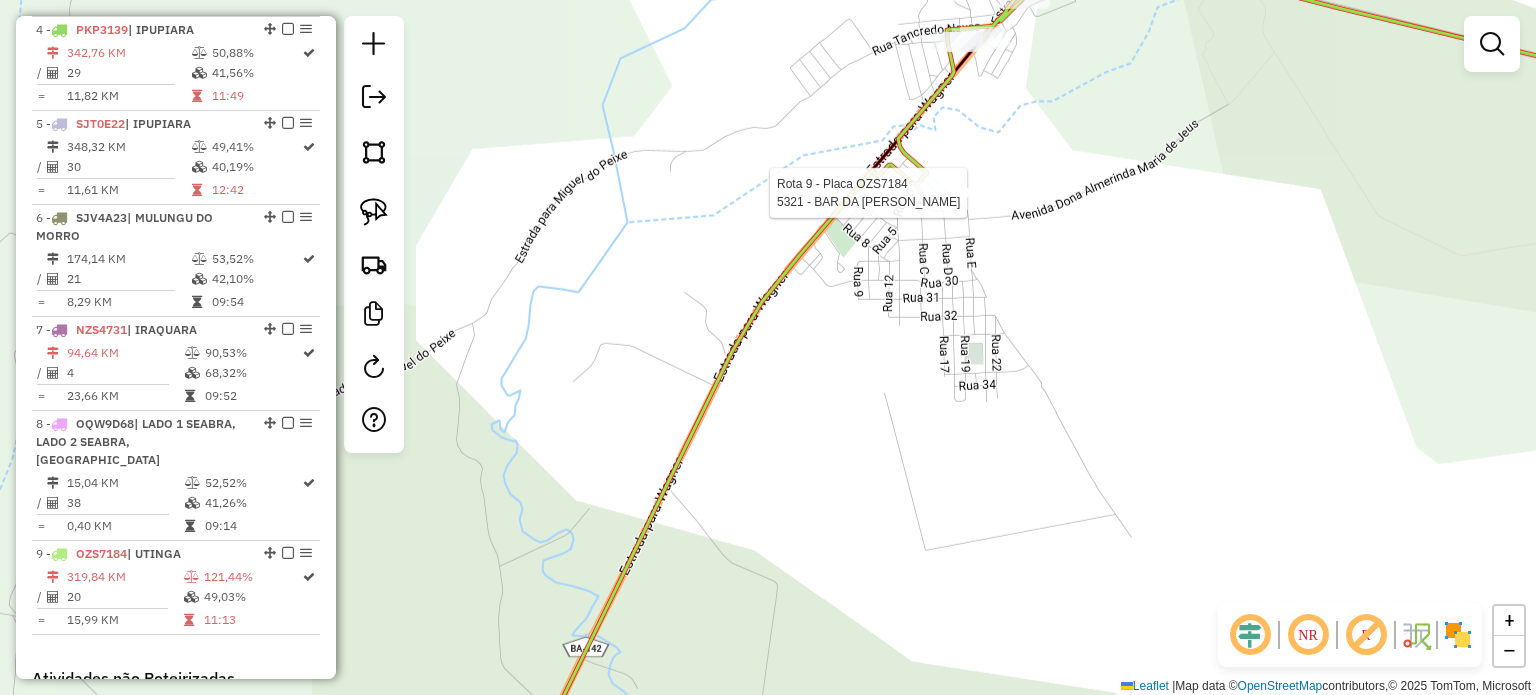 select on "*********" 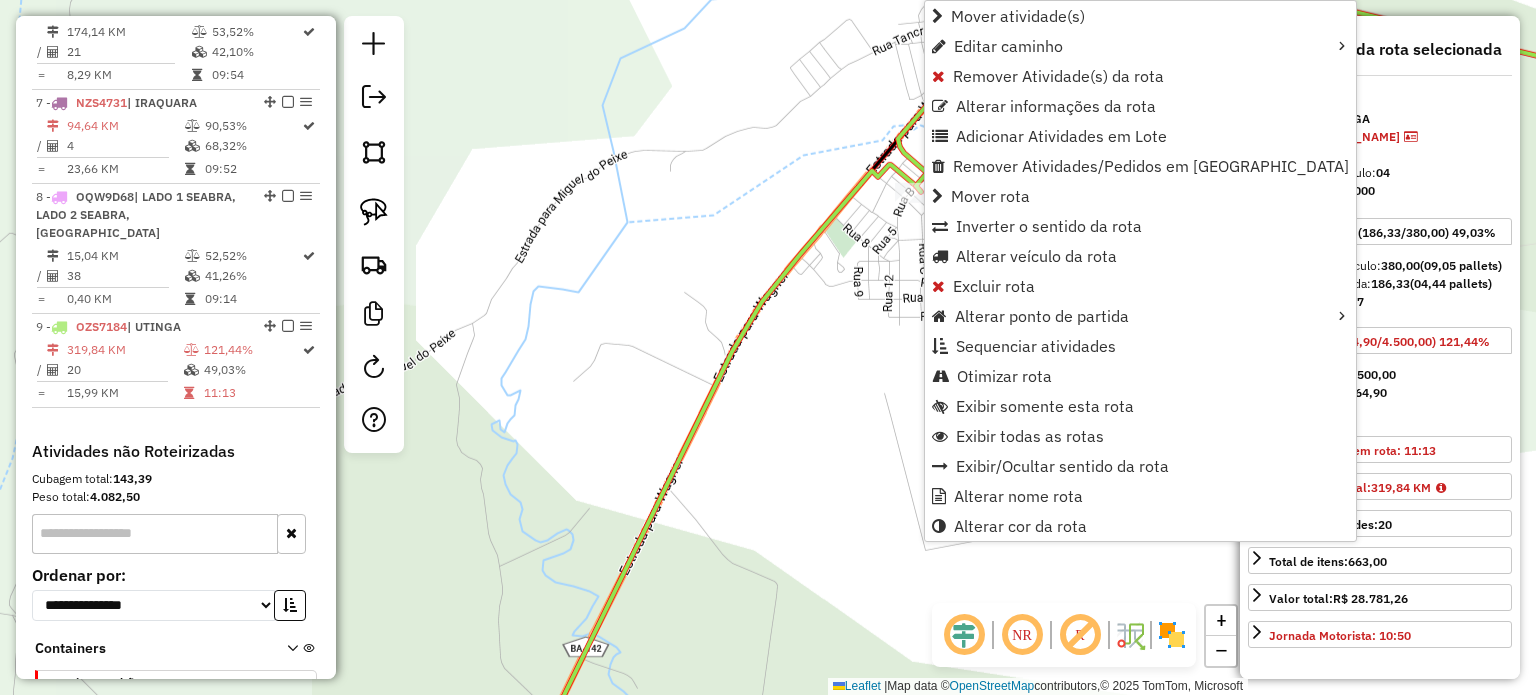 scroll, scrollTop: 1384, scrollLeft: 0, axis: vertical 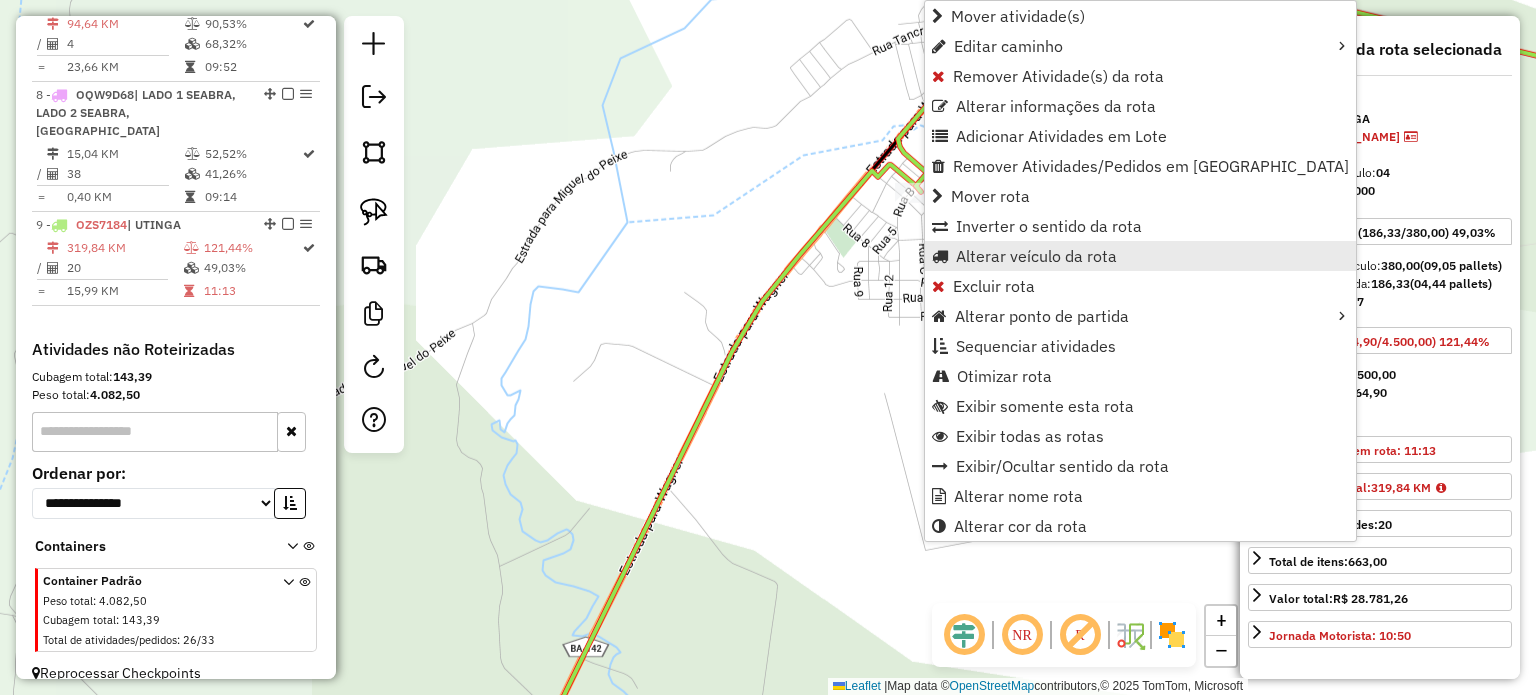 click on "Alterar veículo da rota" at bounding box center [1036, 256] 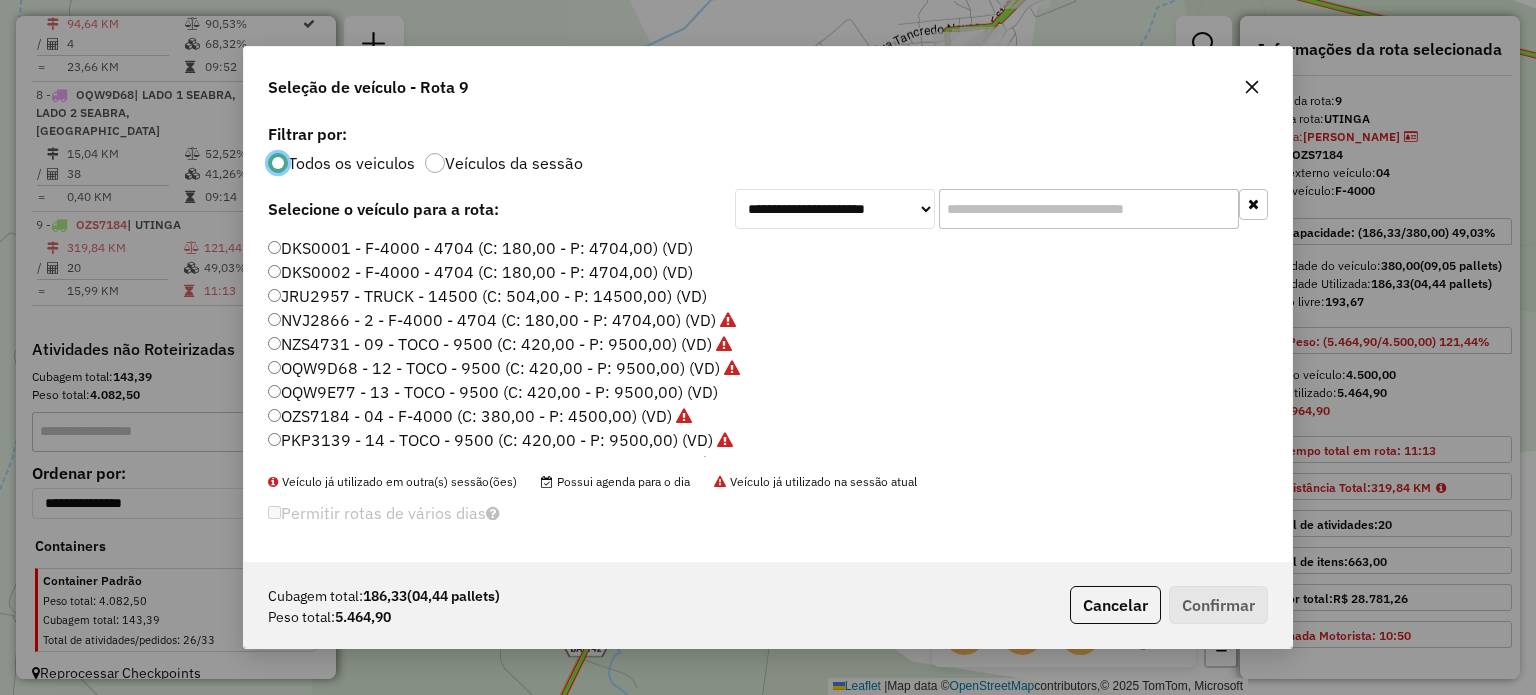 scroll, scrollTop: 10, scrollLeft: 6, axis: both 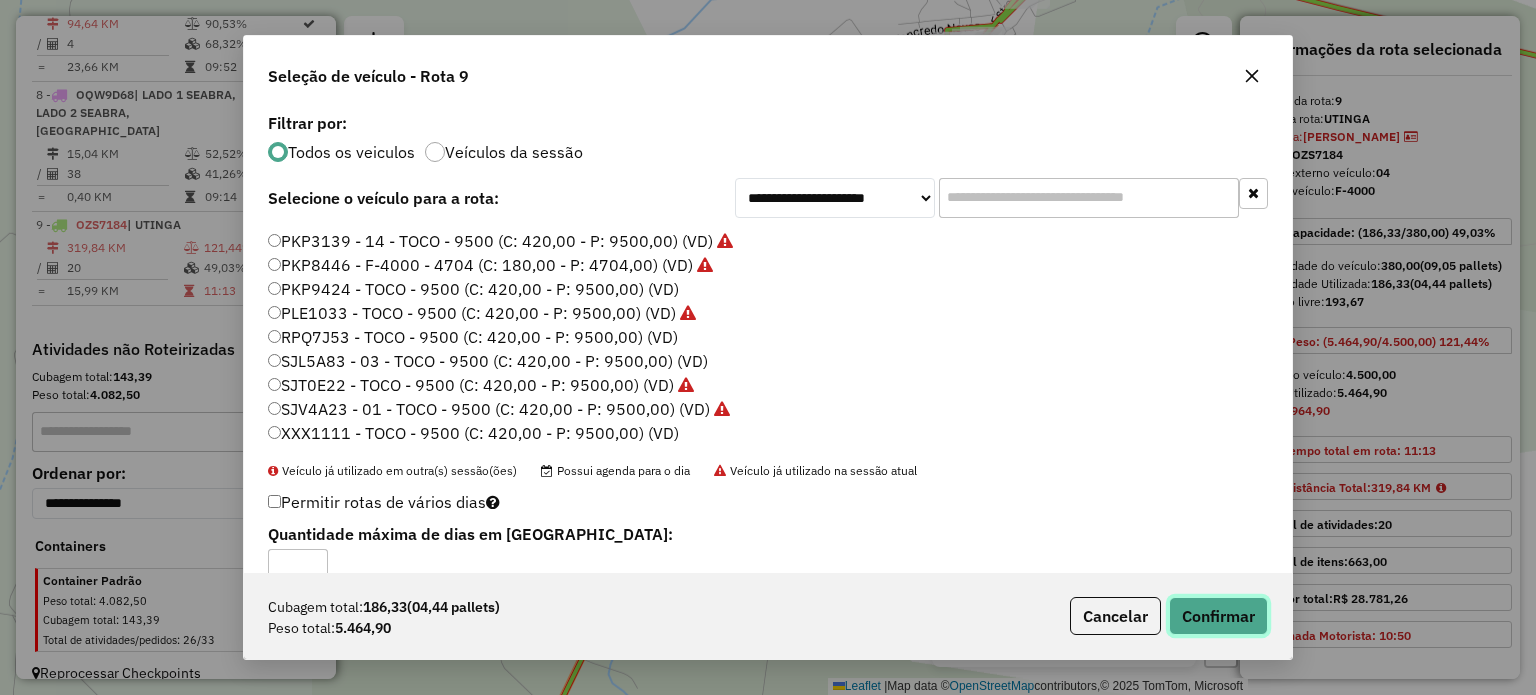 click on "Confirmar" 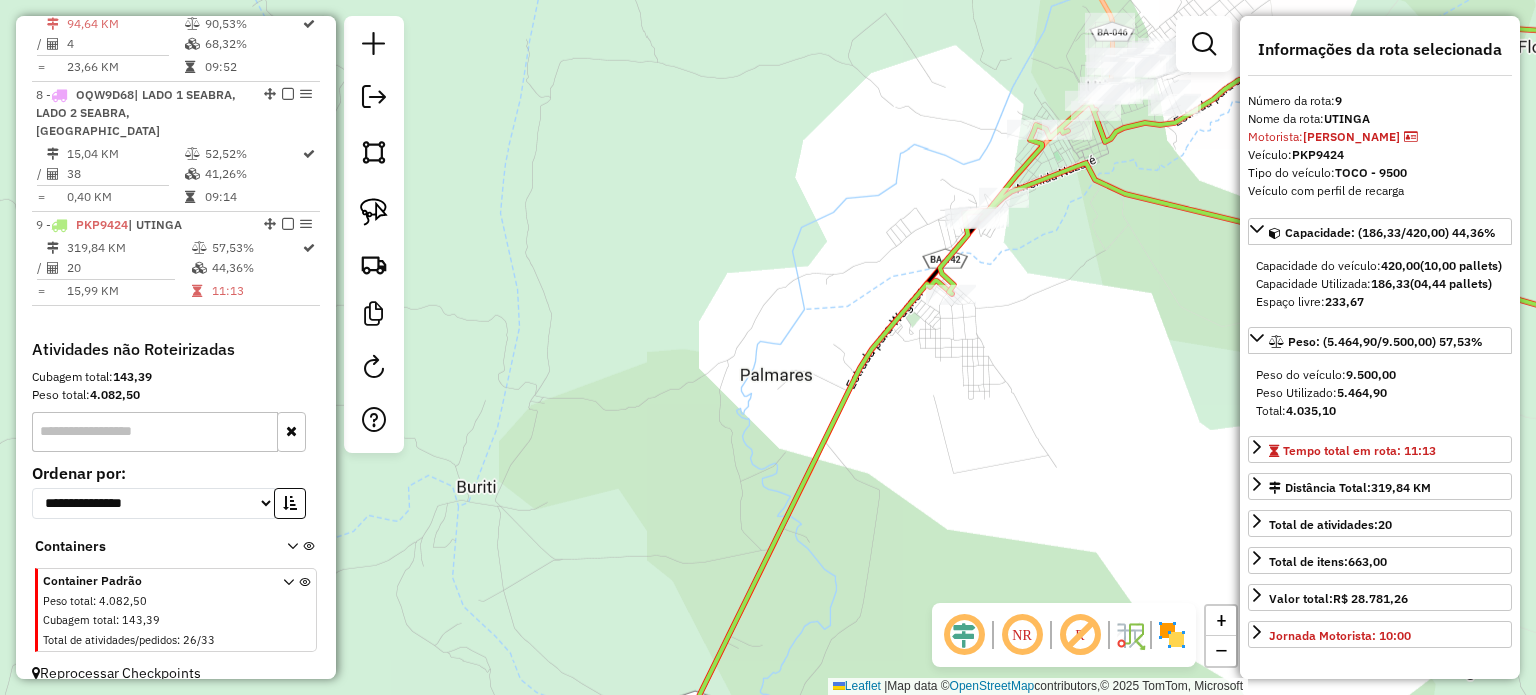 drag, startPoint x: 1096, startPoint y: 295, endPoint x: 943, endPoint y: 432, distance: 205.37283 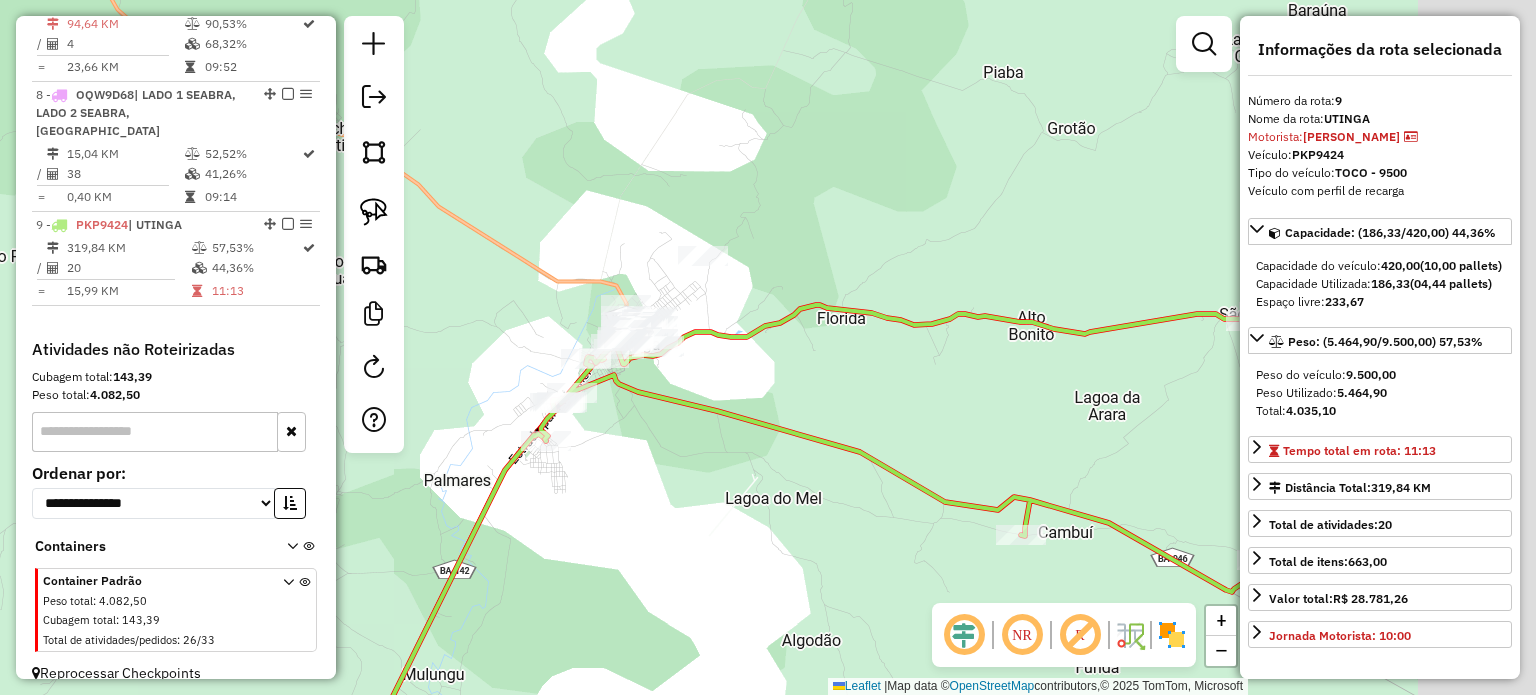 drag, startPoint x: 1052, startPoint y: 347, endPoint x: 716, endPoint y: 328, distance: 336.53677 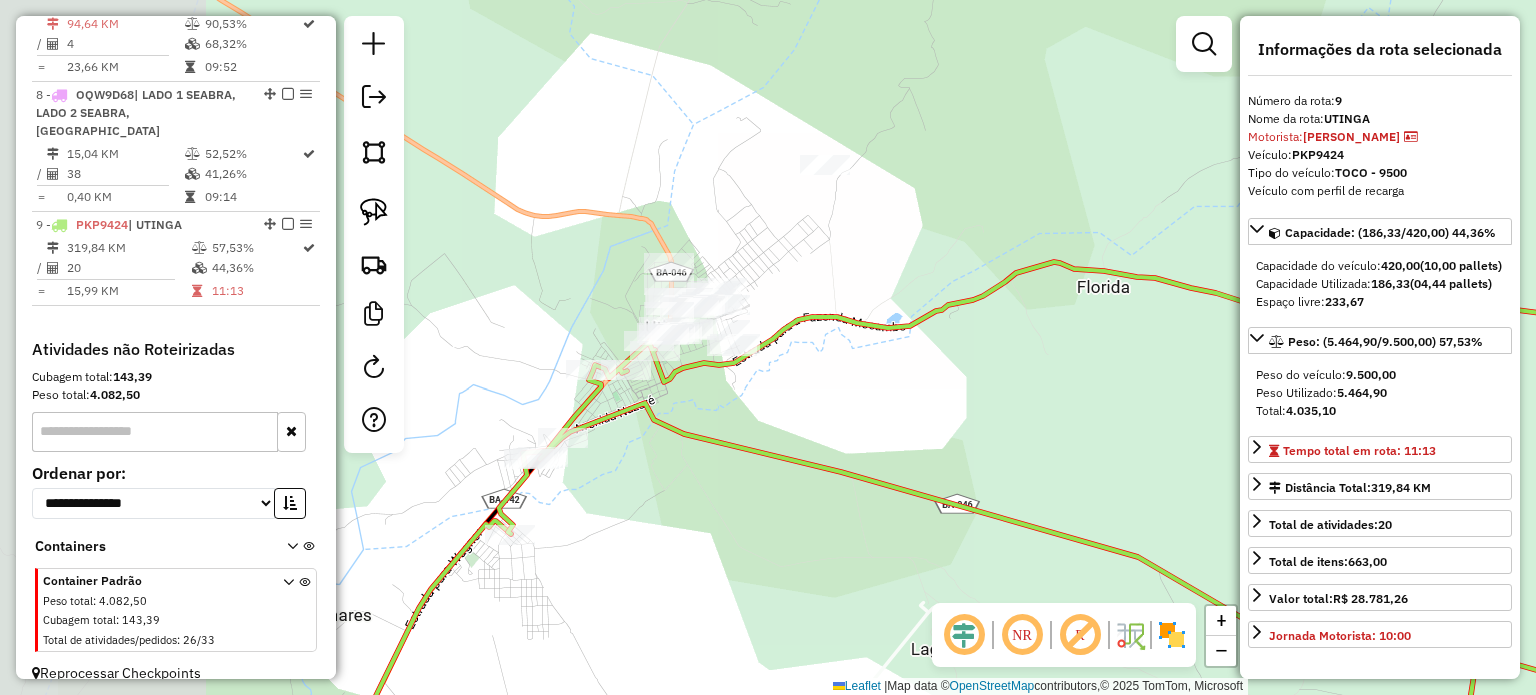 drag, startPoint x: 808, startPoint y: 317, endPoint x: 1099, endPoint y: 388, distance: 299.53632 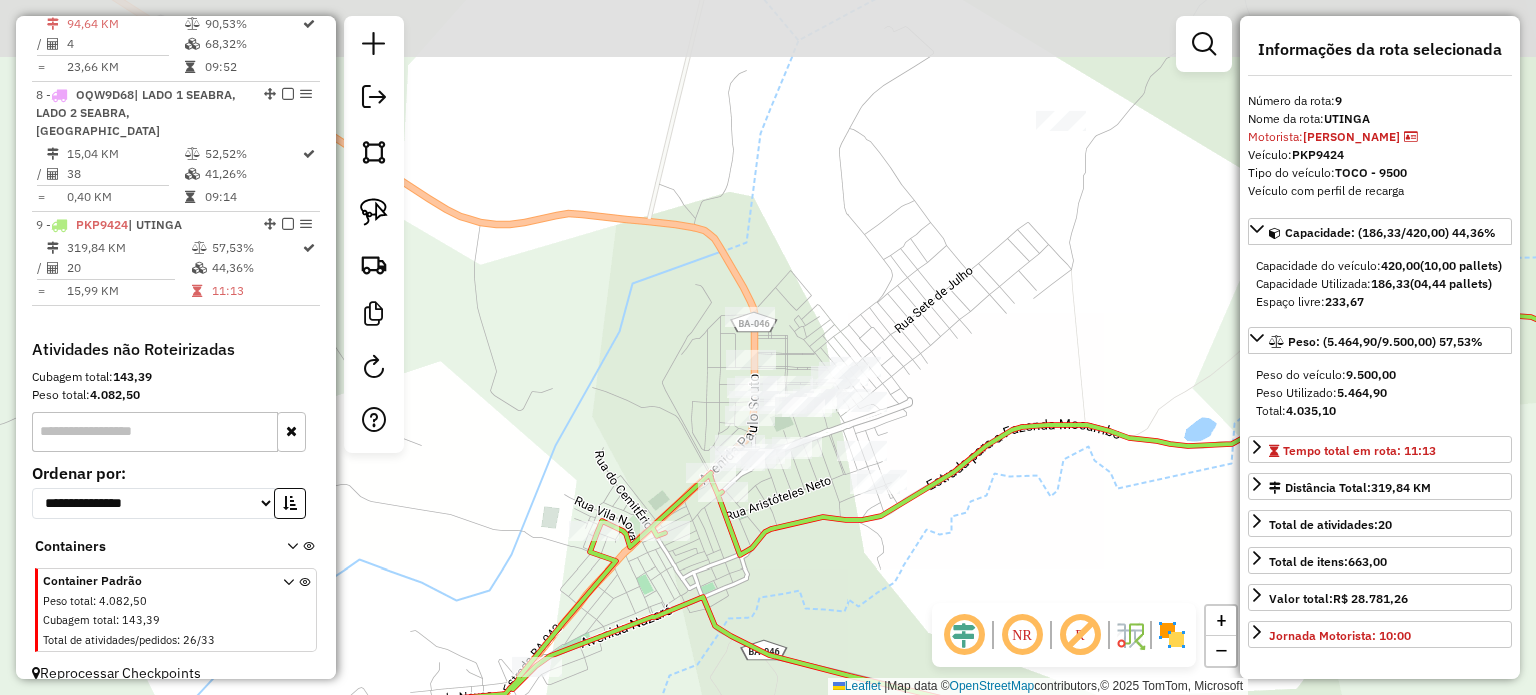 drag, startPoint x: 823, startPoint y: 347, endPoint x: 1115, endPoint y: 507, distance: 332.96246 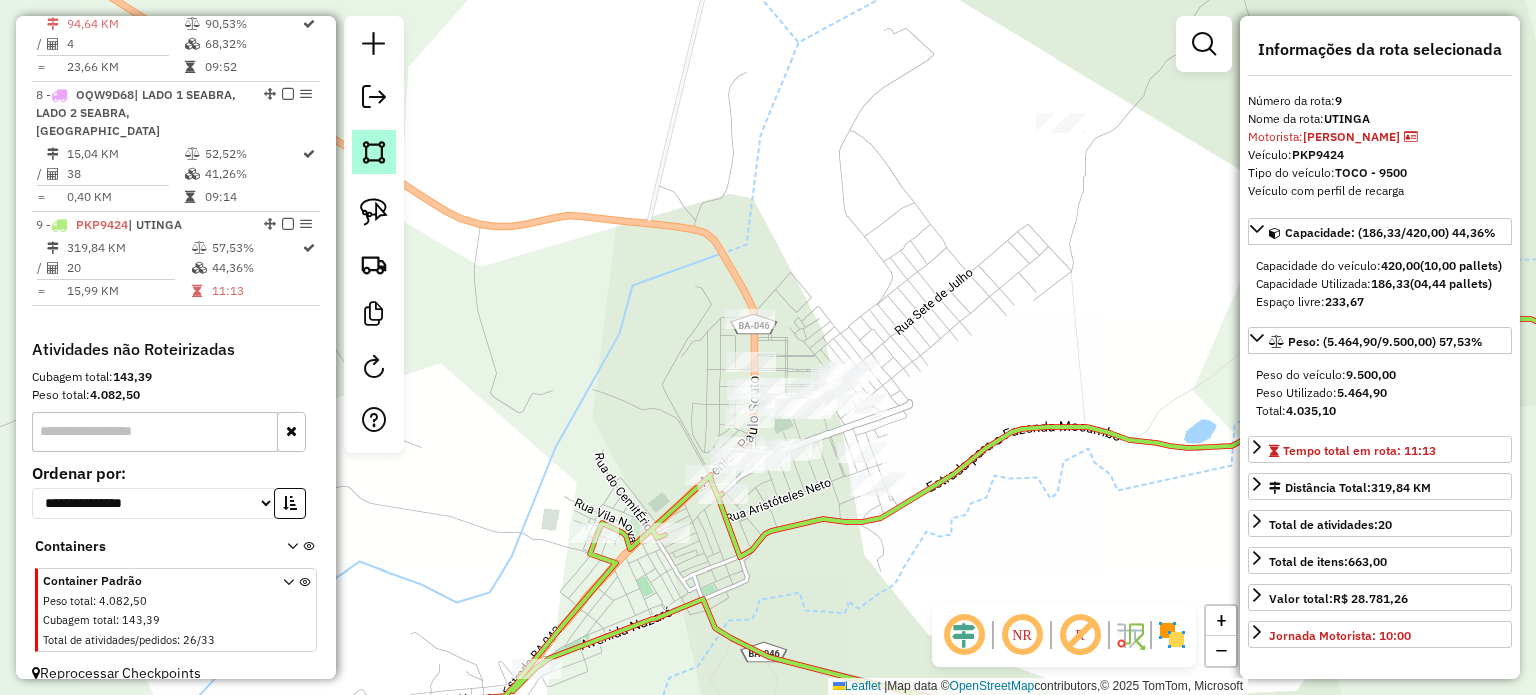 click 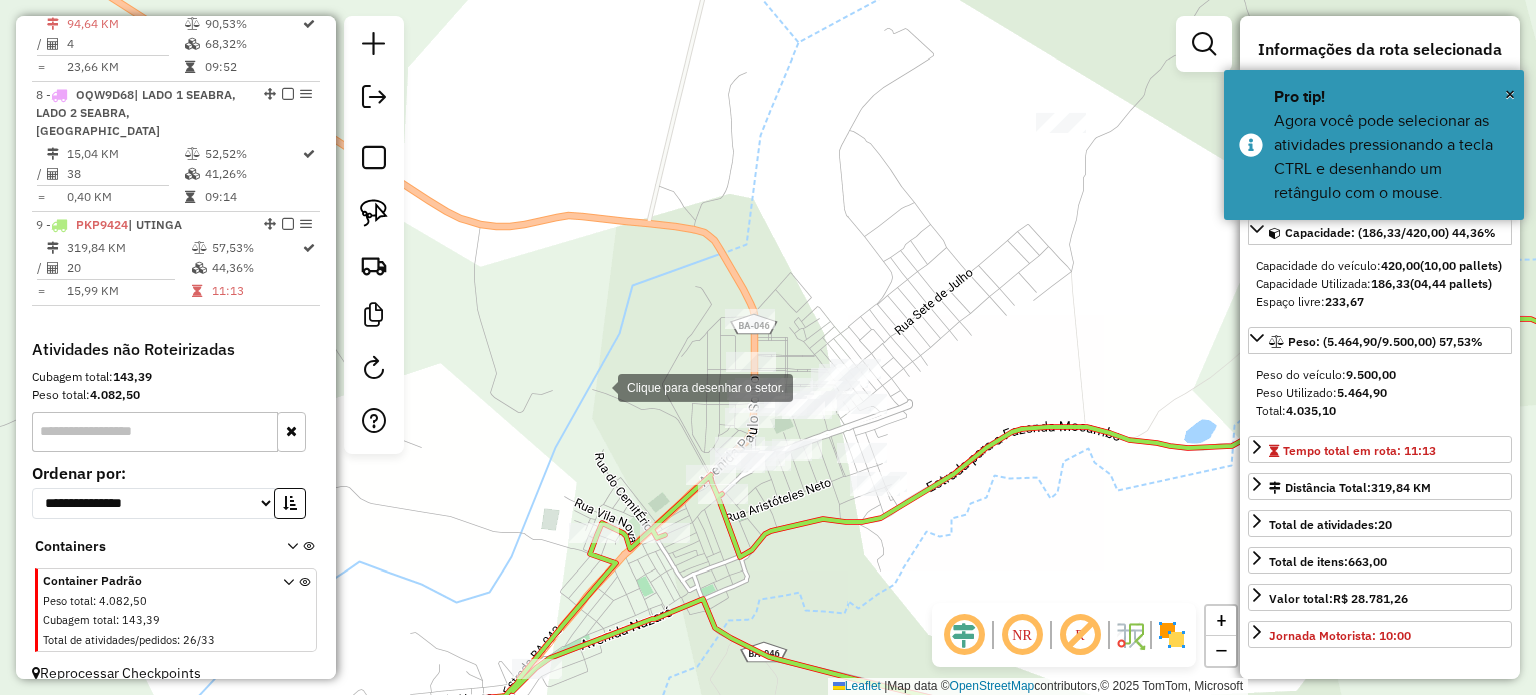 click 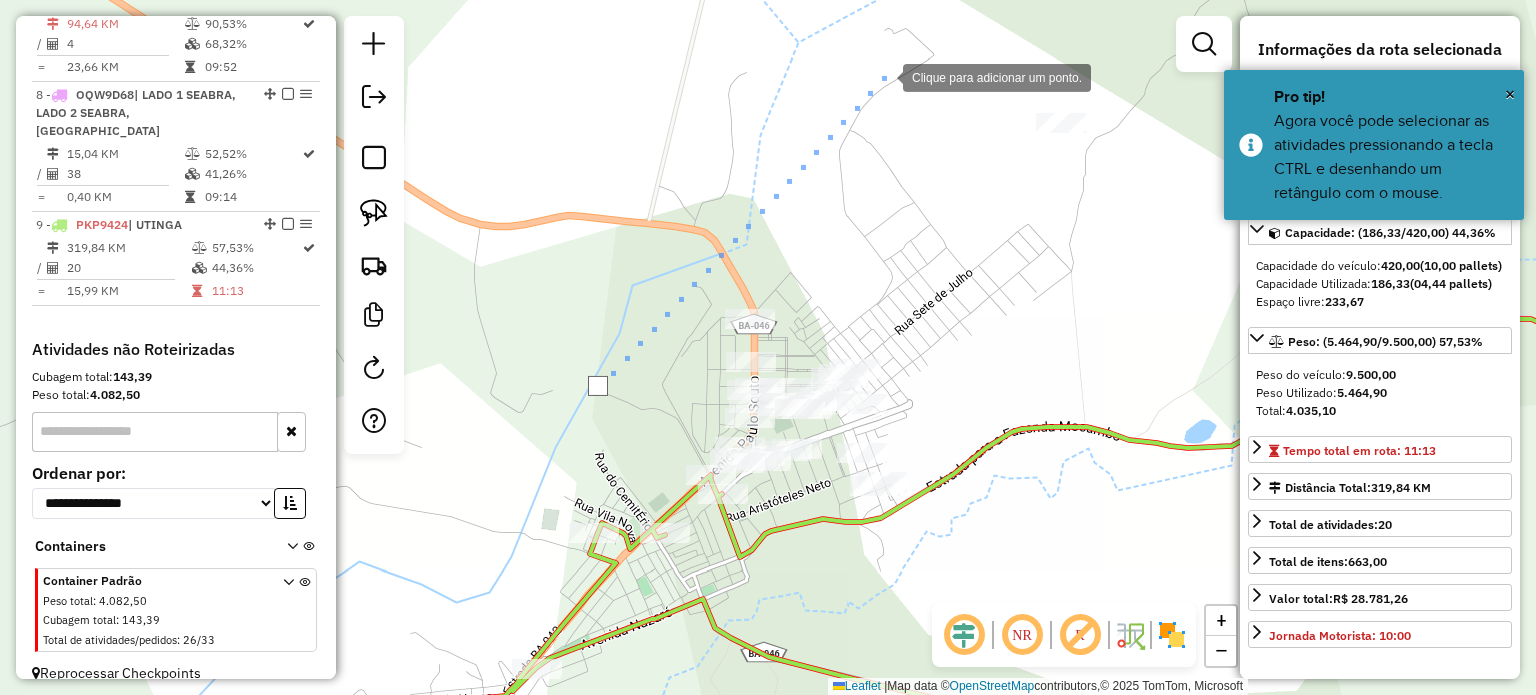 click 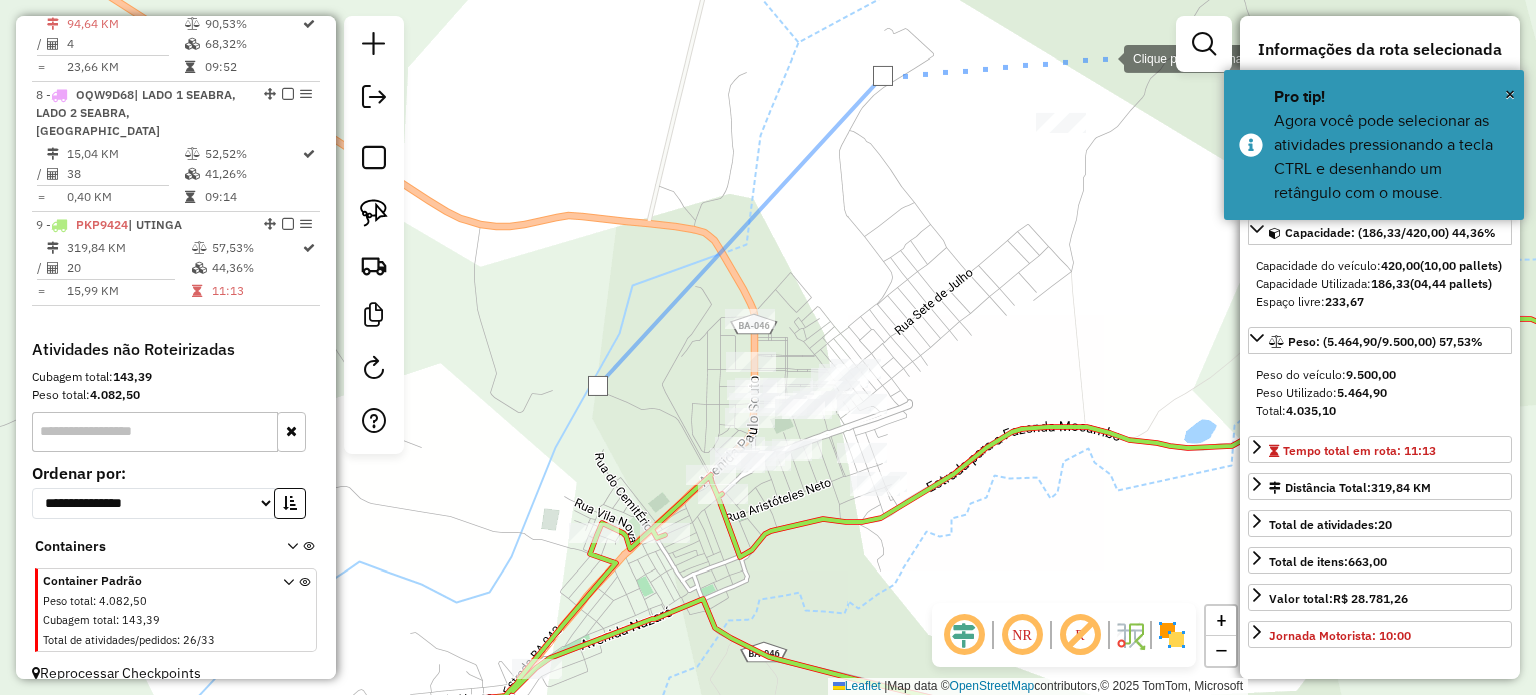 click 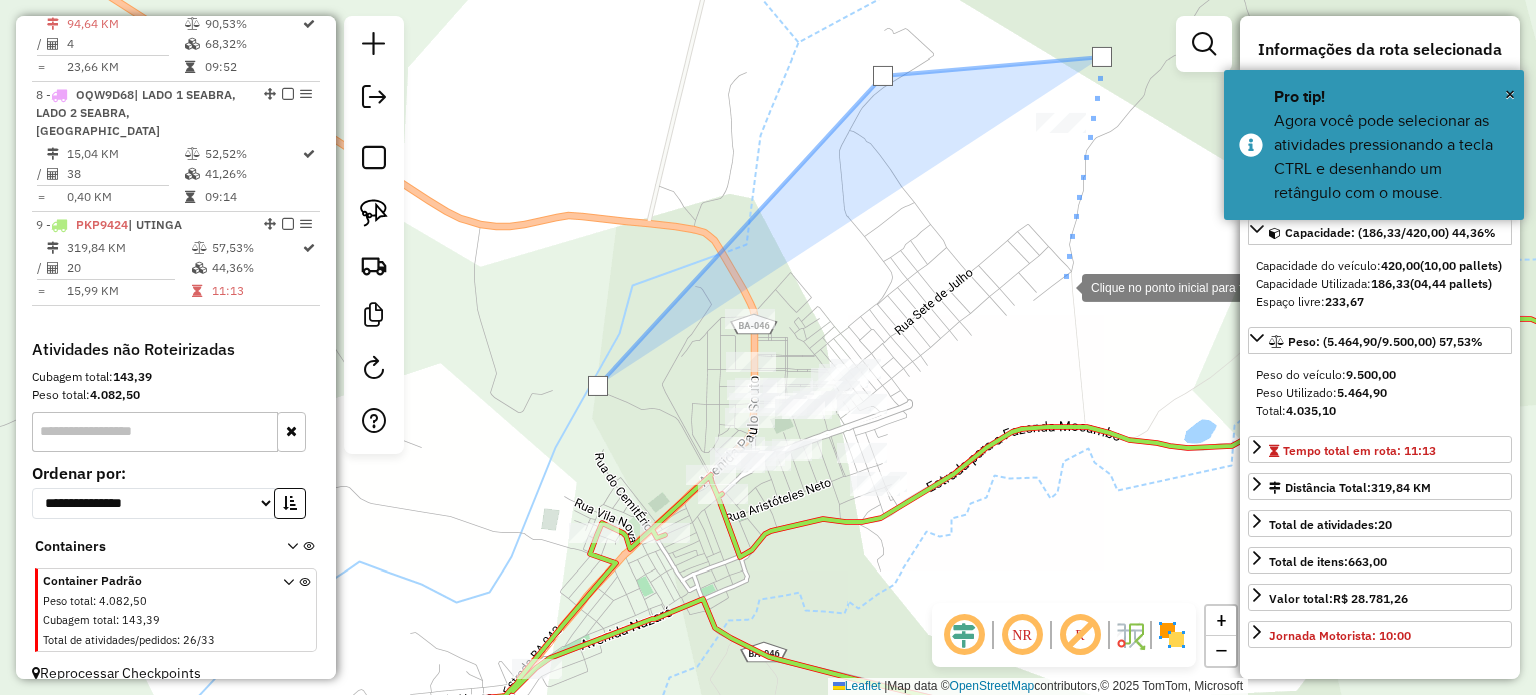 click 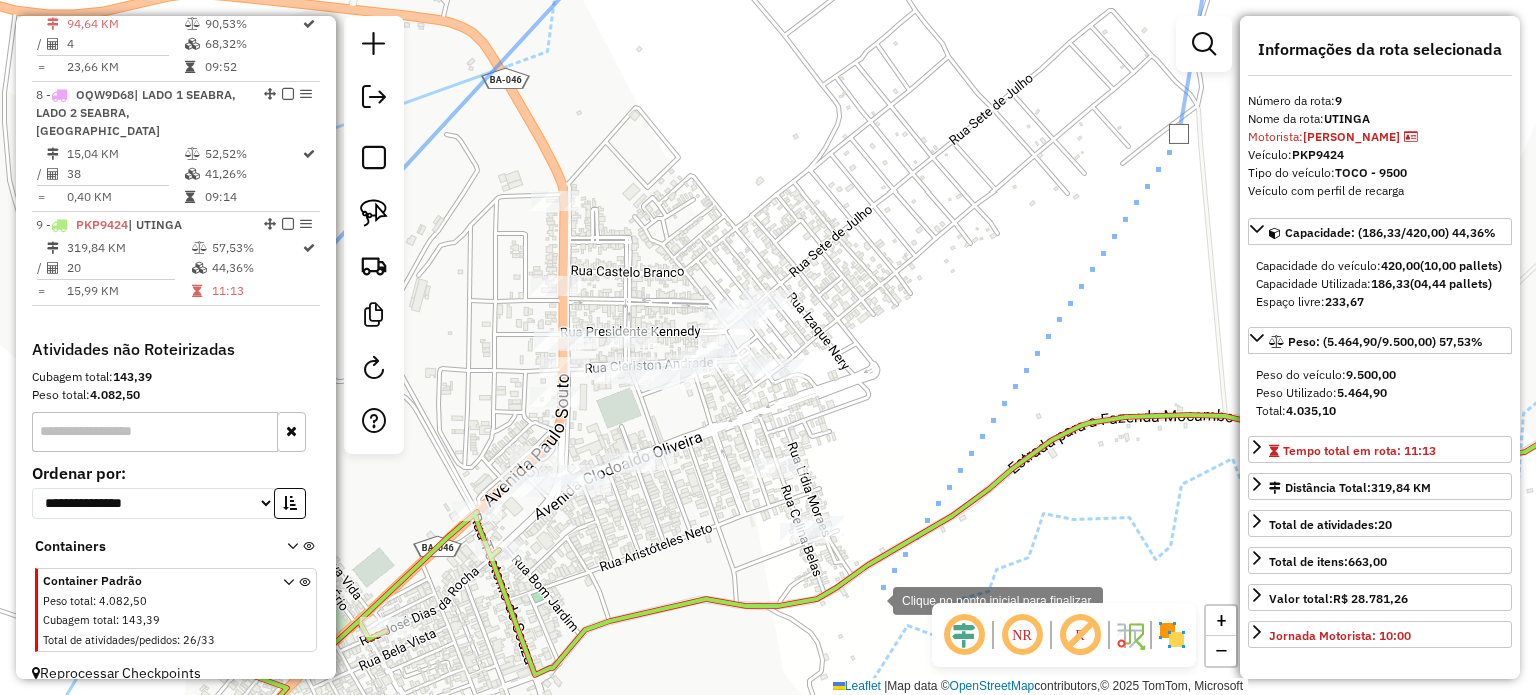 click 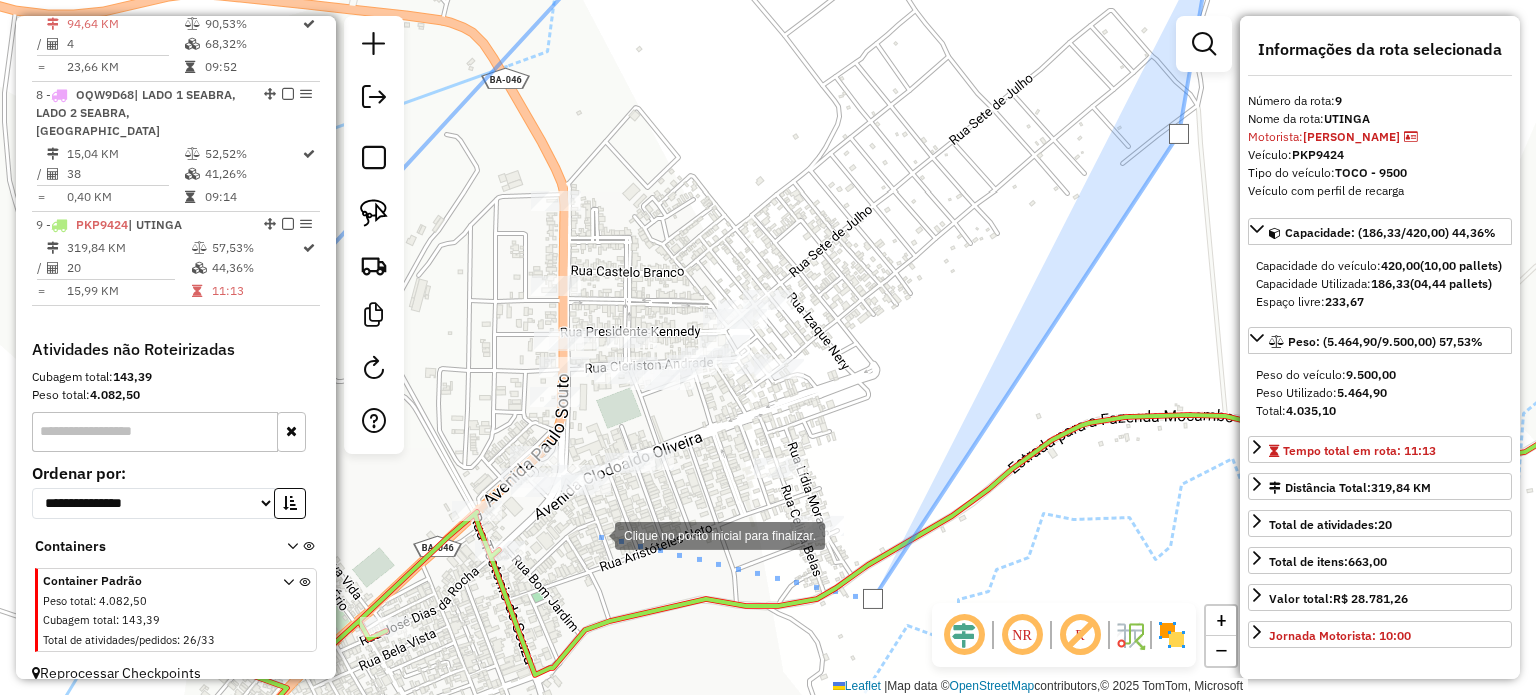 click 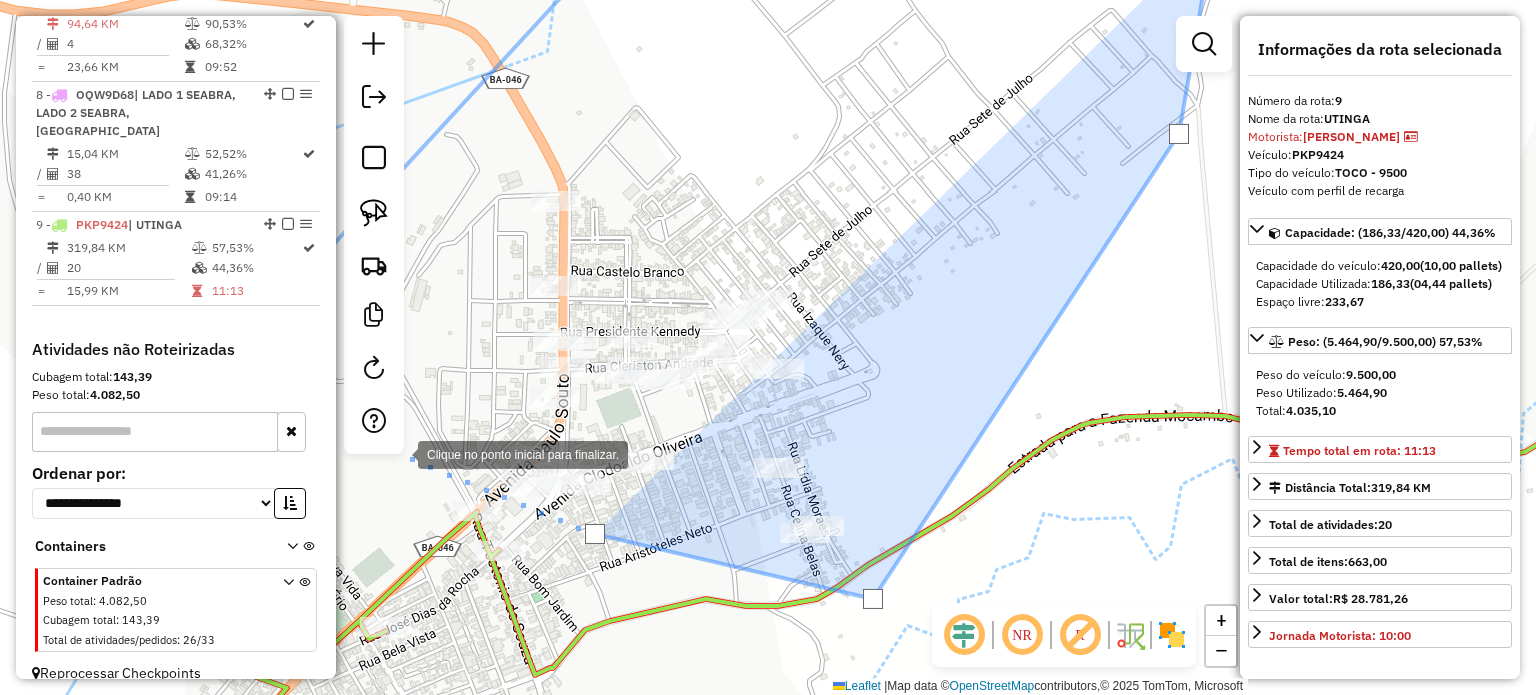 click 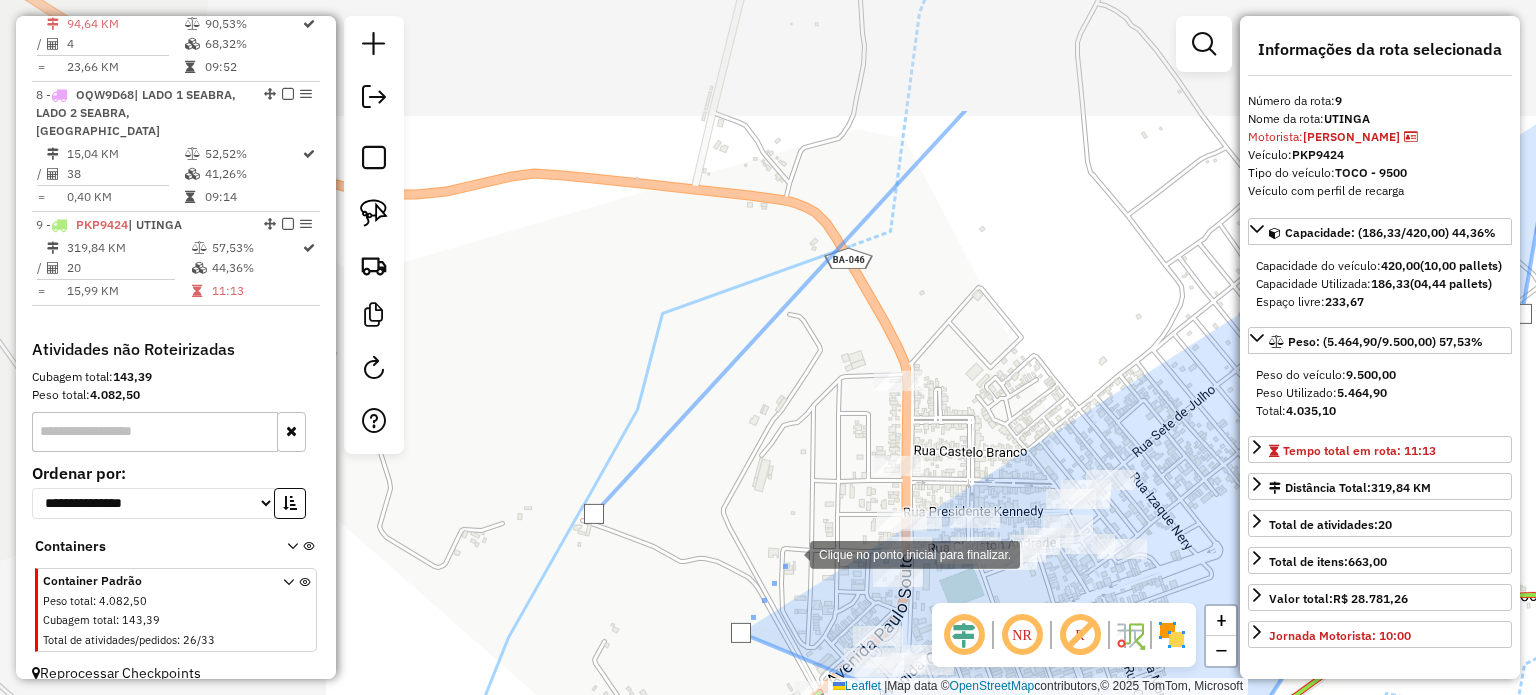 drag, startPoint x: 445, startPoint y: 371, endPoint x: 695, endPoint y: 539, distance: 301.20425 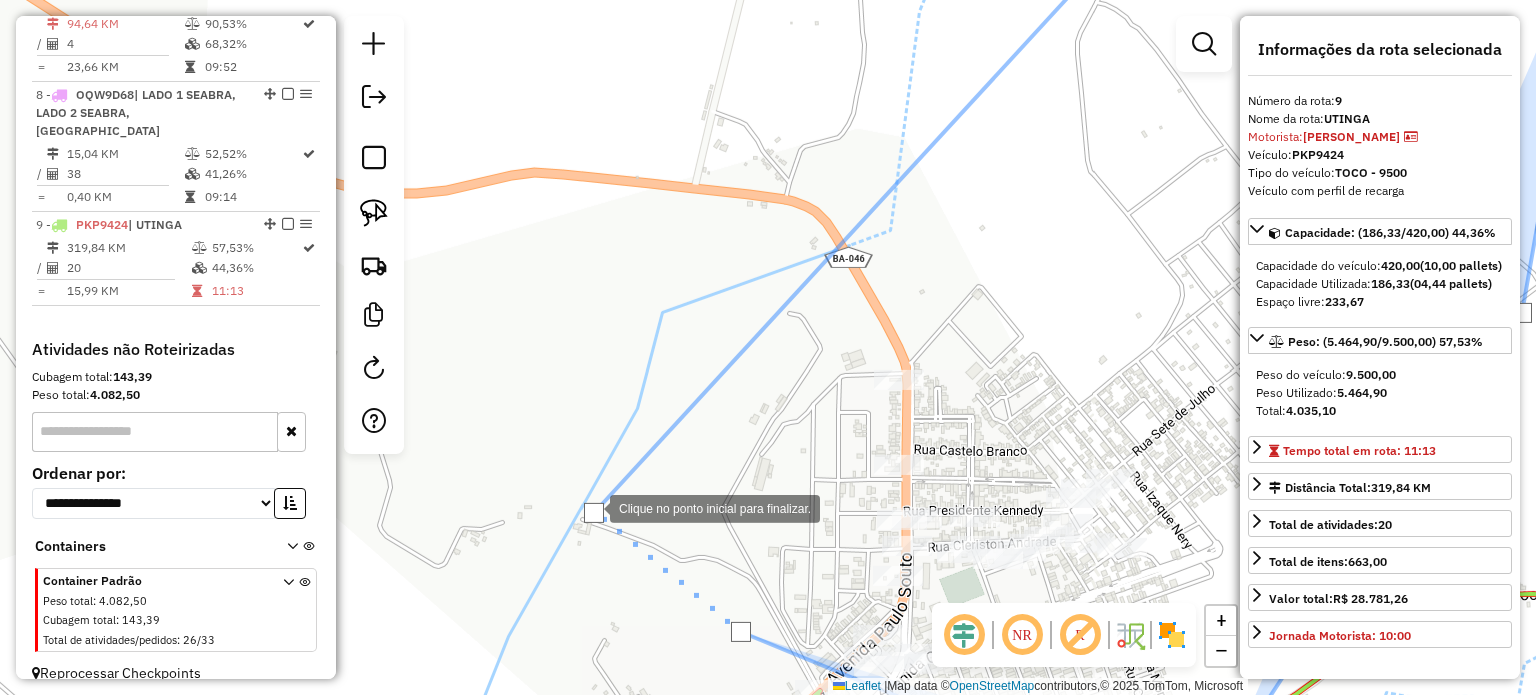 click 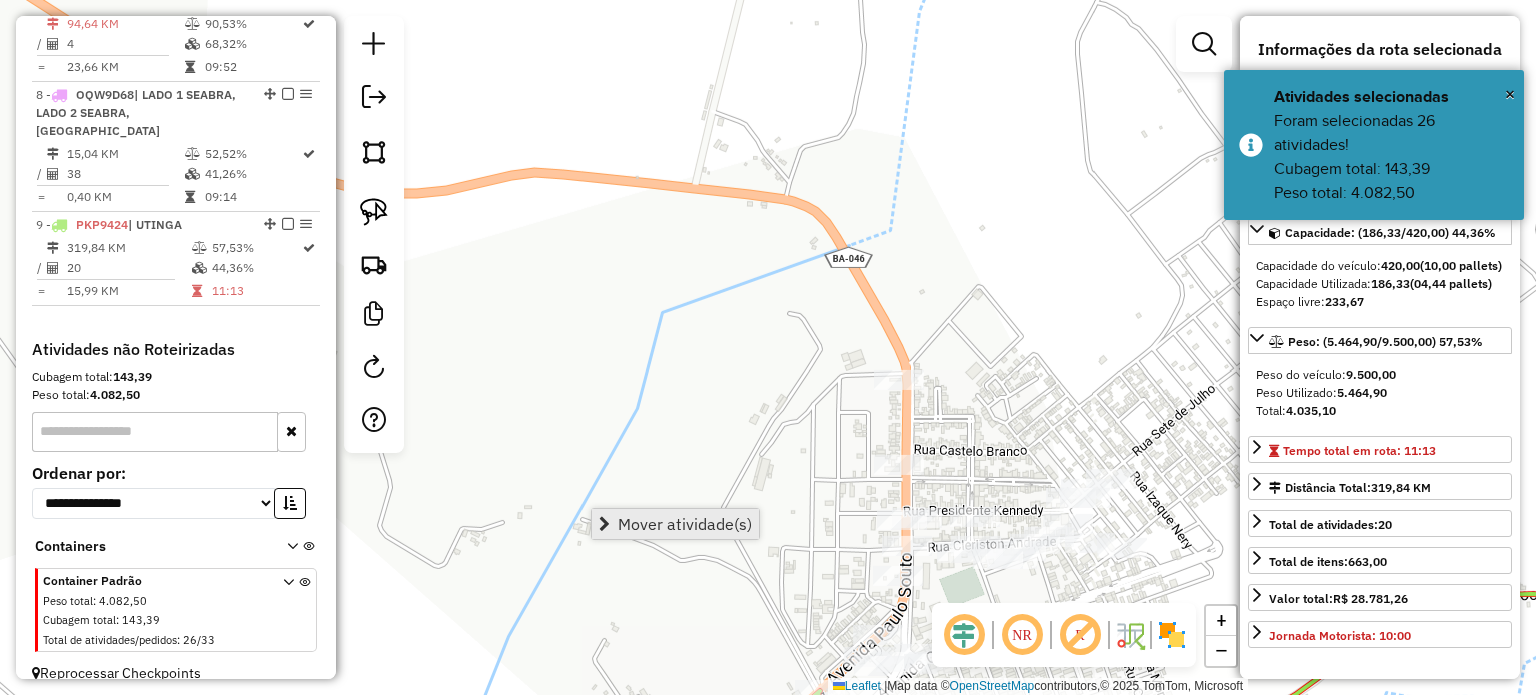 click on "Mover atividade(s)" at bounding box center [685, 524] 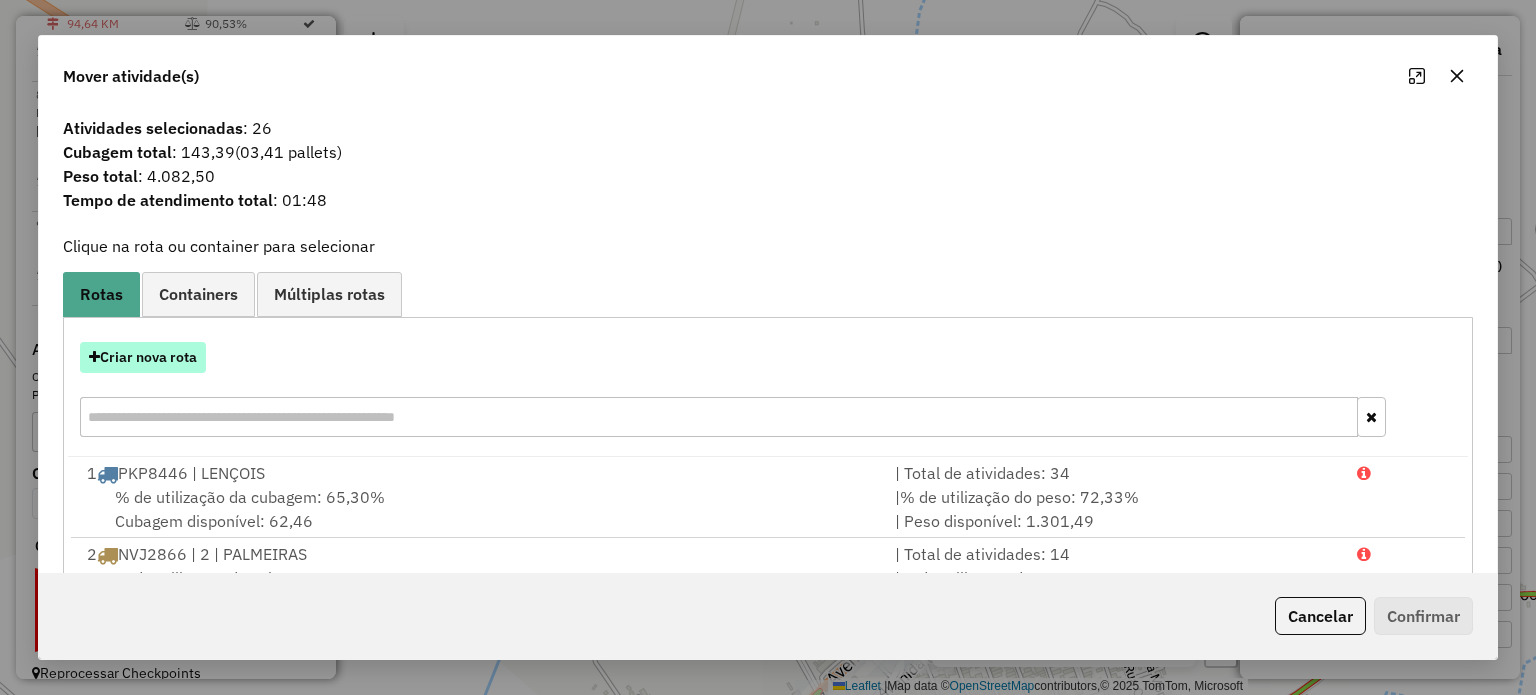 click on "Criar nova rota" at bounding box center [143, 357] 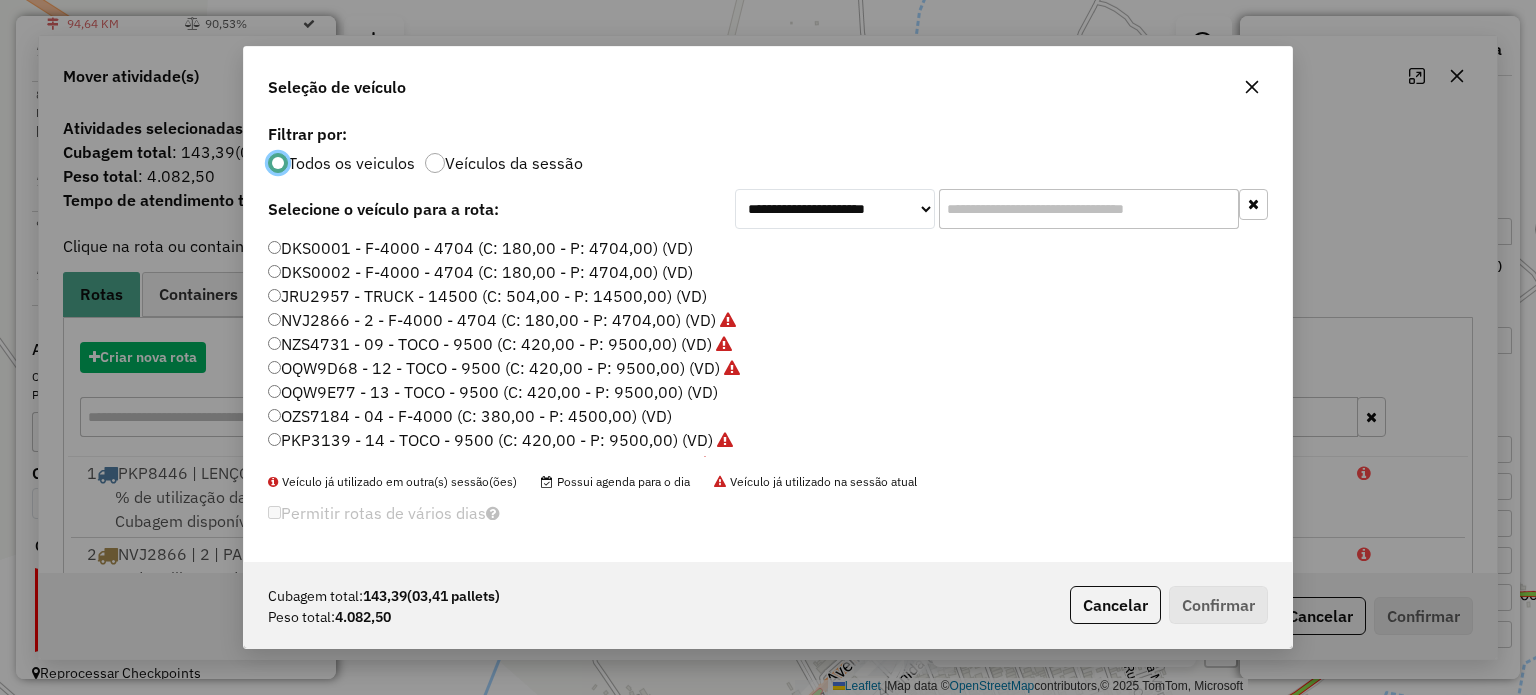 scroll, scrollTop: 10, scrollLeft: 6, axis: both 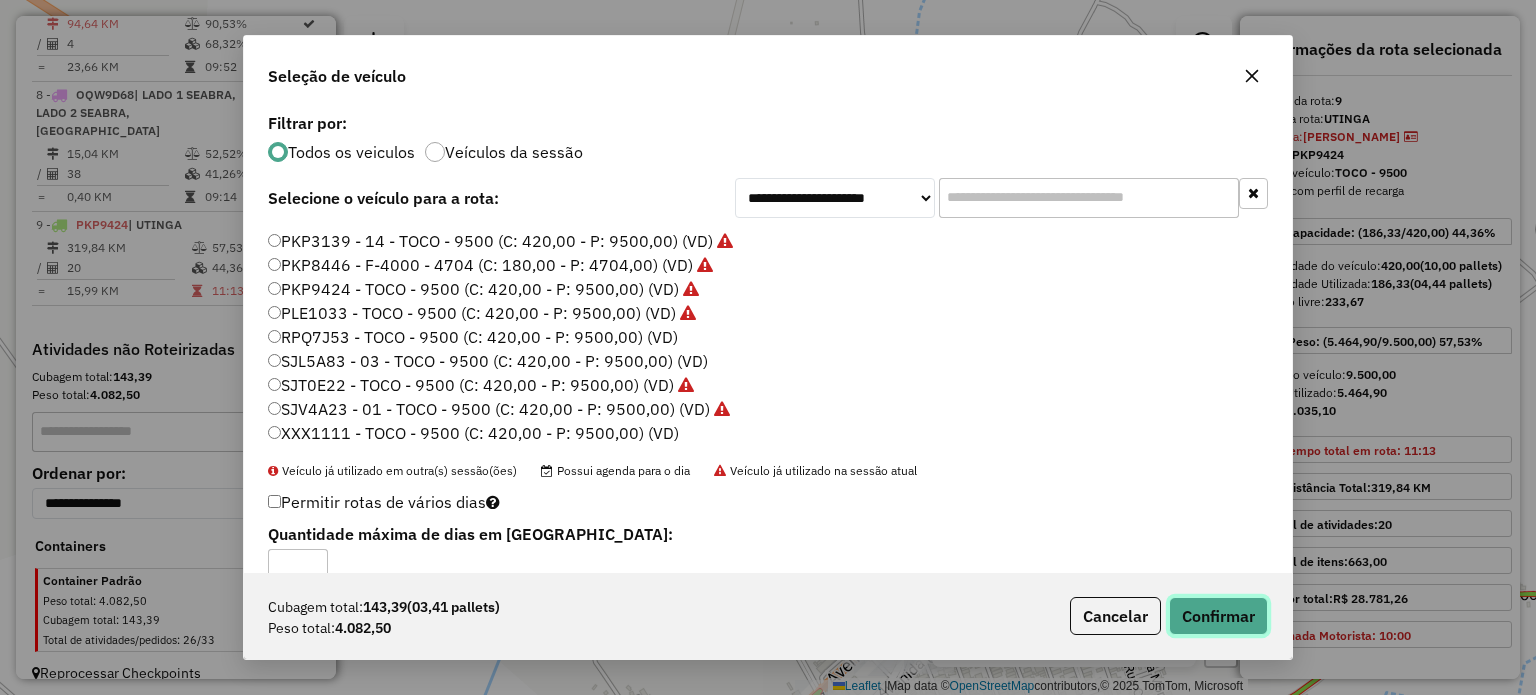 click on "Confirmar" 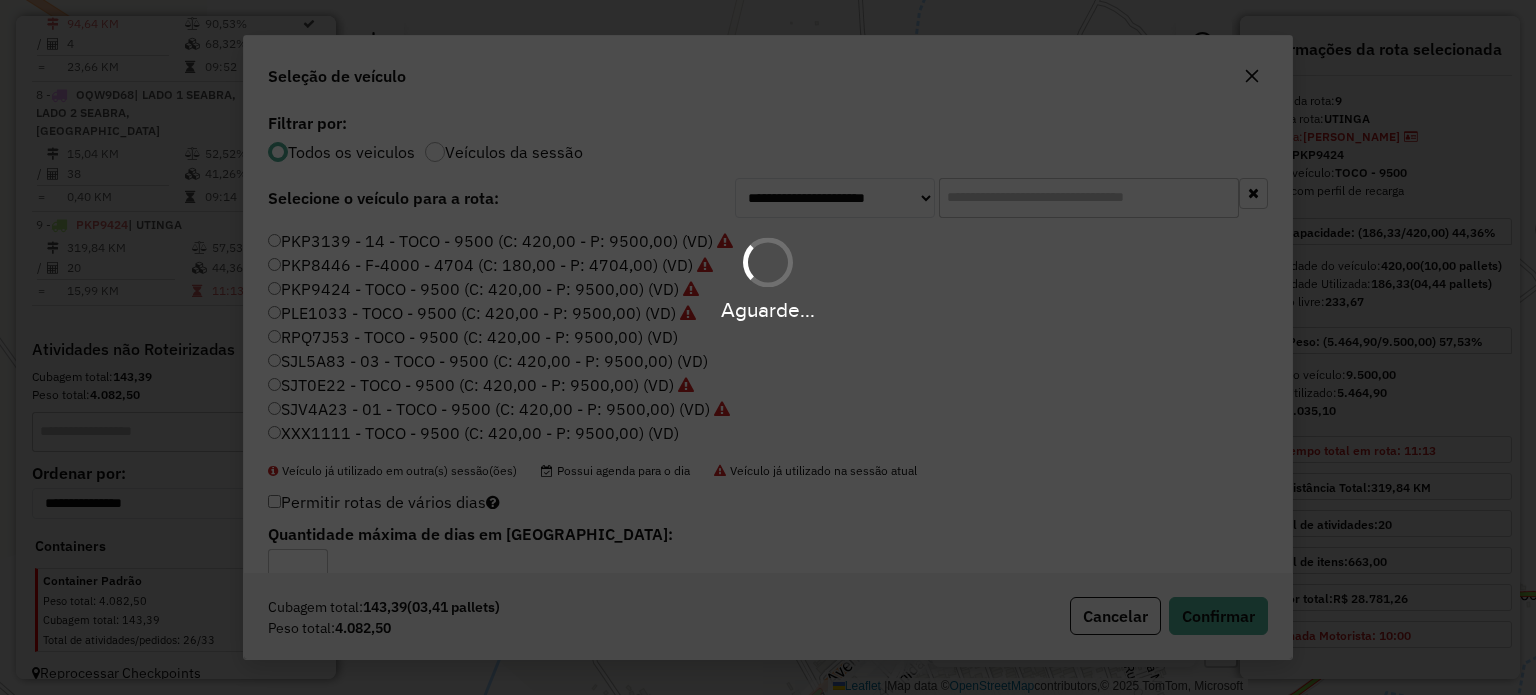 scroll, scrollTop: 1164, scrollLeft: 0, axis: vertical 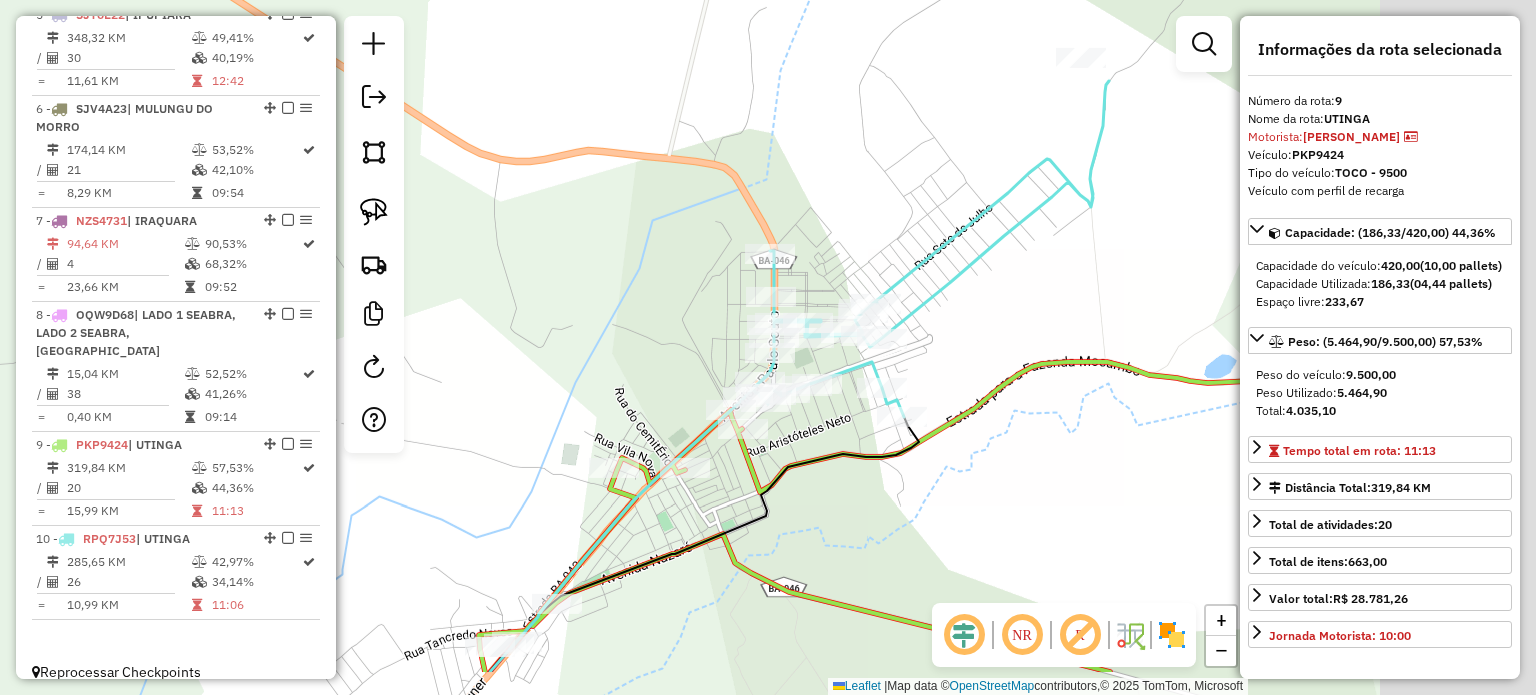 drag, startPoint x: 1052, startPoint y: 316, endPoint x: 879, endPoint y: 223, distance: 196.41283 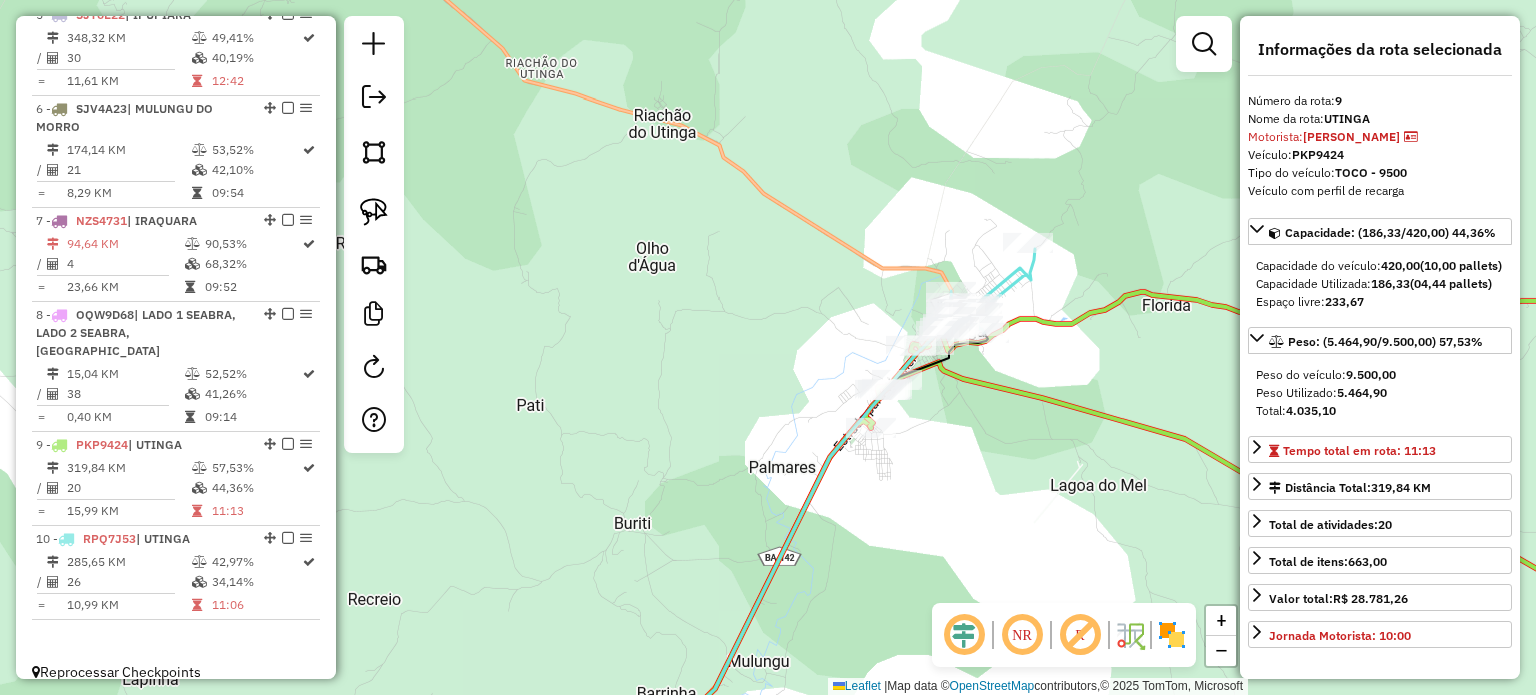 click on "Janela de atendimento Grade de atendimento Capacidade Transportadoras Veículos Cliente Pedidos  Rotas Selecione os dias de semana para filtrar as janelas de atendimento  Seg   Ter   Qua   Qui   Sex   Sáb   Dom  Informe o período da janela de atendimento: De: Até:  Filtrar exatamente a janela do cliente  Considerar janela de atendimento padrão  Selecione os dias de semana para filtrar as grades de atendimento  Seg   Ter   Qua   Qui   Sex   Sáb   Dom   Considerar clientes sem dia de atendimento cadastrado  Clientes fora do dia de atendimento selecionado Filtrar as atividades entre os valores definidos abaixo:  Peso mínimo:   Peso máximo:   Cubagem mínima:   Cubagem máxima:   De:   Até:  Filtrar as atividades entre o tempo de atendimento definido abaixo:  De:   Até:   Considerar capacidade total dos clientes não roteirizados Transportadora: Selecione um ou mais itens Tipo de veículo: Selecione um ou mais itens Veículo: Selecione um ou mais itens Motorista: Selecione um ou mais itens Nome: Rótulo:" 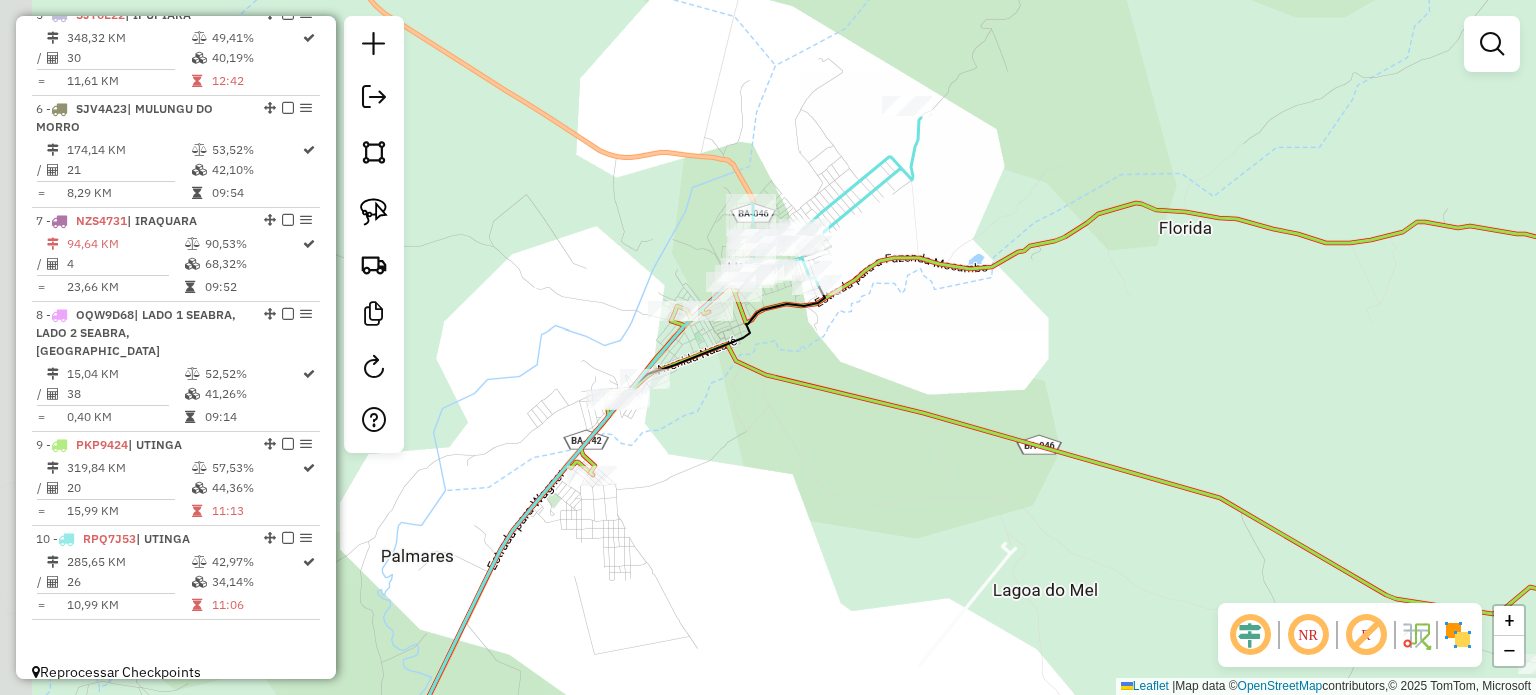 drag, startPoint x: 919, startPoint y: 339, endPoint x: 1055, endPoint y: 346, distance: 136.18002 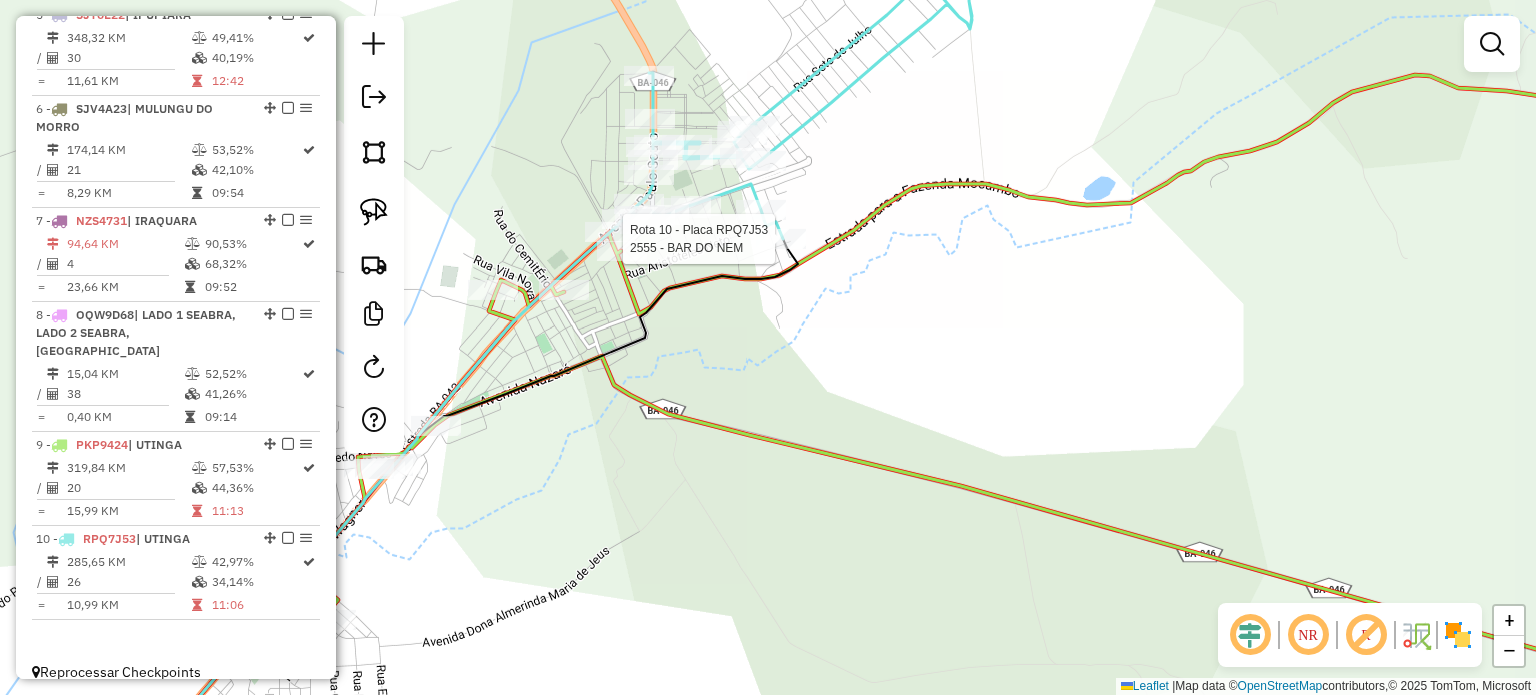 select on "*********" 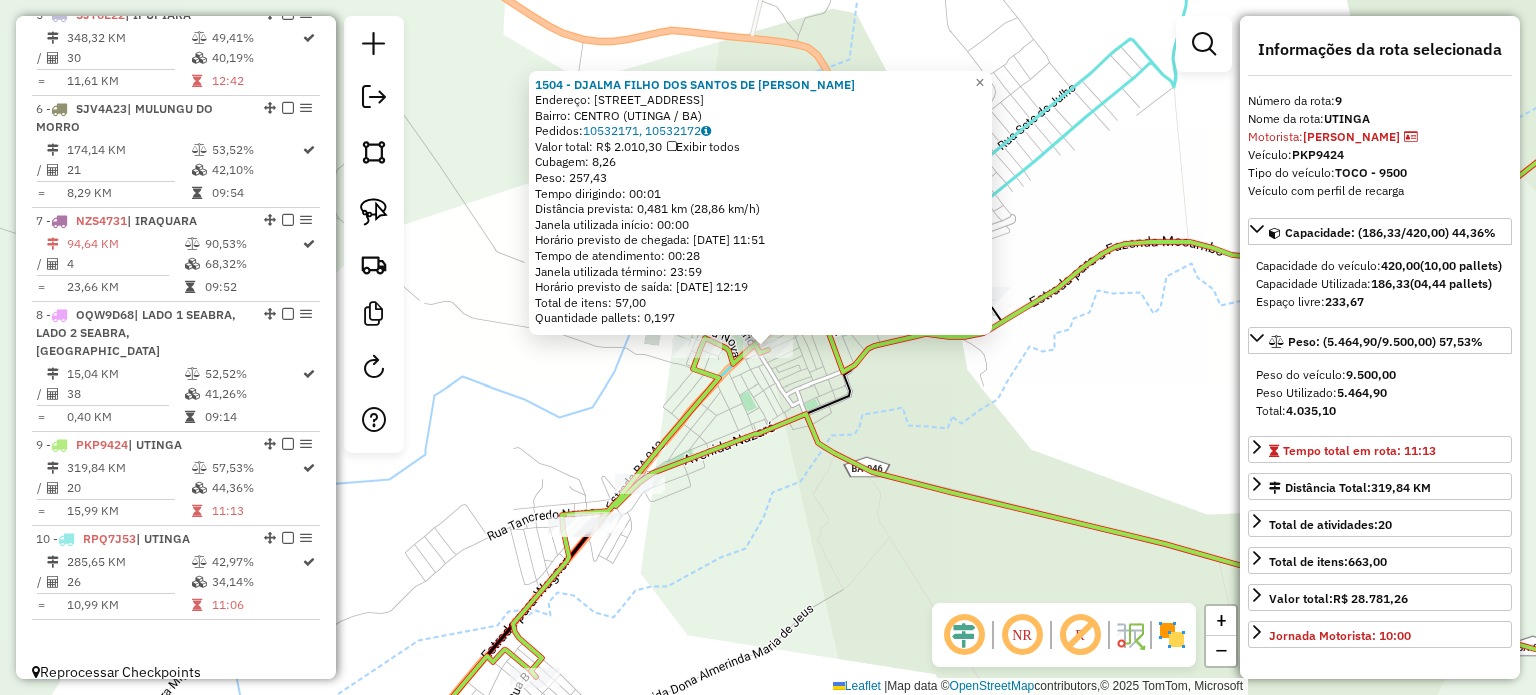 click on "1504 - DJALMA FILHO DOS SANTOS DE JESUS  Endereço: R   BOA VISTA                      32   Bairro: CENTRO (UTINGA / BA)   Pedidos:  10532171, 10532172   Valor total: R$ 2.010,30   Exibir todos   Cubagem: 8,26  Peso: 257,43  Tempo dirigindo: 00:01   Distância prevista: 0,481 km (28,86 km/h)   Janela utilizada início: 00:00   Horário previsto de chegada: 11/07/2025 11:51   Tempo de atendimento: 00:28   Janela utilizada término: 23:59   Horário previsto de saída: 11/07/2025 12:19   Total de itens: 57,00   Quantidade pallets: 0,197  × Janela de atendimento Grade de atendimento Capacidade Transportadoras Veículos Cliente Pedidos  Rotas Selecione os dias de semana para filtrar as janelas de atendimento  Seg   Ter   Qua   Qui   Sex   Sáb   Dom  Informe o período da janela de atendimento: De: Até:  Filtrar exatamente a janela do cliente  Considerar janela de atendimento padrão  Selecione os dias de semana para filtrar as grades de atendimento  Seg   Ter   Qua   Qui   Sex   Sáb   Dom   Peso mínimo:  De:" 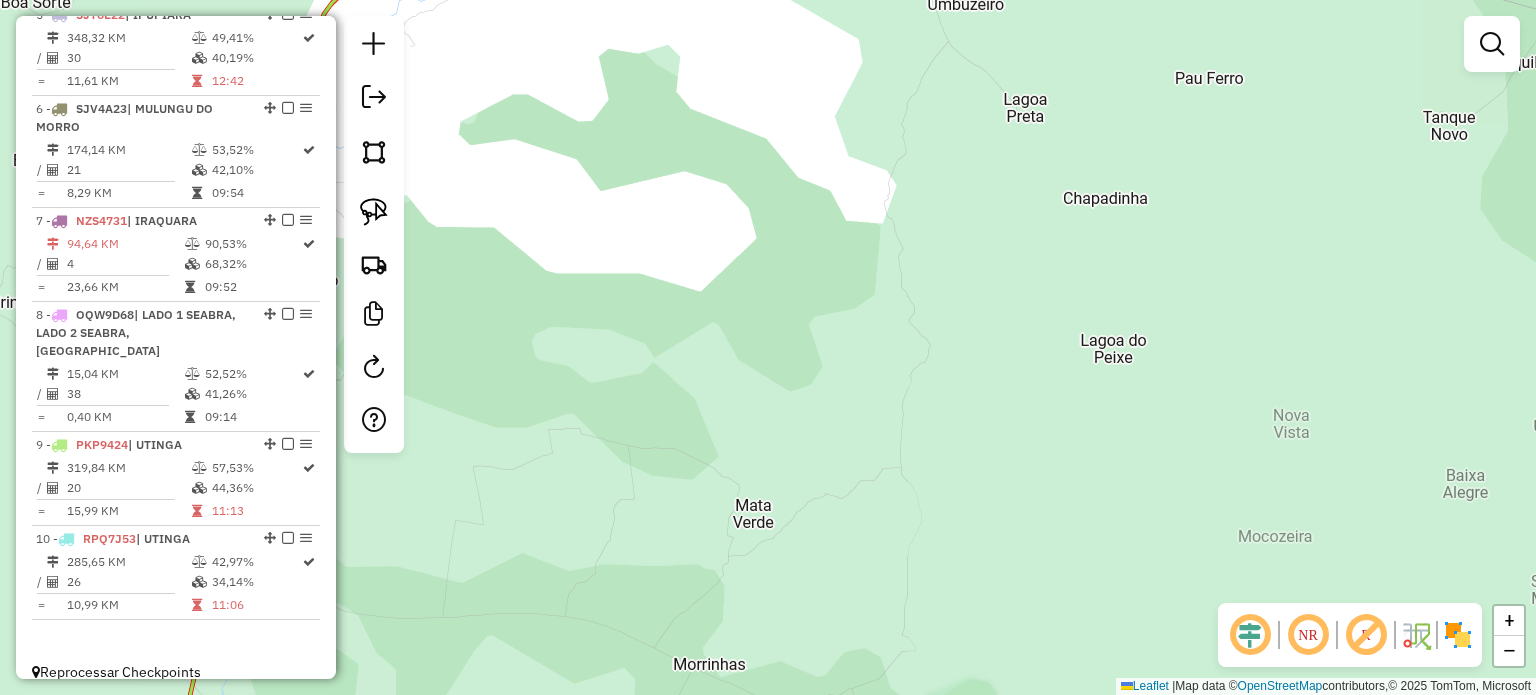 drag, startPoint x: 984, startPoint y: 252, endPoint x: 1133, endPoint y: 605, distance: 383.15793 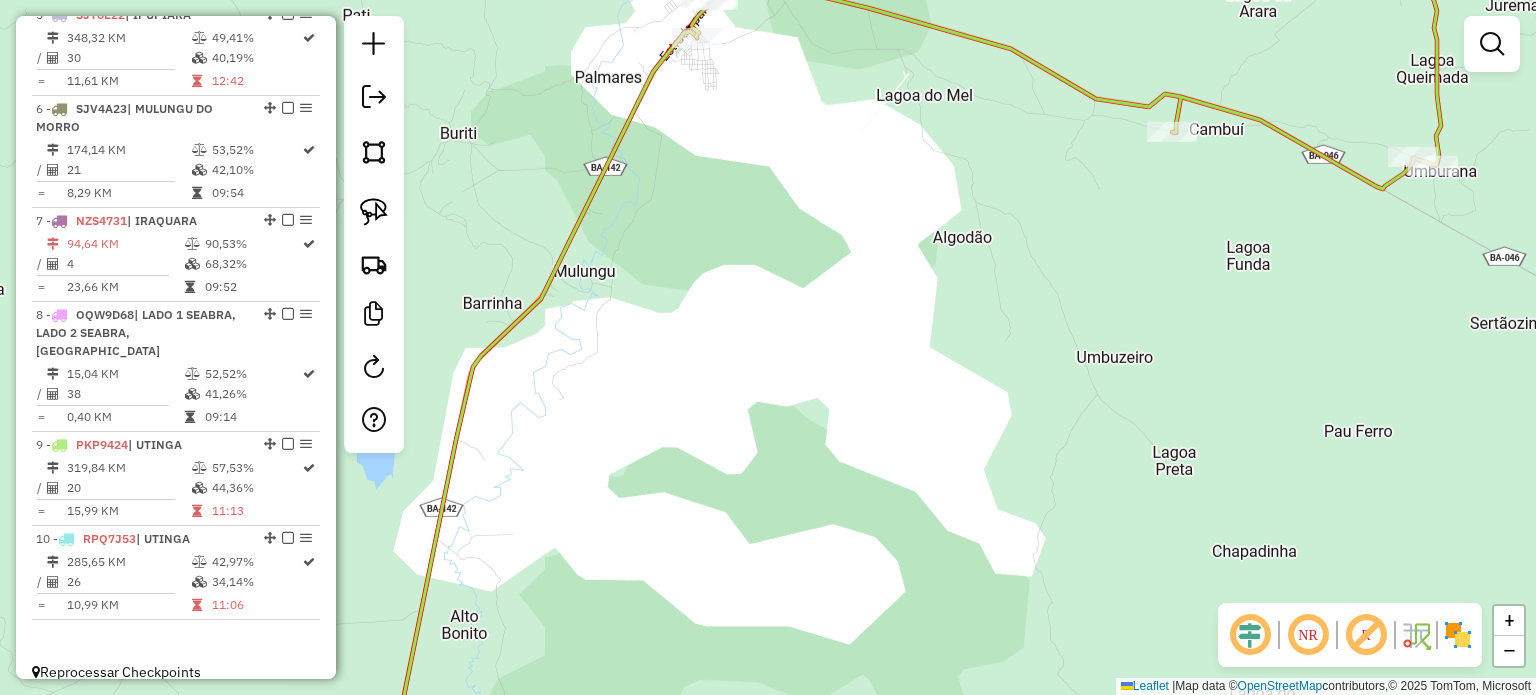 drag, startPoint x: 938, startPoint y: 165, endPoint x: 1024, endPoint y: 336, distance: 191.40794 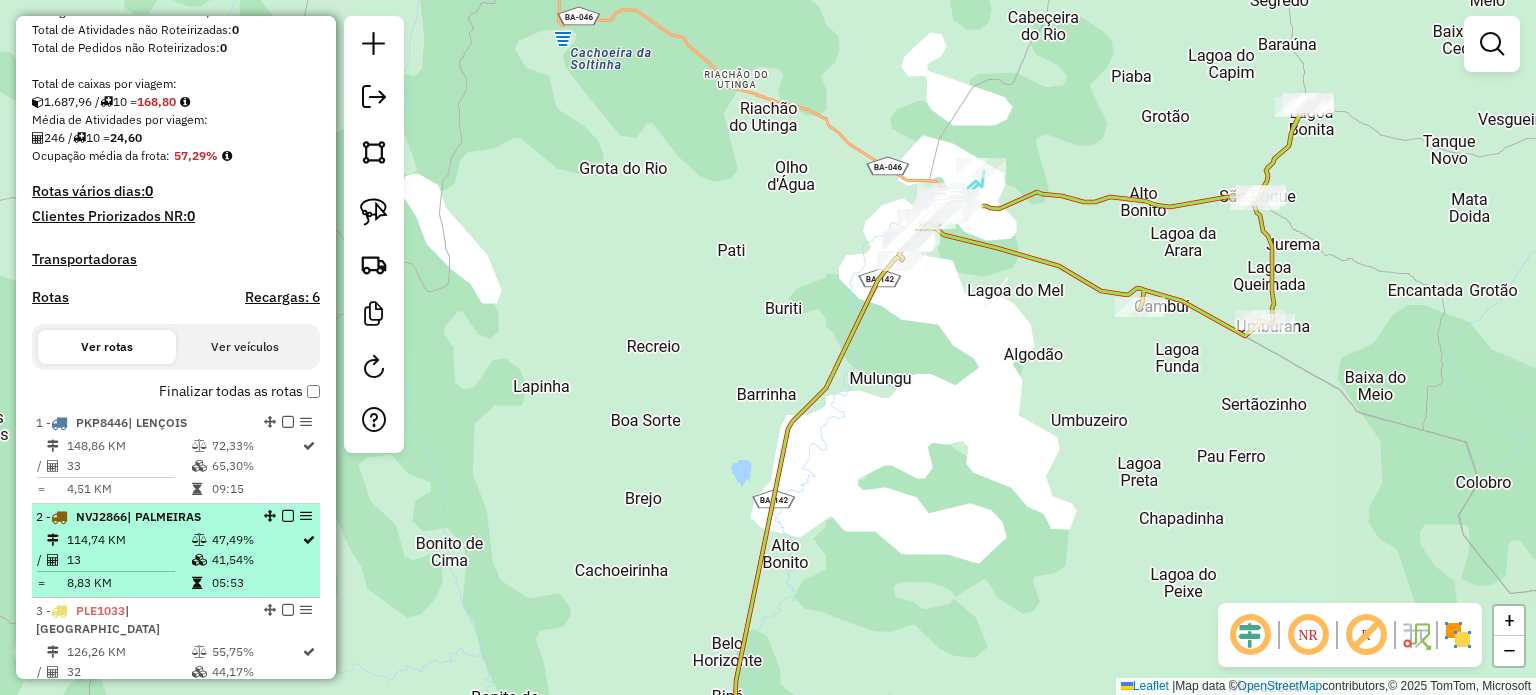 scroll, scrollTop: 0, scrollLeft: 0, axis: both 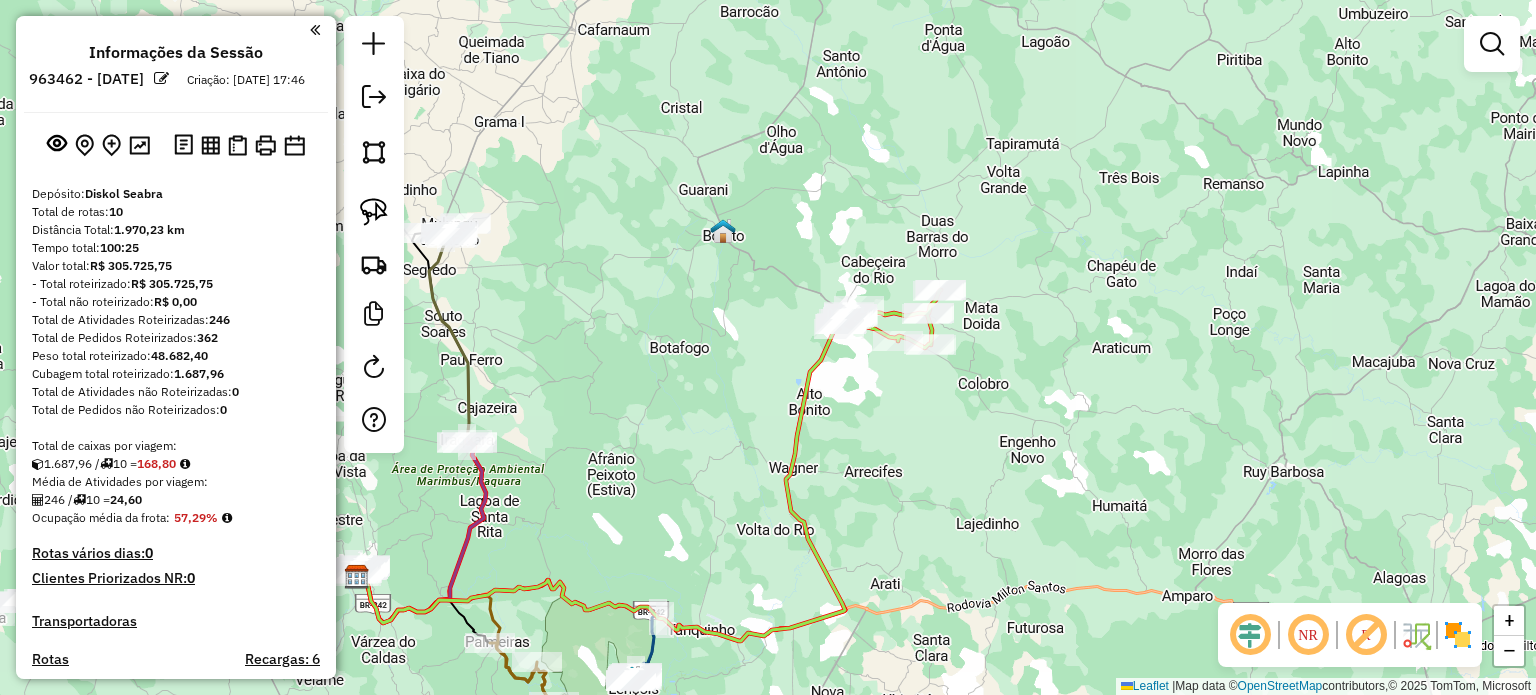 drag, startPoint x: 901, startPoint y: 433, endPoint x: 991, endPoint y: 365, distance: 112.80071 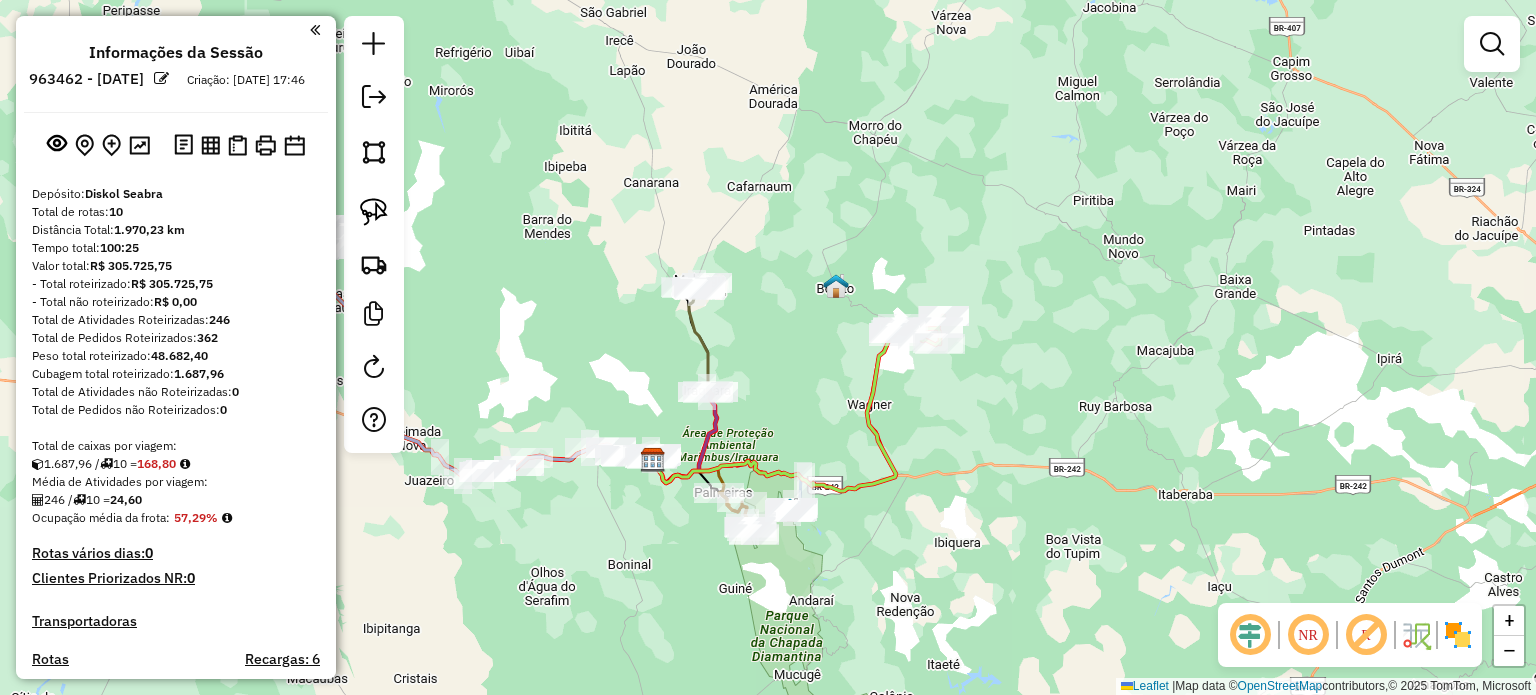 drag, startPoint x: 813, startPoint y: 437, endPoint x: 932, endPoint y: 376, distance: 133.7236 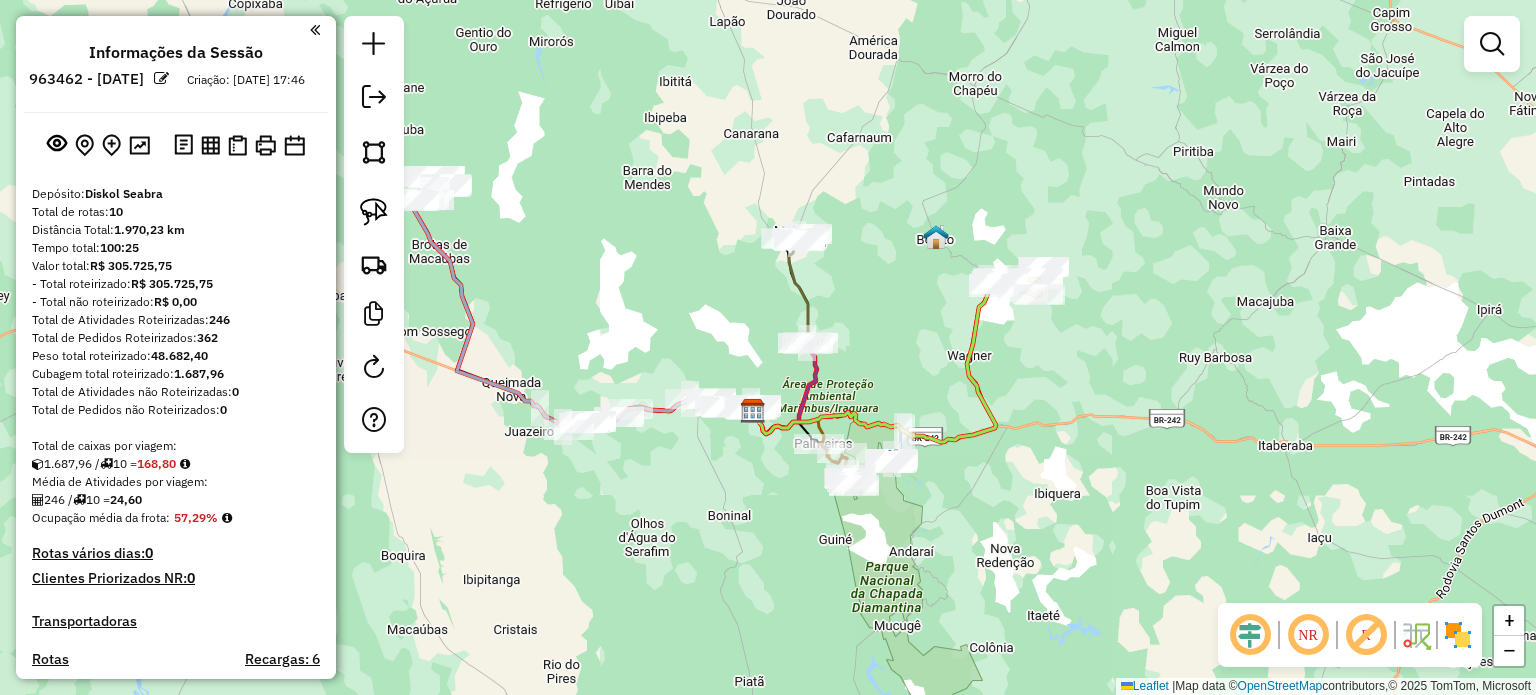 drag, startPoint x: 907, startPoint y: 360, endPoint x: 1020, endPoint y: 321, distance: 119.54079 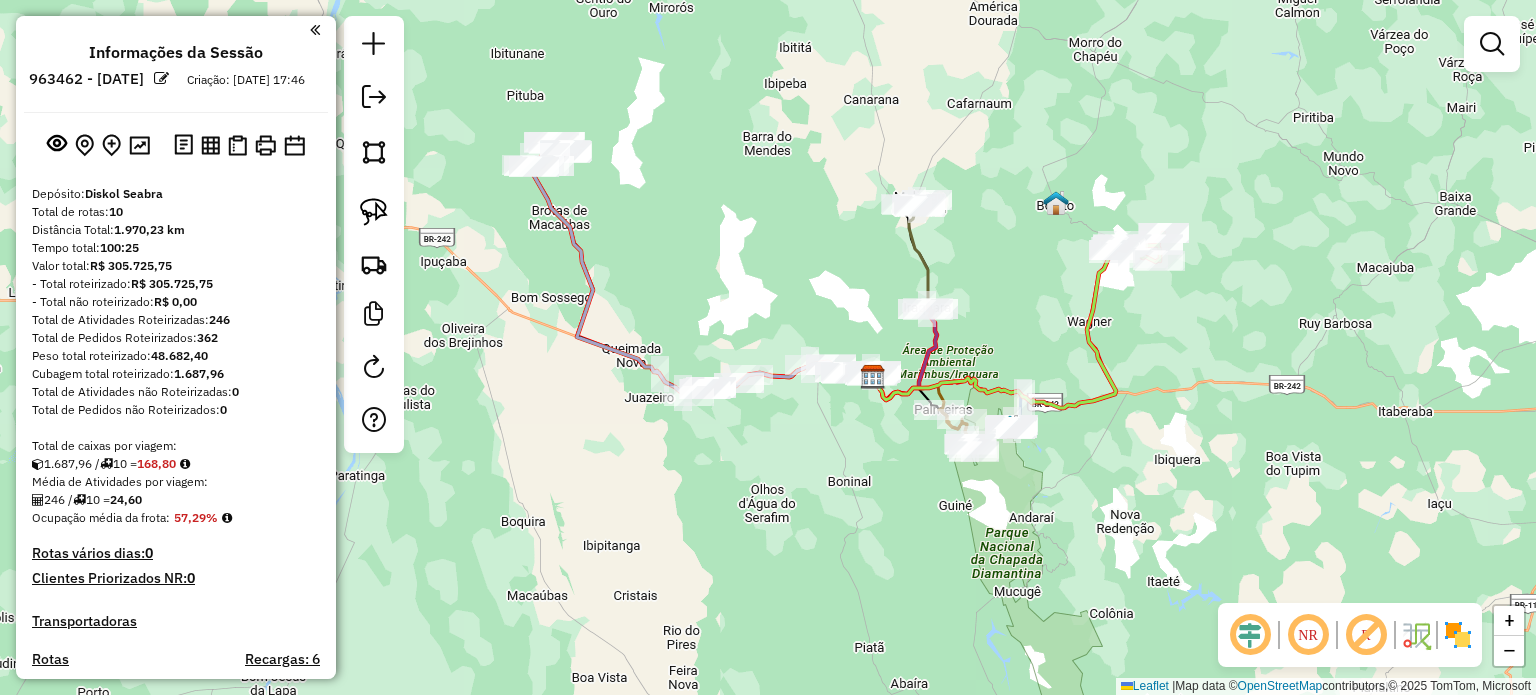 drag, startPoint x: 751, startPoint y: 246, endPoint x: 785, endPoint y: 297, distance: 61.294373 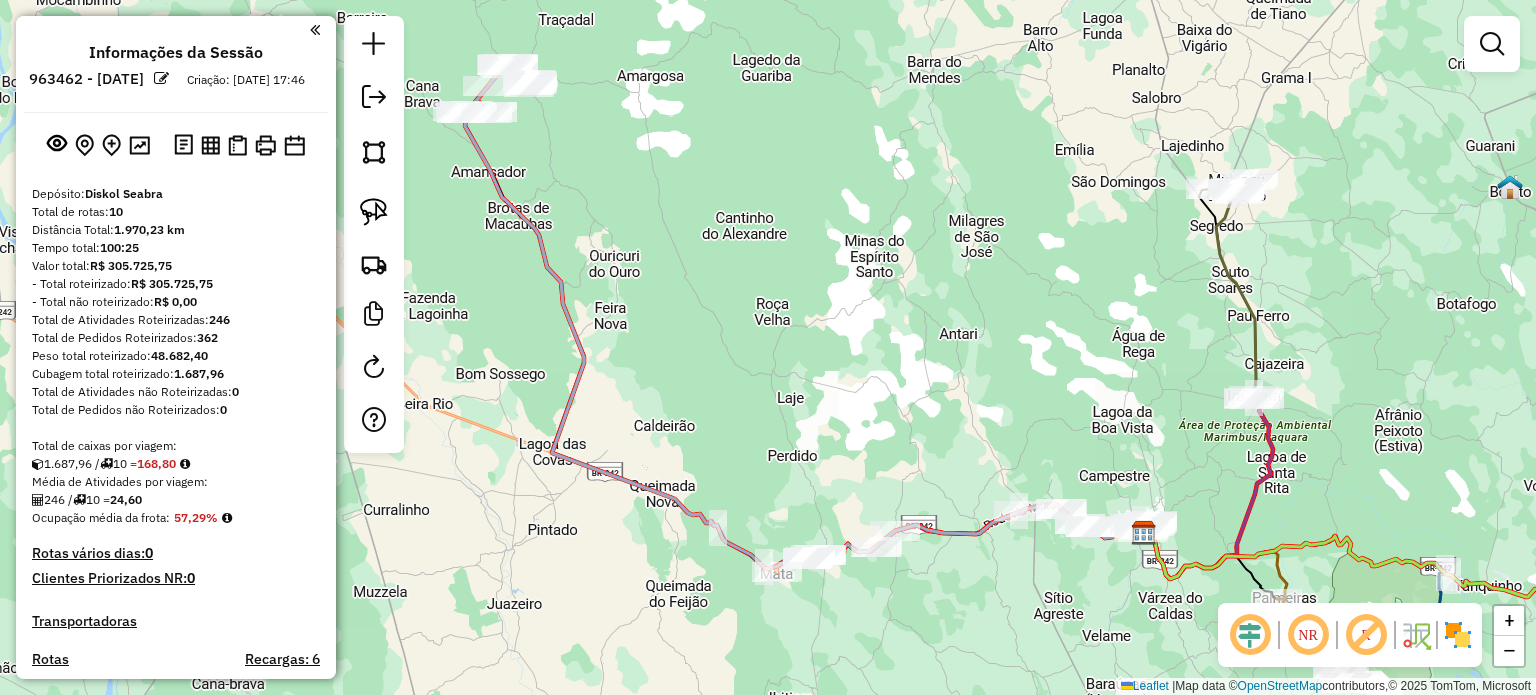 drag, startPoint x: 616, startPoint y: 226, endPoint x: 736, endPoint y: 217, distance: 120.33703 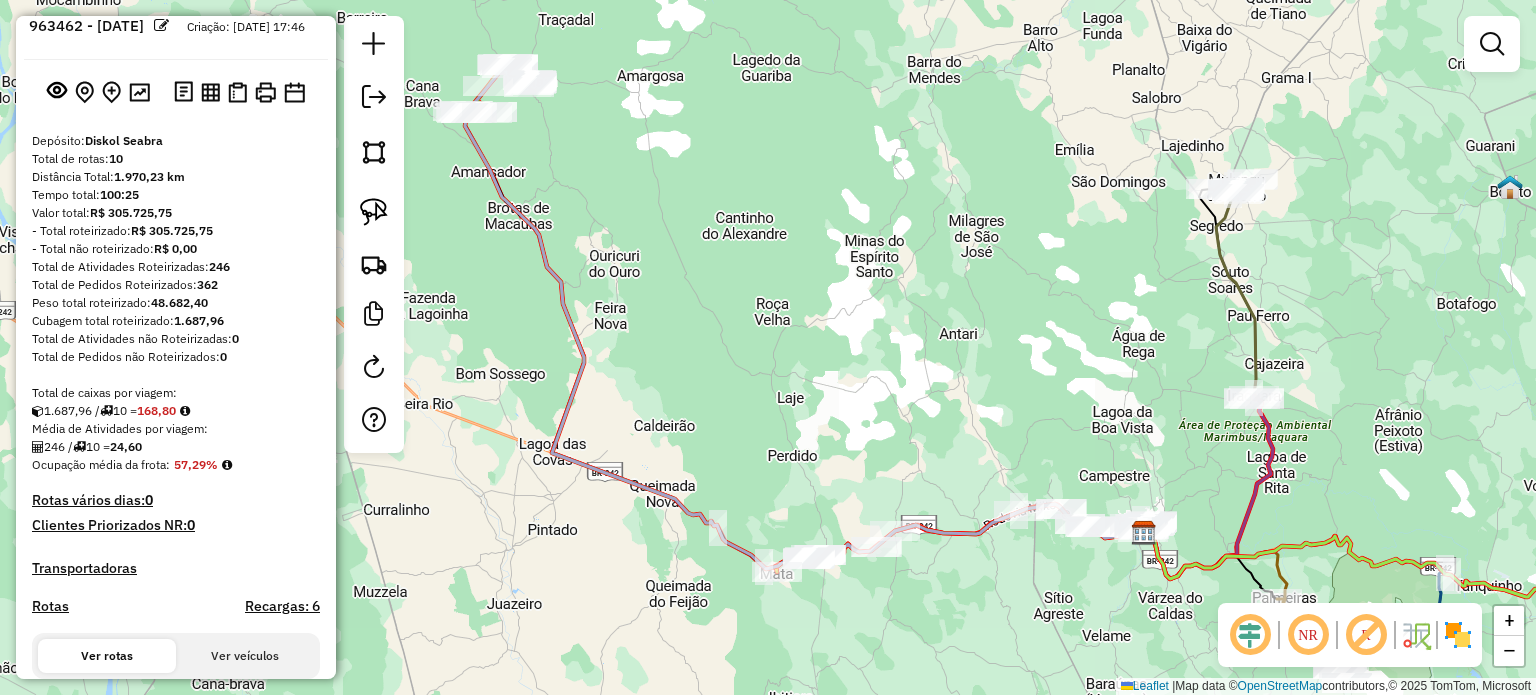 scroll, scrollTop: 100, scrollLeft: 0, axis: vertical 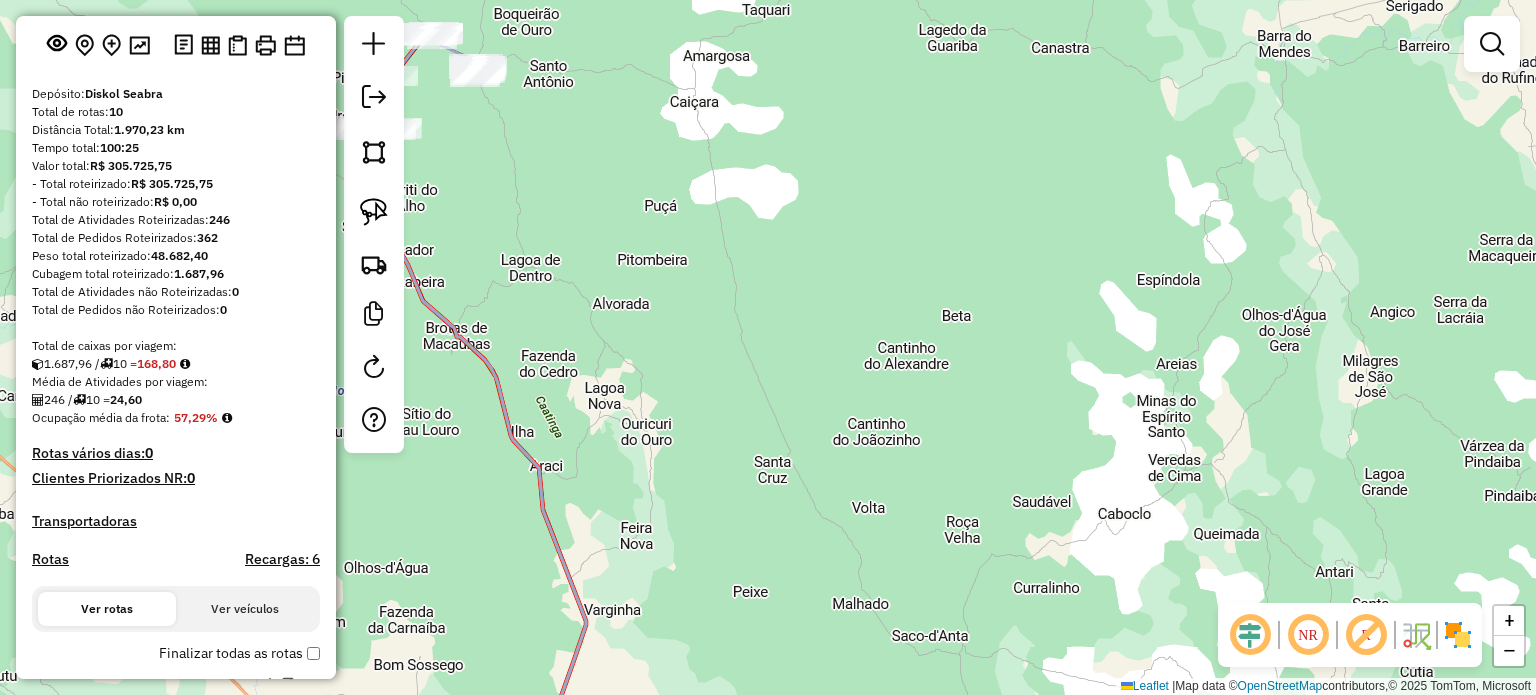 drag, startPoint x: 568, startPoint y: 123, endPoint x: 788, endPoint y: 302, distance: 283.62122 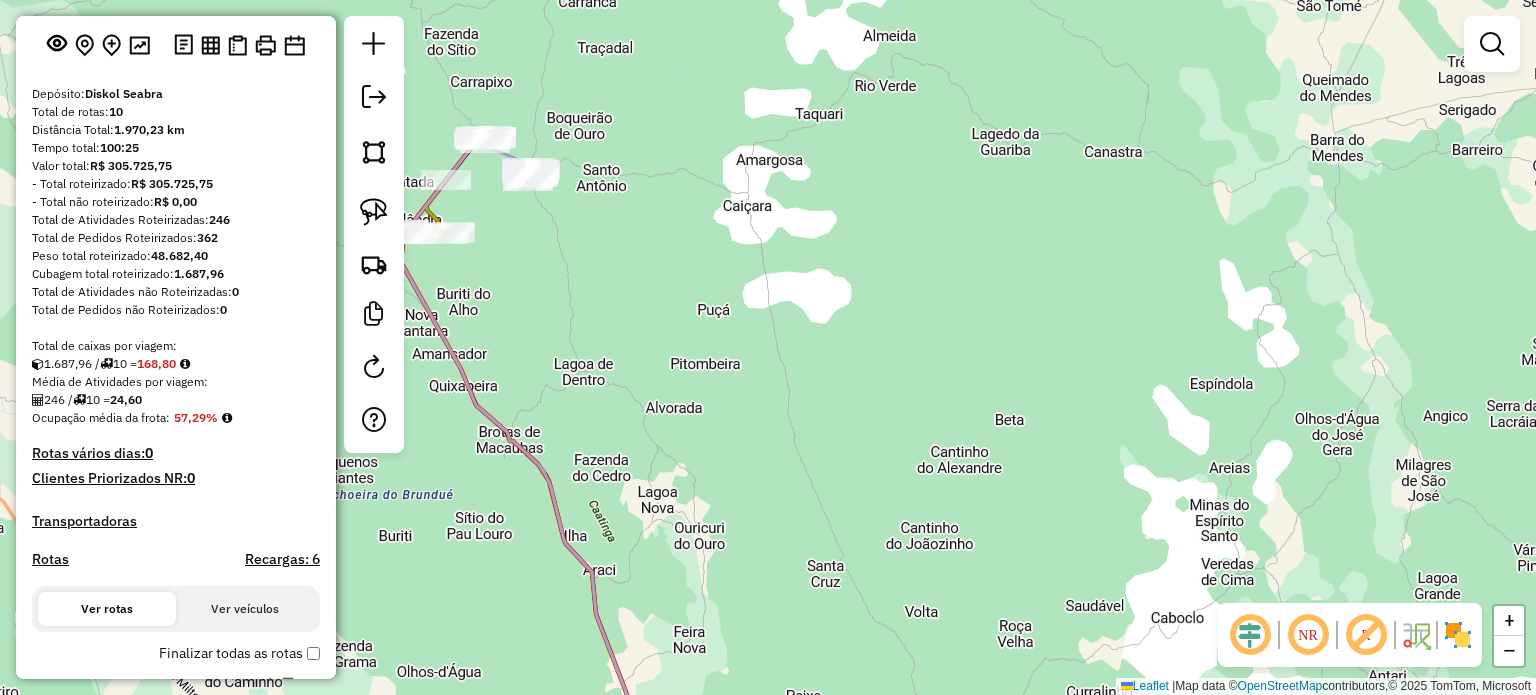 drag, startPoint x: 1084, startPoint y: 433, endPoint x: 895, endPoint y: 383, distance: 195.50192 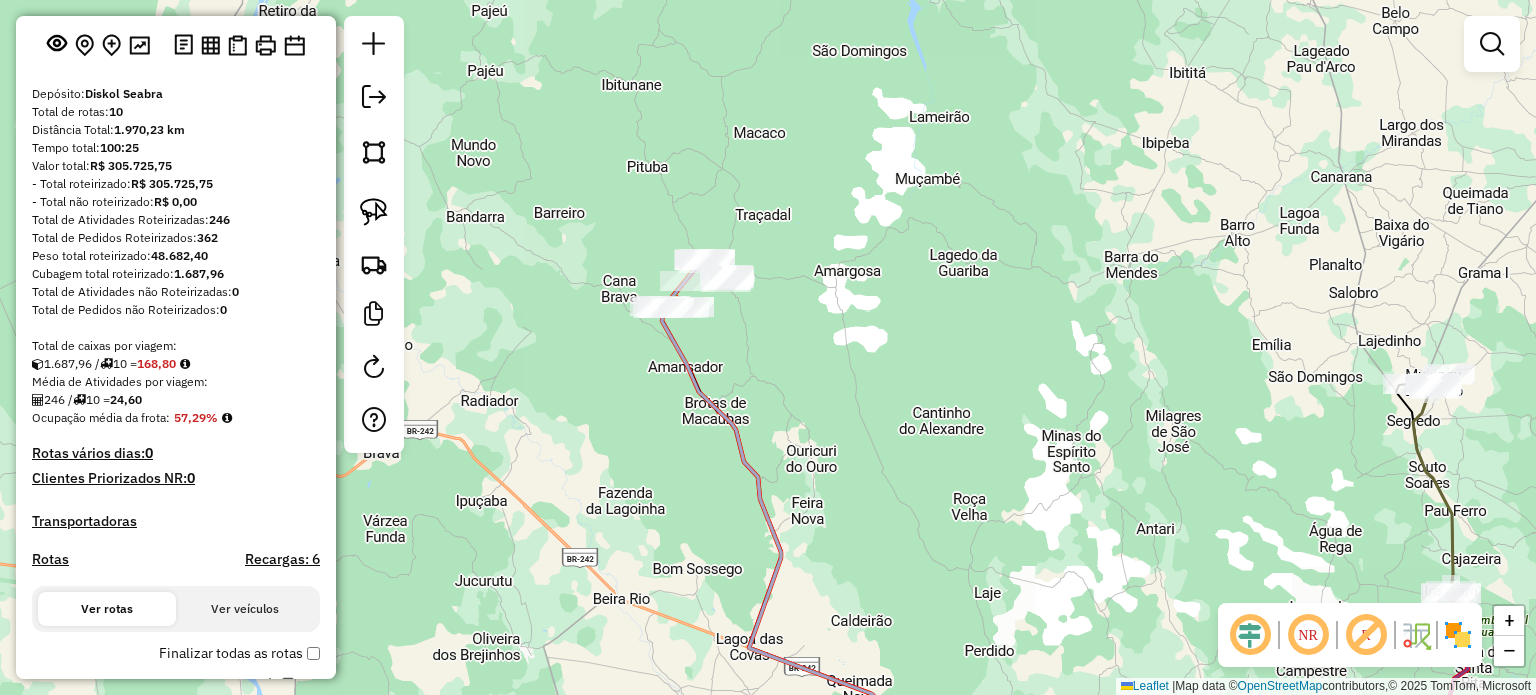 drag, startPoint x: 1146, startPoint y: 431, endPoint x: 982, endPoint y: 304, distance: 207.42468 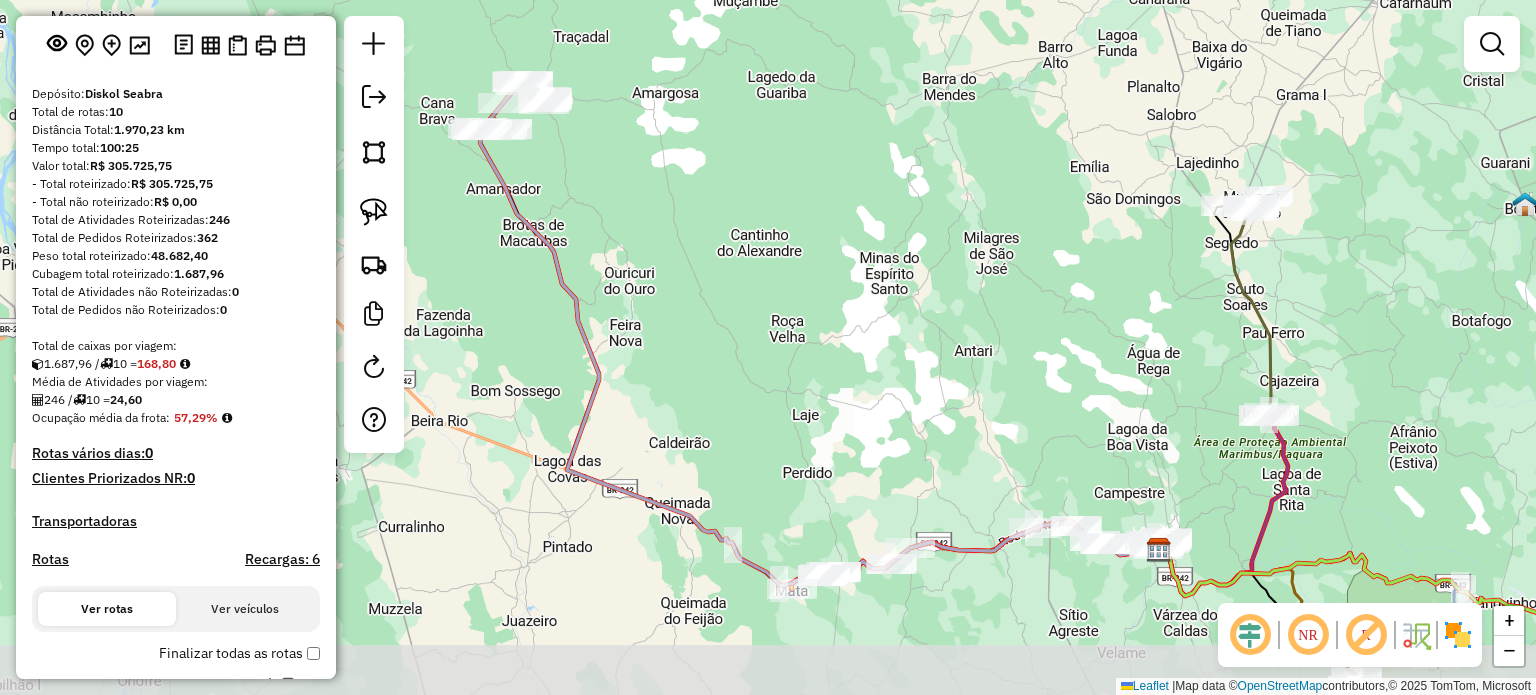 drag, startPoint x: 1089, startPoint y: 423, endPoint x: 1035, endPoint y: 314, distance: 121.64292 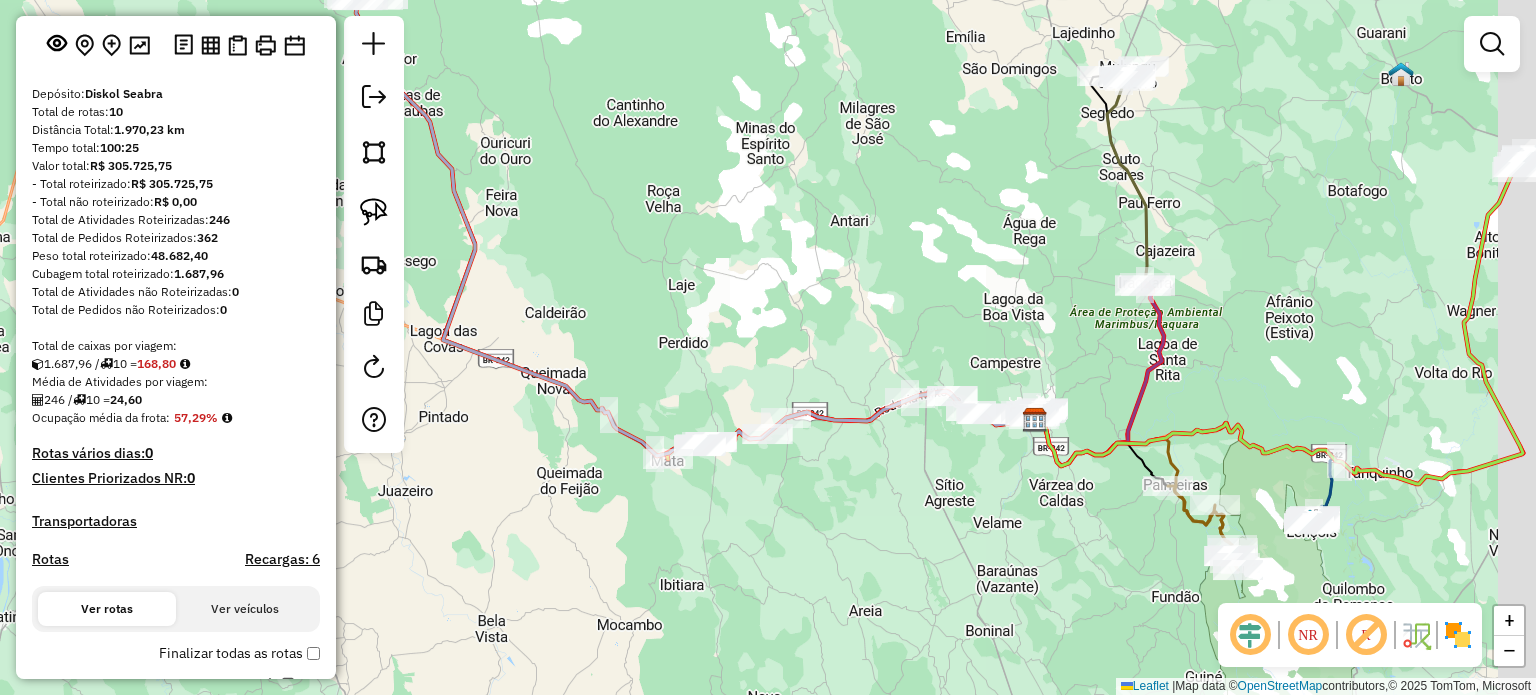 drag, startPoint x: 1108, startPoint y: 379, endPoint x: 1019, endPoint y: 304, distance: 116.38728 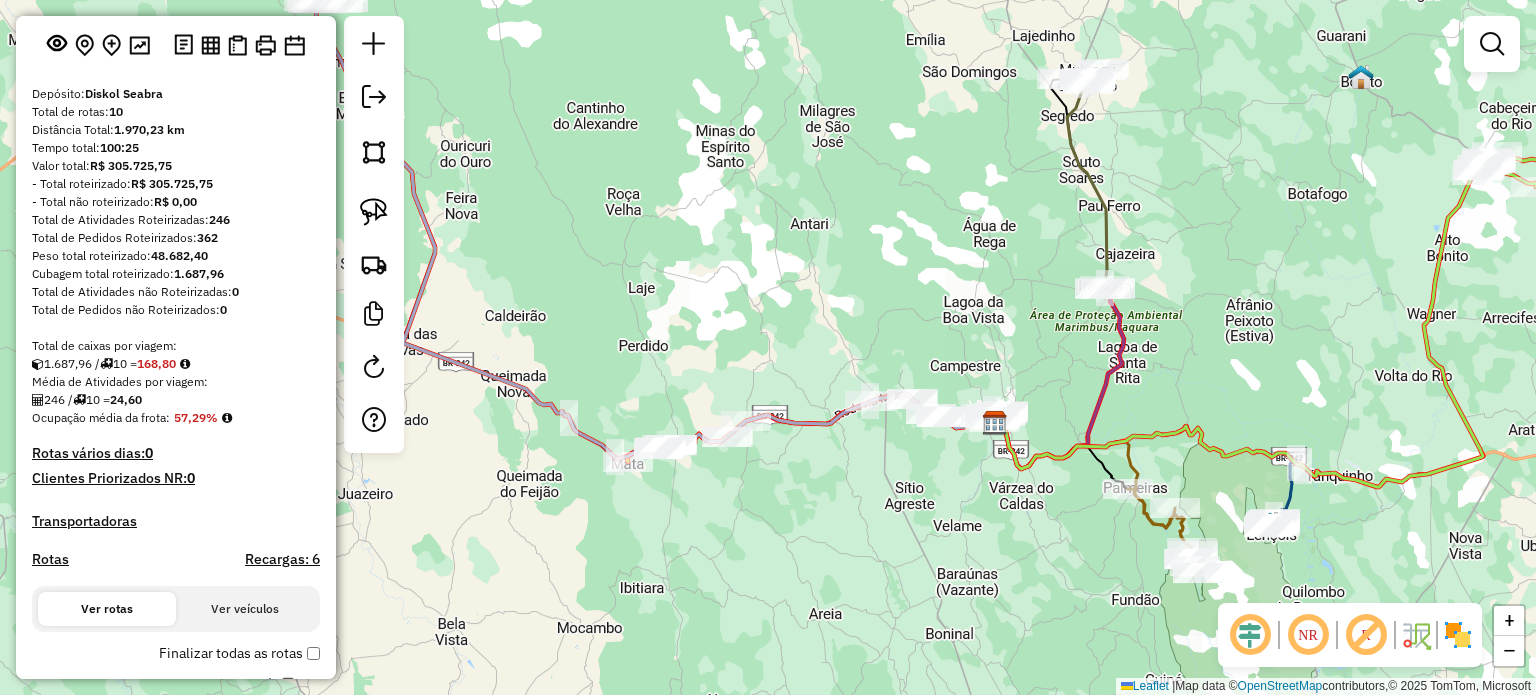 drag, startPoint x: 1015, startPoint y: 475, endPoint x: 975, endPoint y: 480, distance: 40.311287 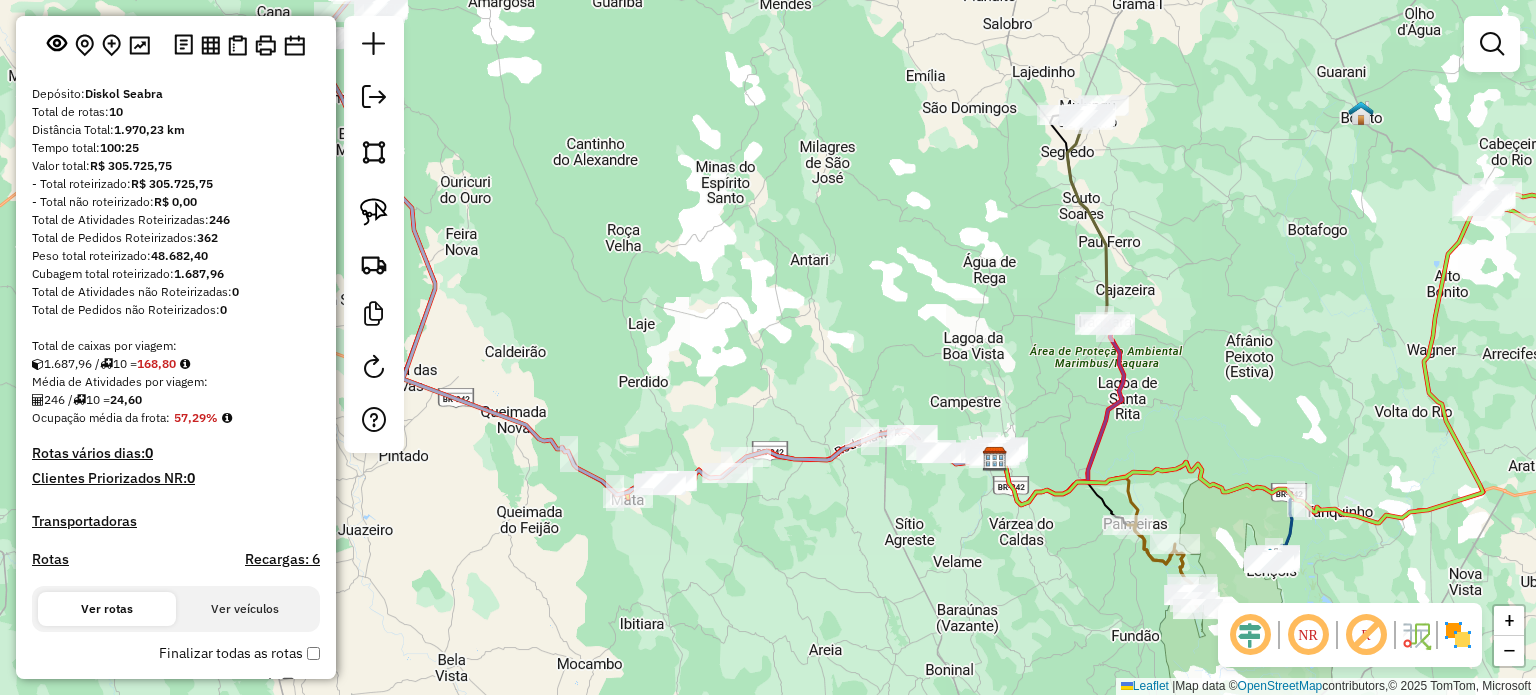 drag, startPoint x: 1255, startPoint y: 276, endPoint x: 1240, endPoint y: 402, distance: 126.88972 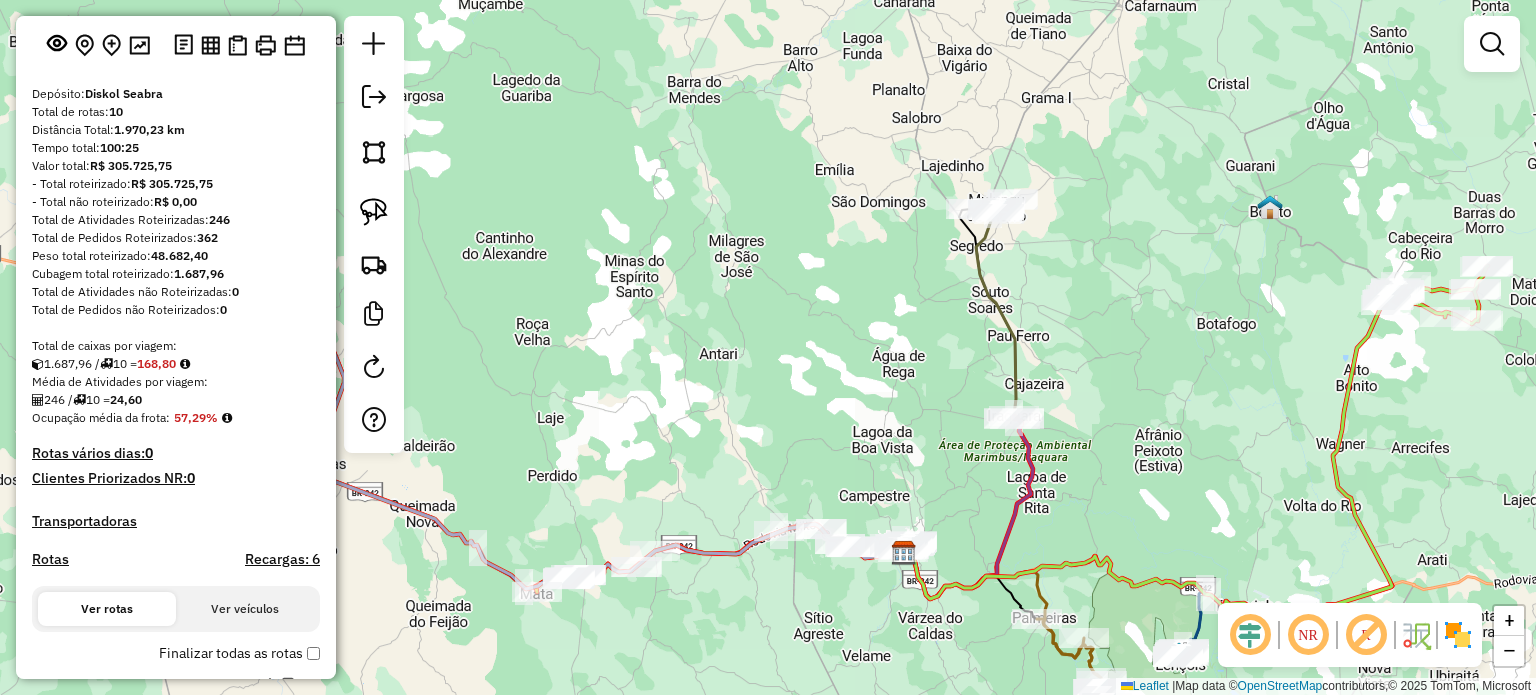drag, startPoint x: 1292, startPoint y: 299, endPoint x: 1114, endPoint y: 304, distance: 178.0702 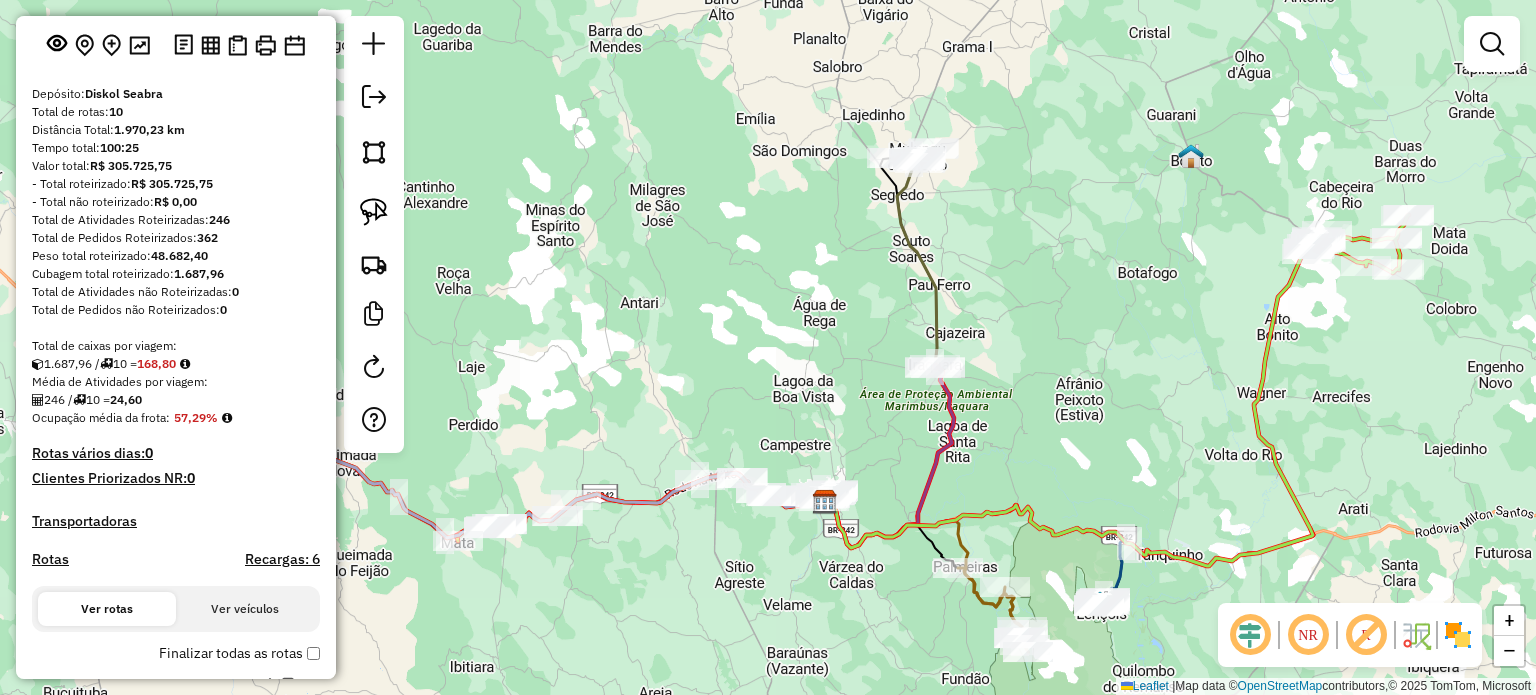 drag, startPoint x: 1056, startPoint y: 449, endPoint x: 1091, endPoint y: 295, distance: 157.9272 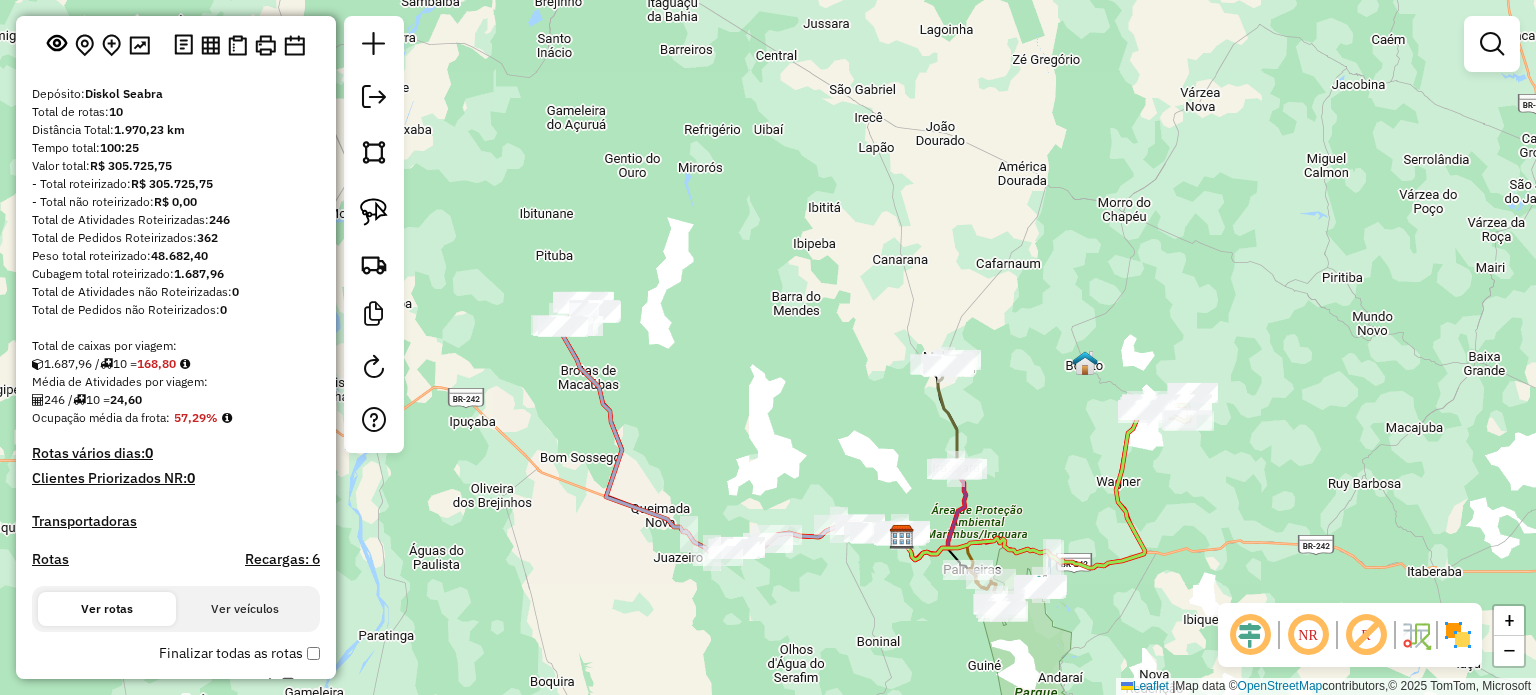 drag, startPoint x: 809, startPoint y: 219, endPoint x: 759, endPoint y: 398, distance: 185.8521 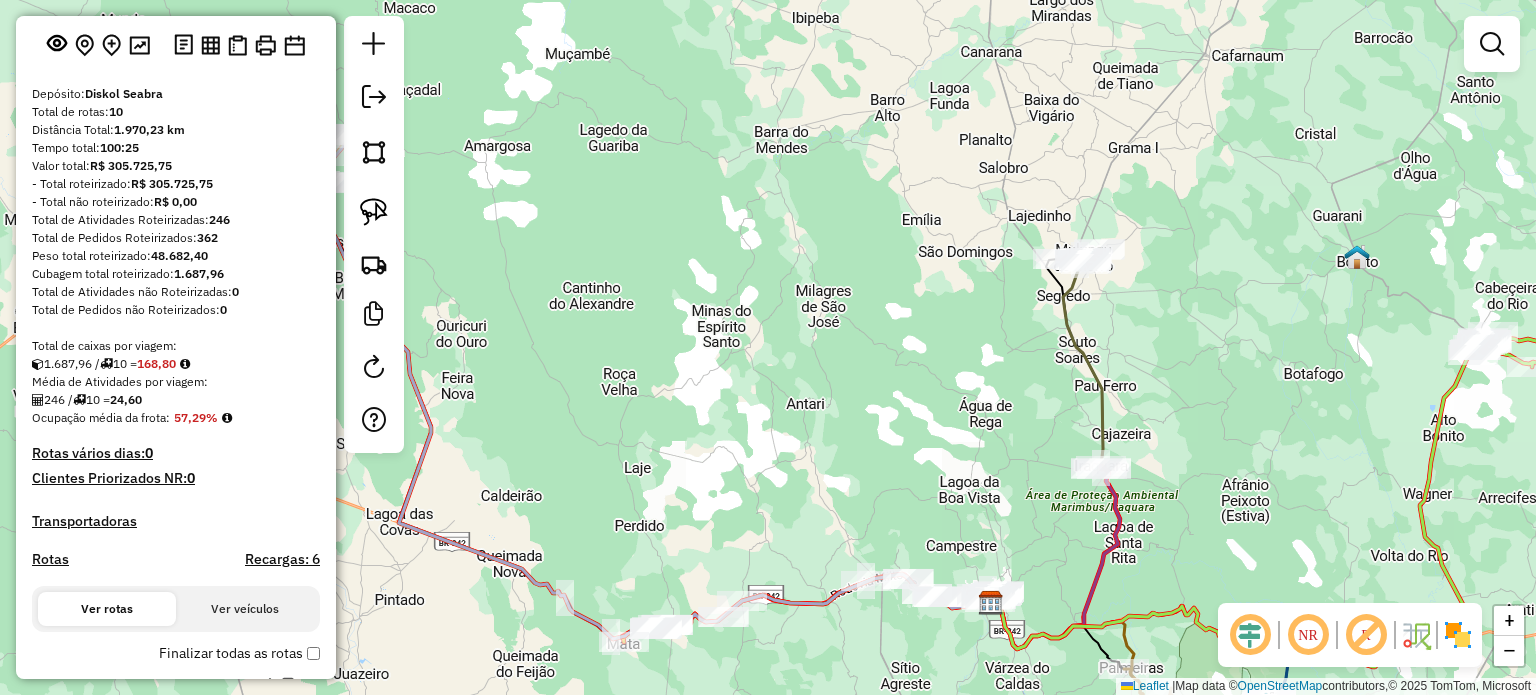 drag, startPoint x: 960, startPoint y: 437, endPoint x: 952, endPoint y: 419, distance: 19.697716 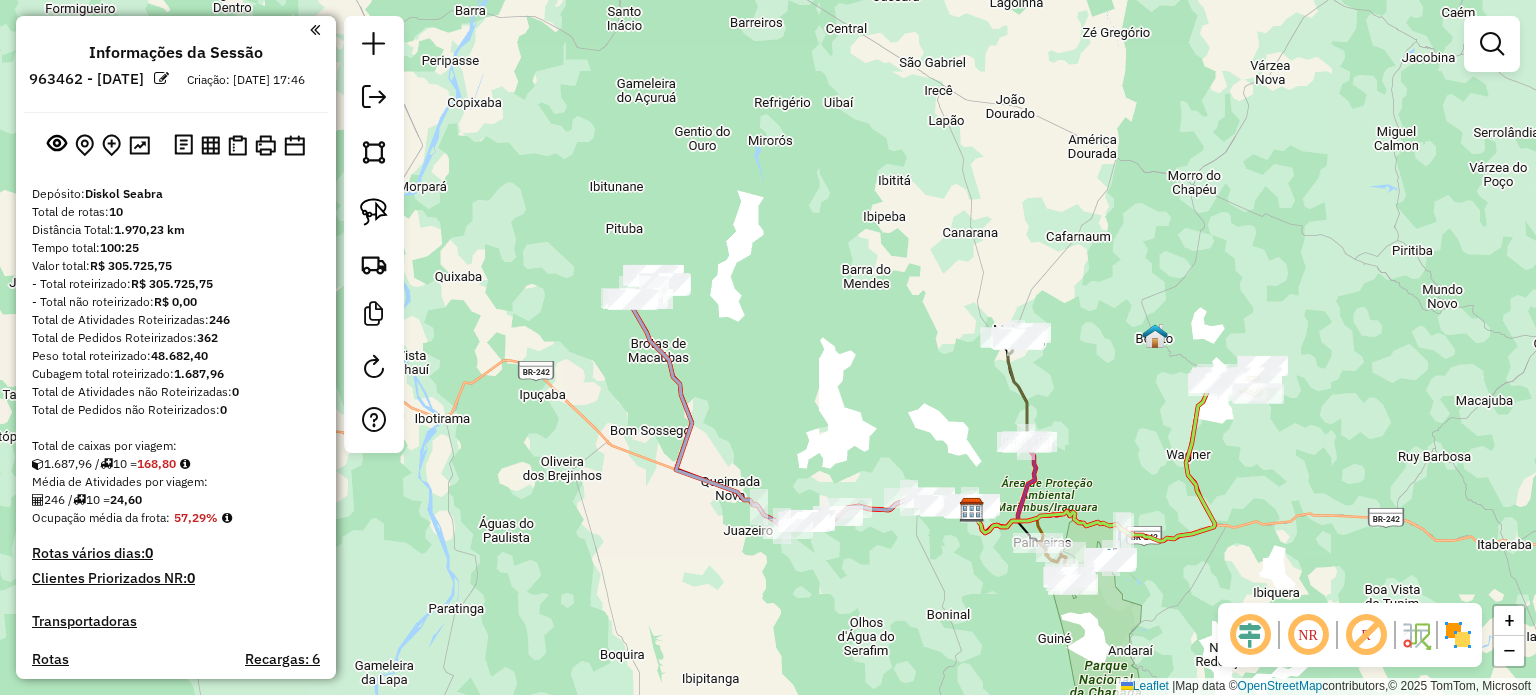 scroll, scrollTop: 0, scrollLeft: 0, axis: both 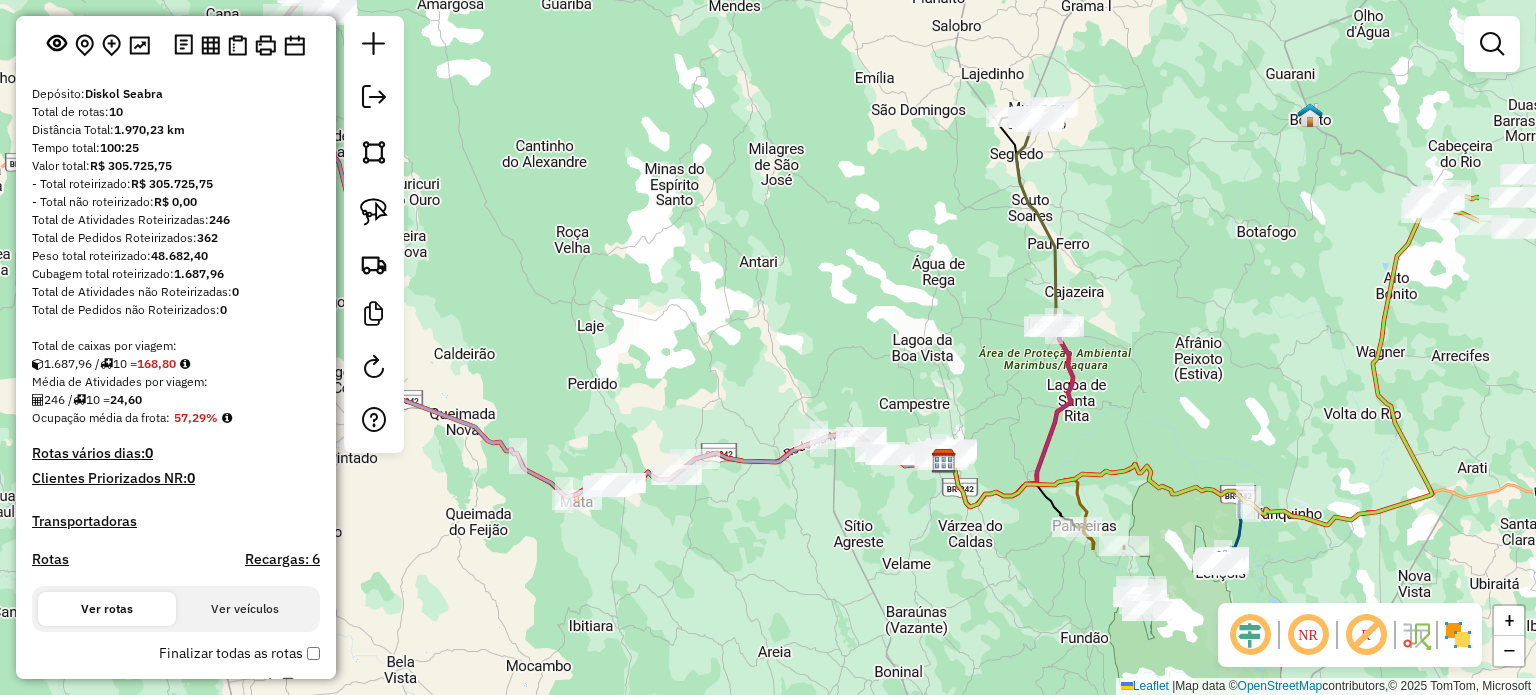 drag, startPoint x: 1018, startPoint y: 535, endPoint x: 751, endPoint y: 307, distance: 351.10254 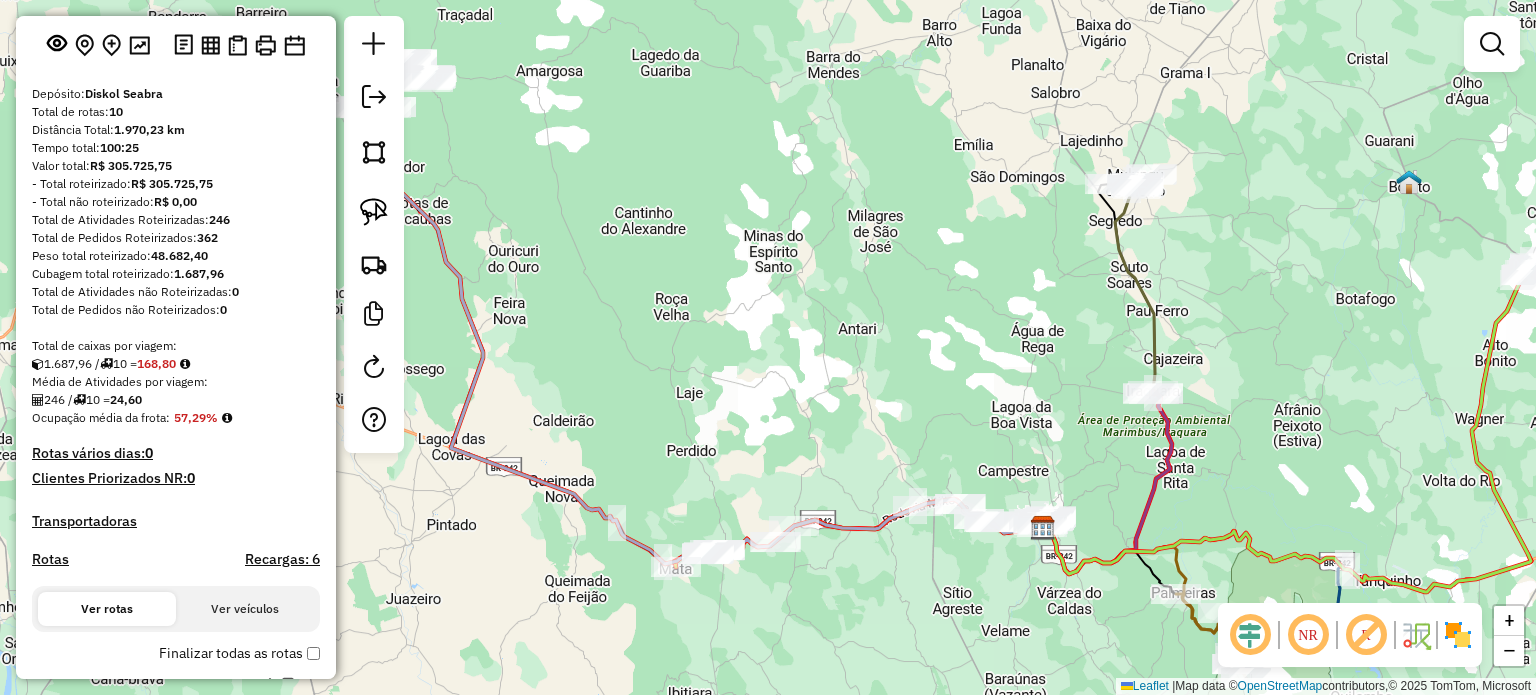 drag, startPoint x: 1106, startPoint y: 359, endPoint x: 1082, endPoint y: 391, distance: 40 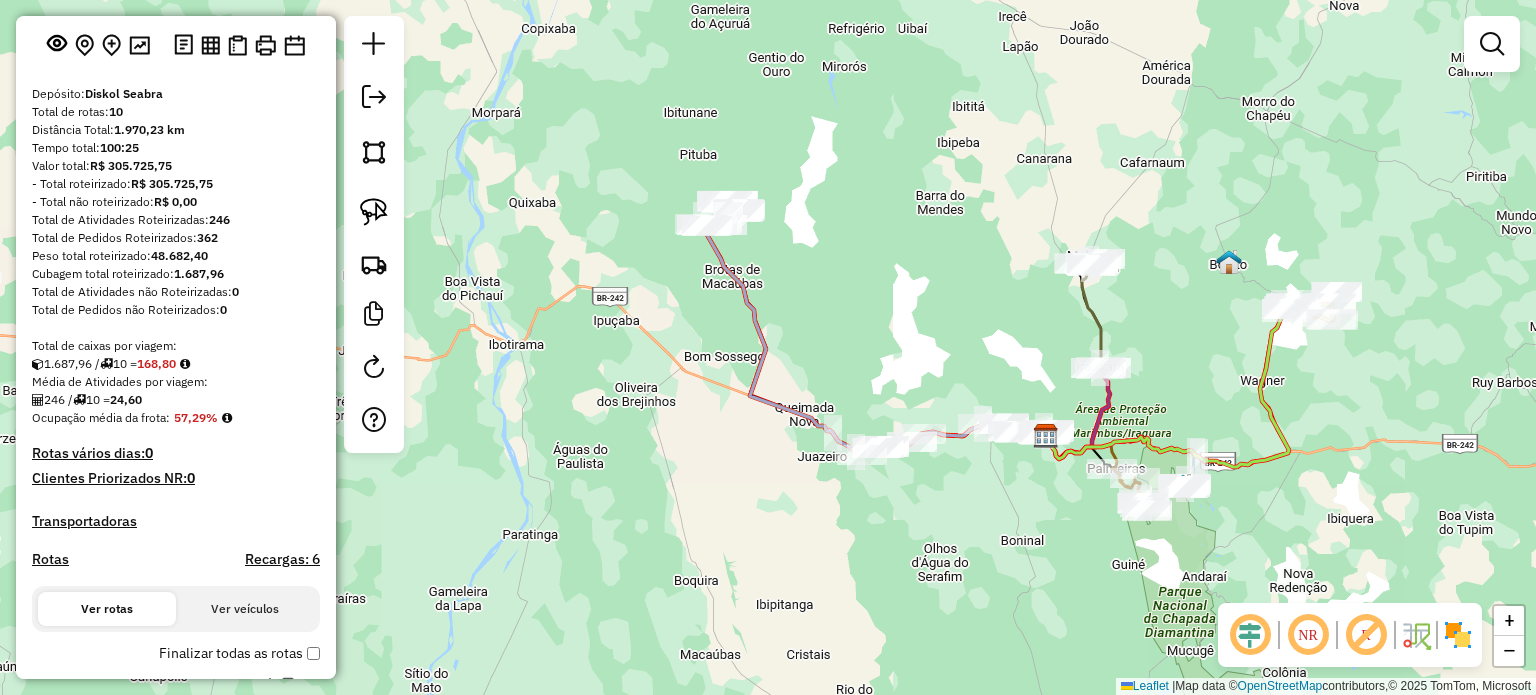 drag, startPoint x: 819, startPoint y: 240, endPoint x: 895, endPoint y: 299, distance: 96.2133 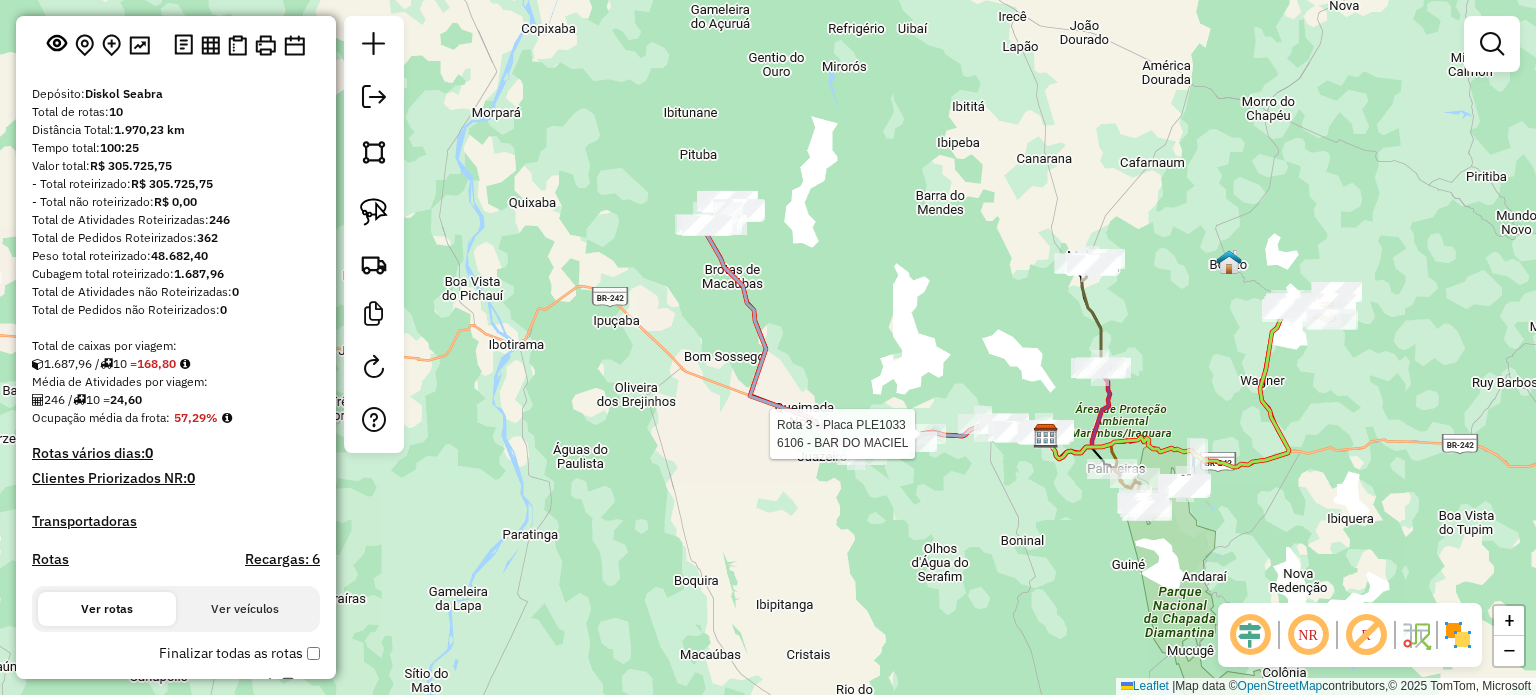 select on "*********" 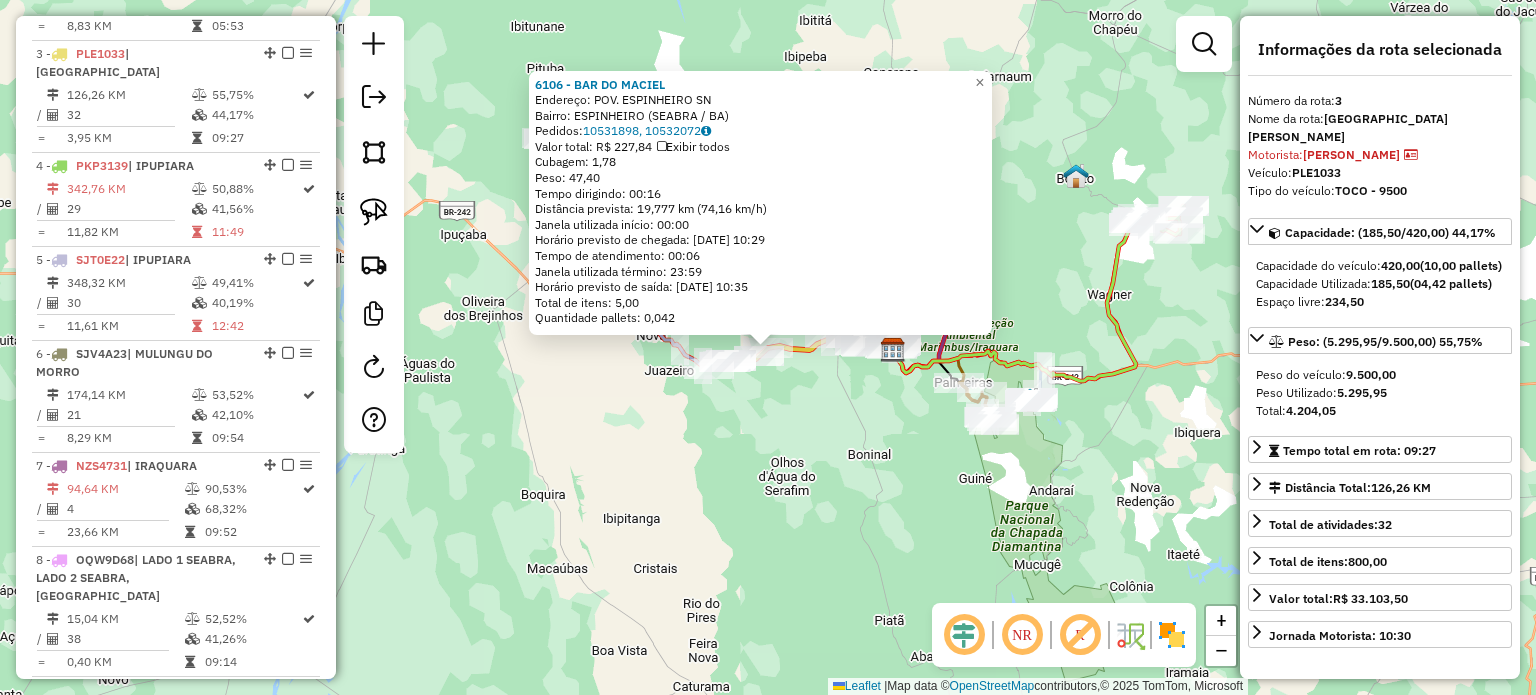 scroll, scrollTop: 962, scrollLeft: 0, axis: vertical 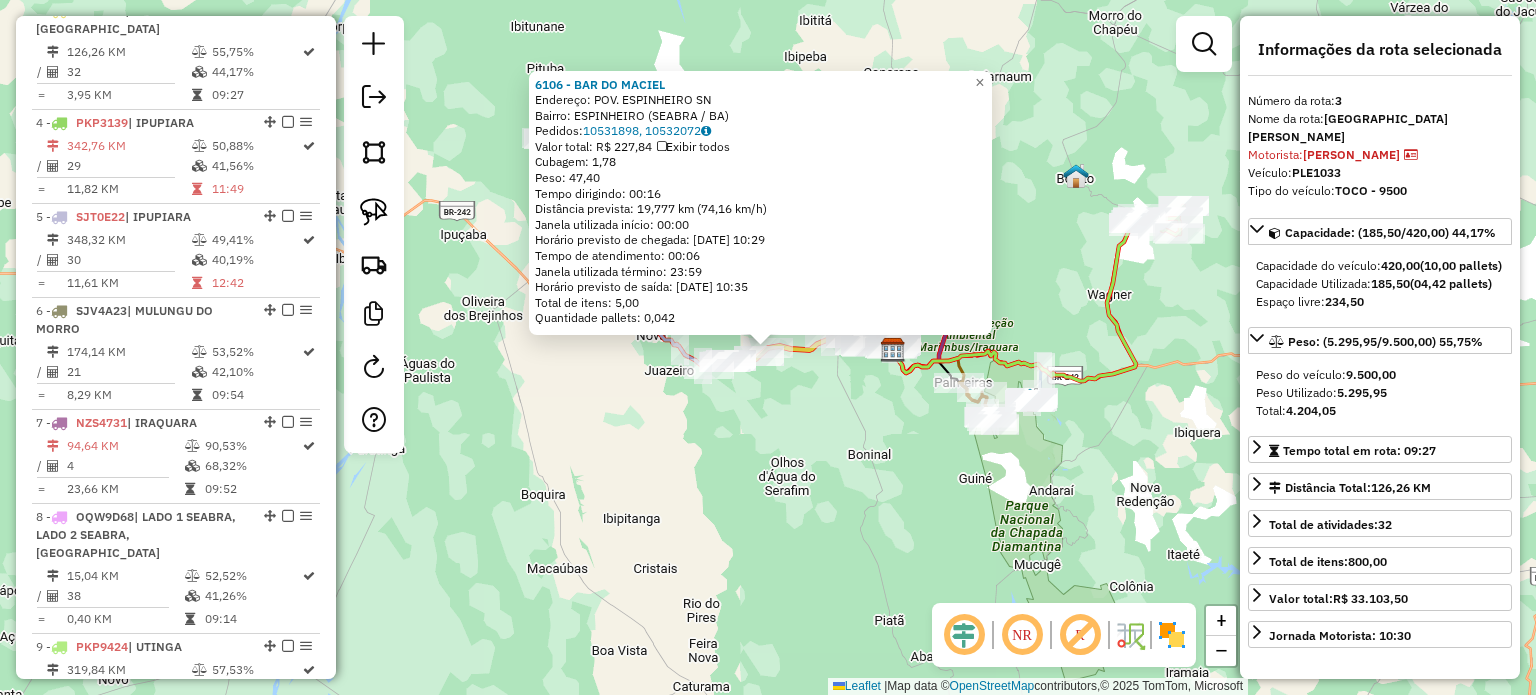 click on "6106 - BAR DO MACIEL  Endereço:  POV. ESPINHEIRO SN   Bairro: ESPINHEIRO (SEABRA / BA)   Pedidos:  10531898, 10532072   Valor total: R$ 227,84   Exibir todos   Cubagem: 1,78  Peso: 47,40  Tempo dirigindo: 00:16   Distância prevista: 19,777 km (74,16 km/h)   Janela utilizada início: 00:00   Horário previsto de chegada: 11/07/2025 10:29   Tempo de atendimento: 00:06   Janela utilizada término: 23:59   Horário previsto de saída: 11/07/2025 10:35   Total de itens: 5,00   Quantidade pallets: 0,042  × Janela de atendimento Grade de atendimento Capacidade Transportadoras Veículos Cliente Pedidos  Rotas Selecione os dias de semana para filtrar as janelas de atendimento  Seg   Ter   Qua   Qui   Sex   Sáb   Dom  Informe o período da janela de atendimento: De: Até:  Filtrar exatamente a janela do cliente  Considerar janela de atendimento padrão  Selecione os dias de semana para filtrar as grades de atendimento  Seg   Ter   Qua   Qui   Sex   Sáb   Dom   Considerar clientes sem dia de atendimento cadastrado" 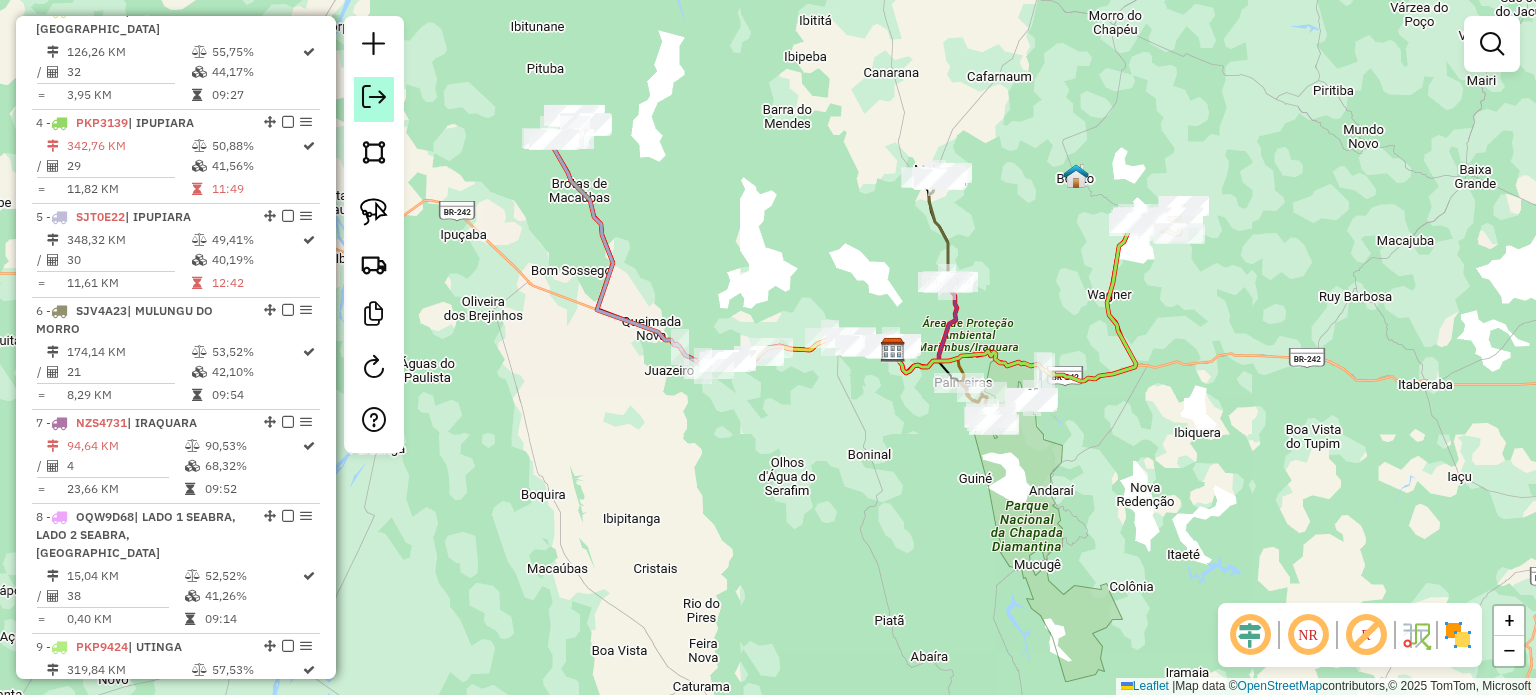 click 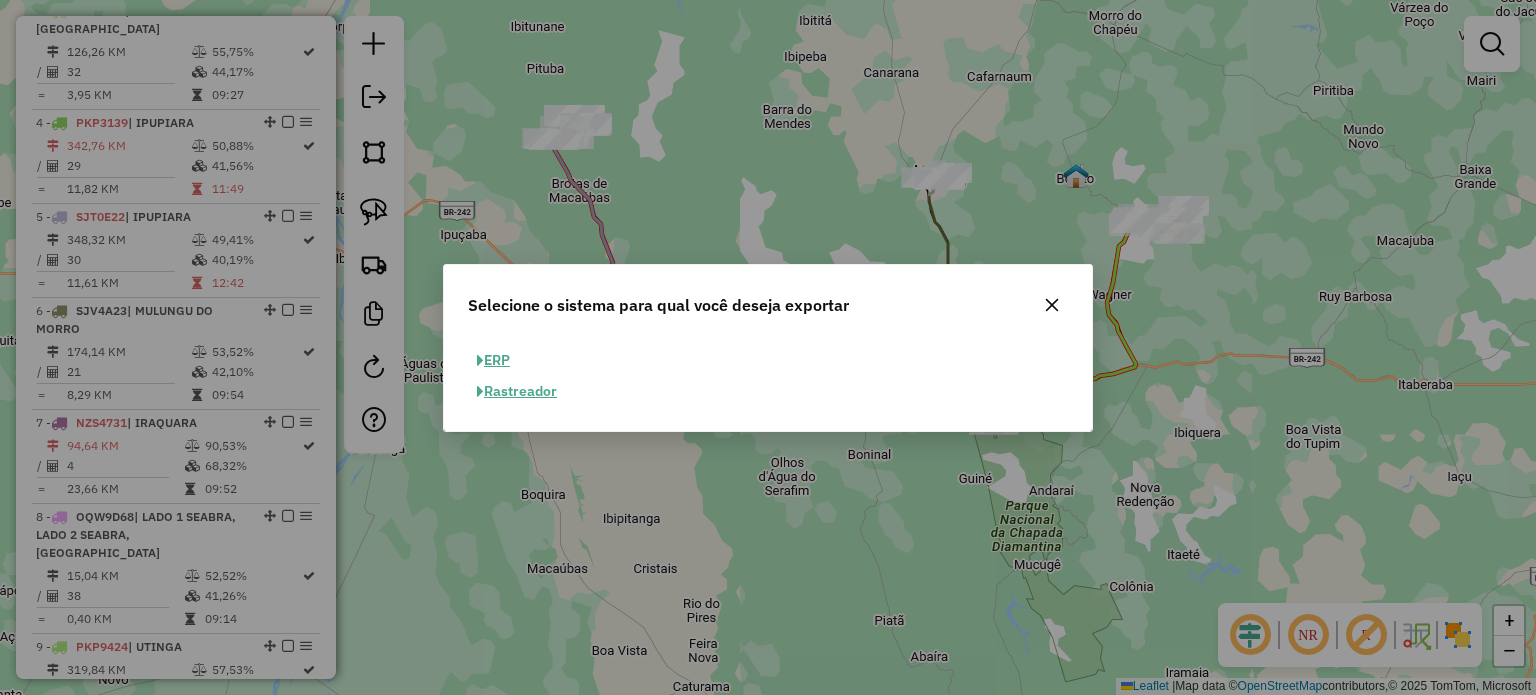 click on "ERP" 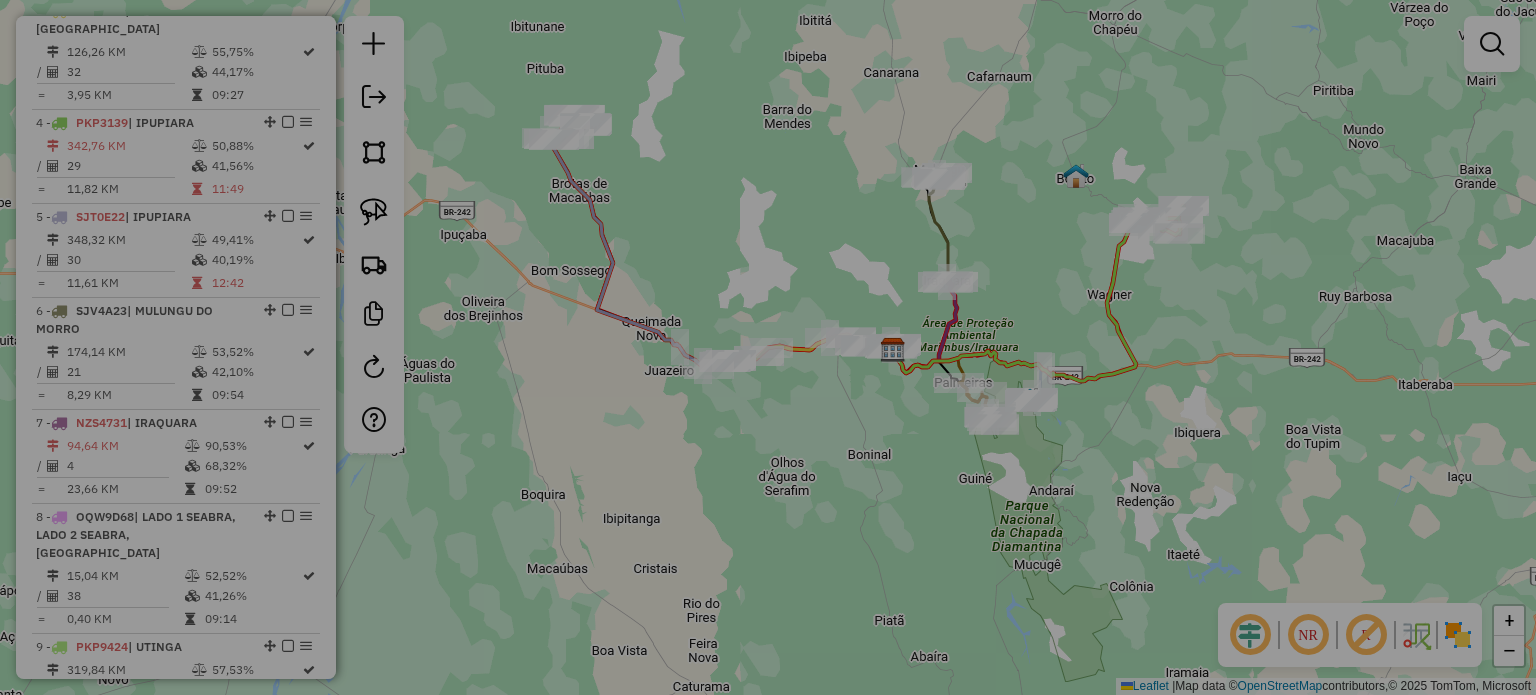 select on "**" 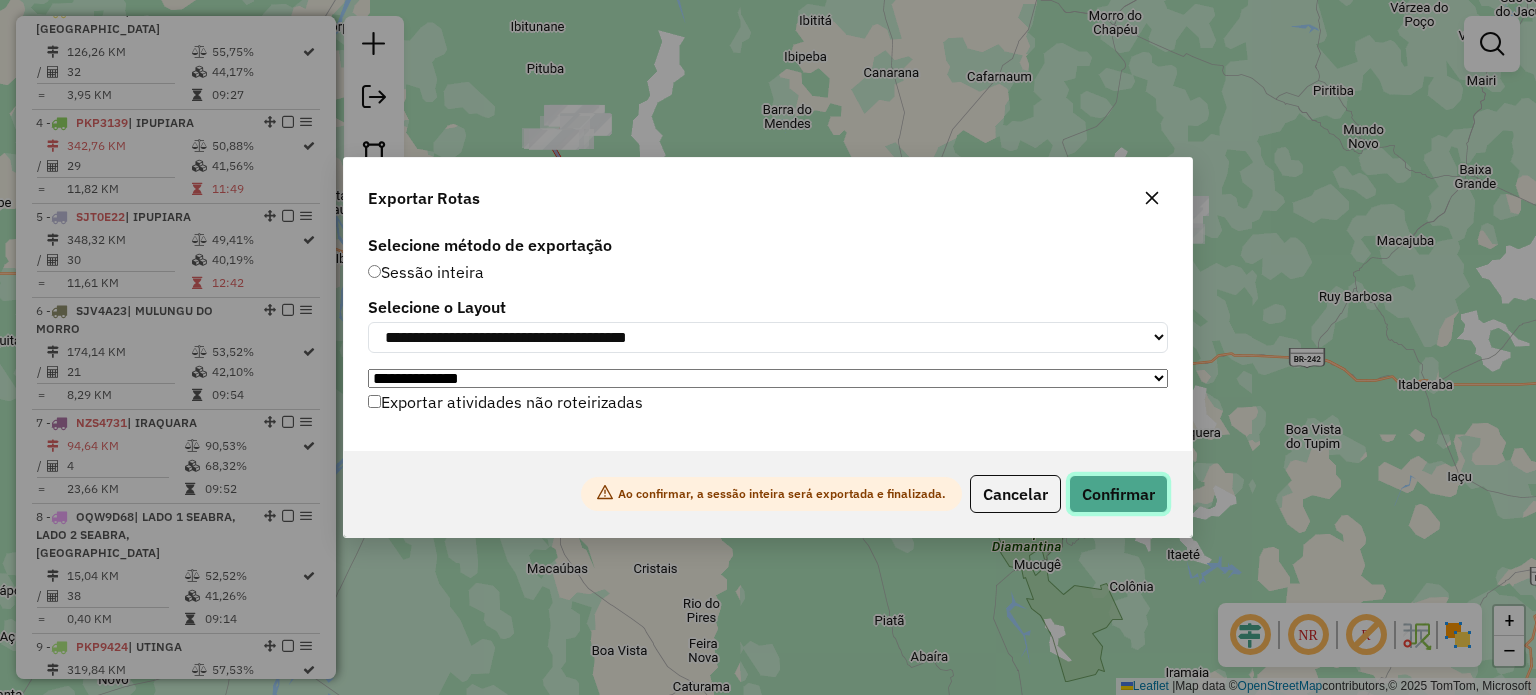 click on "Confirmar" 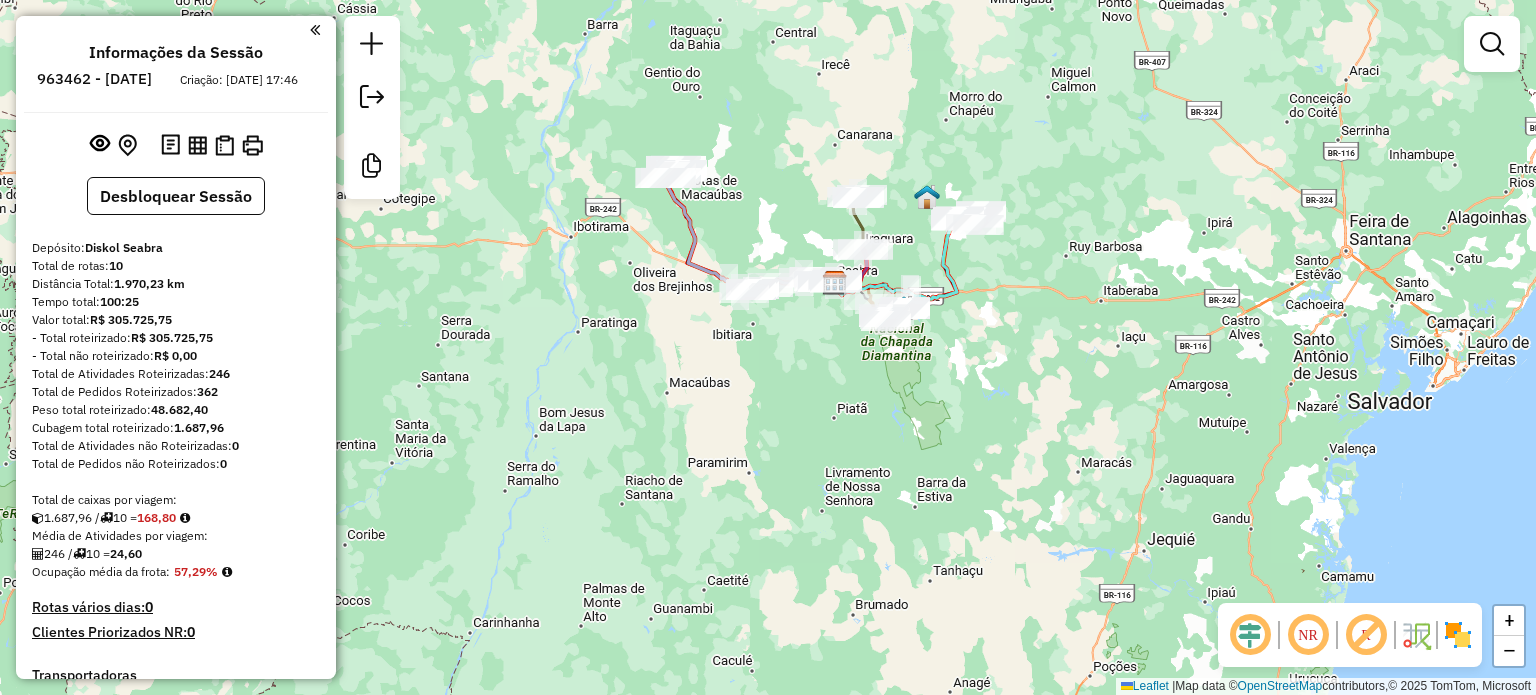 scroll, scrollTop: 0, scrollLeft: 0, axis: both 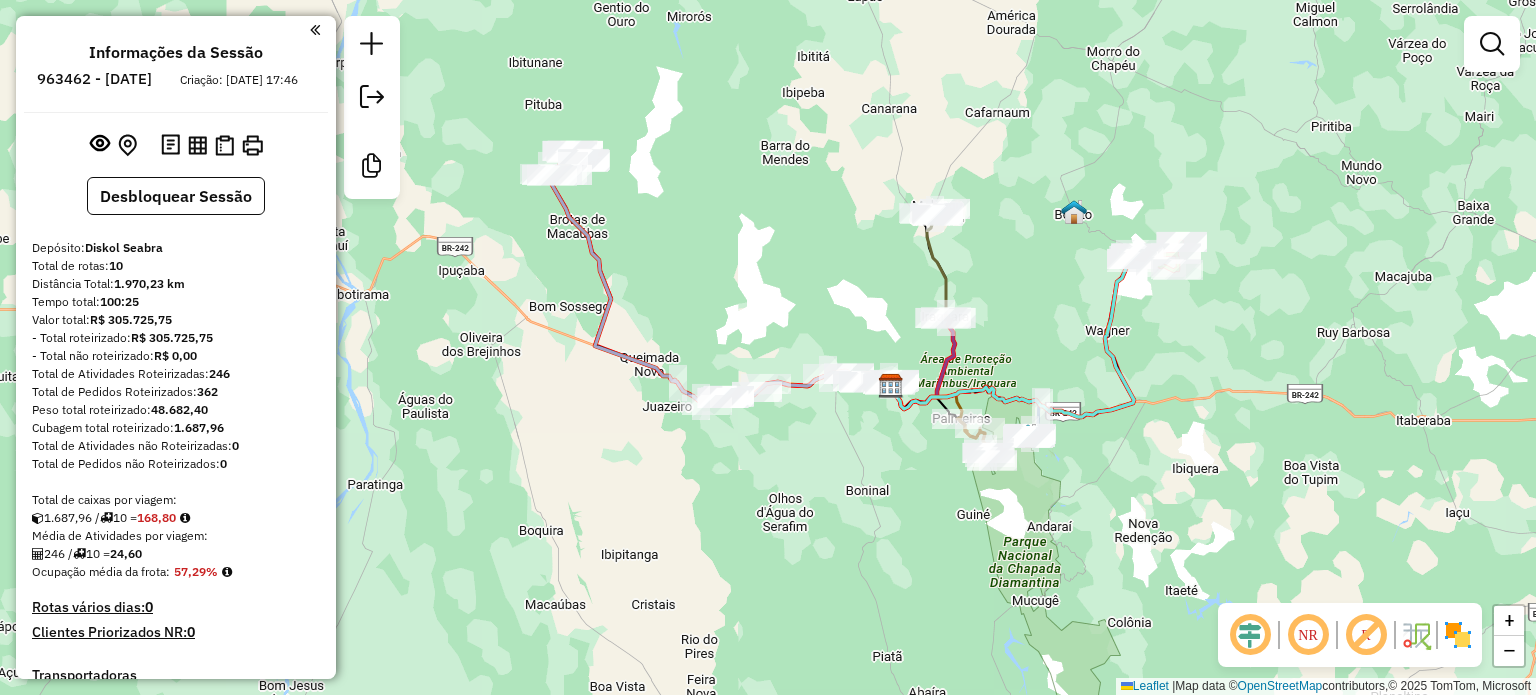 drag, startPoint x: 562, startPoint y: 95, endPoint x: 803, endPoint y: 258, distance: 290.94672 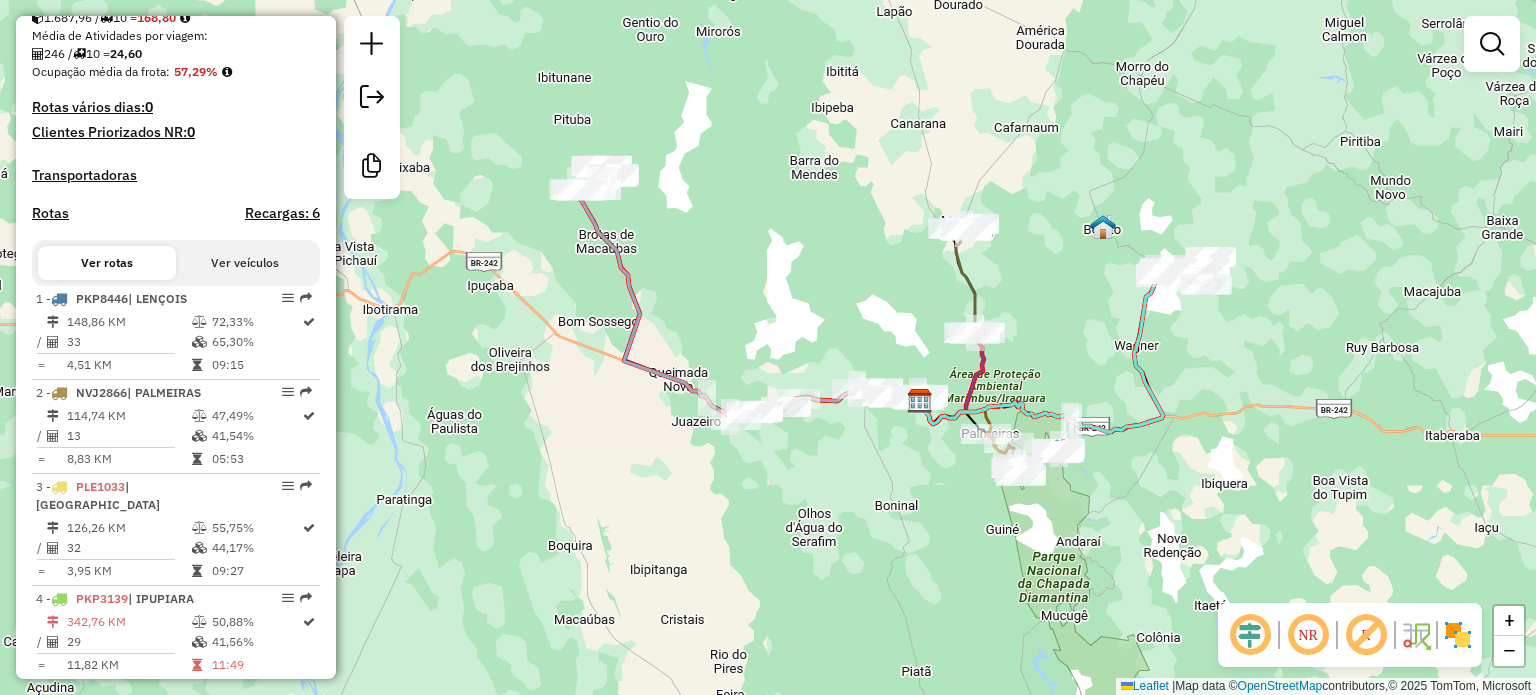 scroll, scrollTop: 600, scrollLeft: 0, axis: vertical 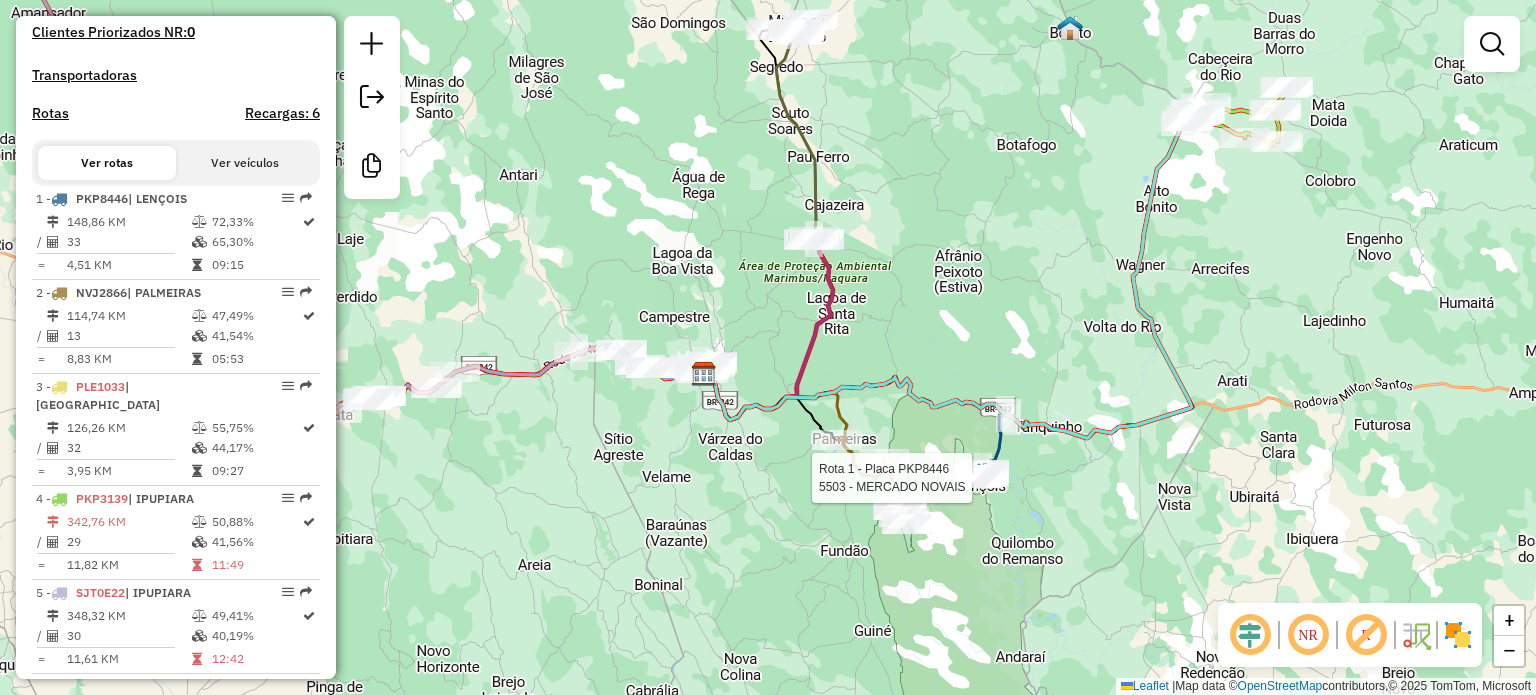 select on "*********" 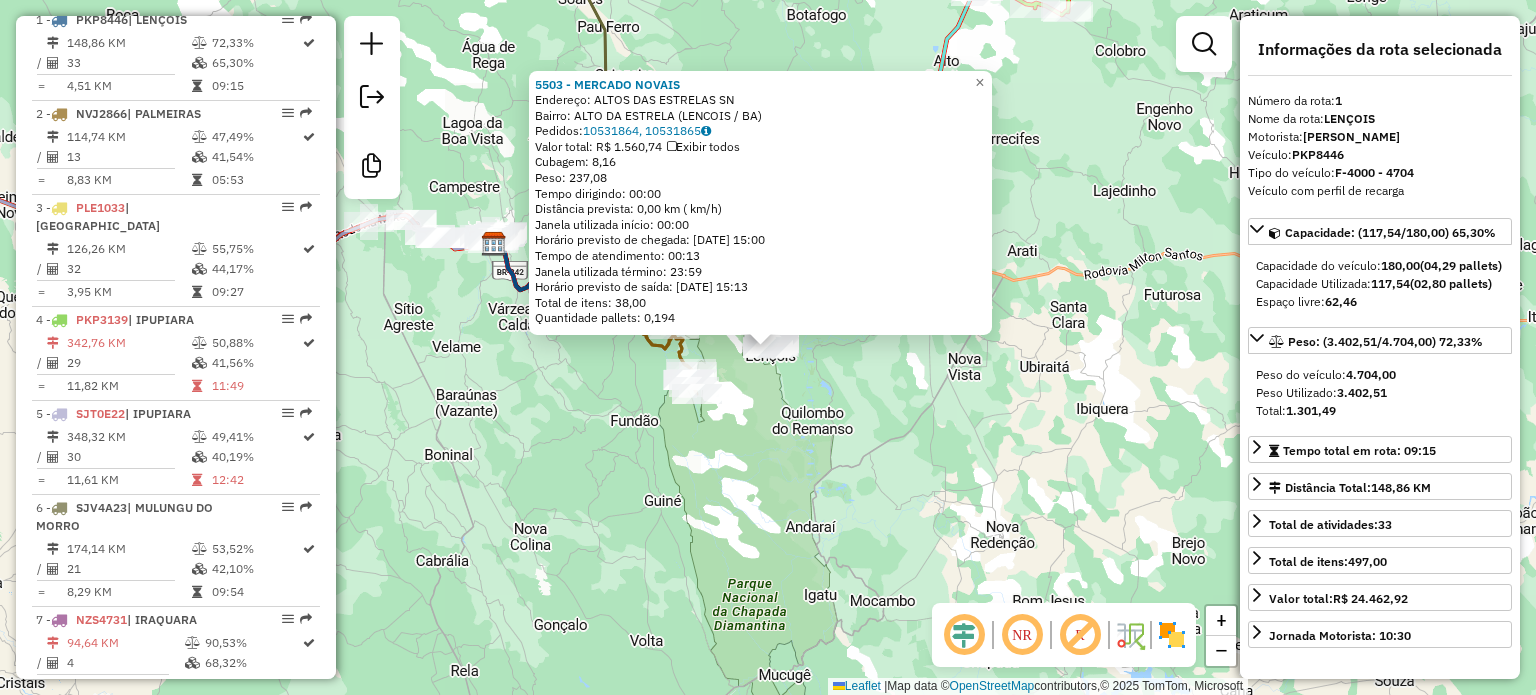 scroll, scrollTop: 788, scrollLeft: 0, axis: vertical 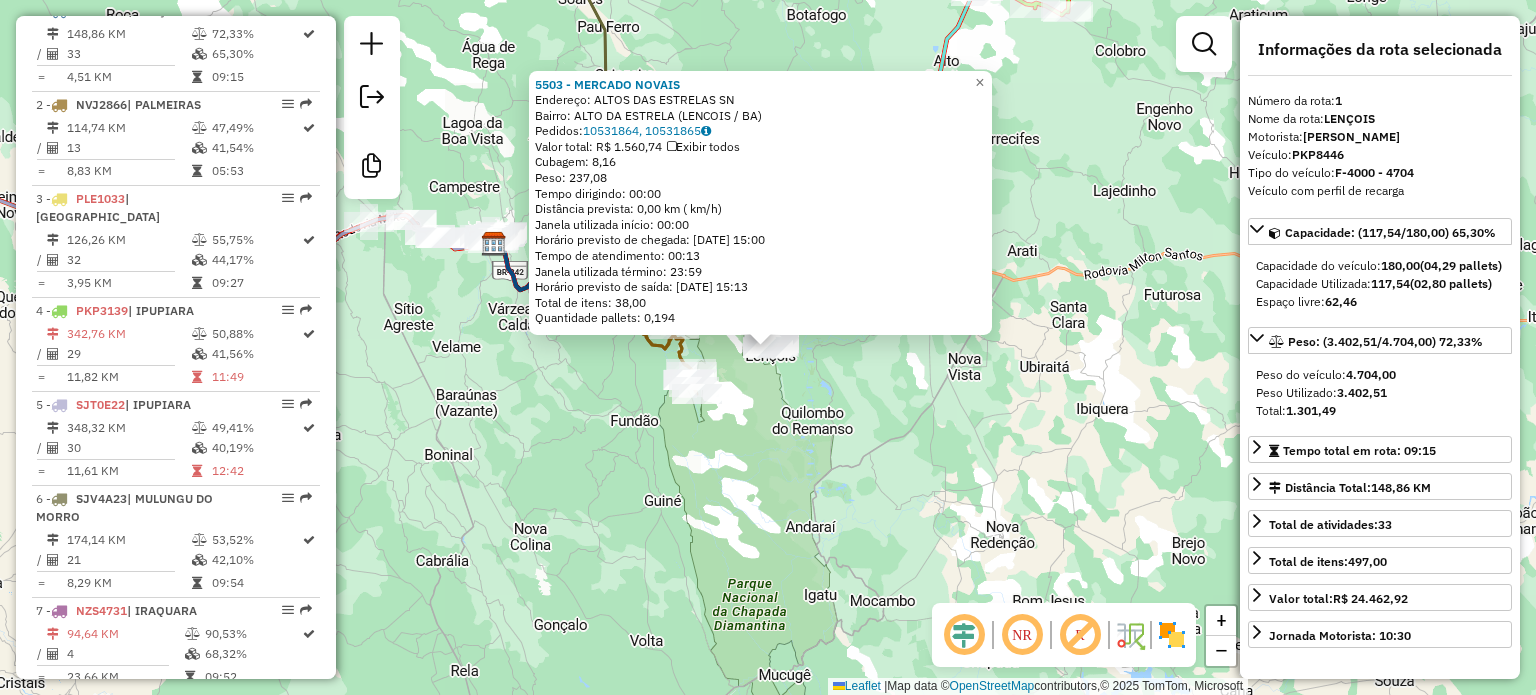 drag, startPoint x: 874, startPoint y: 387, endPoint x: 924, endPoint y: 447, distance: 78.10249 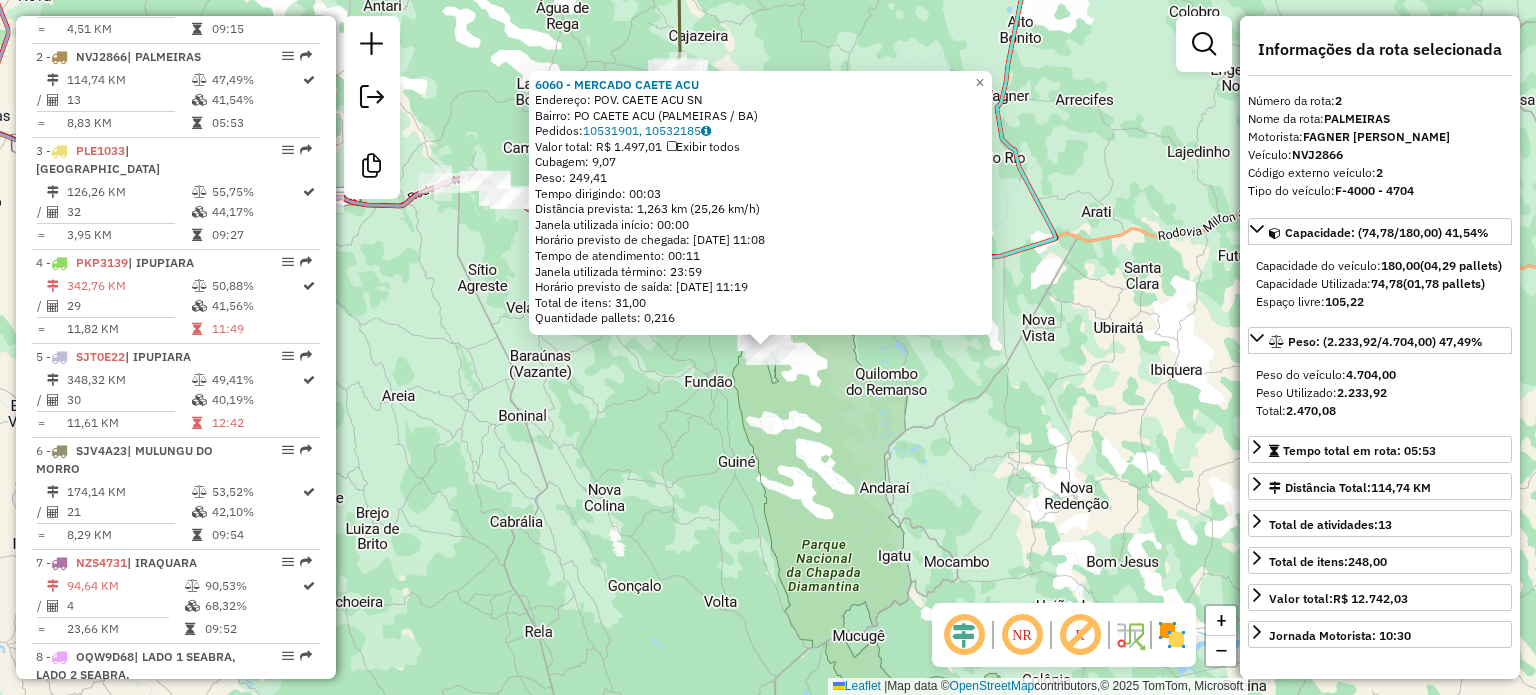scroll, scrollTop: 880, scrollLeft: 0, axis: vertical 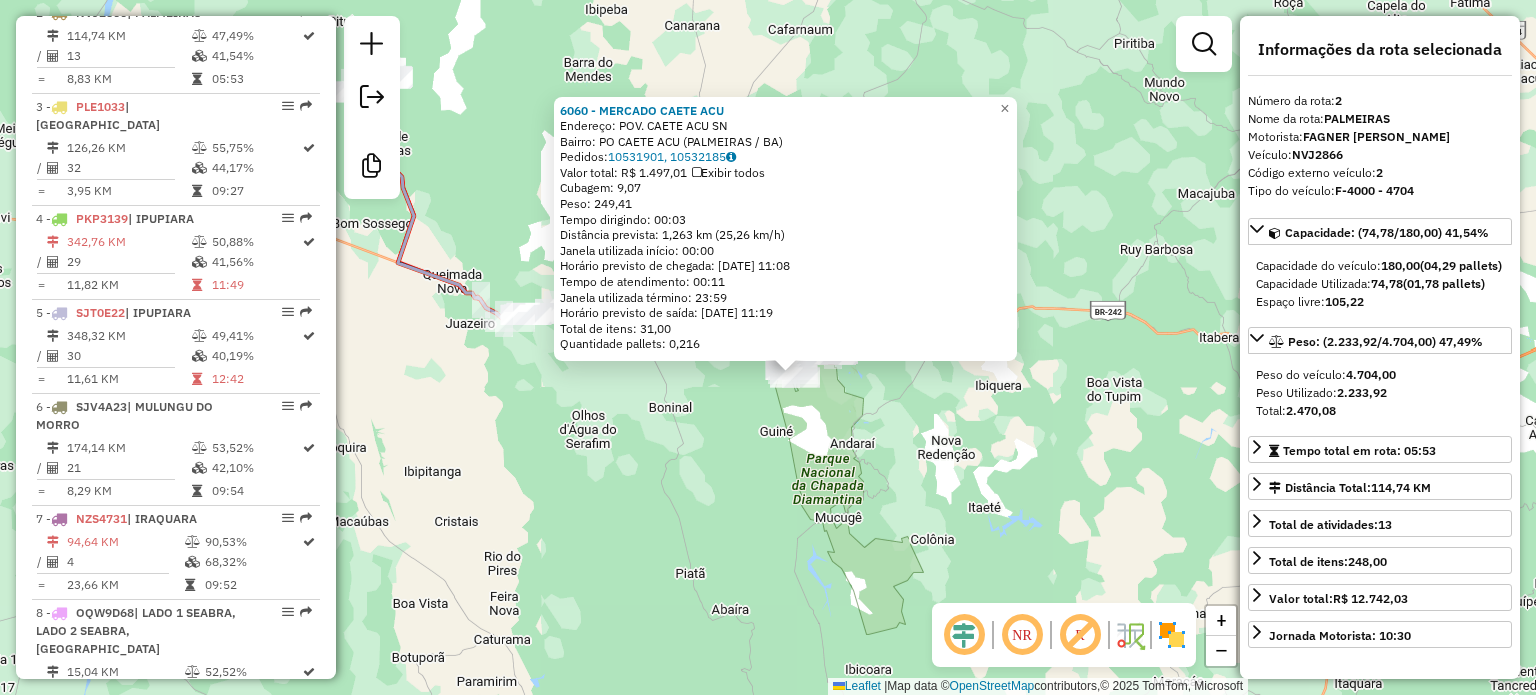 click on "6060 - MERCADO CAETE ACU  Endereço:  POV. CAETE ACU SN   Bairro: PO CAETE ACU (PALMEIRAS / BA)   Pedidos:  10531901, 10532185   Valor total: R$ 1.497,01   Exibir todos   Cubagem: 9,07  Peso: 249,41  Tempo dirigindo: 00:03   Distância prevista: 1,263 km (25,26 km/h)   Janela utilizada início: 00:00   Horário previsto de chegada: 11/07/2025 11:08   Tempo de atendimento: 00:11   Janela utilizada término: 23:59   Horário previsto de saída: 11/07/2025 11:19   Total de itens: 31,00   Quantidade pallets: 0,216  × Janela de atendimento Grade de atendimento Capacidade Transportadoras Veículos Cliente Pedidos  Rotas Selecione os dias de semana para filtrar as janelas de atendimento  Seg   Ter   Qua   Qui   Sex   Sáb   Dom  Informe o período da janela de atendimento: De: Até:  Filtrar exatamente a janela do cliente  Considerar janela de atendimento padrão  Selecione os dias de semana para filtrar as grades de atendimento  Seg   Ter   Qua   Qui   Sex   Sáb   Dom   Peso mínimo:   Peso máximo:   De:   De:" 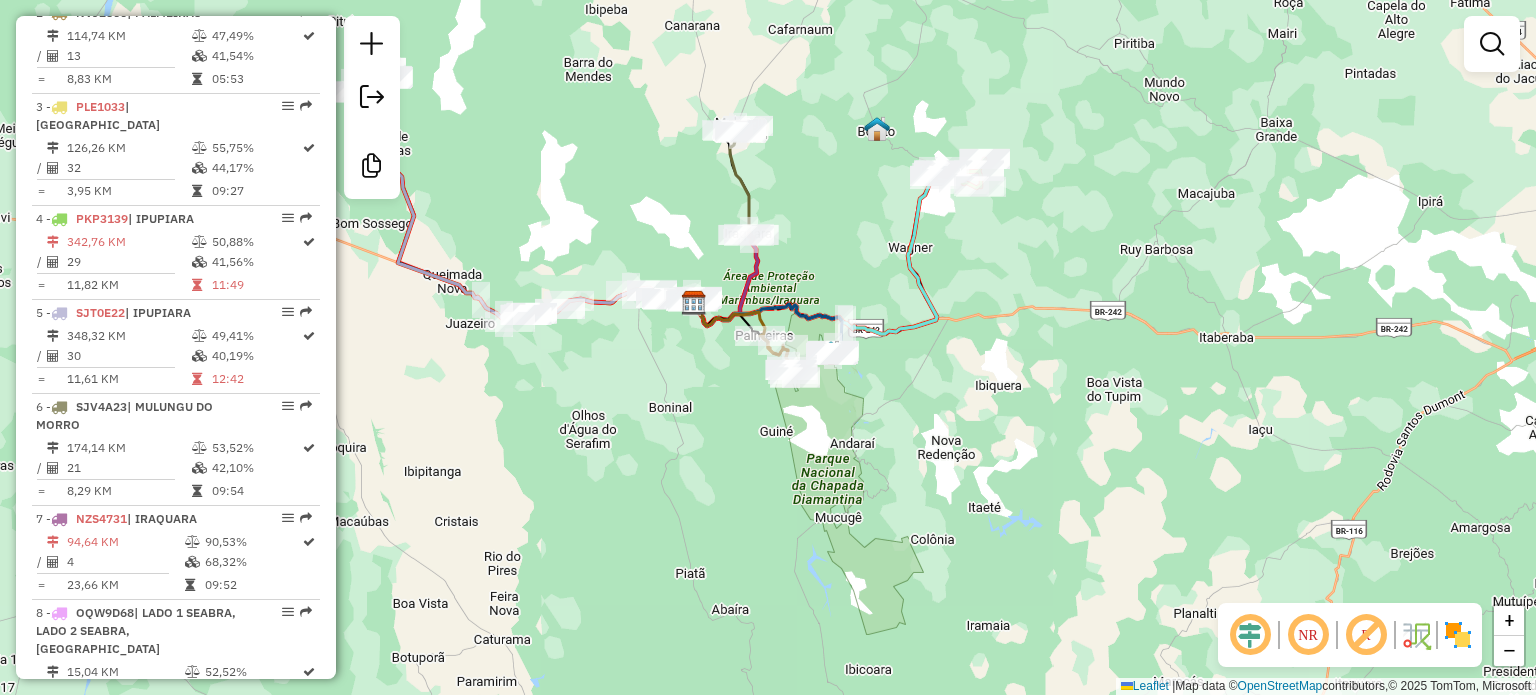 drag, startPoint x: 962, startPoint y: 244, endPoint x: 940, endPoint y: 315, distance: 74.330345 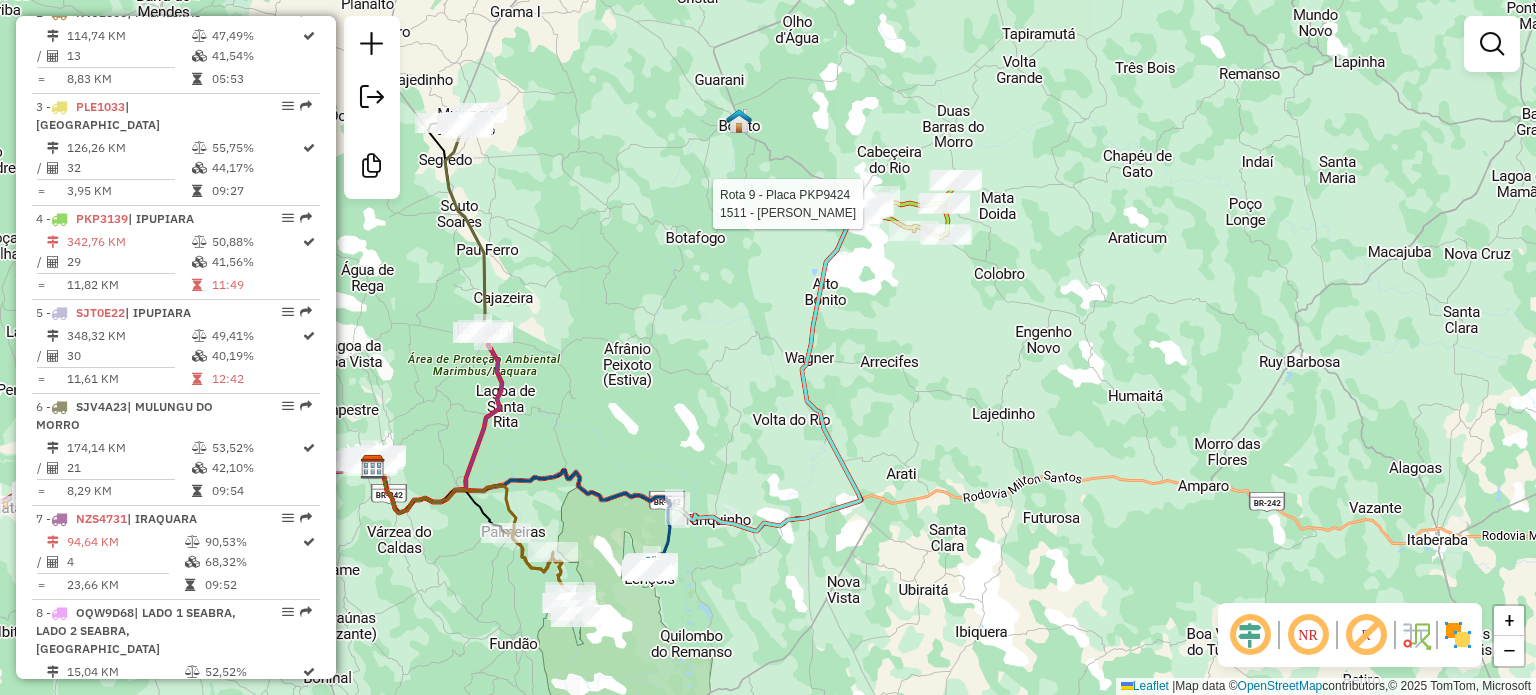 scroll, scrollTop: 1132, scrollLeft: 0, axis: vertical 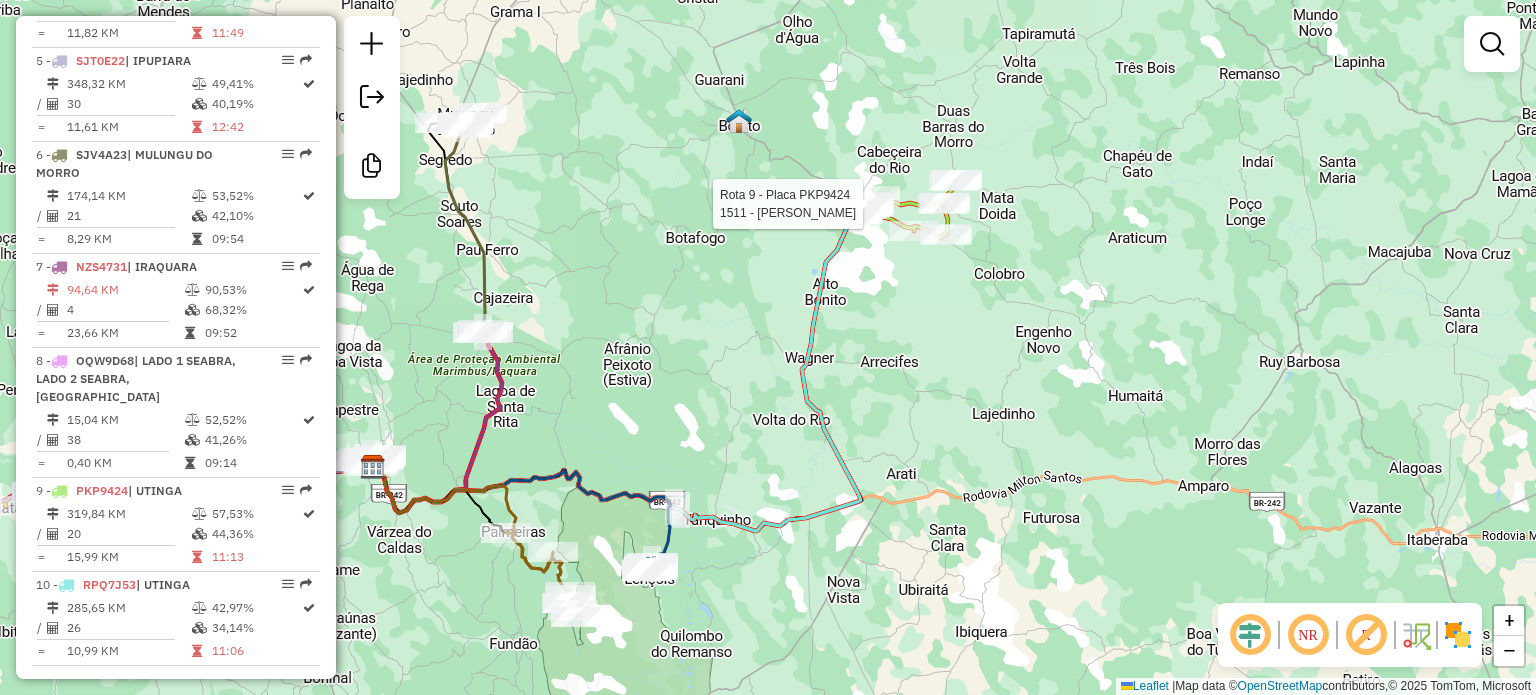 select on "*********" 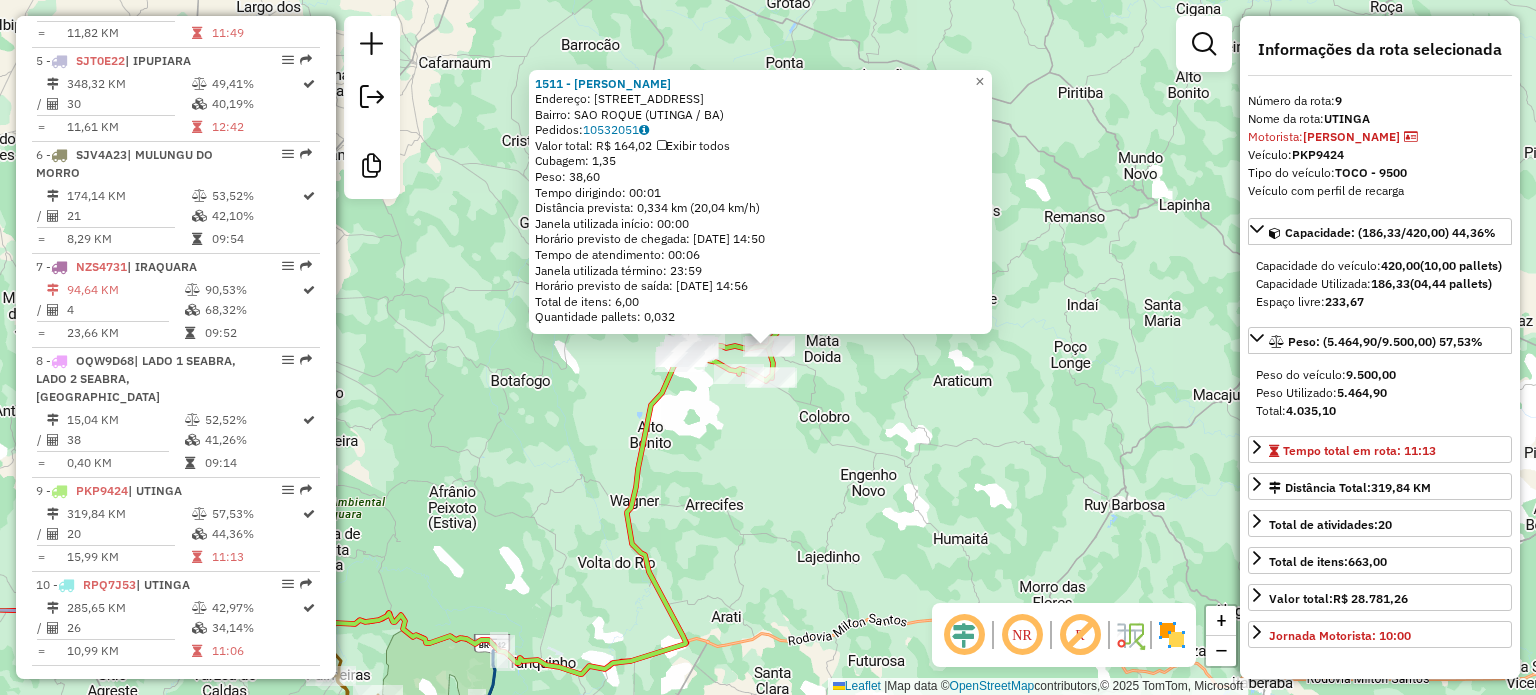click on "1511 - GINALDO CAMPOS DE SOUZA  Endereço: R   RUA MIRANDA                    9990   Bairro: SAO ROQUE (UTINGA / BA)   Pedidos:  10532051   Valor total: R$ 164,02   Exibir todos   Cubagem: 1,35  Peso: 38,60  Tempo dirigindo: 00:01   Distância prevista: 0,334 km (20,04 km/h)   Janela utilizada início: 00:00   Horário previsto de chegada: 11/07/2025 14:50   Tempo de atendimento: 00:06   Janela utilizada término: 23:59   Horário previsto de saída: 11/07/2025 14:56   Total de itens: 6,00   Quantidade pallets: 0,032  × Janela de atendimento Grade de atendimento Capacidade Transportadoras Veículos Cliente Pedidos  Rotas Selecione os dias de semana para filtrar as janelas de atendimento  Seg   Ter   Qua   Qui   Sex   Sáb   Dom  Informe o período da janela de atendimento: De: Até:  Filtrar exatamente a janela do cliente  Considerar janela de atendimento padrão  Selecione os dias de semana para filtrar as grades de atendimento  Seg   Ter   Qua   Qui   Sex   Sáb   Dom   Peso mínimo:   Peso máximo:   De:" 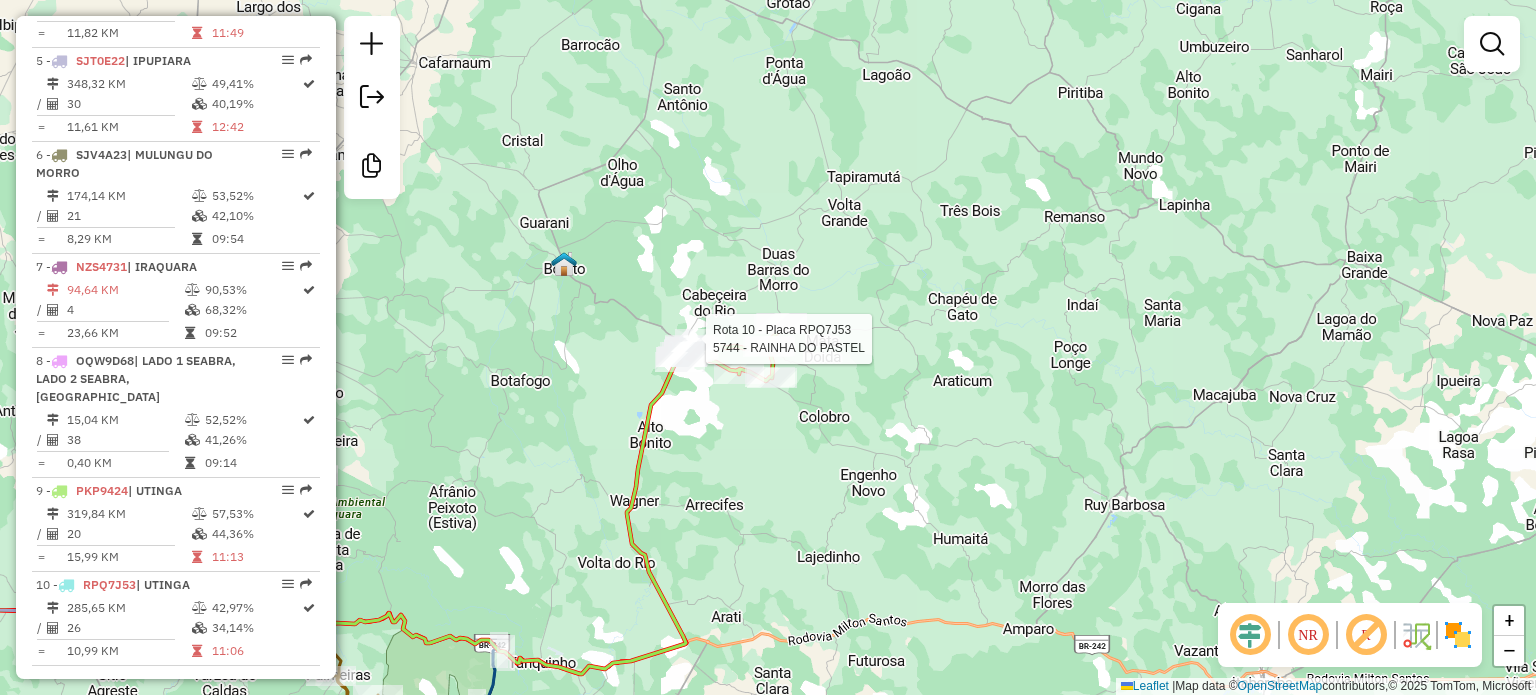 select on "*********" 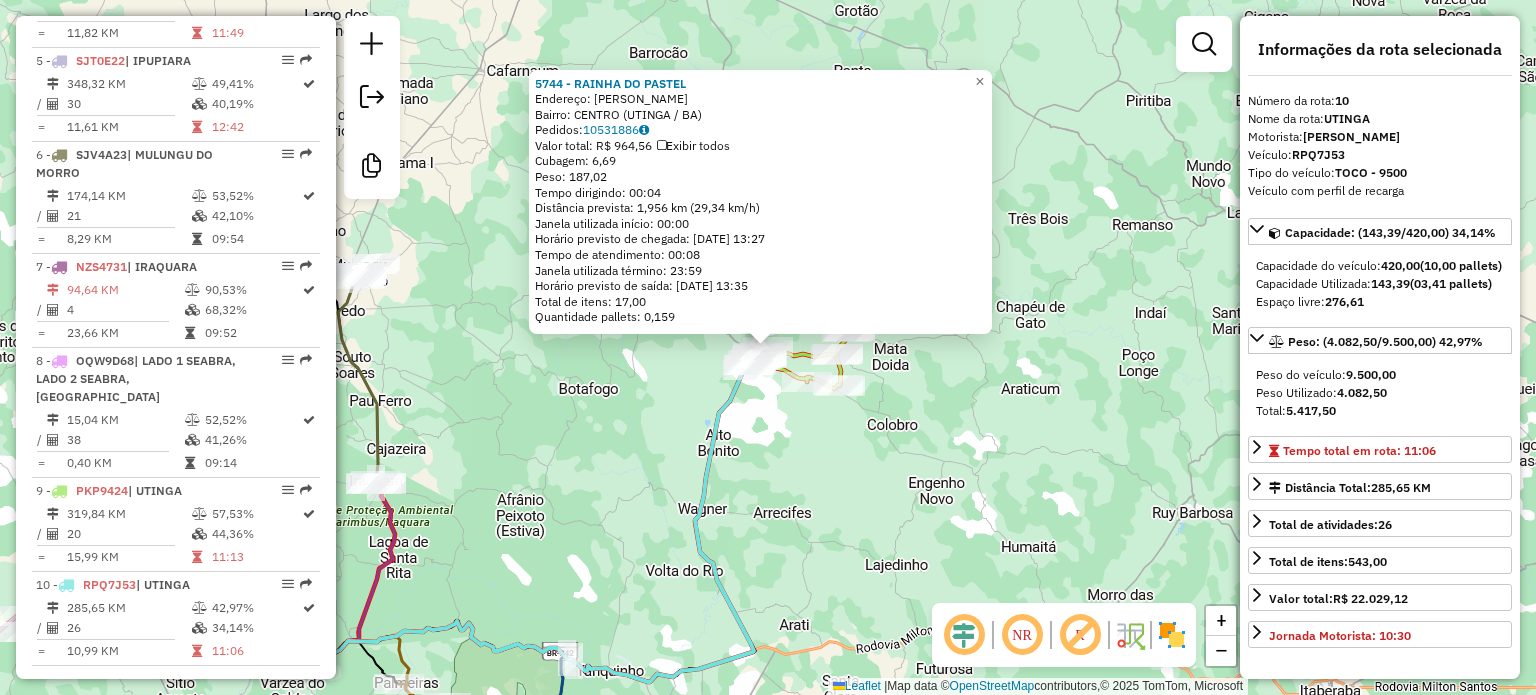 click on "5744 - RAINHA DO PASTEL  Endereço:  ABIMAEL ROSA SN   Bairro: CENTRO (UTINGA / BA)   Pedidos:  10531886   Valor total: R$ 964,56   Exibir todos   Cubagem: 6,69  Peso: 187,02  Tempo dirigindo: 00:04   Distância prevista: 1,956 km (29,34 km/h)   Janela utilizada início: 00:00   Horário previsto de chegada: 11/07/2025 13:27   Tempo de atendimento: 00:08   Janela utilizada término: 23:59   Horário previsto de saída: 11/07/2025 13:35   Total de itens: 17,00   Quantidade pallets: 0,159  × Janela de atendimento Grade de atendimento Capacidade Transportadoras Veículos Cliente Pedidos  Rotas Selecione os dias de semana para filtrar as janelas de atendimento  Seg   Ter   Qua   Qui   Sex   Sáb   Dom  Informe o período da janela de atendimento: De: Até:  Filtrar exatamente a janela do cliente  Considerar janela de atendimento padrão  Selecione os dias de semana para filtrar as grades de atendimento  Seg   Ter   Qua   Qui   Sex   Sáb   Dom   Considerar clientes sem dia de atendimento cadastrado  De:   Até:" 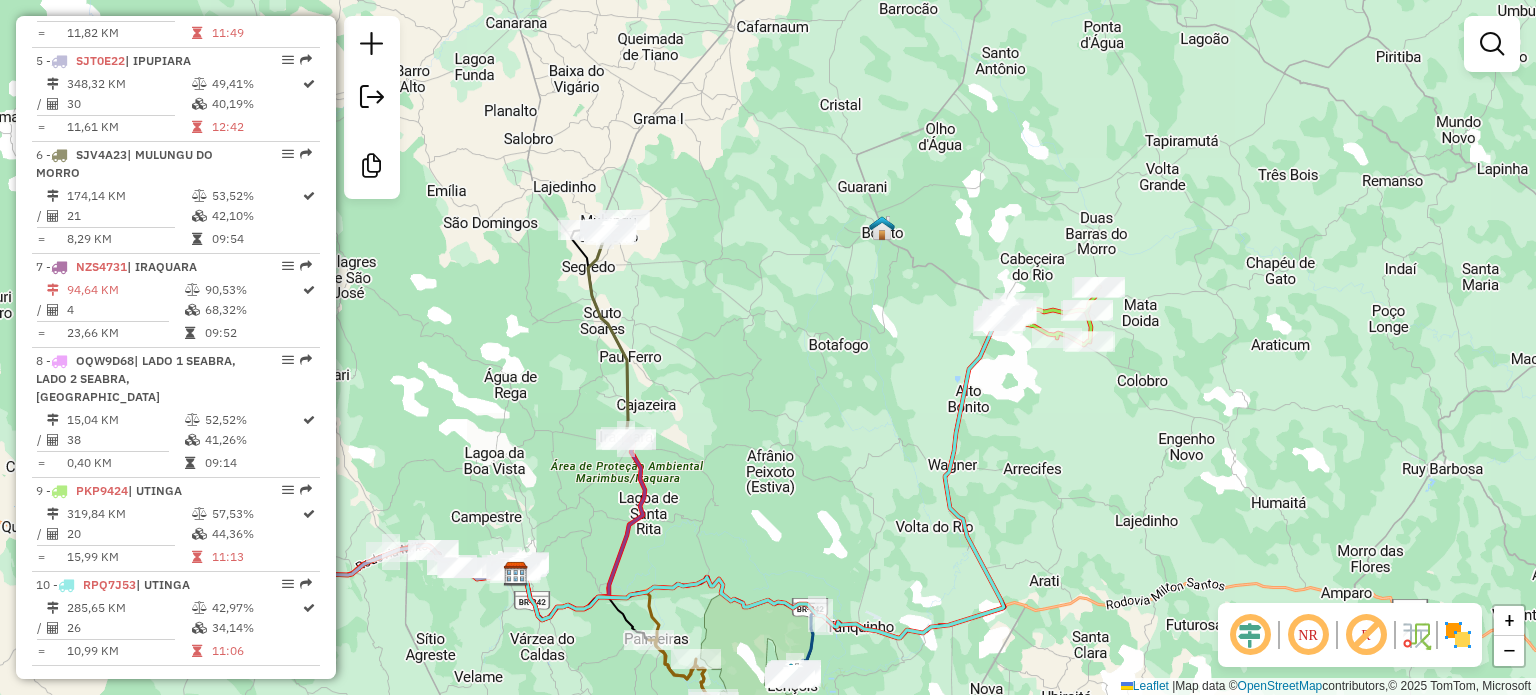 drag, startPoint x: 616, startPoint y: 455, endPoint x: 868, endPoint y: 410, distance: 255.98633 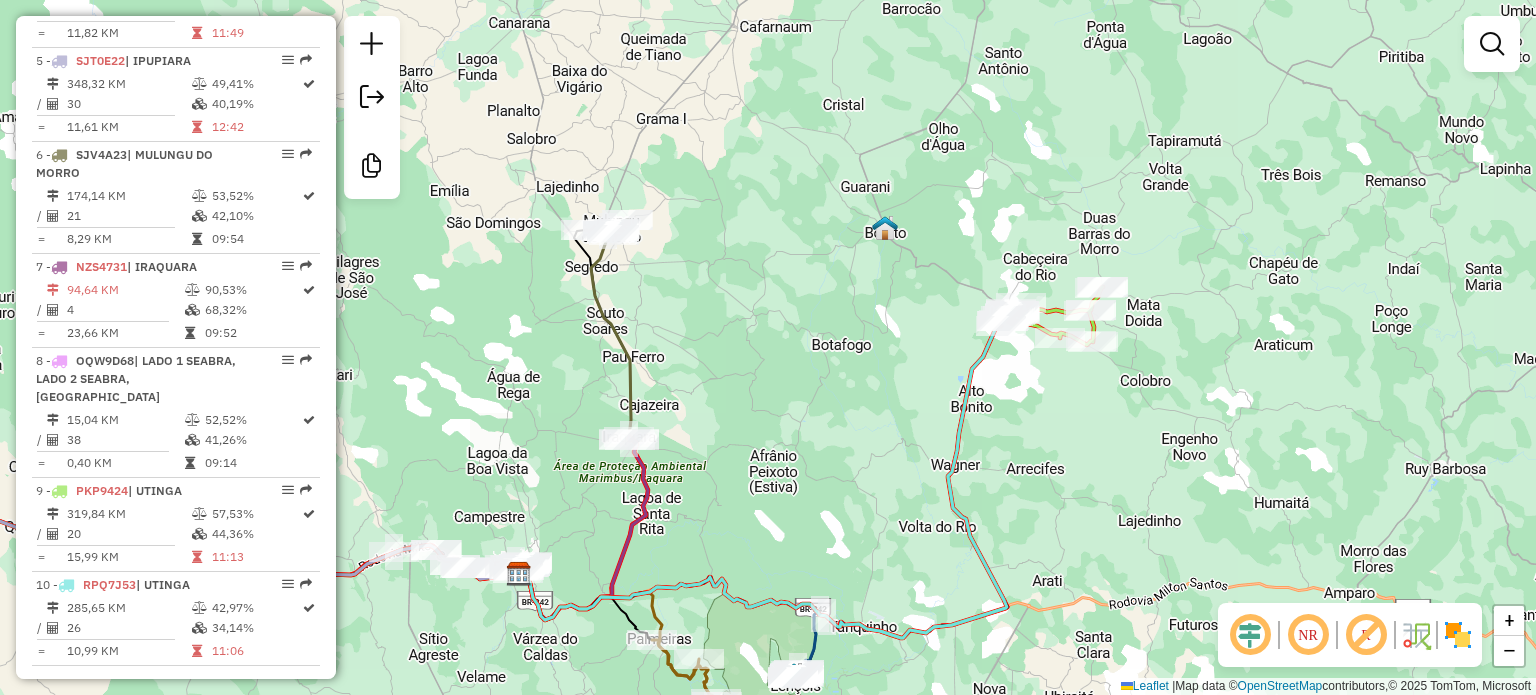 drag, startPoint x: 868, startPoint y: 409, endPoint x: 881, endPoint y: 410, distance: 13.038404 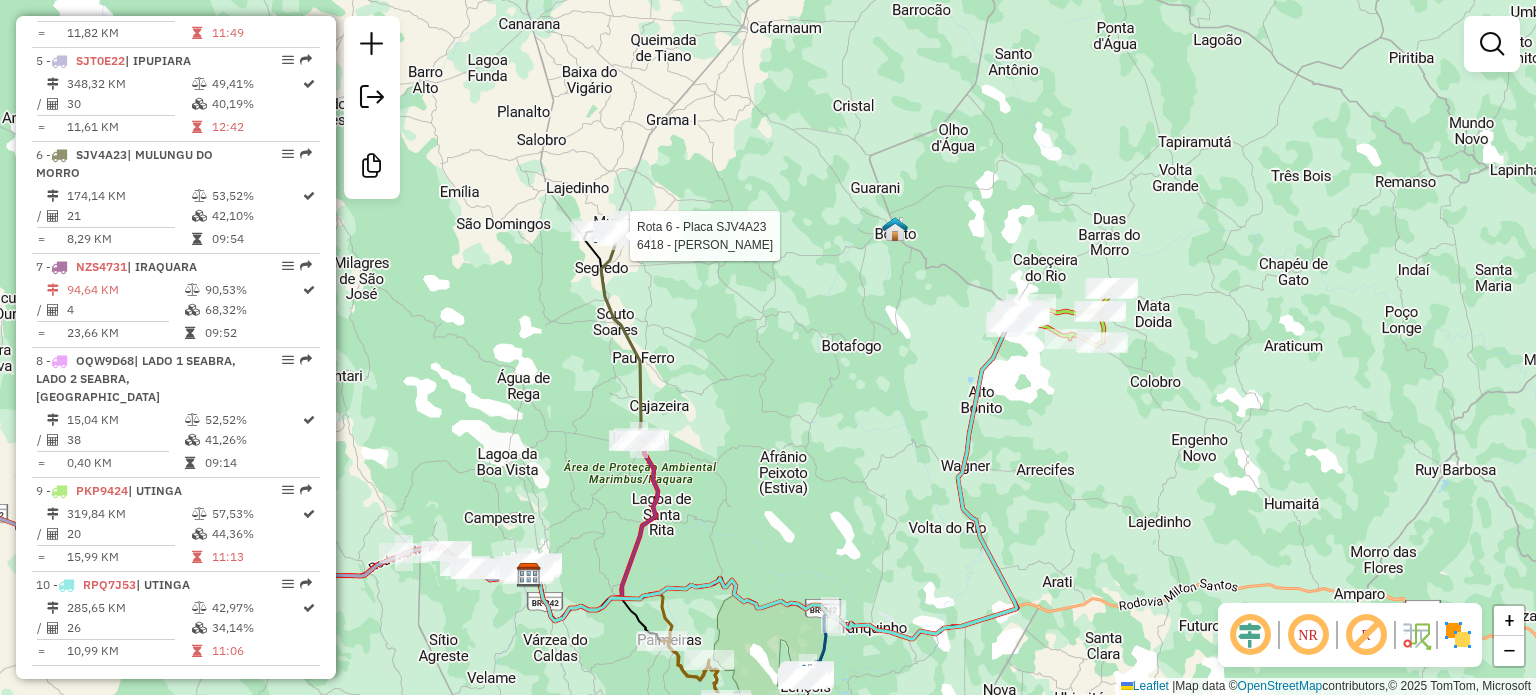 select on "*********" 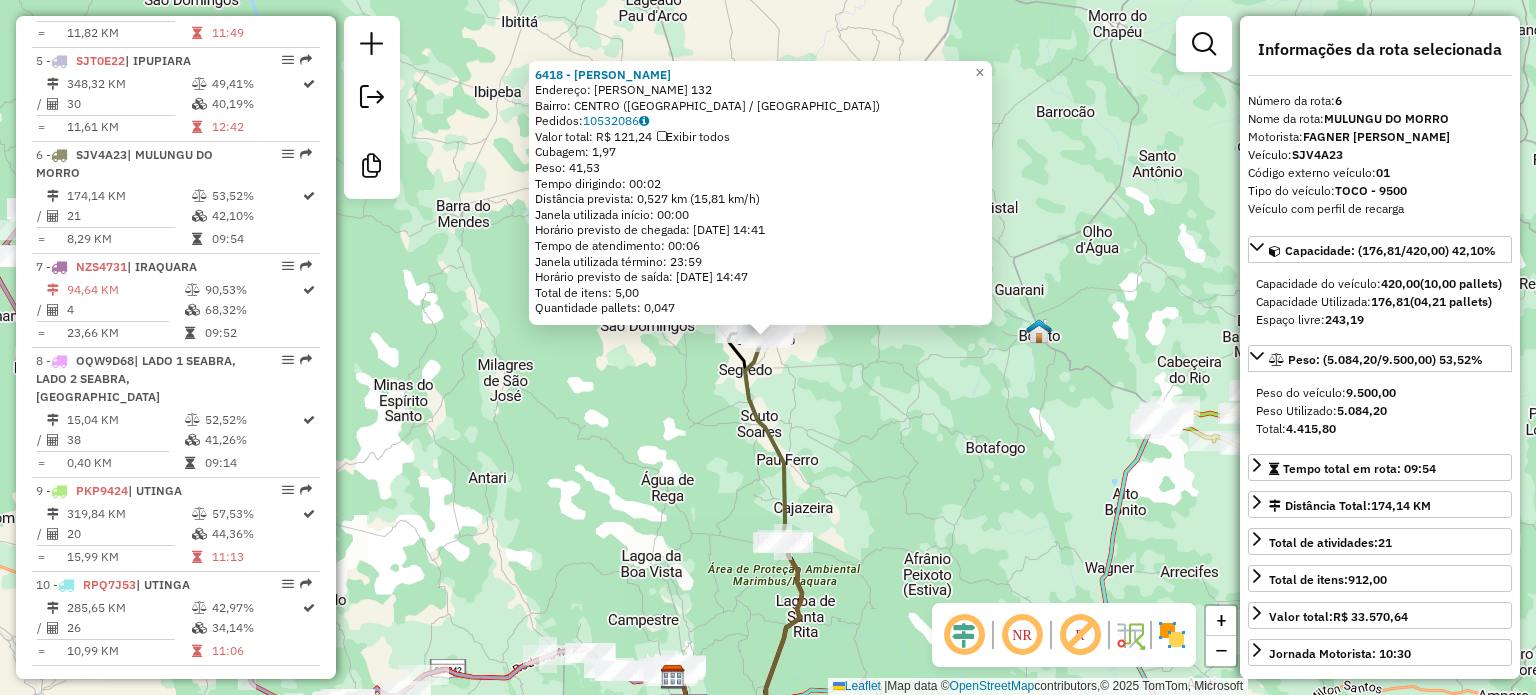 drag, startPoint x: 892, startPoint y: 471, endPoint x: 896, endPoint y: 406, distance: 65.12296 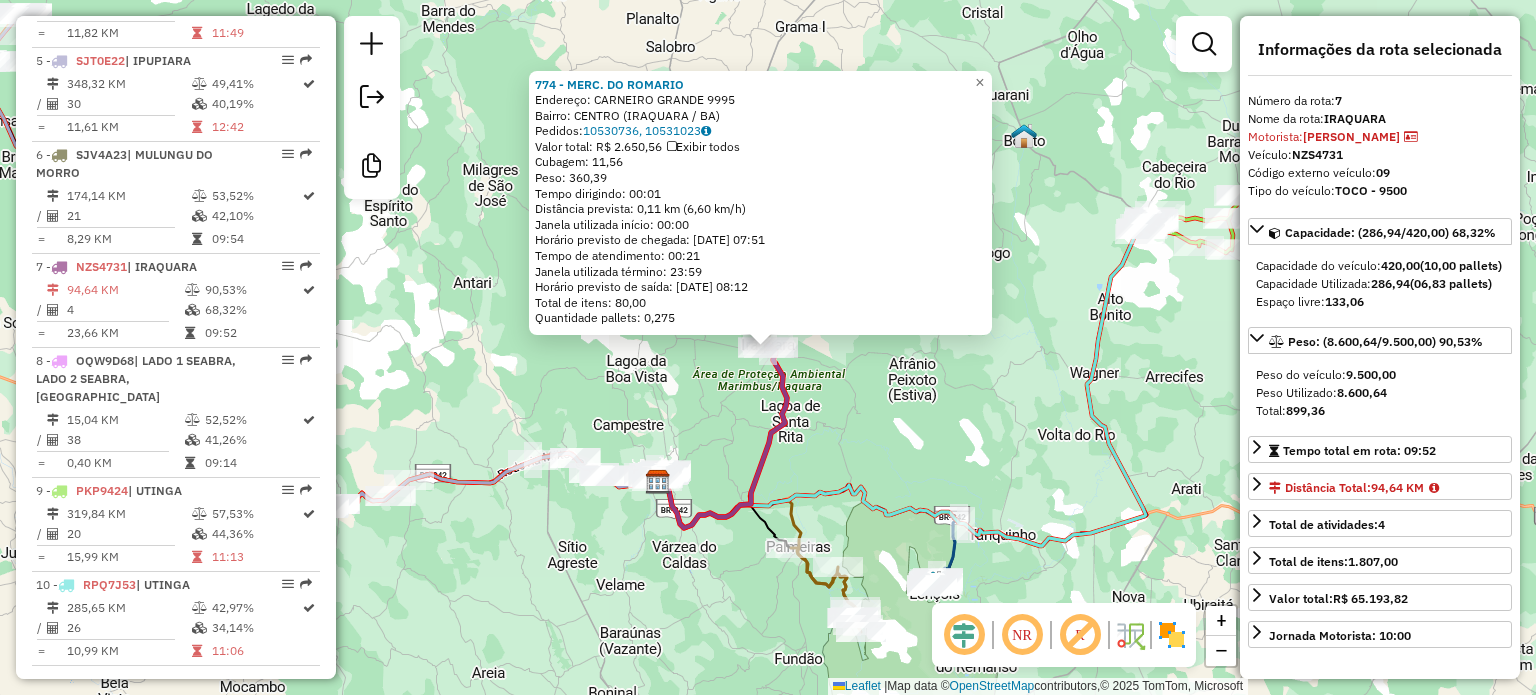 click on "774 - MERC. DO ROMARIO  Endereço:  CARNEIRO GRANDE 9995   Bairro: CENTRO (IRAQUARA / BA)   Pedidos:  10530736, 10531023   Valor total: R$ 2.650,56   Exibir todos   Cubagem: 11,56  Peso: 360,39  Tempo dirigindo: 00:01   Distância prevista: 0,11 km (6,60 km/h)   Janela utilizada início: 00:00   Horário previsto de chegada: 11/07/2025 07:51   Tempo de atendimento: 00:21   Janela utilizada término: 23:59   Horário previsto de saída: 11/07/2025 08:12   Total de itens: 80,00   Quantidade pallets: 0,275  × Janela de atendimento Grade de atendimento Capacidade Transportadoras Veículos Cliente Pedidos  Rotas Selecione os dias de semana para filtrar as janelas de atendimento  Seg   Ter   Qua   Qui   Sex   Sáb   Dom  Informe o período da janela de atendimento: De: Até:  Filtrar exatamente a janela do cliente  Considerar janela de atendimento padrão  Selecione os dias de semana para filtrar as grades de atendimento  Seg   Ter   Qua   Qui   Sex   Sáb   Dom   Clientes fora do dia de atendimento selecionado +" 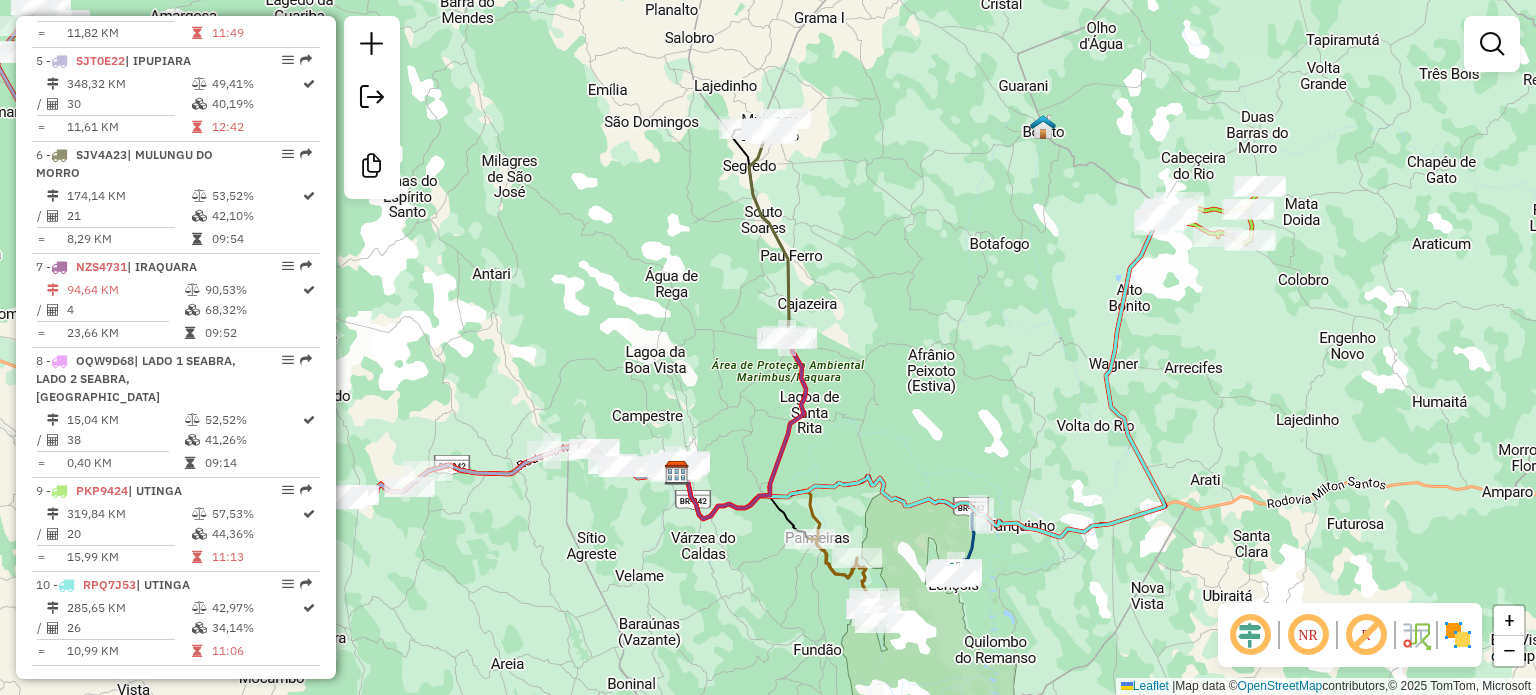 drag, startPoint x: 822, startPoint y: 465, endPoint x: 916, endPoint y: 429, distance: 100.65784 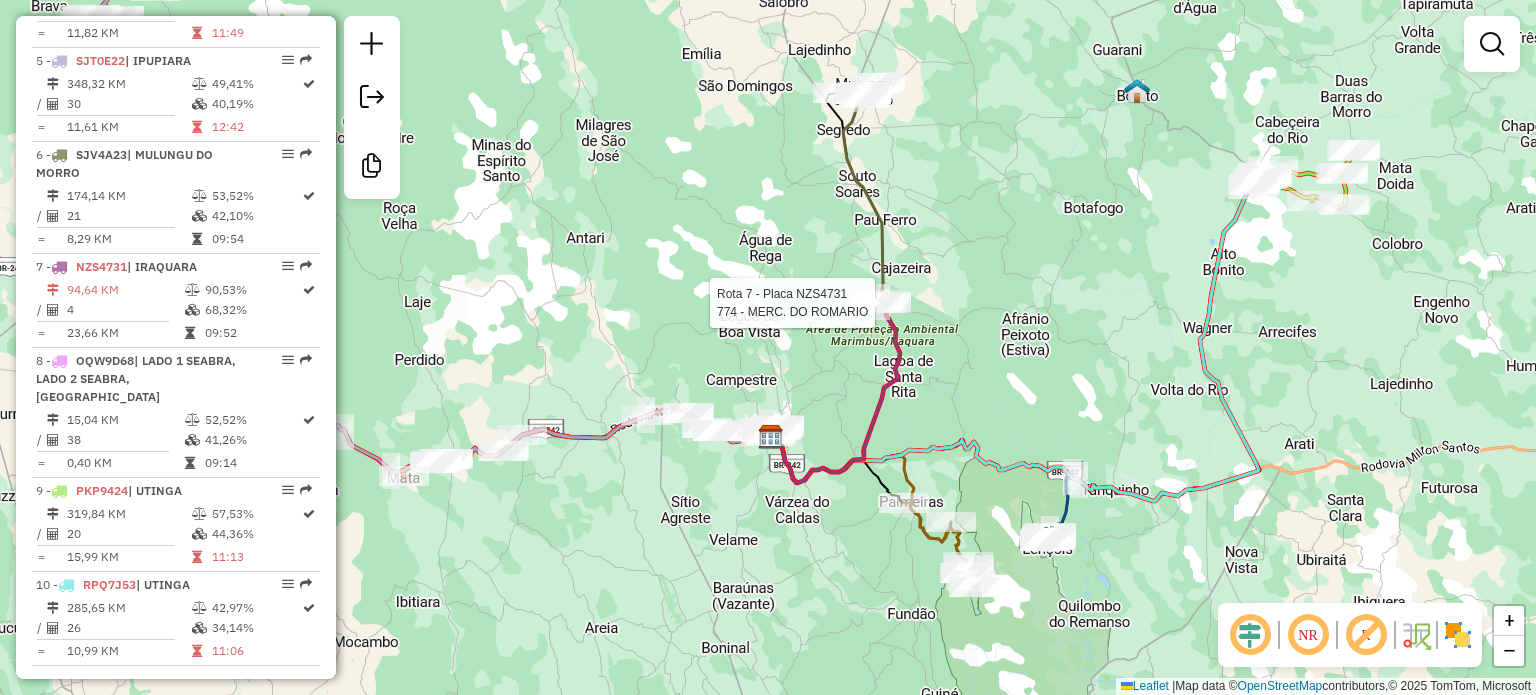 select on "*********" 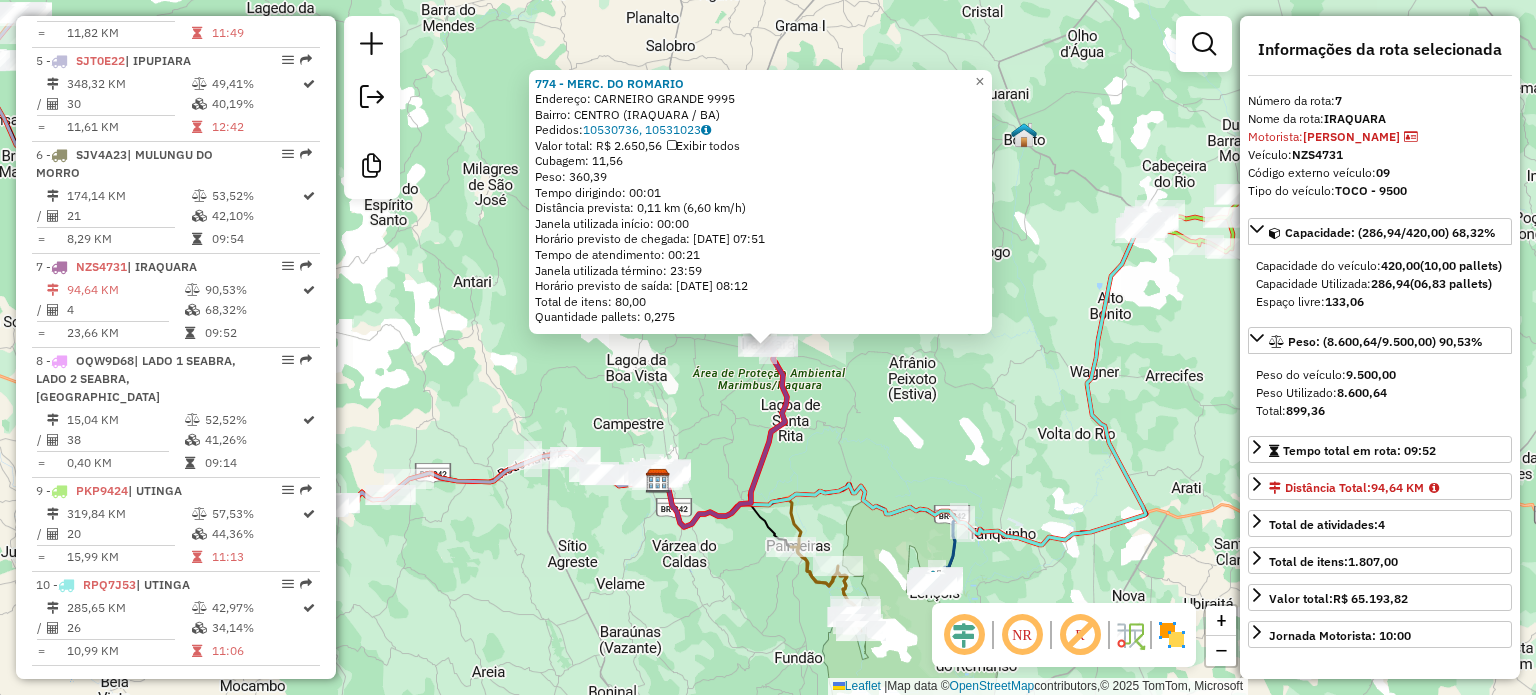 click on "774 - MERC. DO ROMARIO  Endereço:  CARNEIRO GRANDE 9995   Bairro: CENTRO (IRAQUARA / BA)   Pedidos:  10530736, 10531023   Valor total: R$ 2.650,56   Exibir todos   Cubagem: 11,56  Peso: 360,39  Tempo dirigindo: 00:01   Distância prevista: 0,11 km (6,60 km/h)   Janela utilizada início: 00:00   Horário previsto de chegada: 11/07/2025 07:51   Tempo de atendimento: 00:21   Janela utilizada término: 23:59   Horário previsto de saída: 11/07/2025 08:12   Total de itens: 80,00   Quantidade pallets: 0,275  × Janela de atendimento Grade de atendimento Capacidade Transportadoras Veículos Cliente Pedidos  Rotas Selecione os dias de semana para filtrar as janelas de atendimento  Seg   Ter   Qua   Qui   Sex   Sáb   Dom  Informe o período da janela de atendimento: De: Até:  Filtrar exatamente a janela do cliente  Considerar janela de atendimento padrão  Selecione os dias de semana para filtrar as grades de atendimento  Seg   Ter   Qua   Qui   Sex   Sáb   Dom   Clientes fora do dia de atendimento selecionado +" 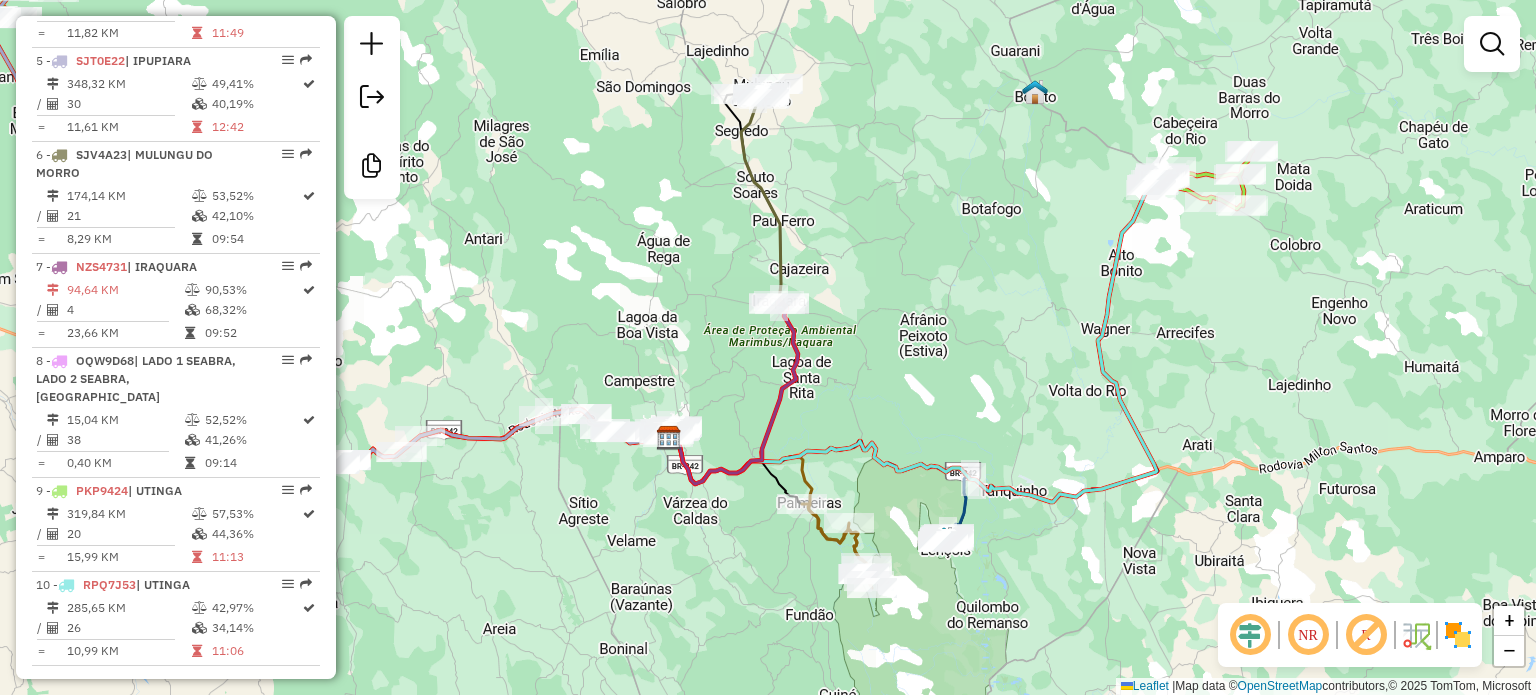 drag, startPoint x: 863, startPoint y: 426, endPoint x: 888, endPoint y: 328, distance: 101.13852 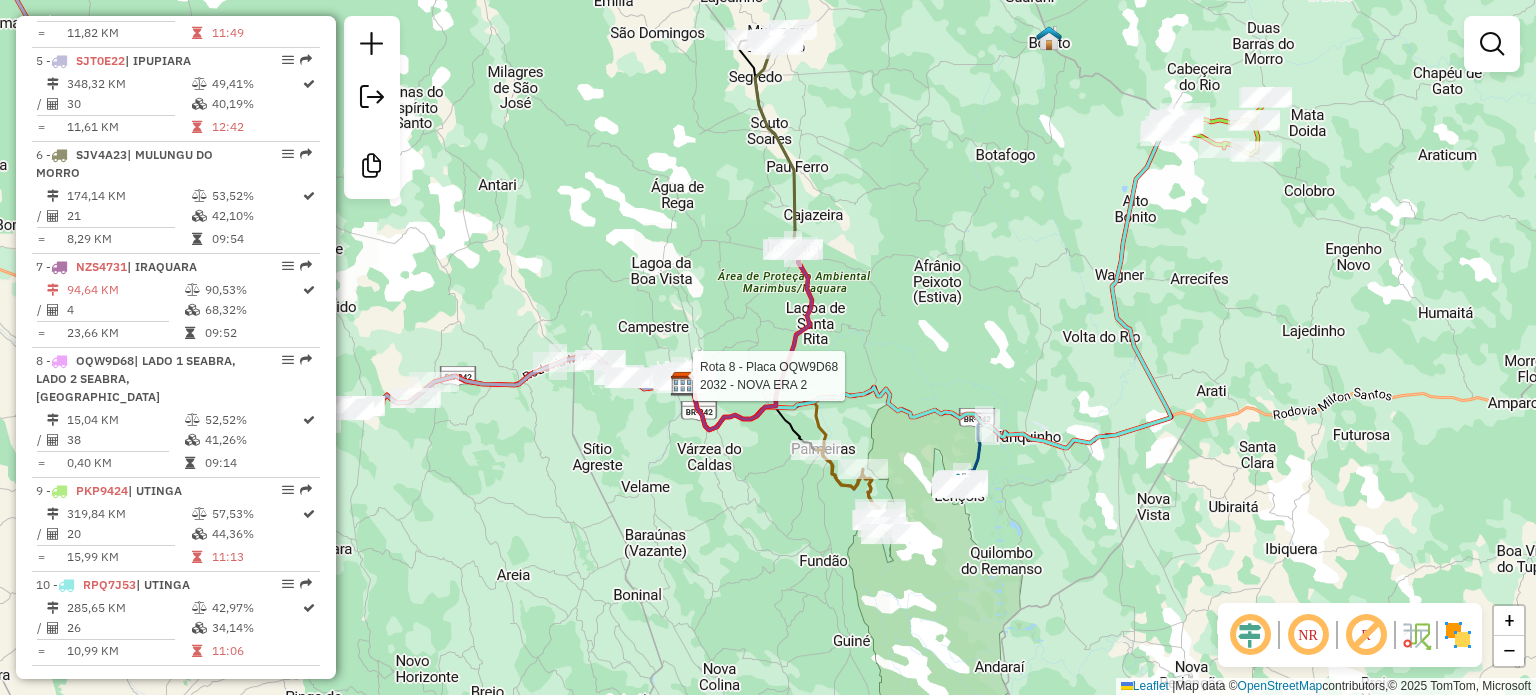 select on "*********" 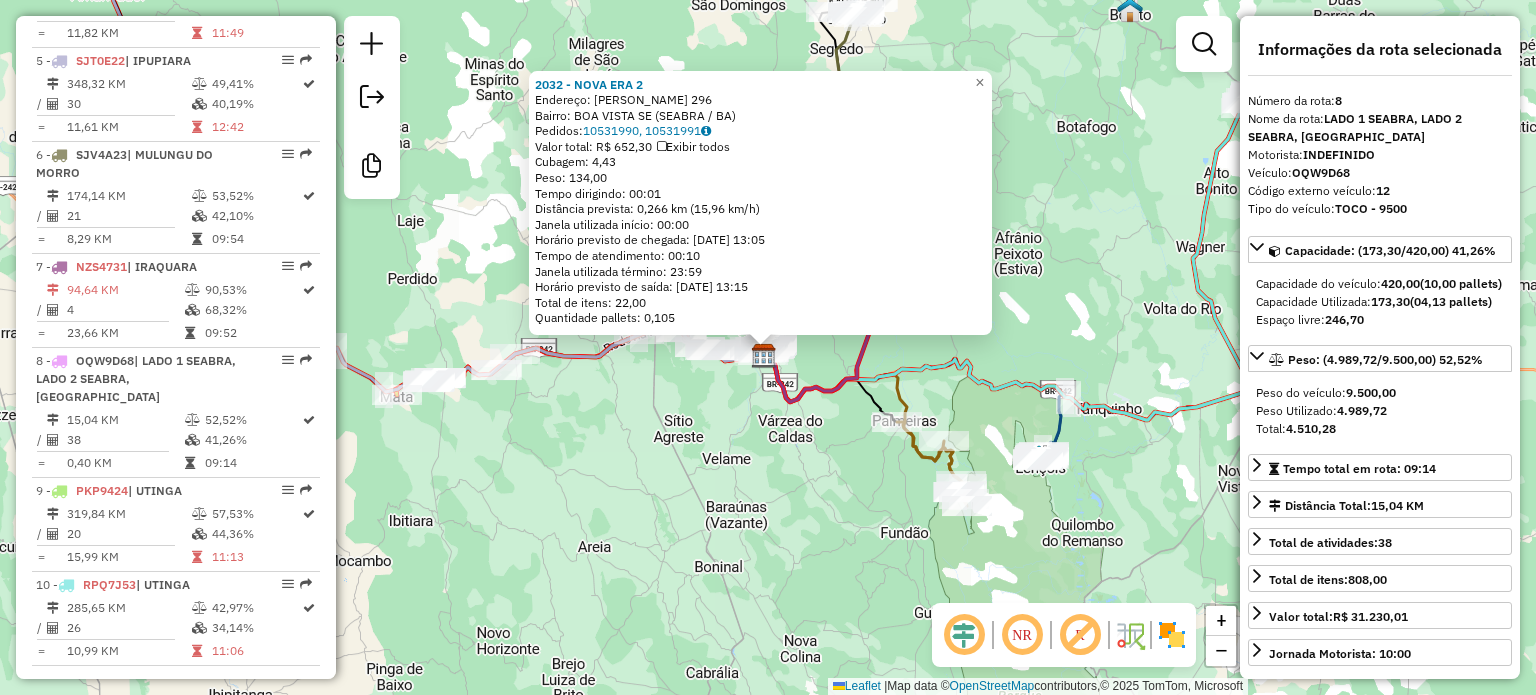 click on "2032 - NOVA ERA 2  Endereço:  TEIXEIRA DE FREITAS 296   Bairro: BOA VISTA SE (SEABRA / BA)   Pedidos:  10531990, 10531991   Valor total: R$ 652,30   Exibir todos   Cubagem: 4,43  Peso: 134,00  Tempo dirigindo: 00:01   Distância prevista: 0,266 km (15,96 km/h)   Janela utilizada início: 00:00   Horário previsto de chegada: 11/07/2025 13:05   Tempo de atendimento: 00:10   Janela utilizada término: 23:59   Horário previsto de saída: 11/07/2025 13:15   Total de itens: 22,00   Quantidade pallets: 0,105  × Janela de atendimento Grade de atendimento Capacidade Transportadoras Veículos Cliente Pedidos  Rotas Selecione os dias de semana para filtrar as janelas de atendimento  Seg   Ter   Qua   Qui   Sex   Sáb   Dom  Informe o período da janela de atendimento: De: Até:  Filtrar exatamente a janela do cliente  Considerar janela de atendimento padrão  Selecione os dias de semana para filtrar as grades de atendimento  Seg   Ter   Qua   Qui   Sex   Sáb   Dom   Clientes fora do dia de atendimento selecionado +" 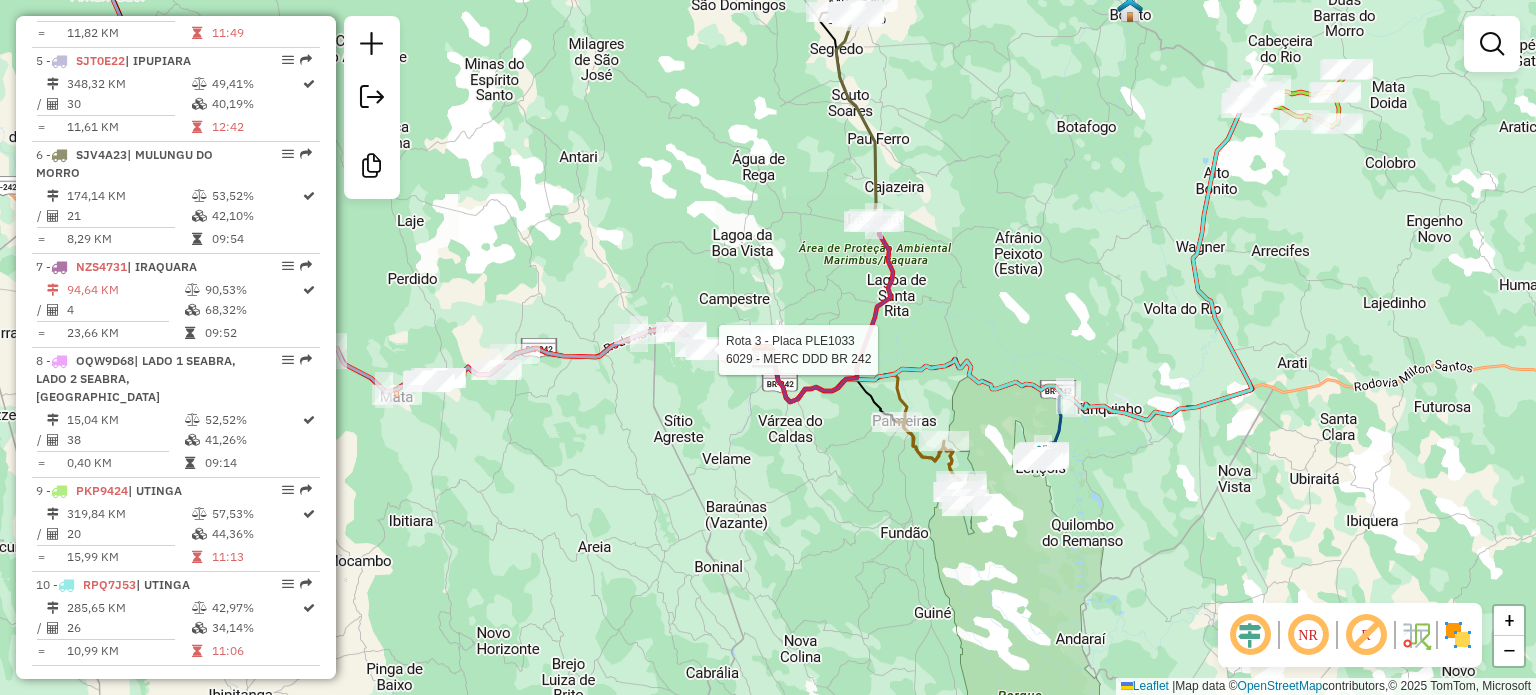 select on "*********" 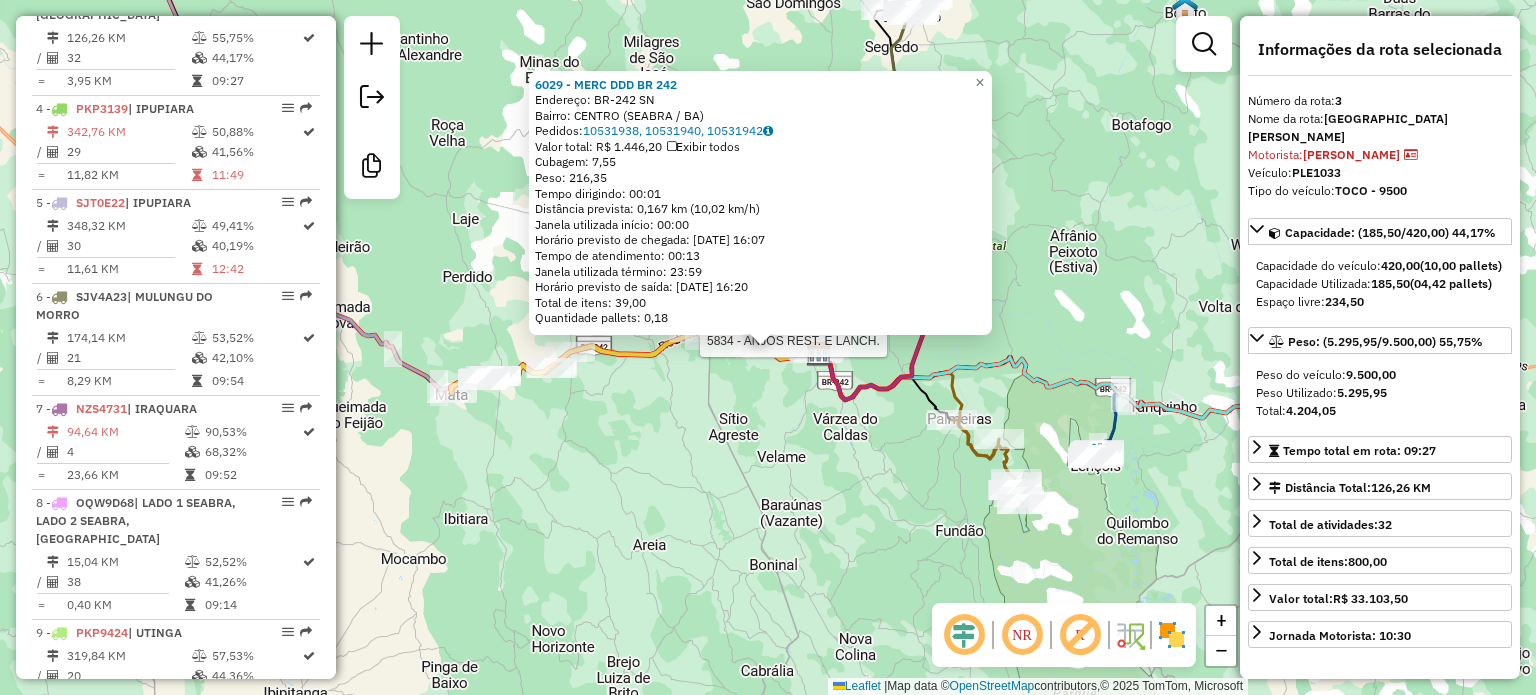 scroll, scrollTop: 975, scrollLeft: 0, axis: vertical 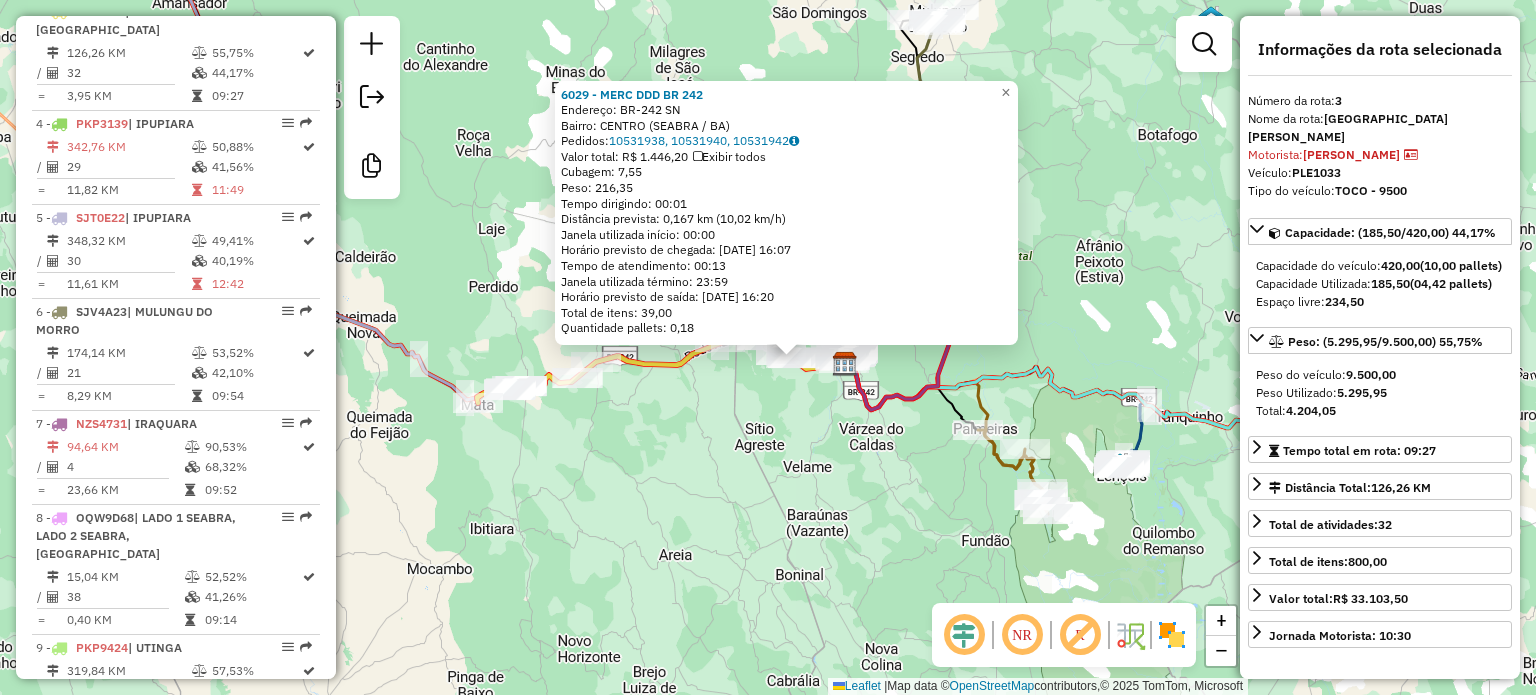 drag, startPoint x: 612, startPoint y: 393, endPoint x: 820, endPoint y: 441, distance: 213.46663 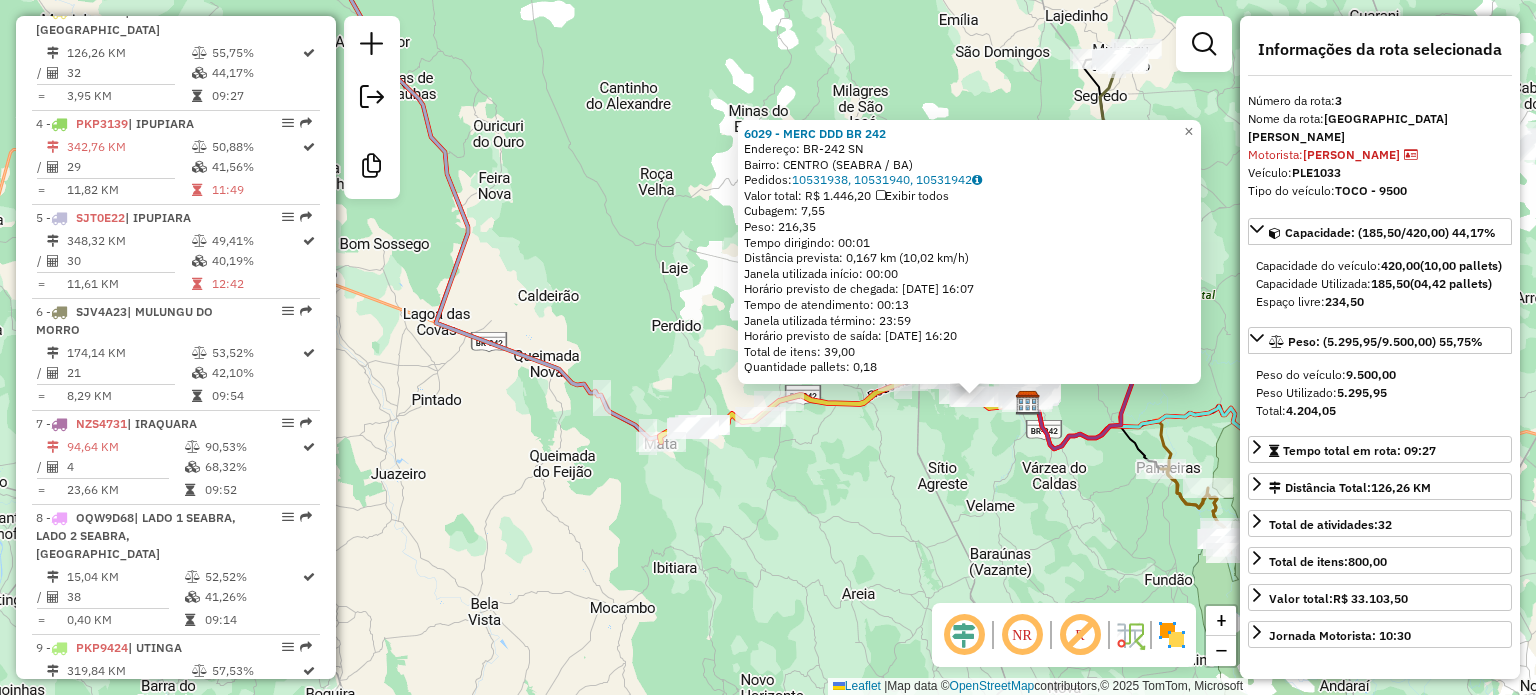 drag, startPoint x: 624, startPoint y: 295, endPoint x: 749, endPoint y: 427, distance: 181.79384 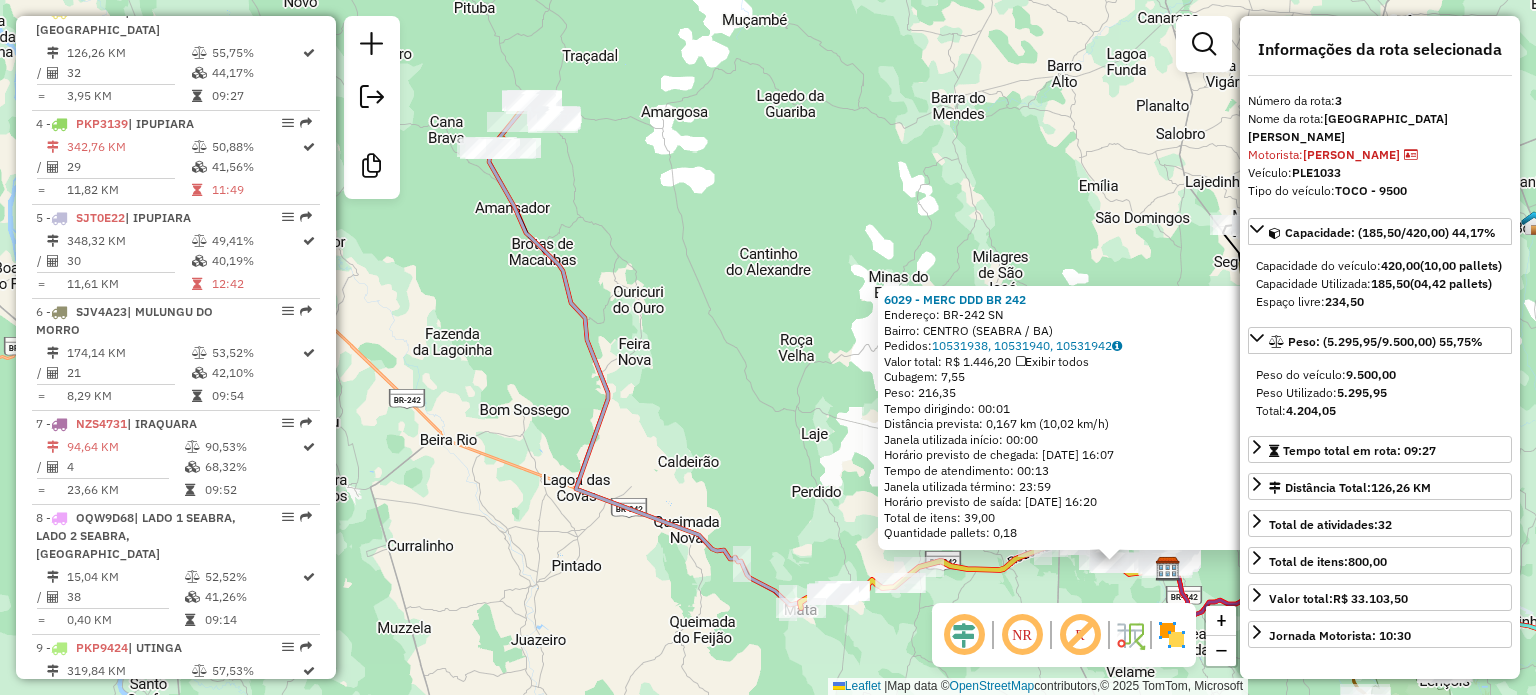 drag, startPoint x: 676, startPoint y: 220, endPoint x: 900, endPoint y: 742, distance: 568.0317 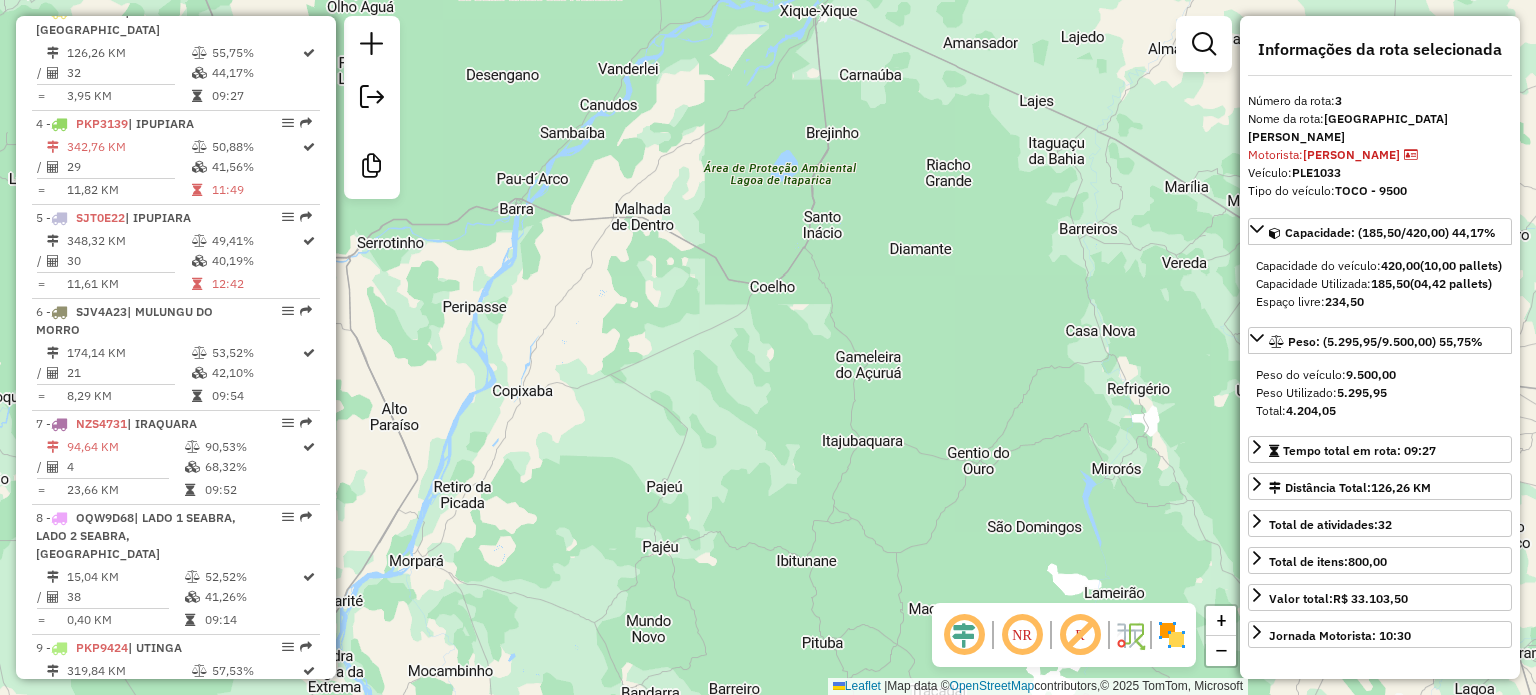 drag, startPoint x: 819, startPoint y: 554, endPoint x: 789, endPoint y: 419, distance: 138.29317 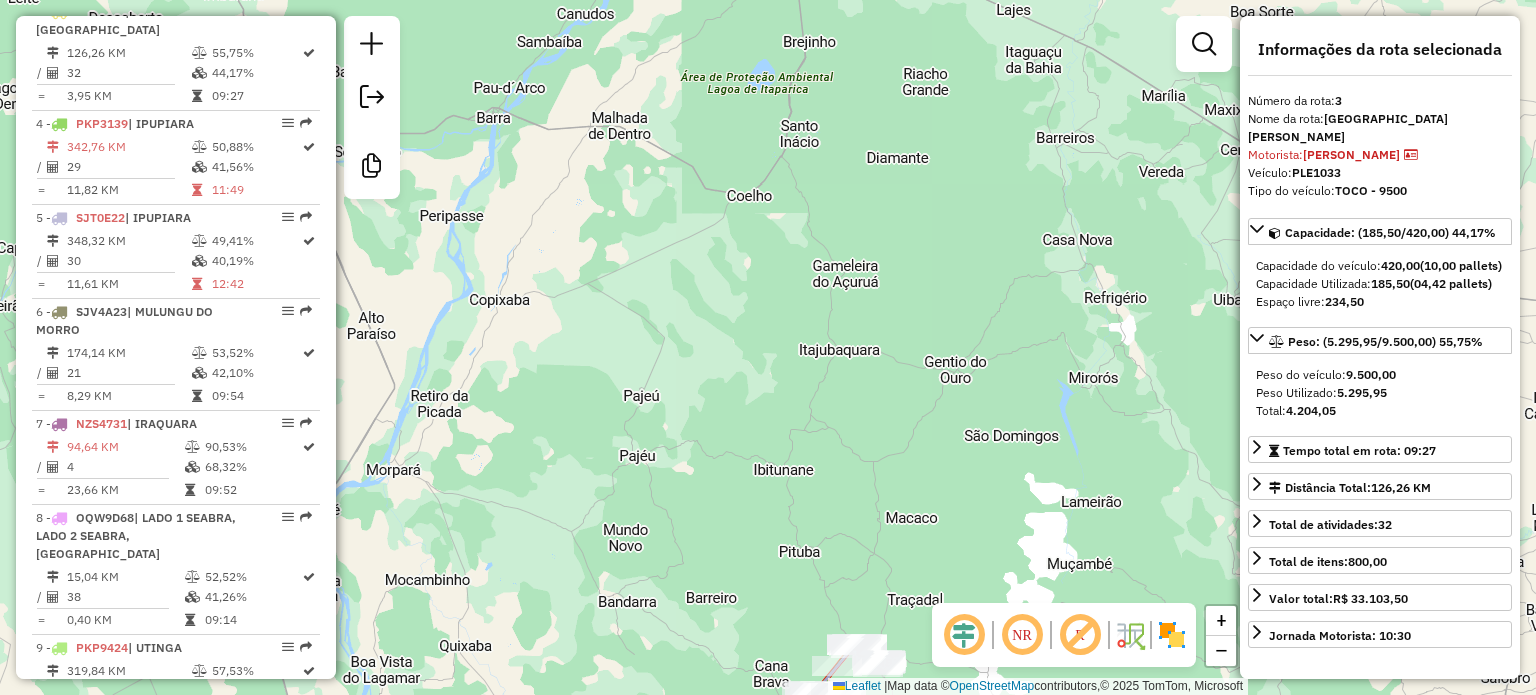 drag, startPoint x: 853, startPoint y: 525, endPoint x: 797, endPoint y: 433, distance: 107.70329 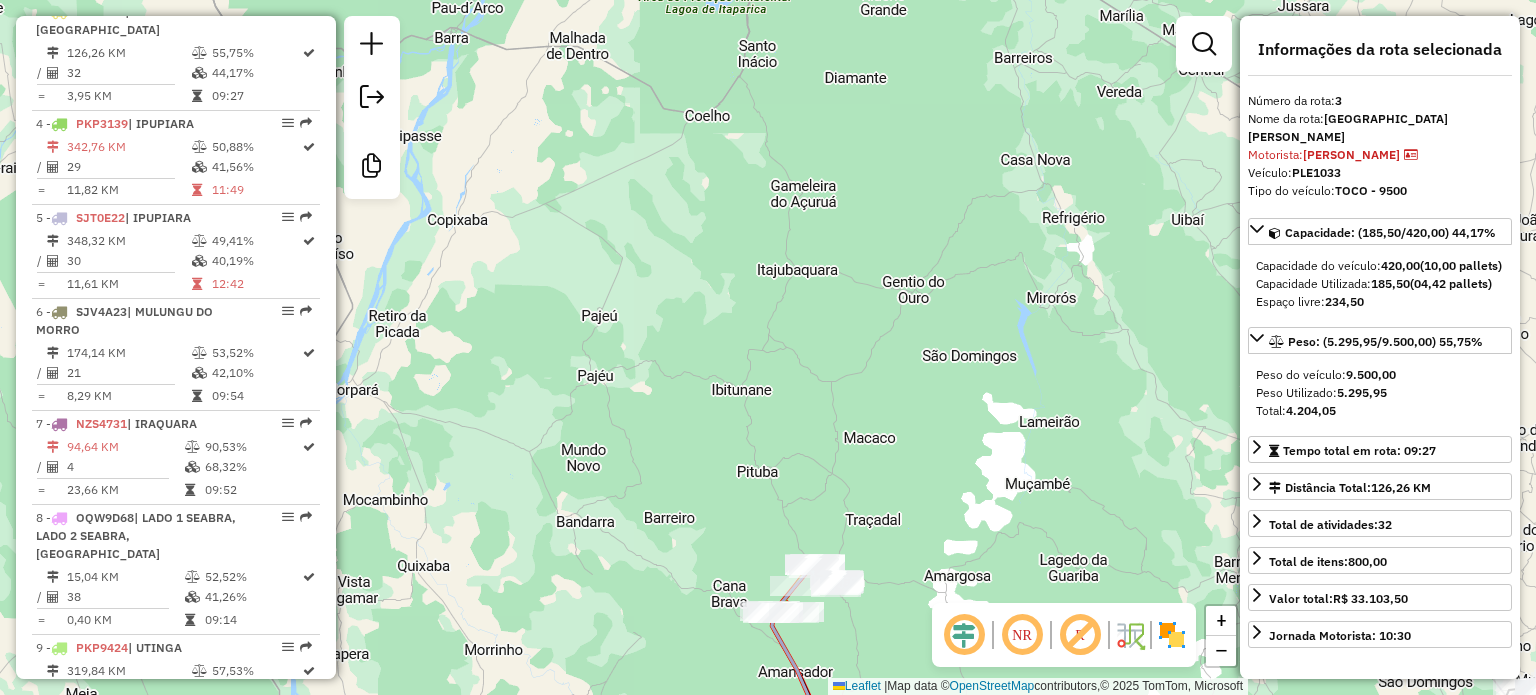 drag, startPoint x: 904, startPoint y: 554, endPoint x: 848, endPoint y: 489, distance: 85.79627 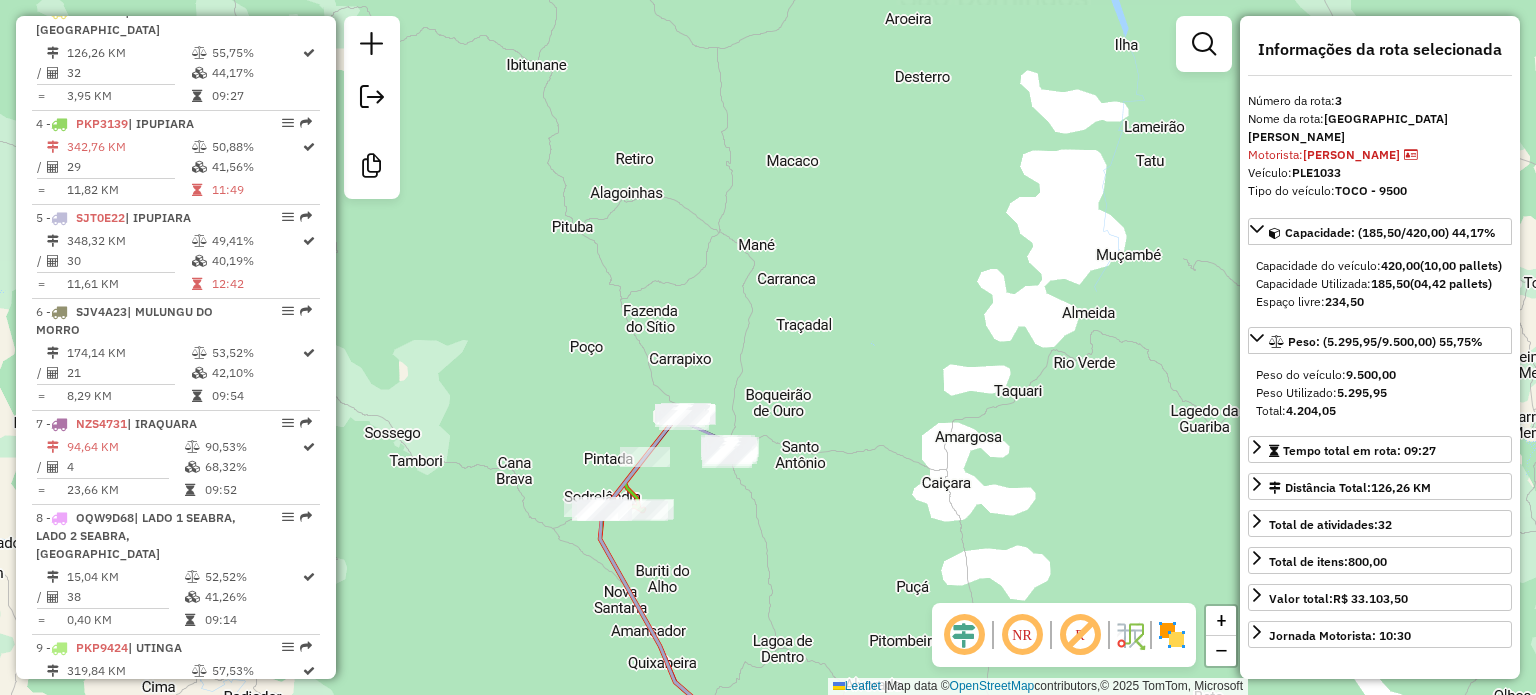 drag, startPoint x: 772, startPoint y: 540, endPoint x: 863, endPoint y: 539, distance: 91.00549 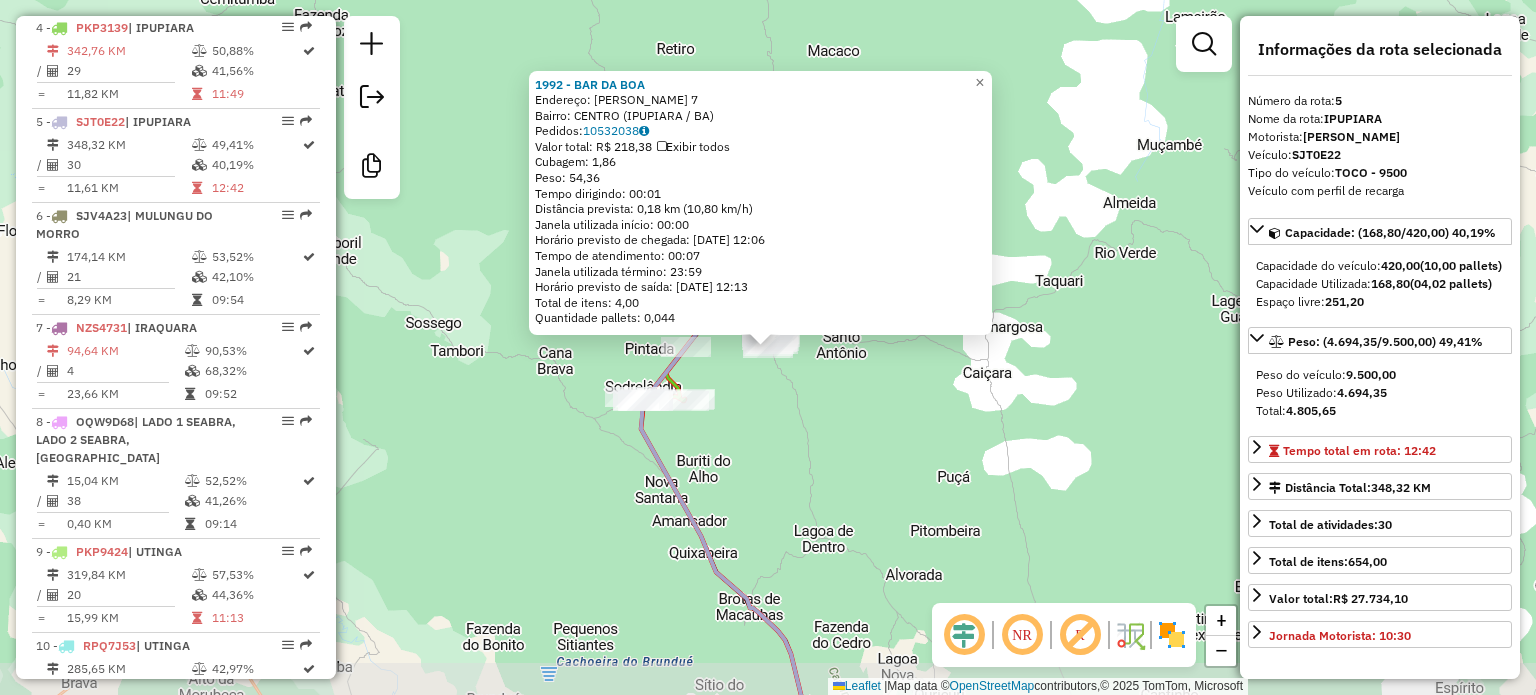 scroll, scrollTop: 1132, scrollLeft: 0, axis: vertical 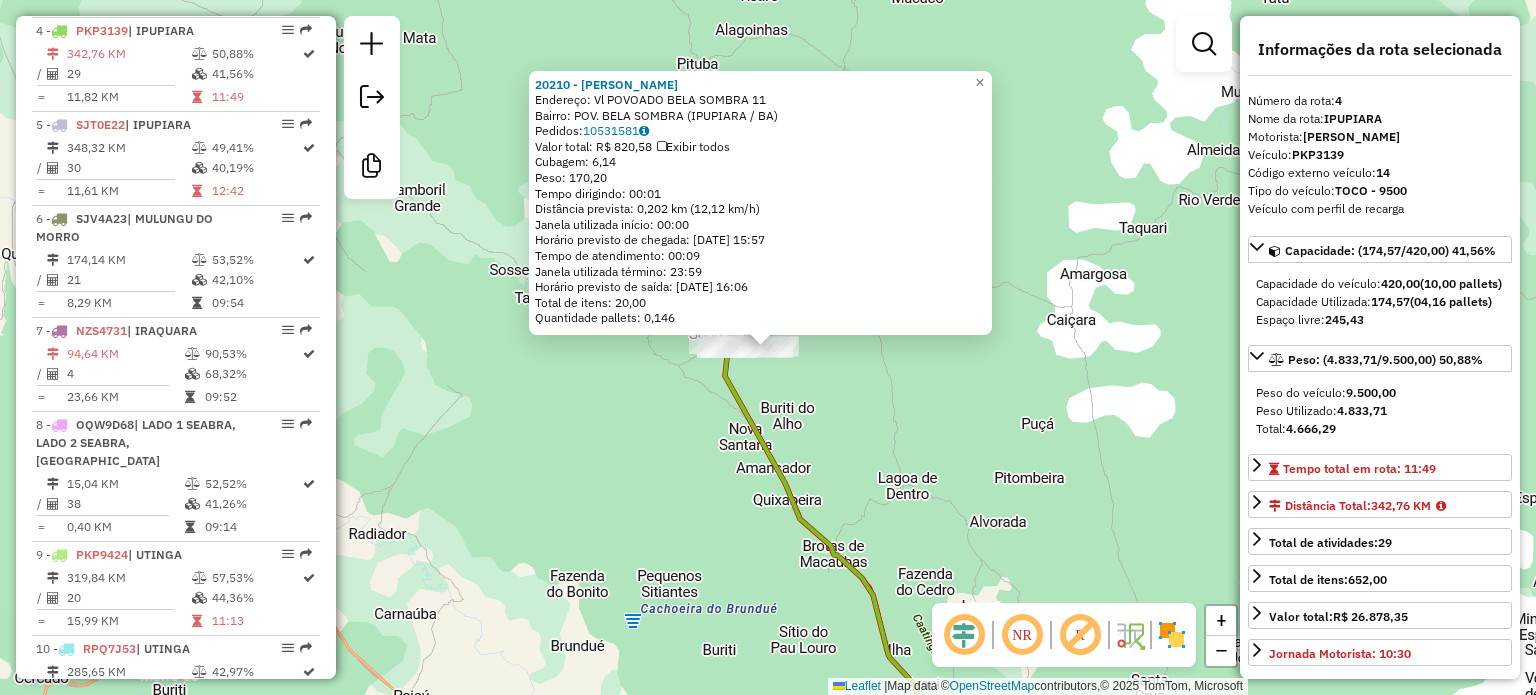 click on "20210 - VALDINEI RIBEIRO DOS SANTOS  Endereço: Vl  POVOADO BELA SOMBRA            11   Bairro: POV. BELA SOMBRA (IPUPIARA / BA)   Pedidos:  10531581   Valor total: R$ 820,58   Exibir todos   Cubagem: 6,14  Peso: 170,20  Tempo dirigindo: 00:01   Distância prevista: 0,202 km (12,12 km/h)   Janela utilizada início: 00:00   Horário previsto de chegada: 11/07/2025 15:57   Tempo de atendimento: 00:09   Janela utilizada término: 23:59   Horário previsto de saída: 11/07/2025 16:06   Total de itens: 20,00   Quantidade pallets: 0,146  × Janela de atendimento Grade de atendimento Capacidade Transportadoras Veículos Cliente Pedidos  Rotas Selecione os dias de semana para filtrar as janelas de atendimento  Seg   Ter   Qua   Qui   Sex   Sáb   Dom  Informe o período da janela de atendimento: De: Até:  Filtrar exatamente a janela do cliente  Considerar janela de atendimento padrão  Selecione os dias de semana para filtrar as grades de atendimento  Seg   Ter   Qua   Qui   Sex   Sáb   Dom   Peso mínimo:   De:  +" 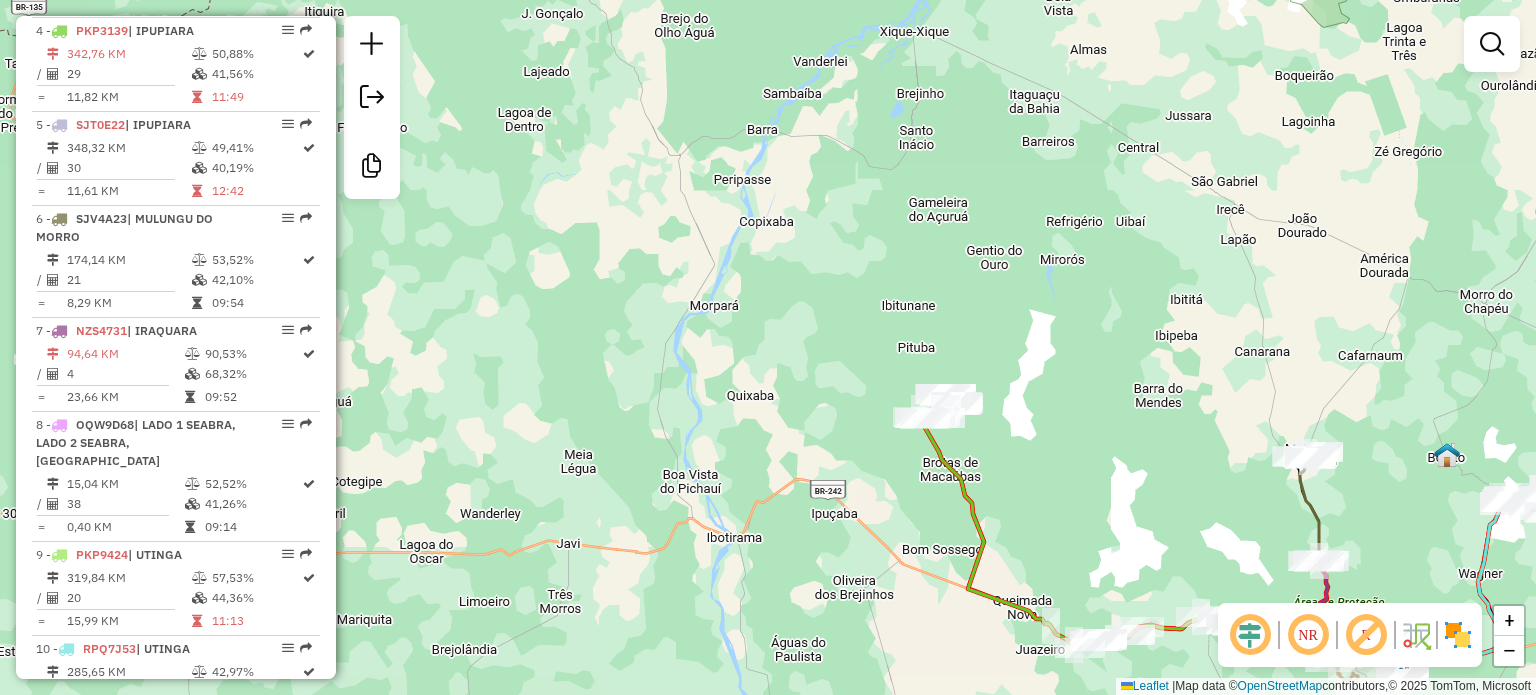 drag, startPoint x: 1188, startPoint y: 454, endPoint x: 875, endPoint y: 331, distance: 336.30048 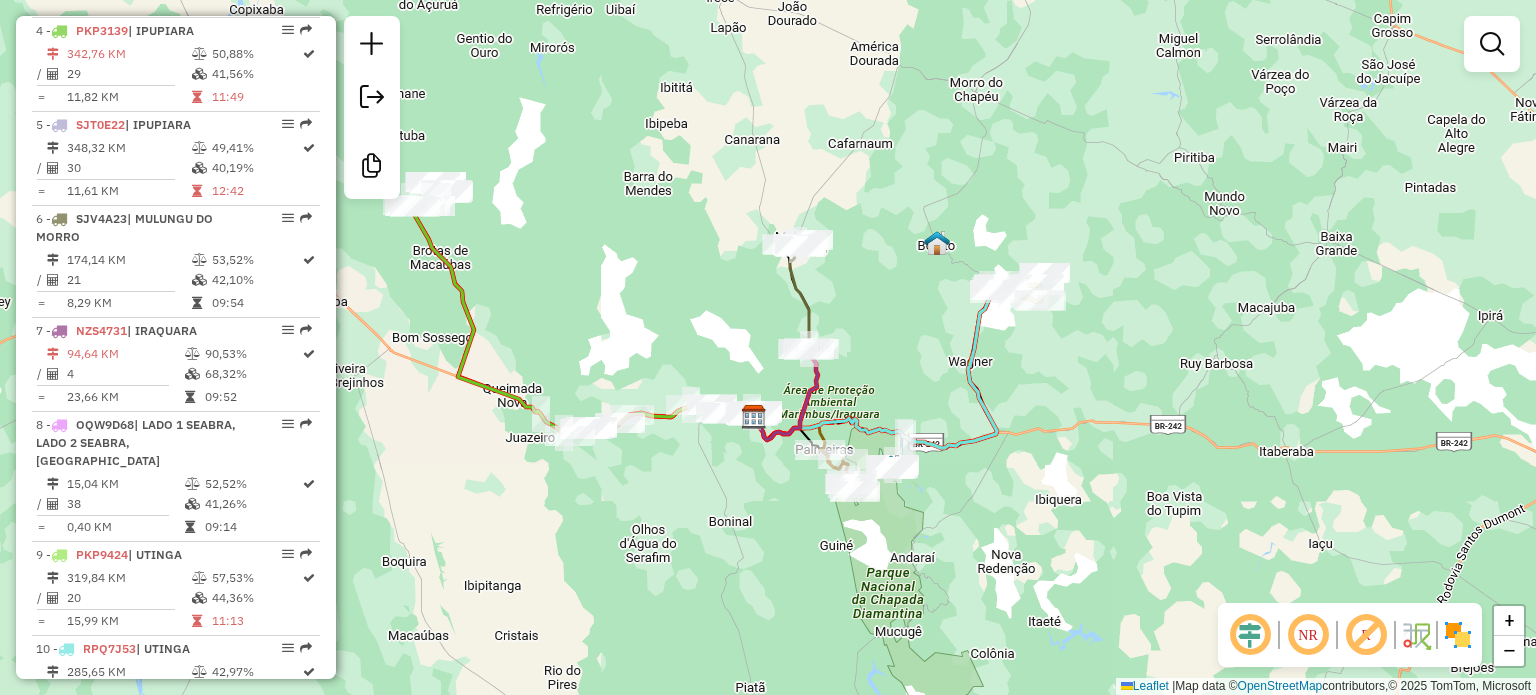 drag, startPoint x: 611, startPoint y: 334, endPoint x: 752, endPoint y: 350, distance: 141.90489 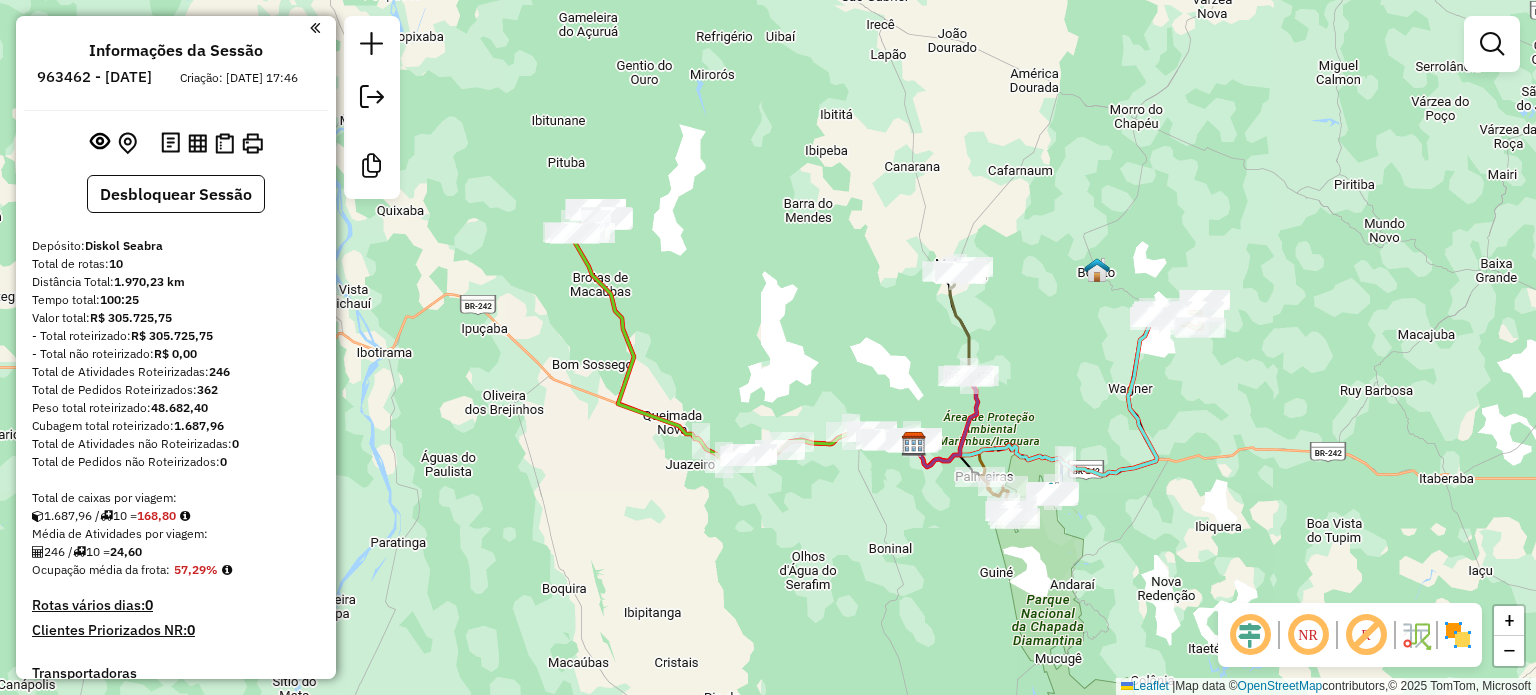 scroll, scrollTop: 0, scrollLeft: 0, axis: both 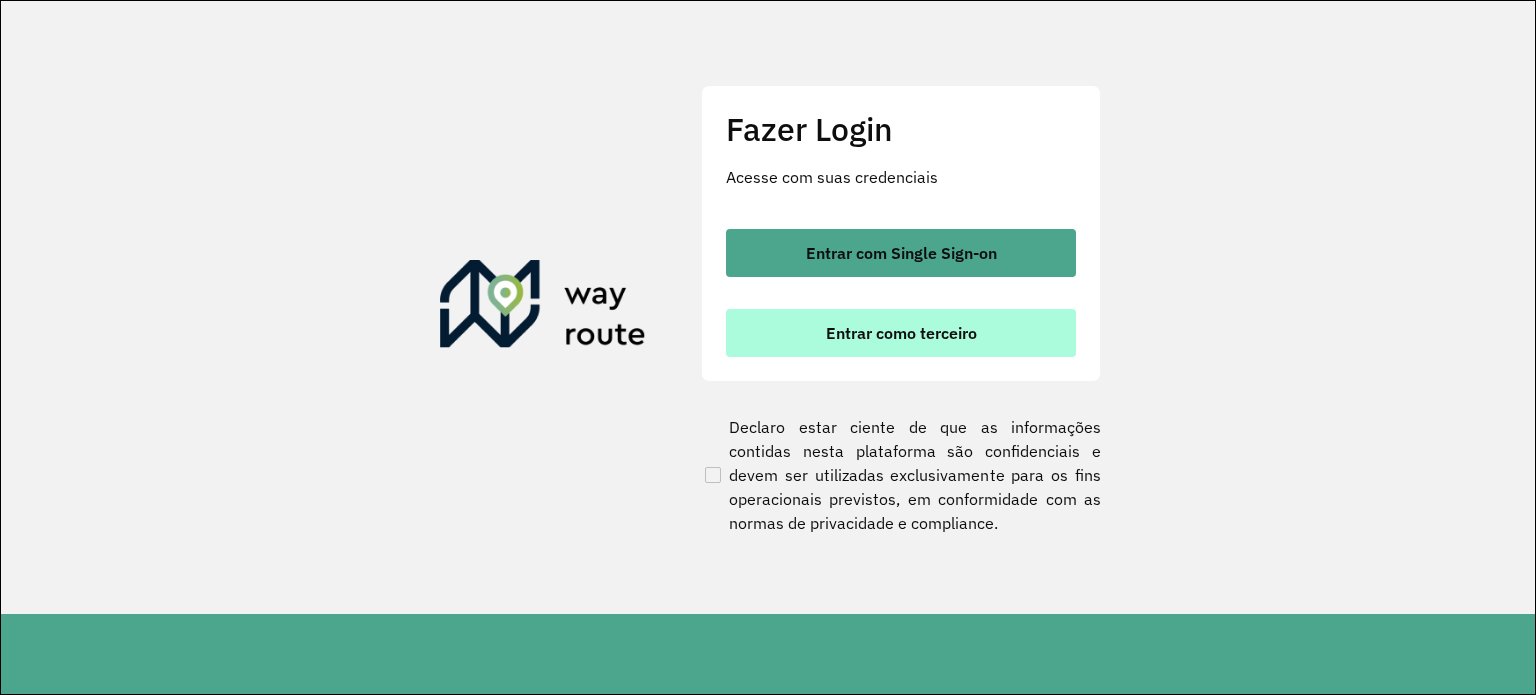 click on "Entrar como terceiro" at bounding box center (901, 333) 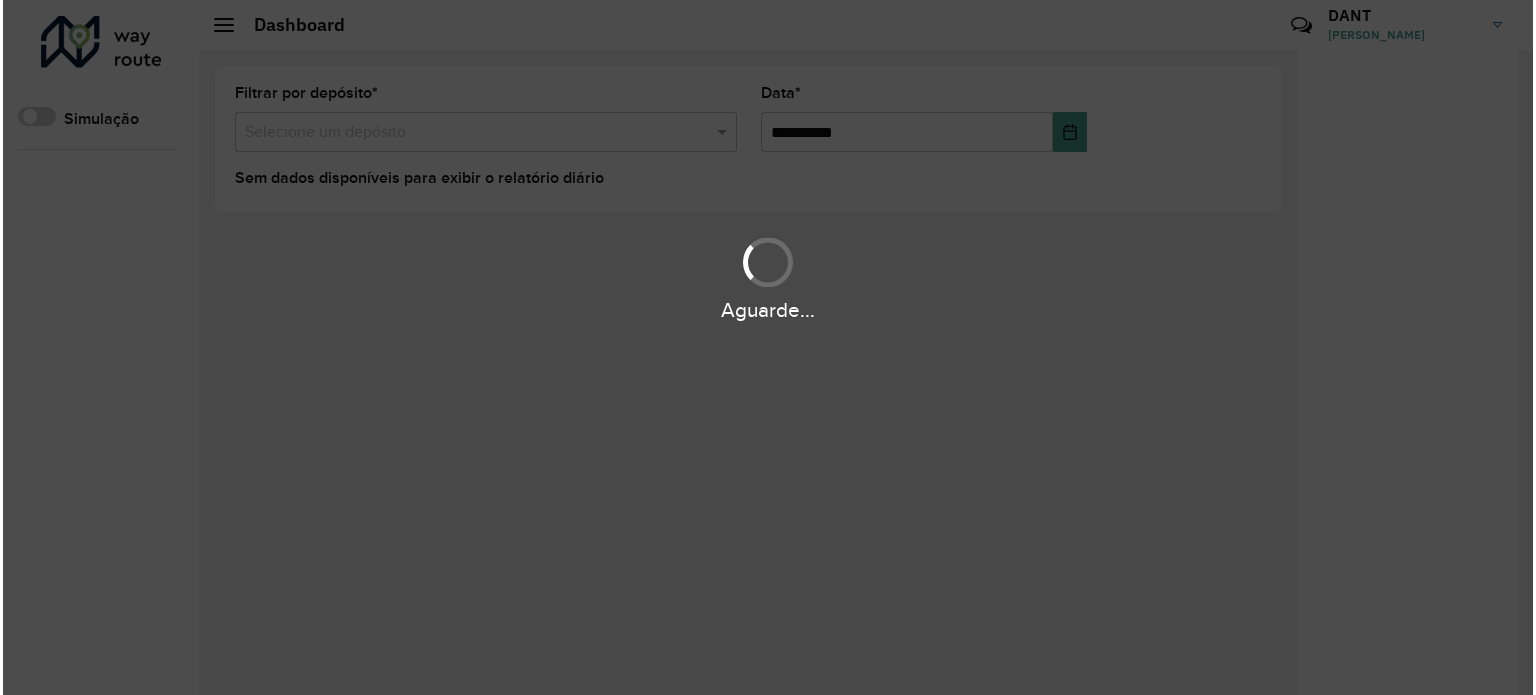 scroll, scrollTop: 0, scrollLeft: 0, axis: both 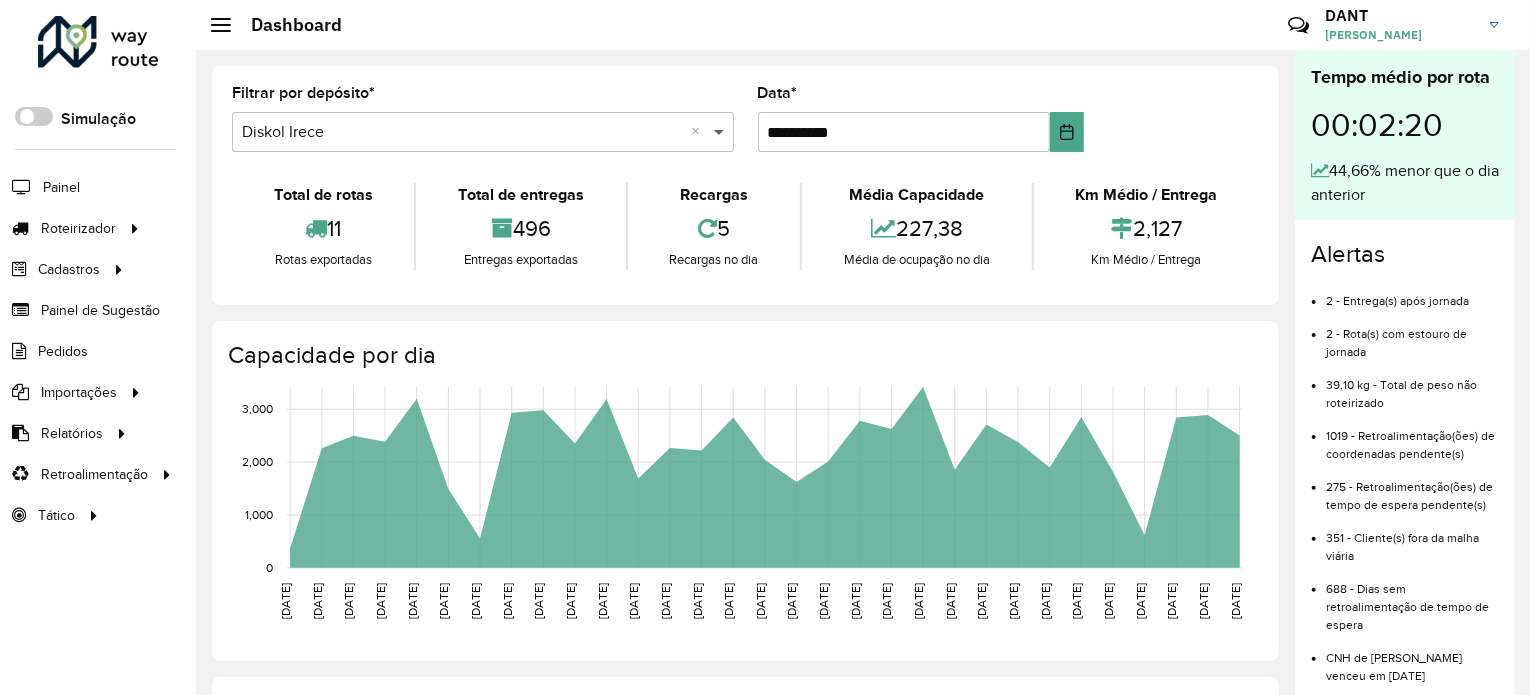 click at bounding box center (721, 132) 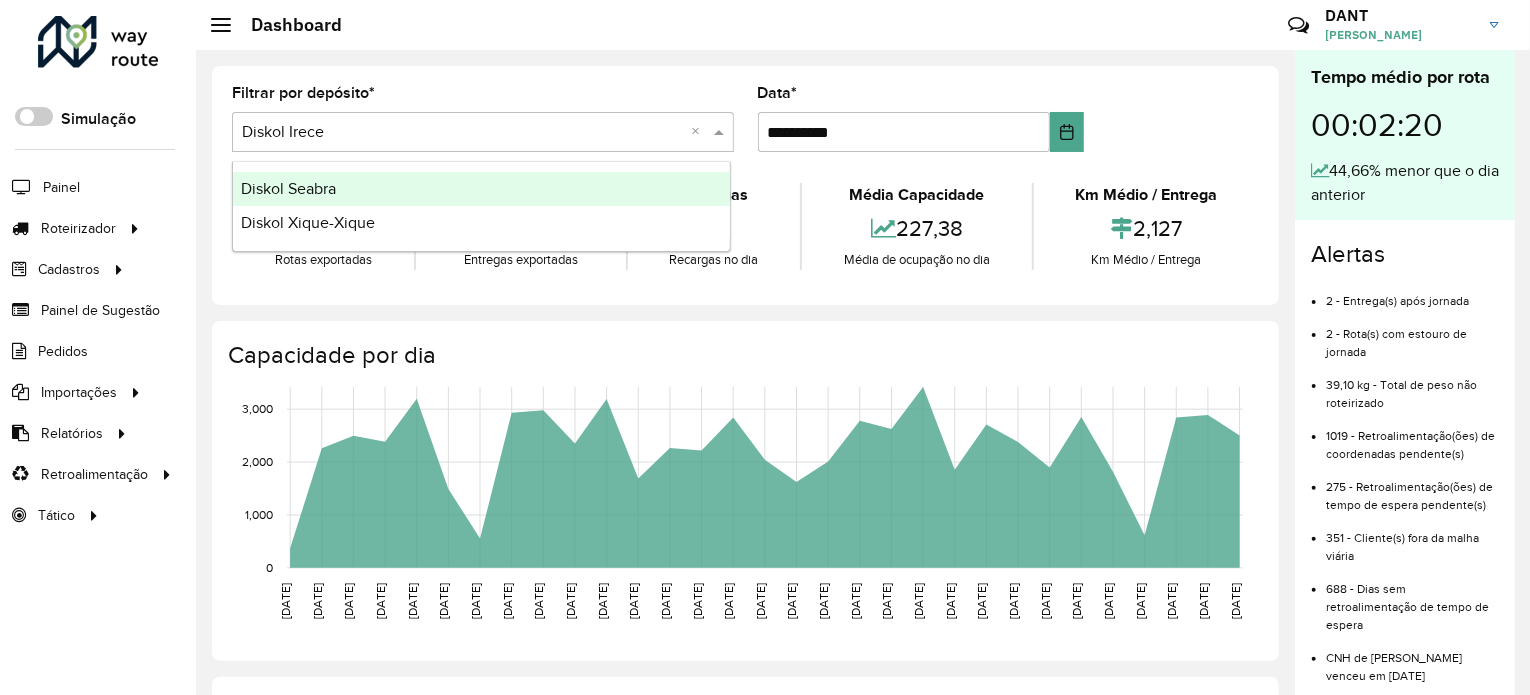 click on "Diskol Seabra" at bounding box center [481, 189] 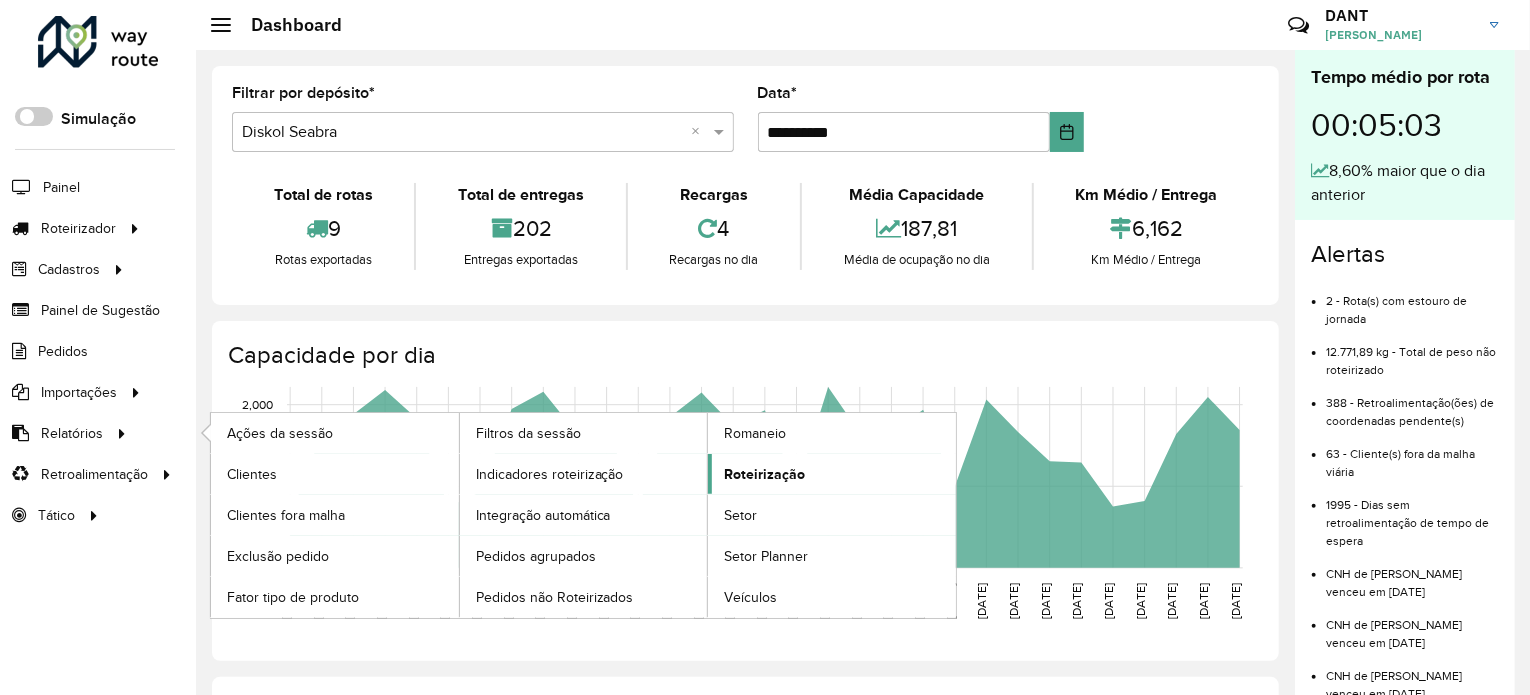 click on "Roteirização" 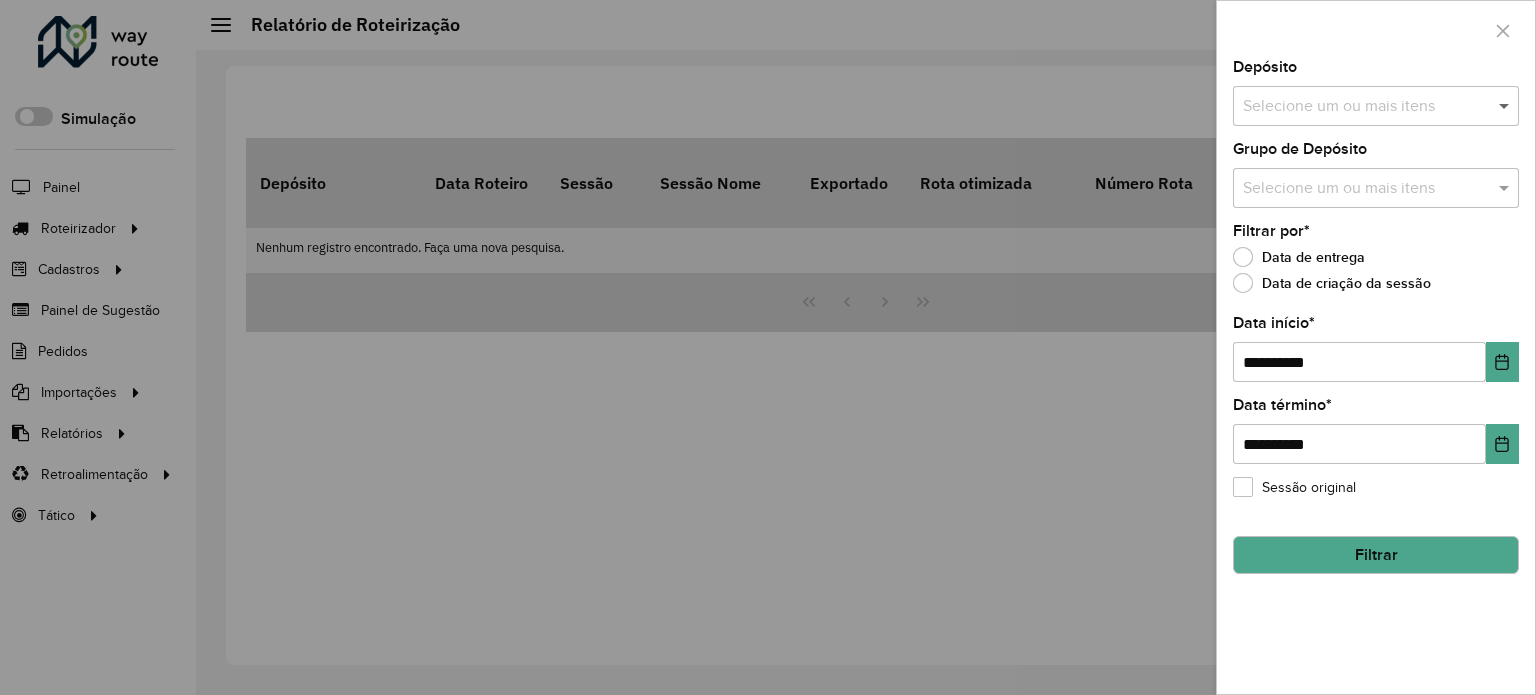 click at bounding box center (1506, 106) 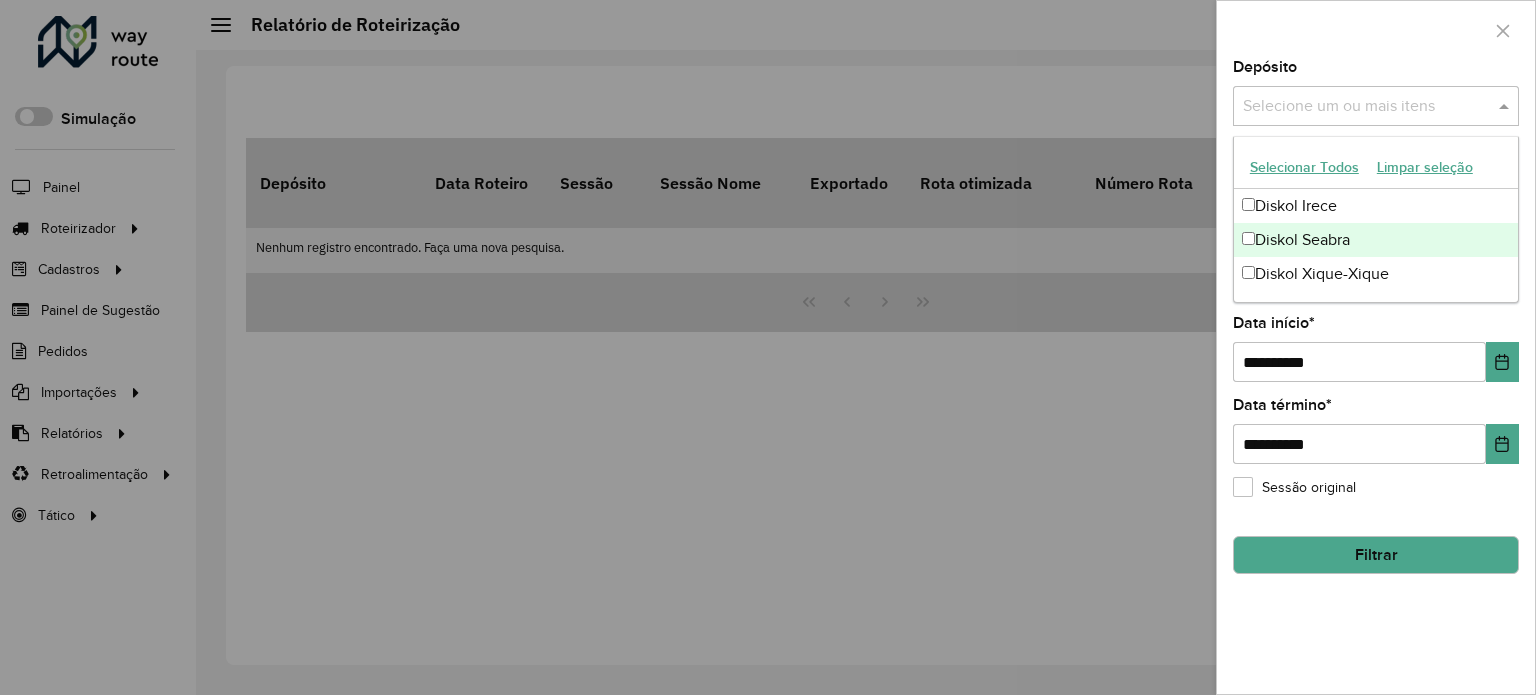 click on "Diskol Seabra" at bounding box center [1376, 240] 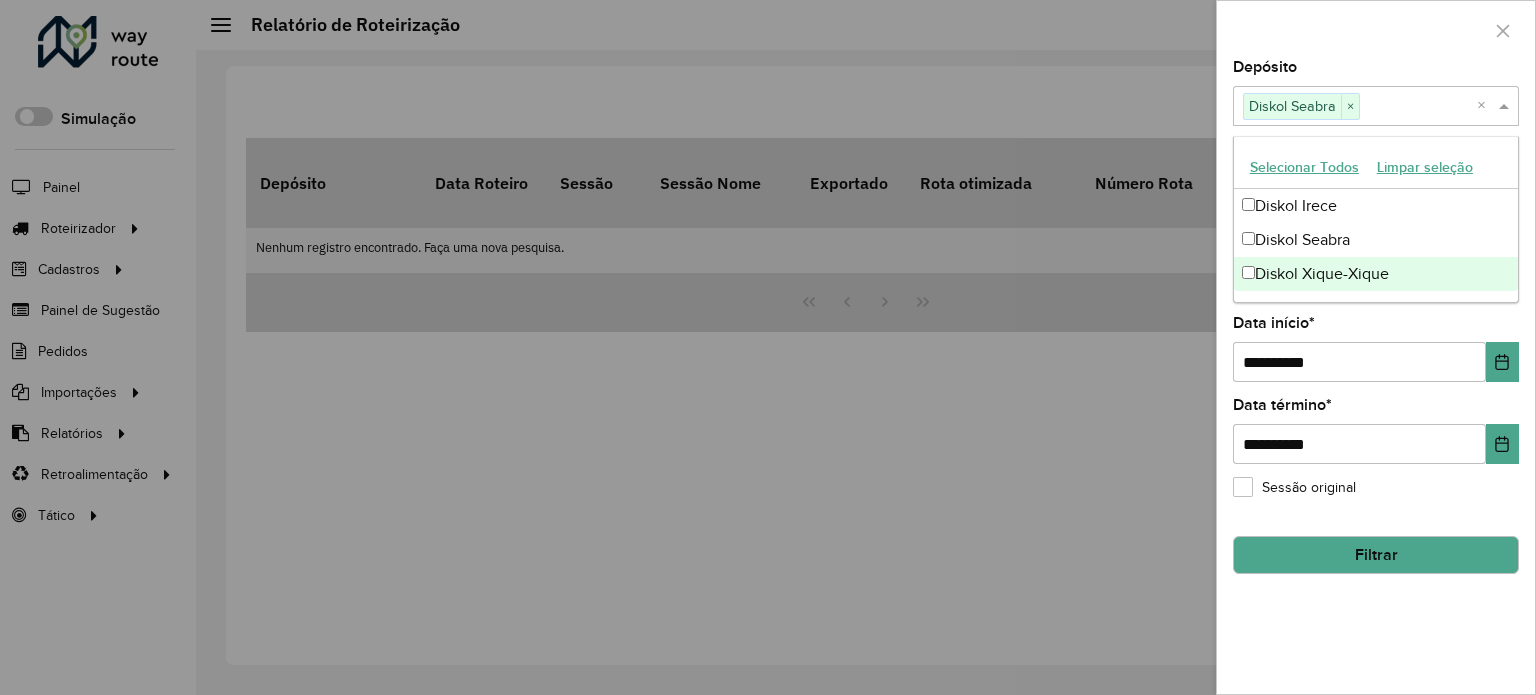 click on "**********" 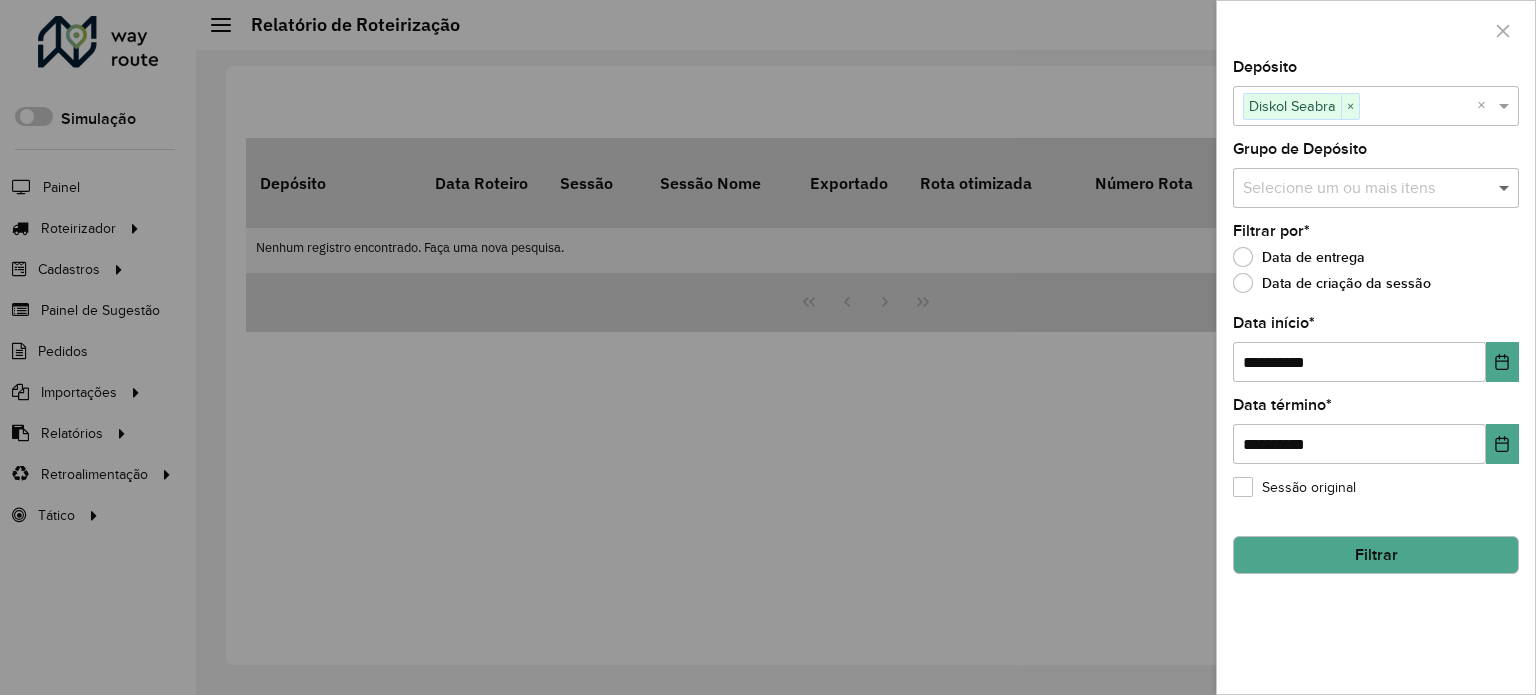 click at bounding box center (1506, 188) 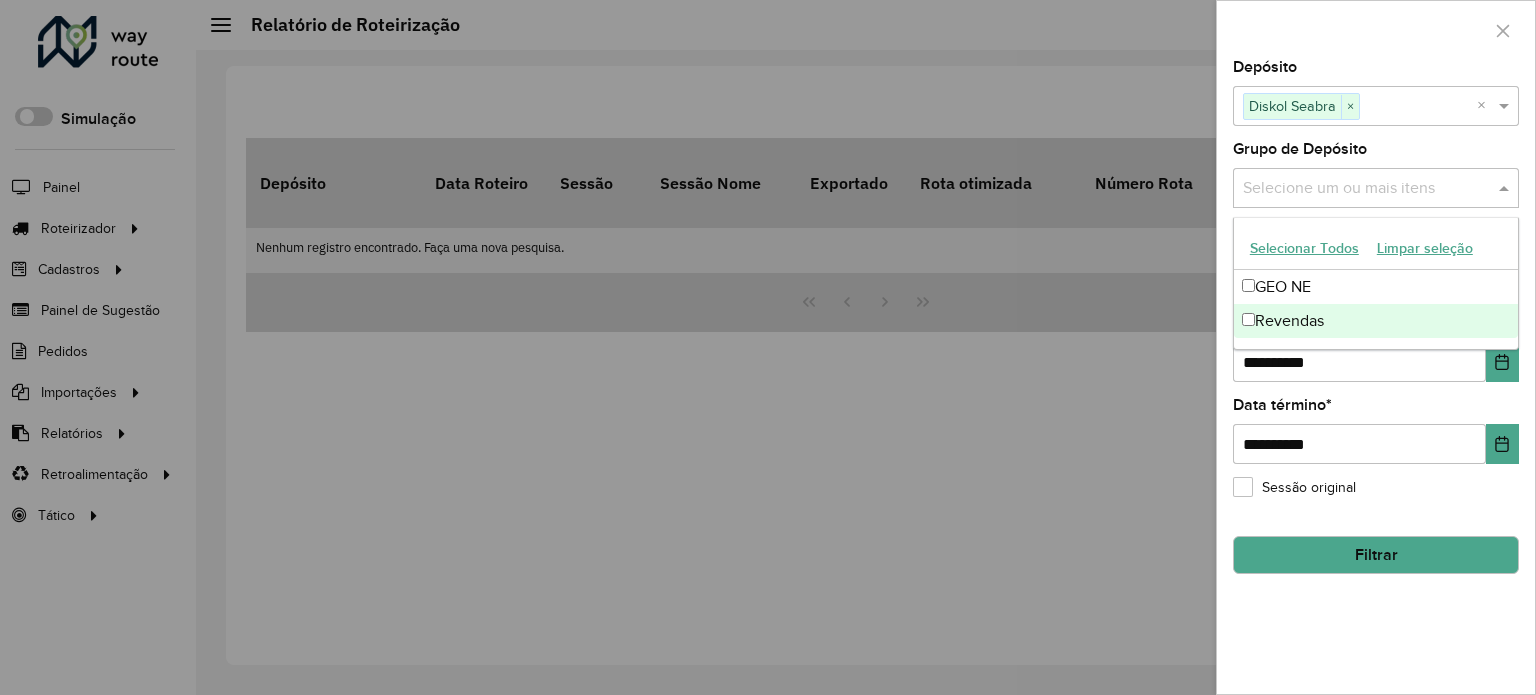 click on "Revendas" at bounding box center (1376, 321) 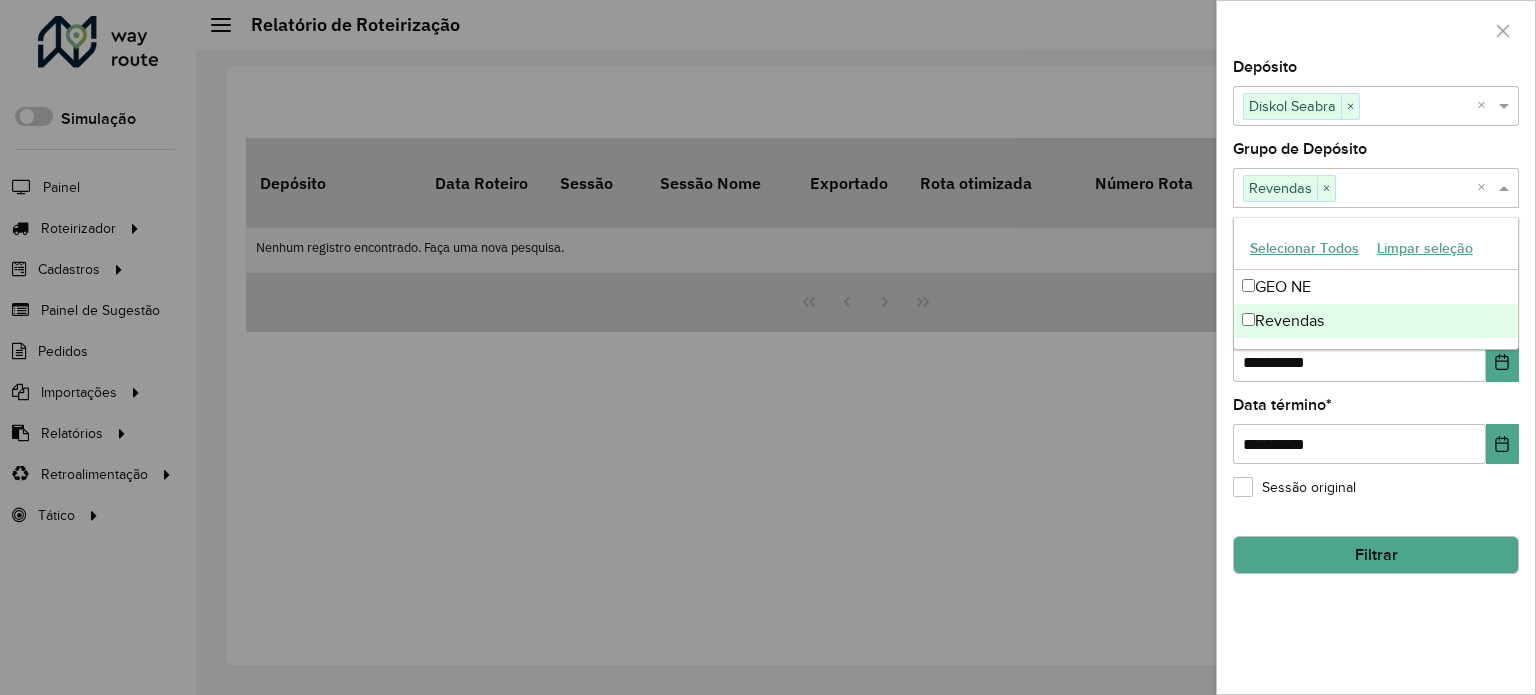 click on "**********" 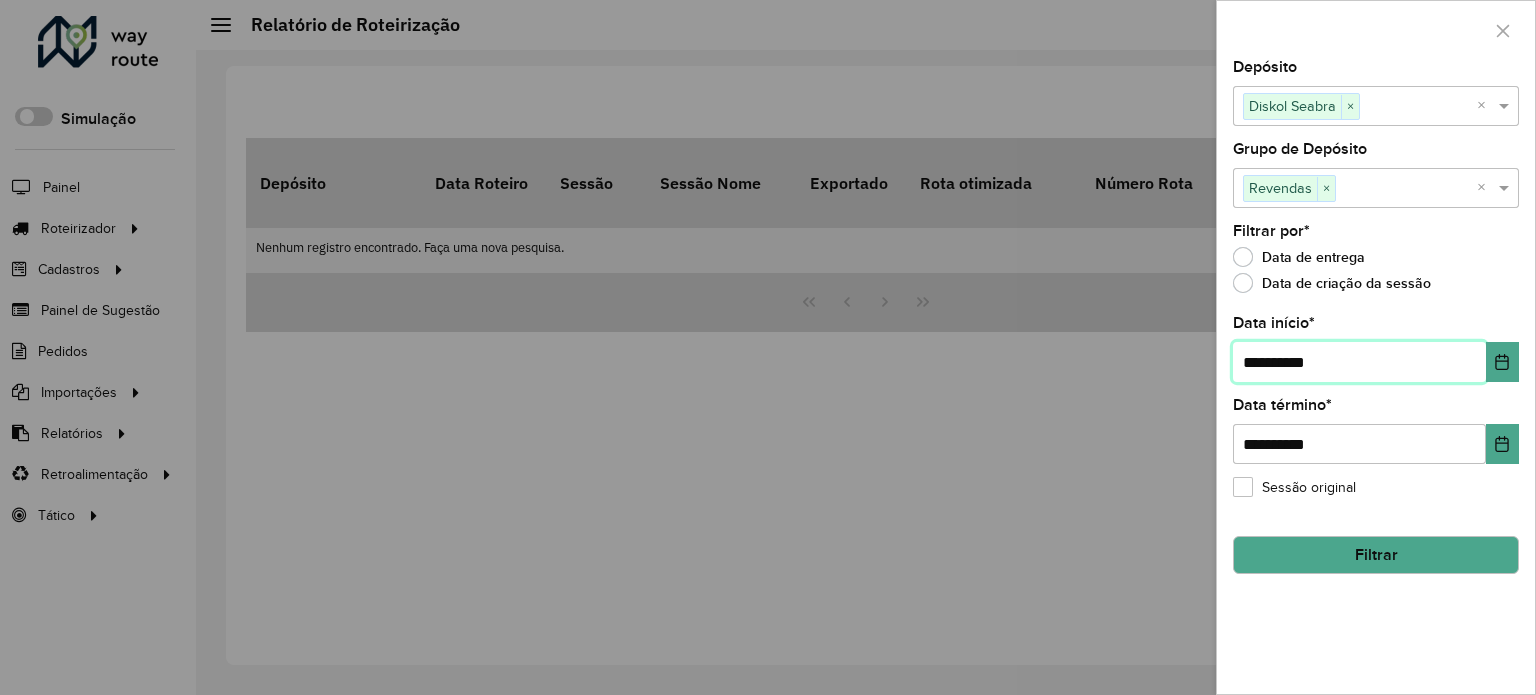 click on "**********" at bounding box center [1359, 362] 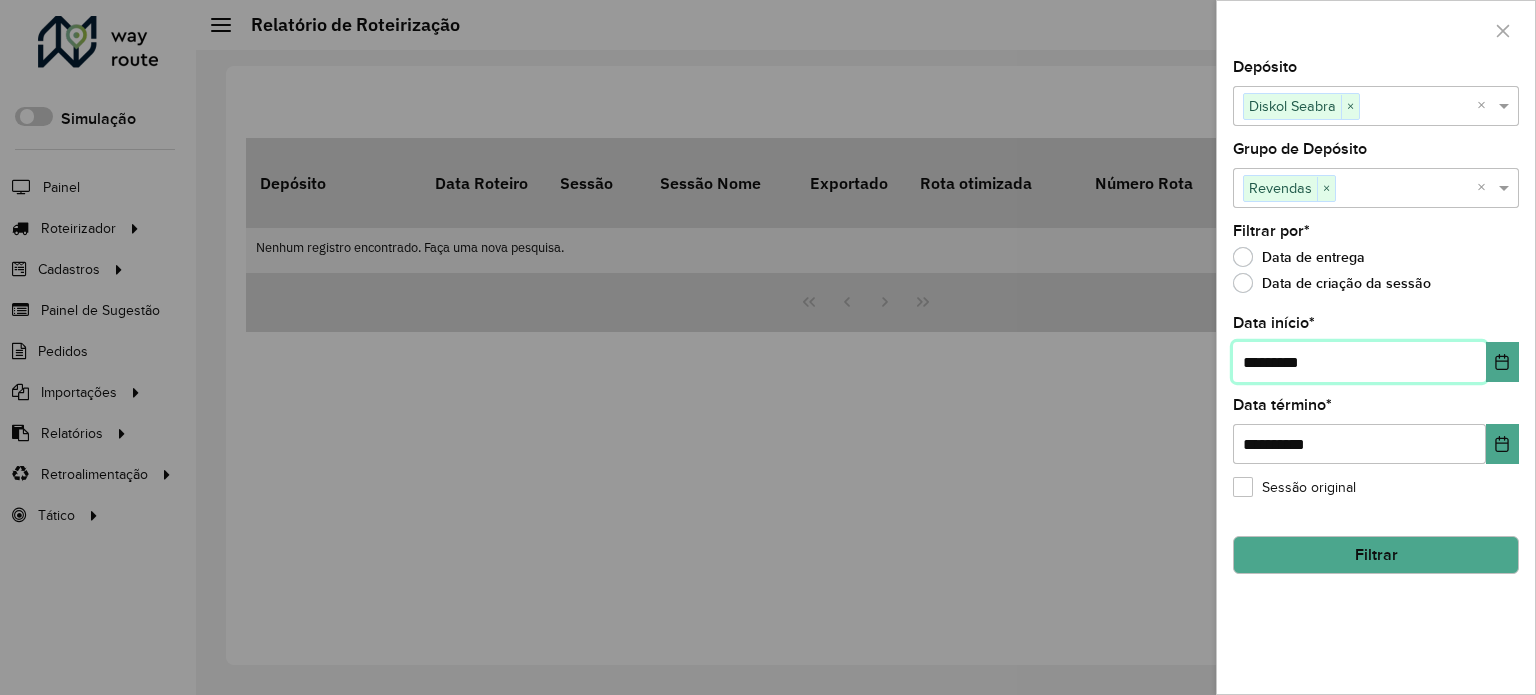 type on "**********" 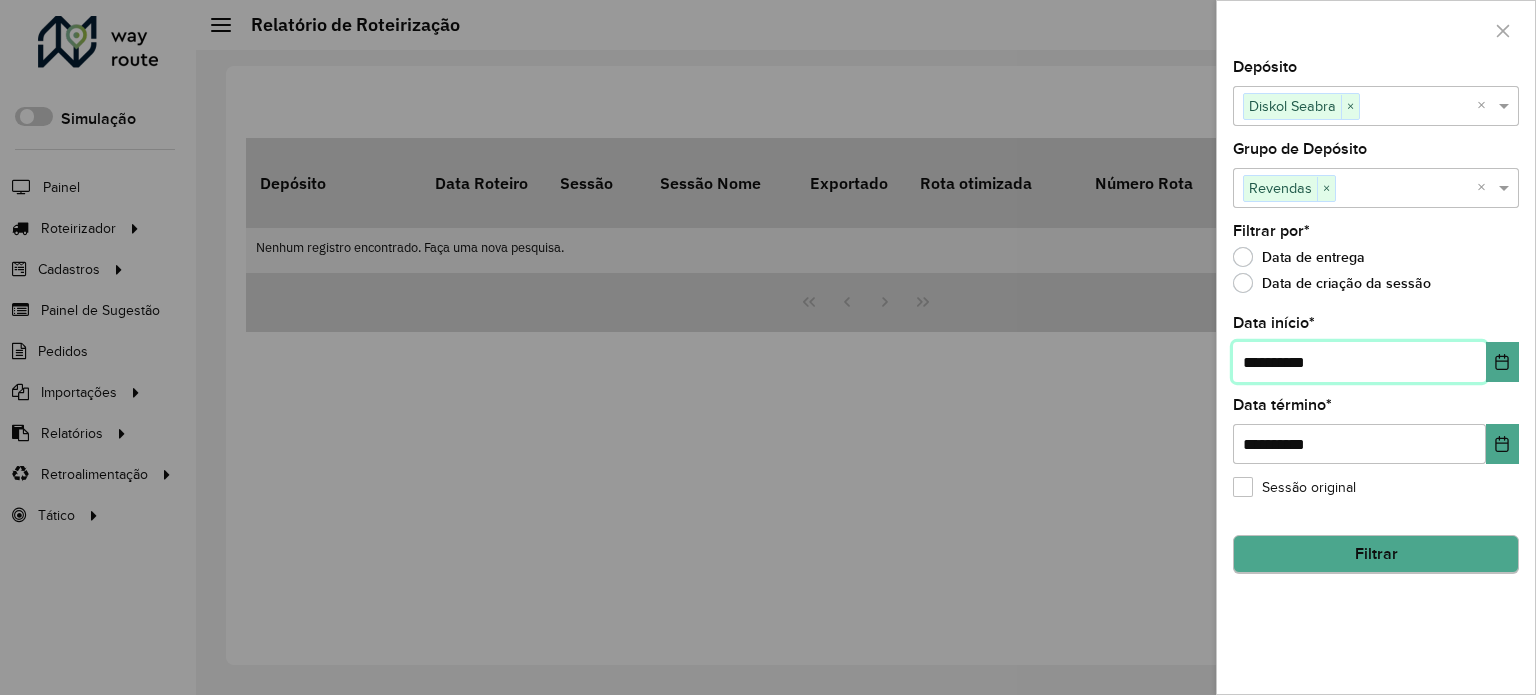type on "**********" 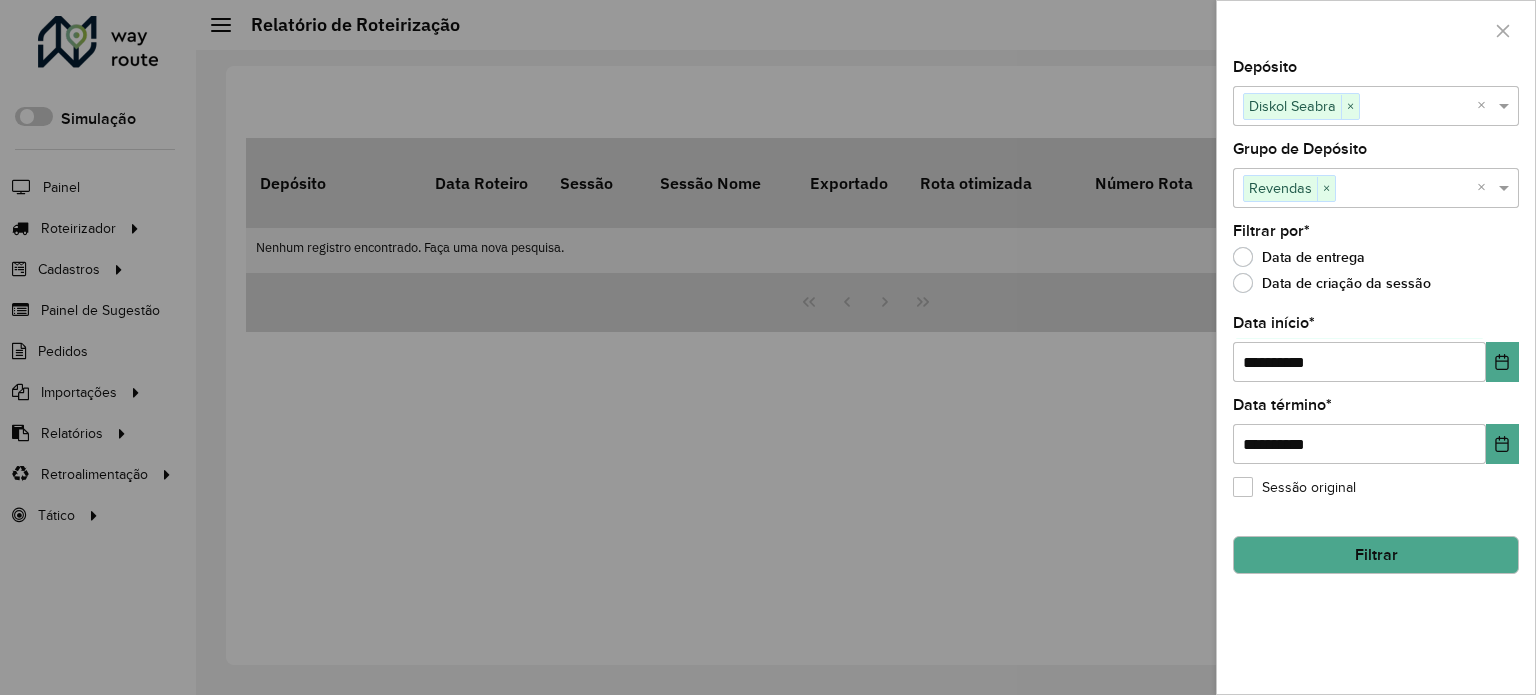 click on "Filtrar" 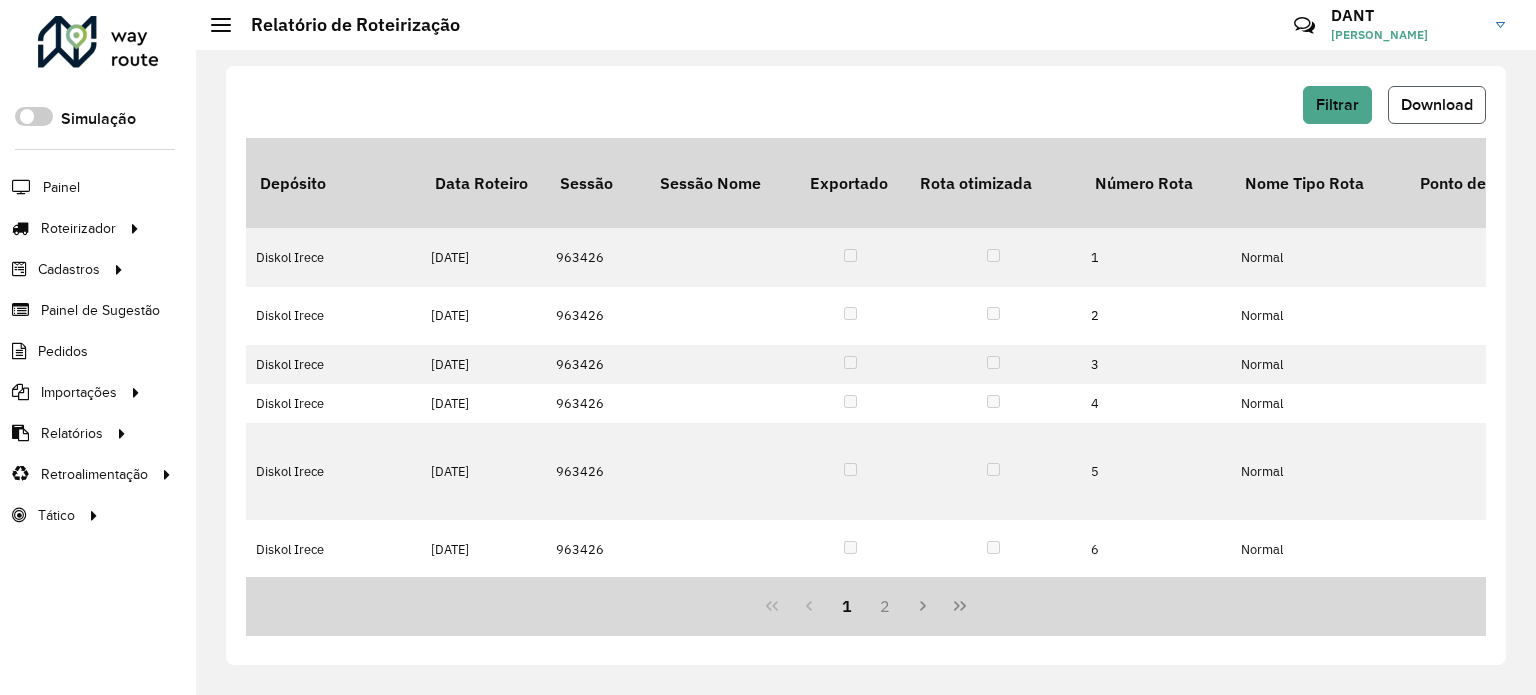 click on "Download" 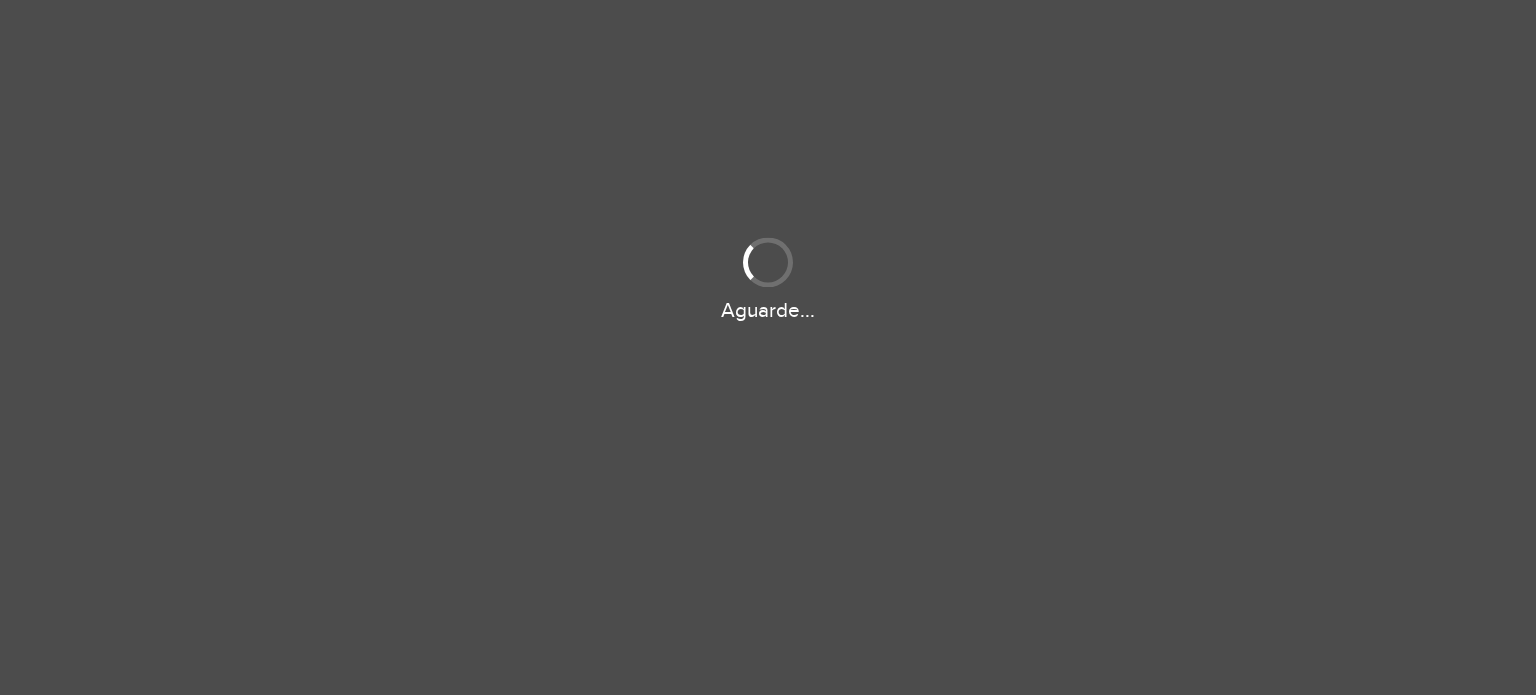 scroll, scrollTop: 0, scrollLeft: 0, axis: both 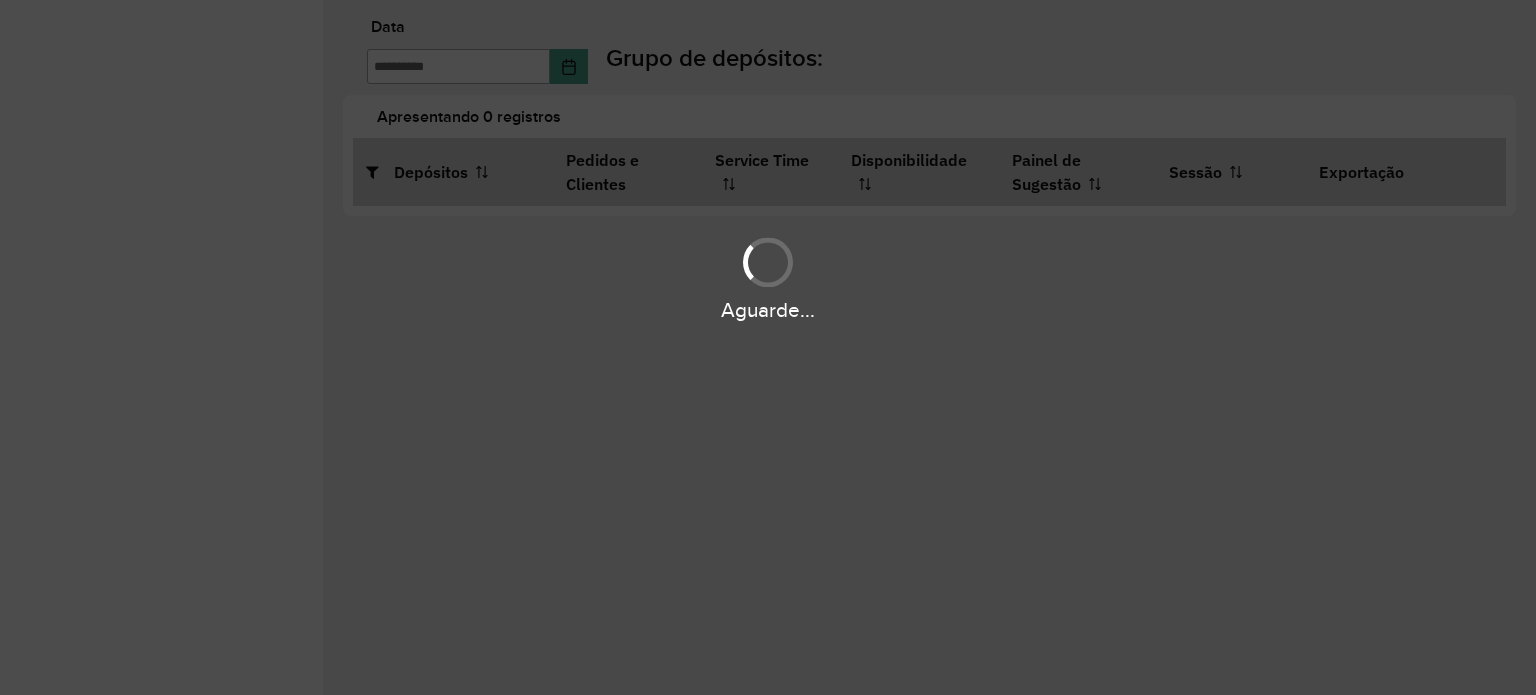 type on "**********" 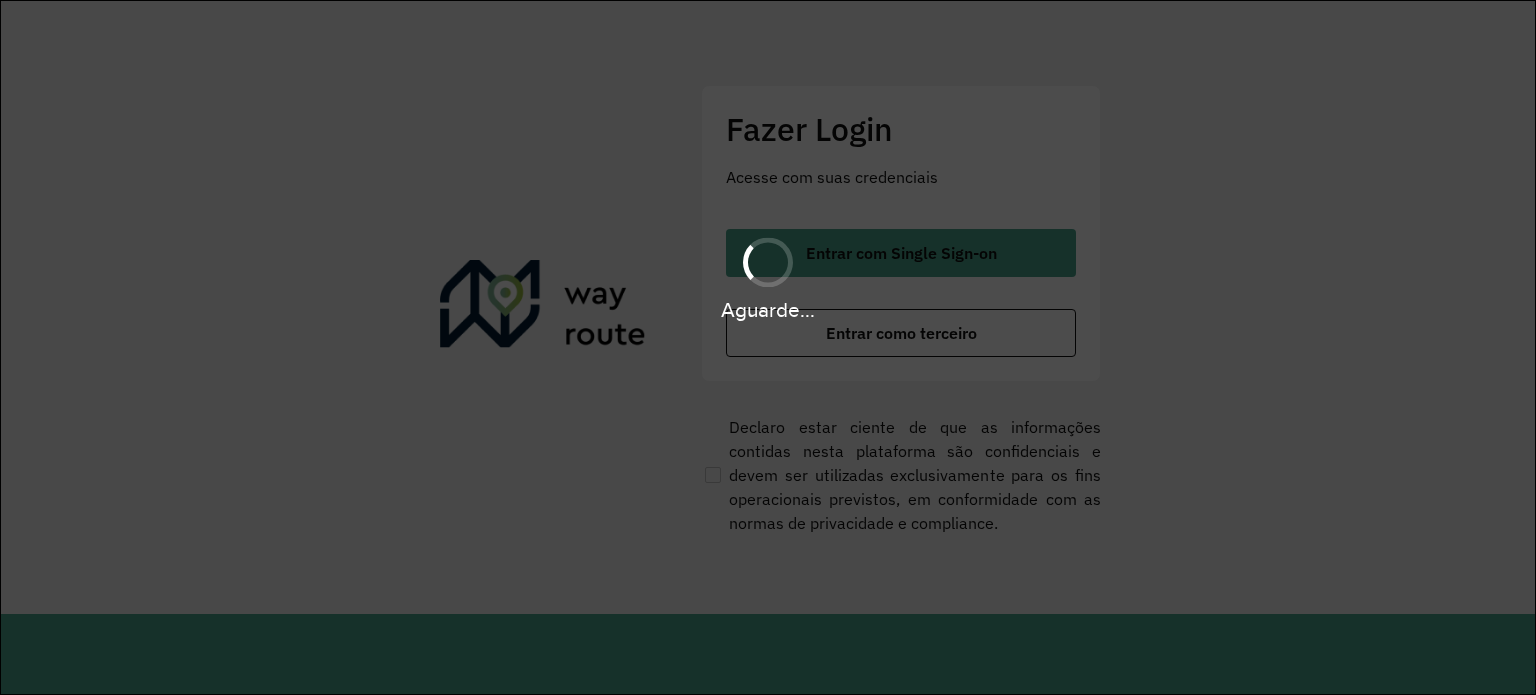 scroll, scrollTop: 0, scrollLeft: 0, axis: both 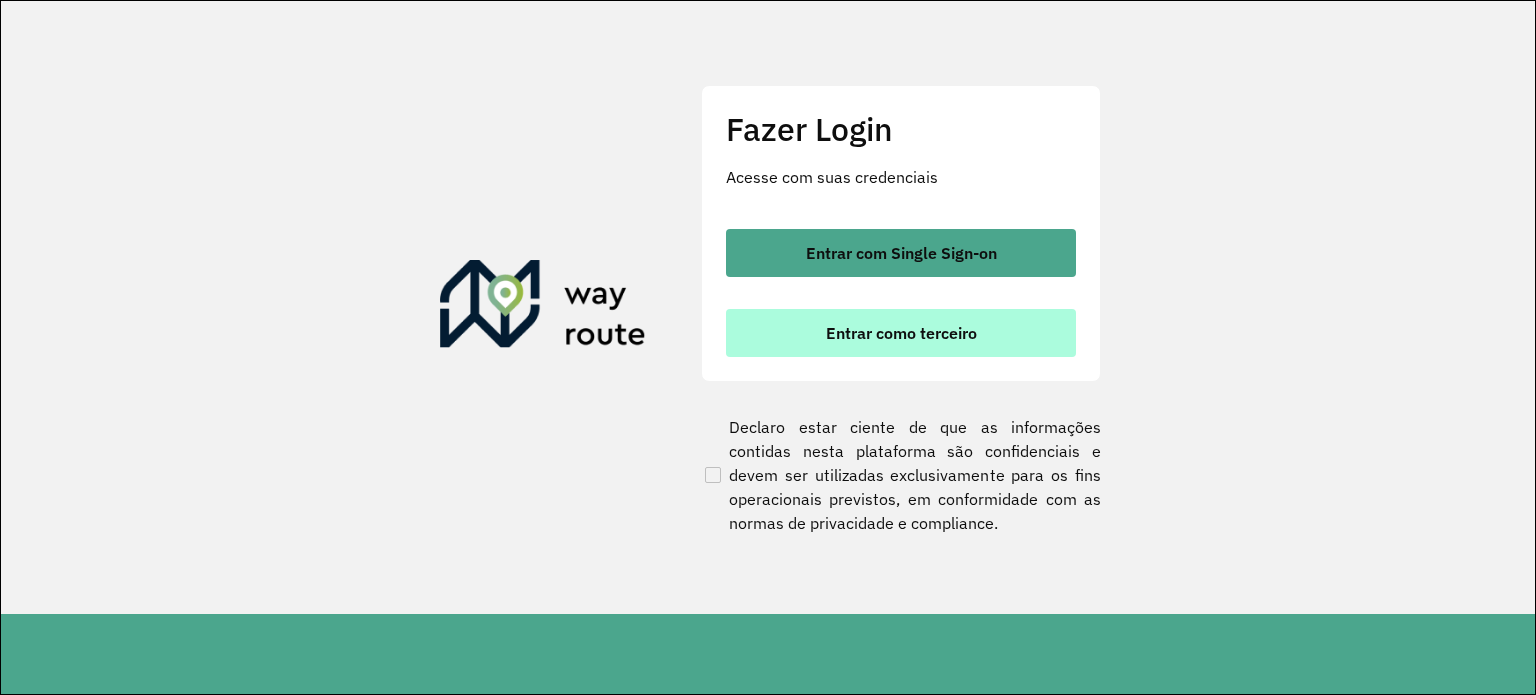 click on "Entrar como terceiro" at bounding box center [901, 333] 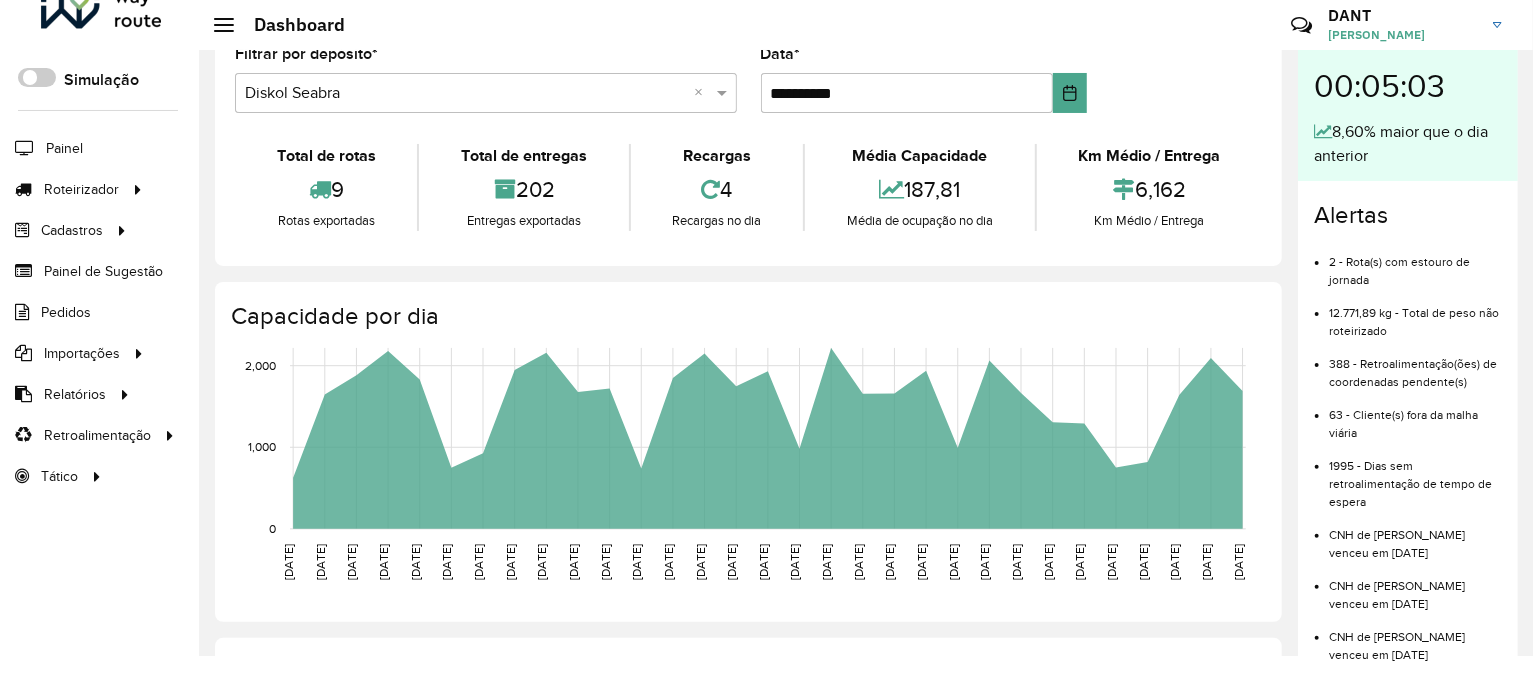 scroll, scrollTop: 0, scrollLeft: 0, axis: both 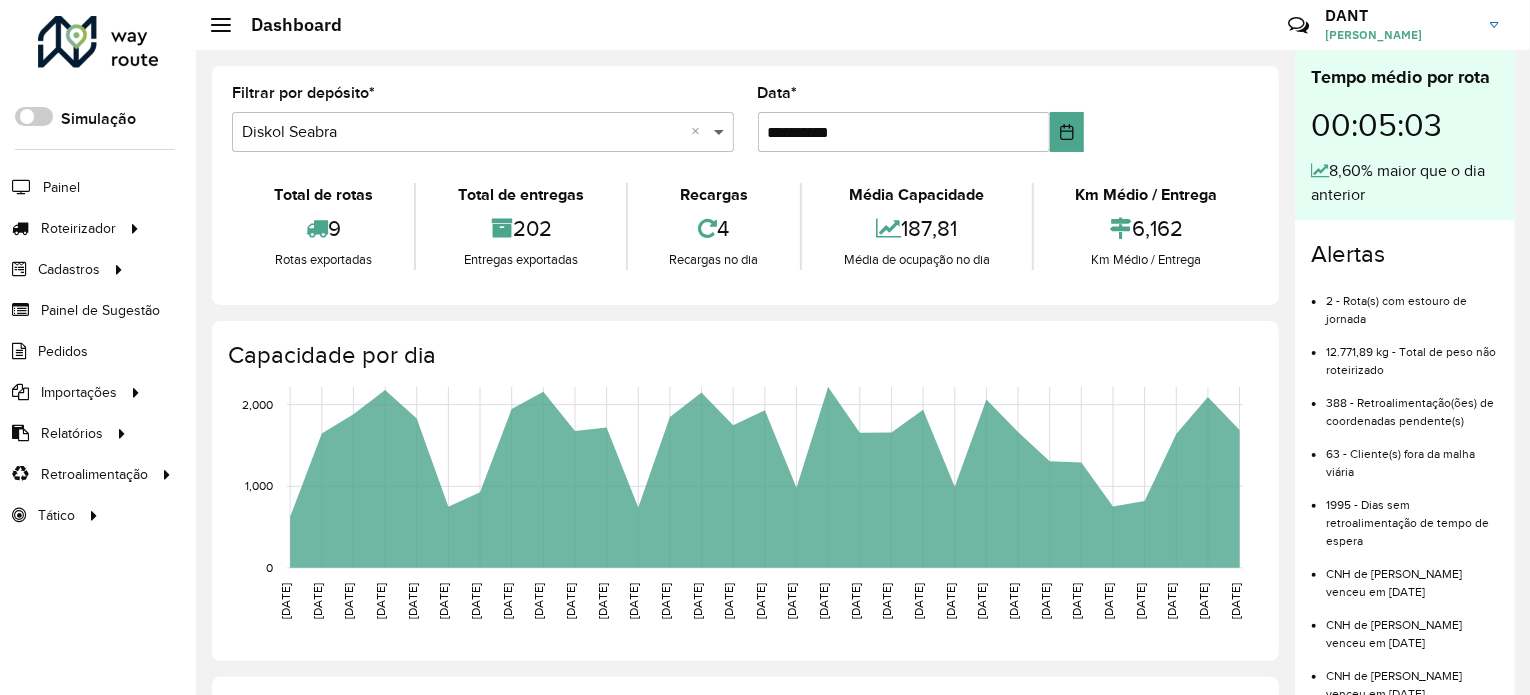 click at bounding box center (721, 132) 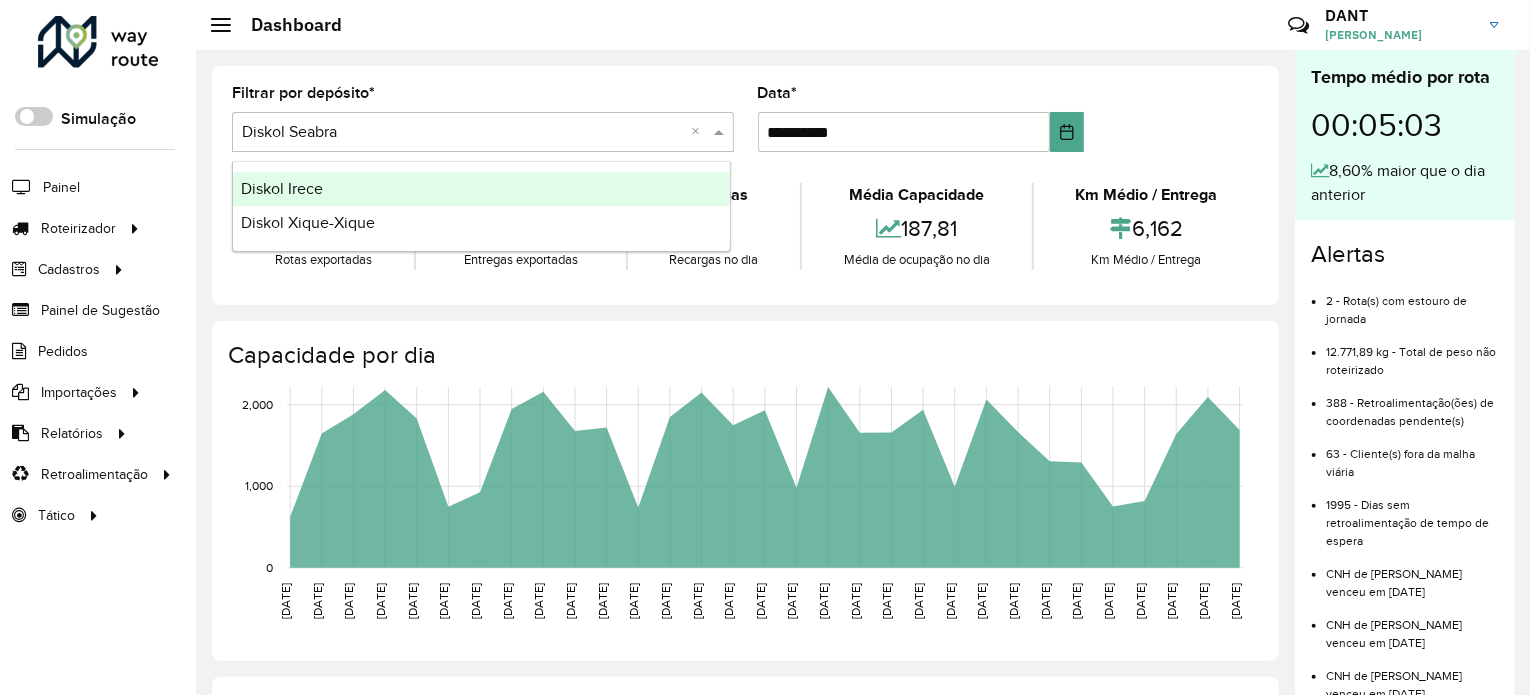 click on "**********" 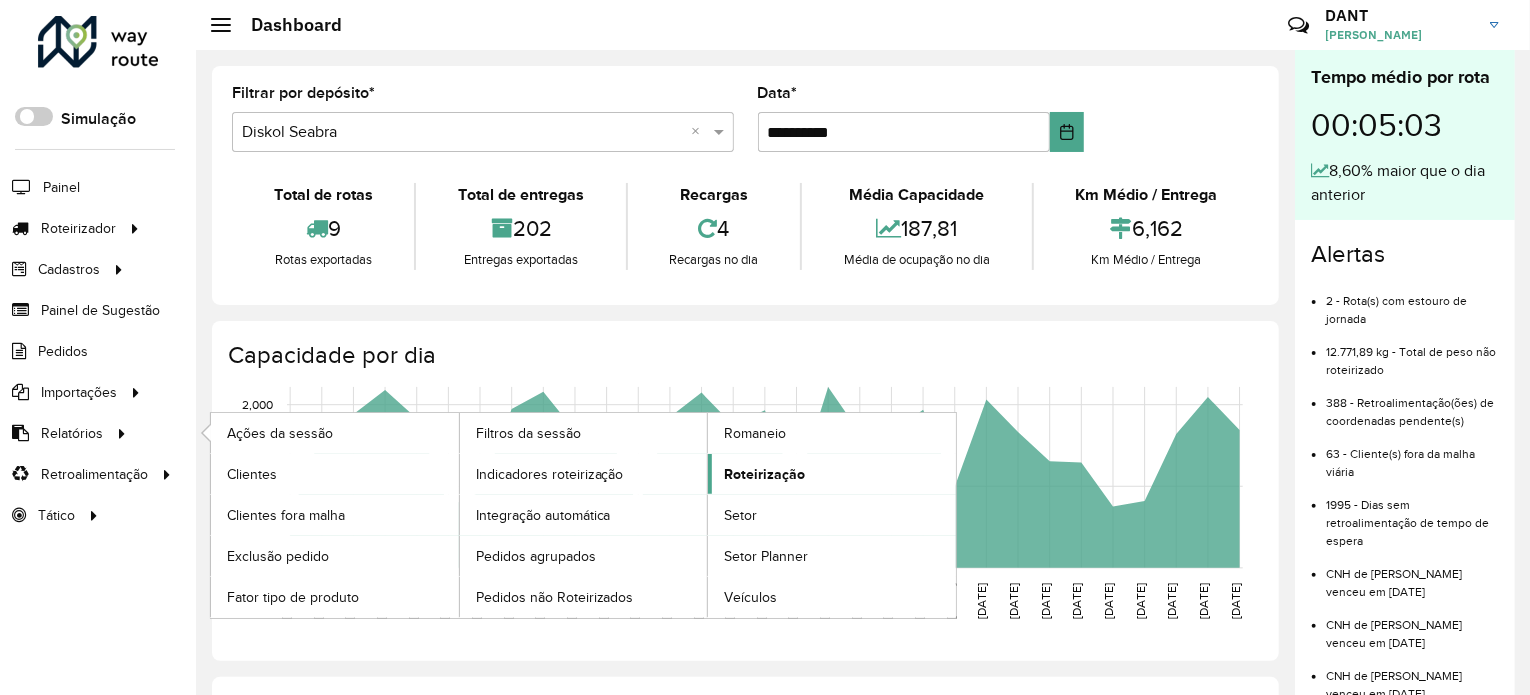 click on "Roteirização" 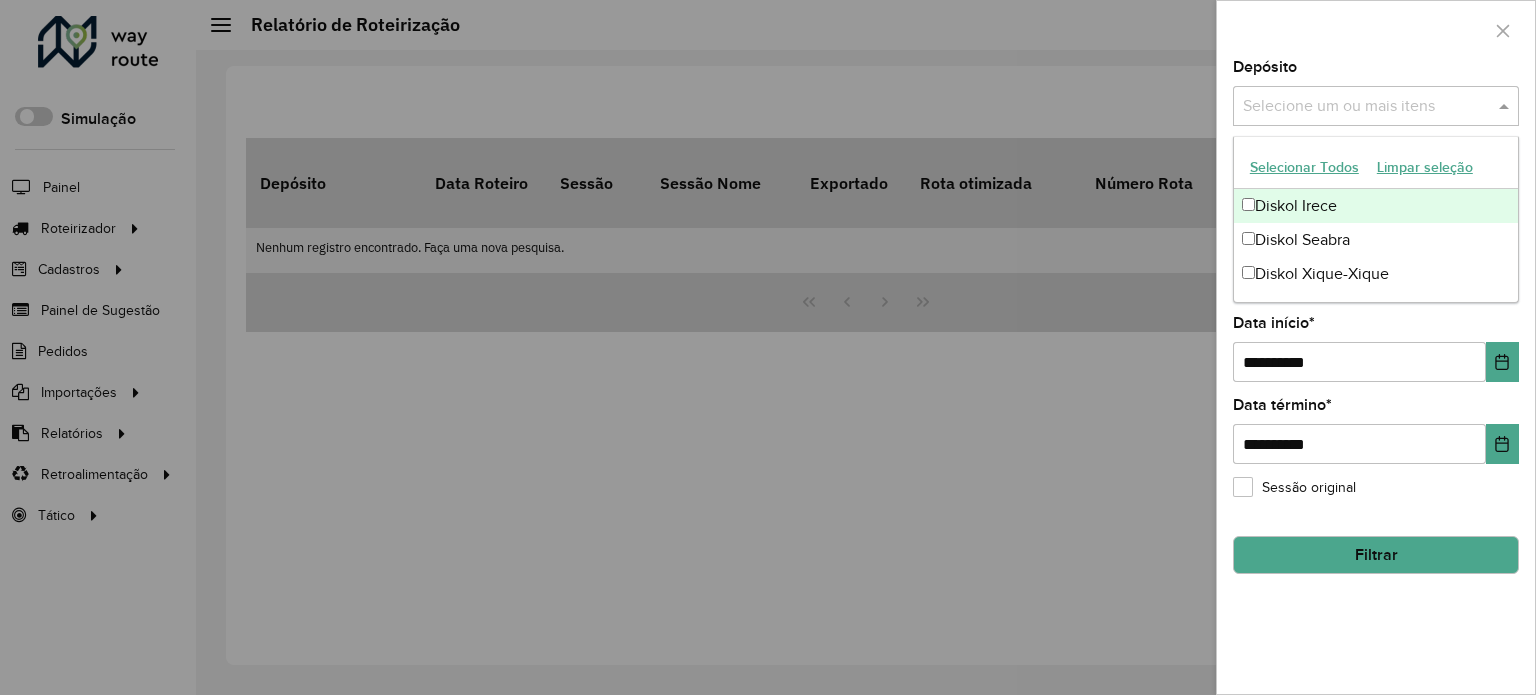 click at bounding box center (1506, 106) 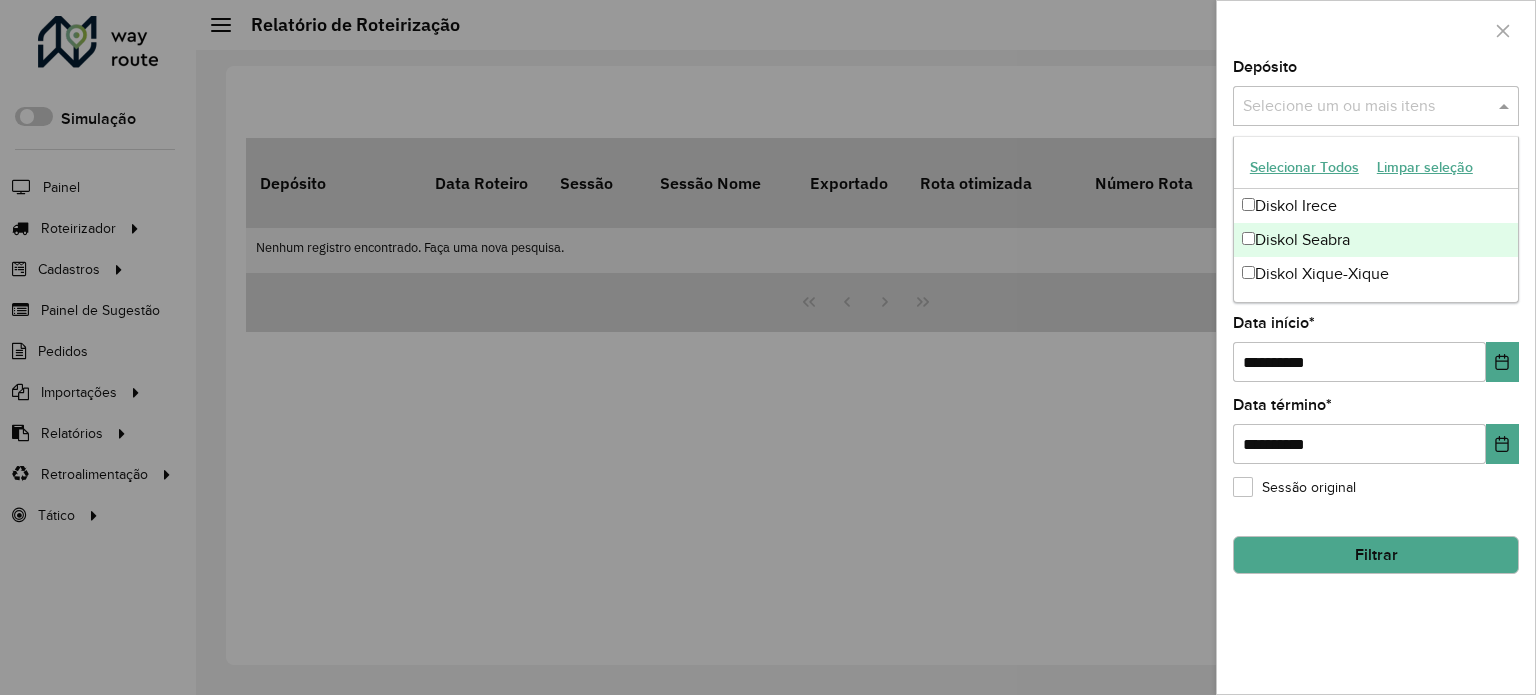 click on "Diskol Seabra" at bounding box center [1376, 240] 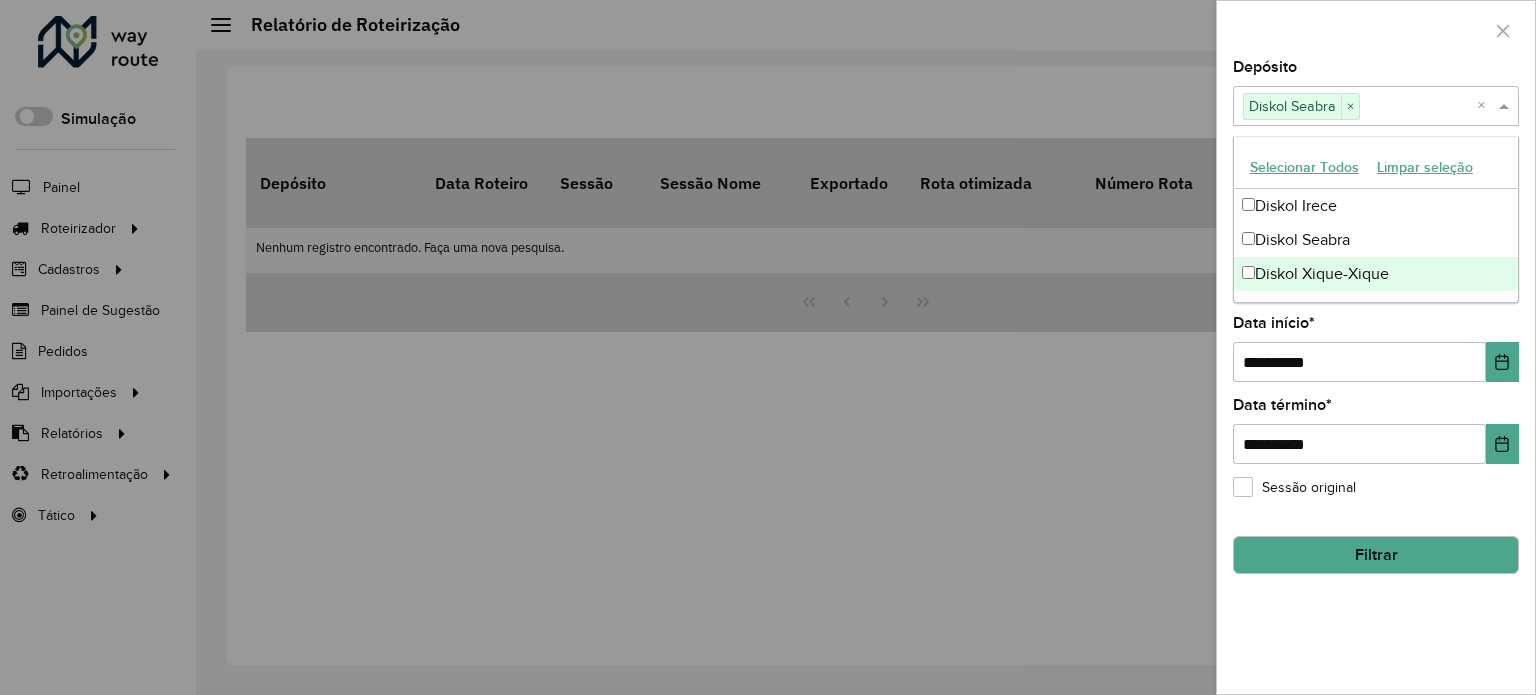 click on "**********" 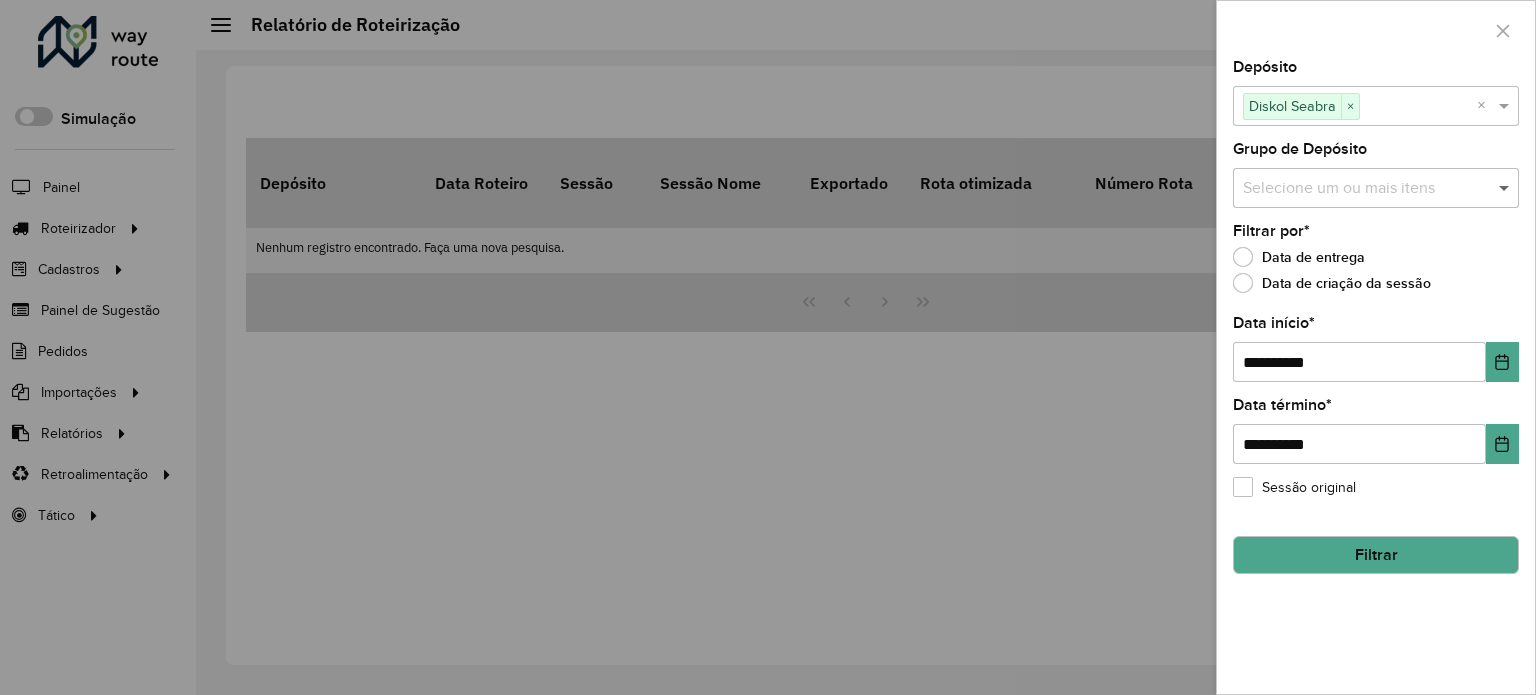 click at bounding box center [1506, 188] 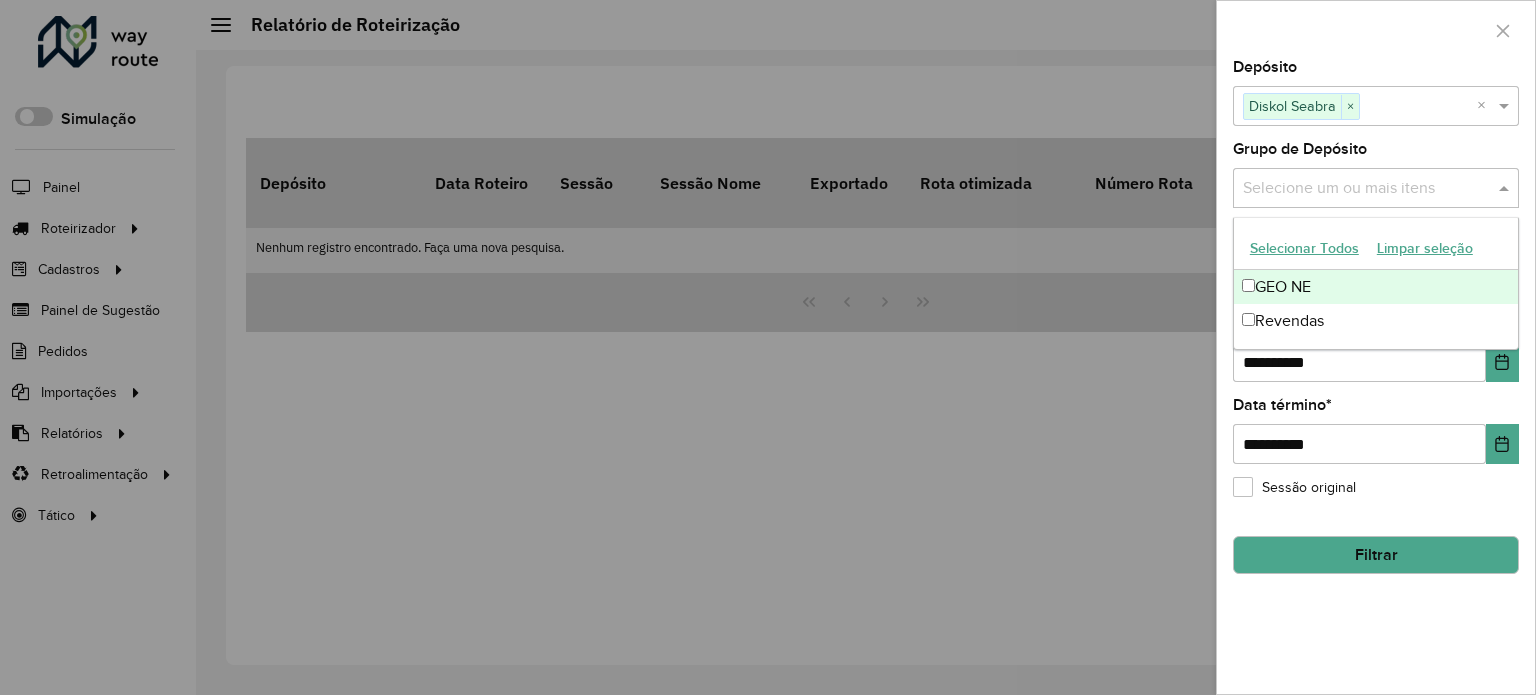 click on "**********" 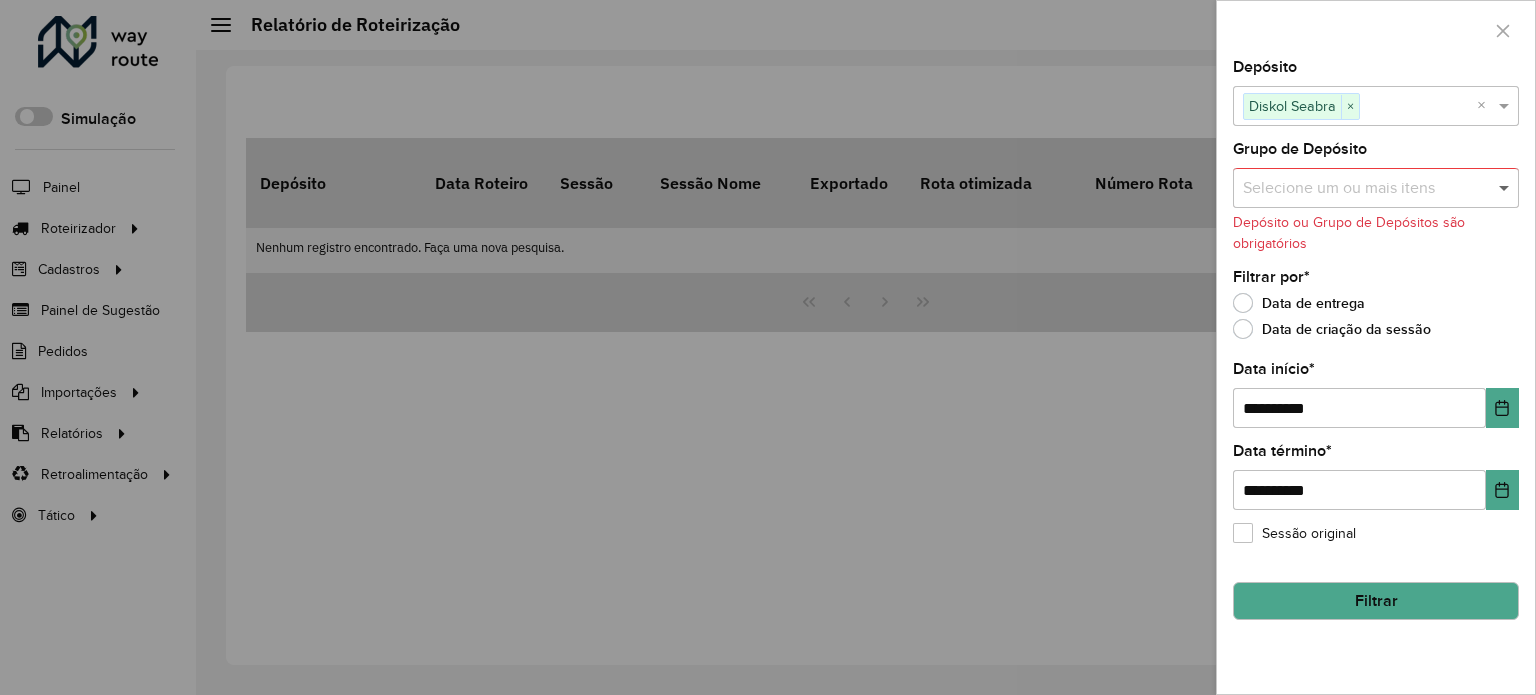 click at bounding box center [1506, 188] 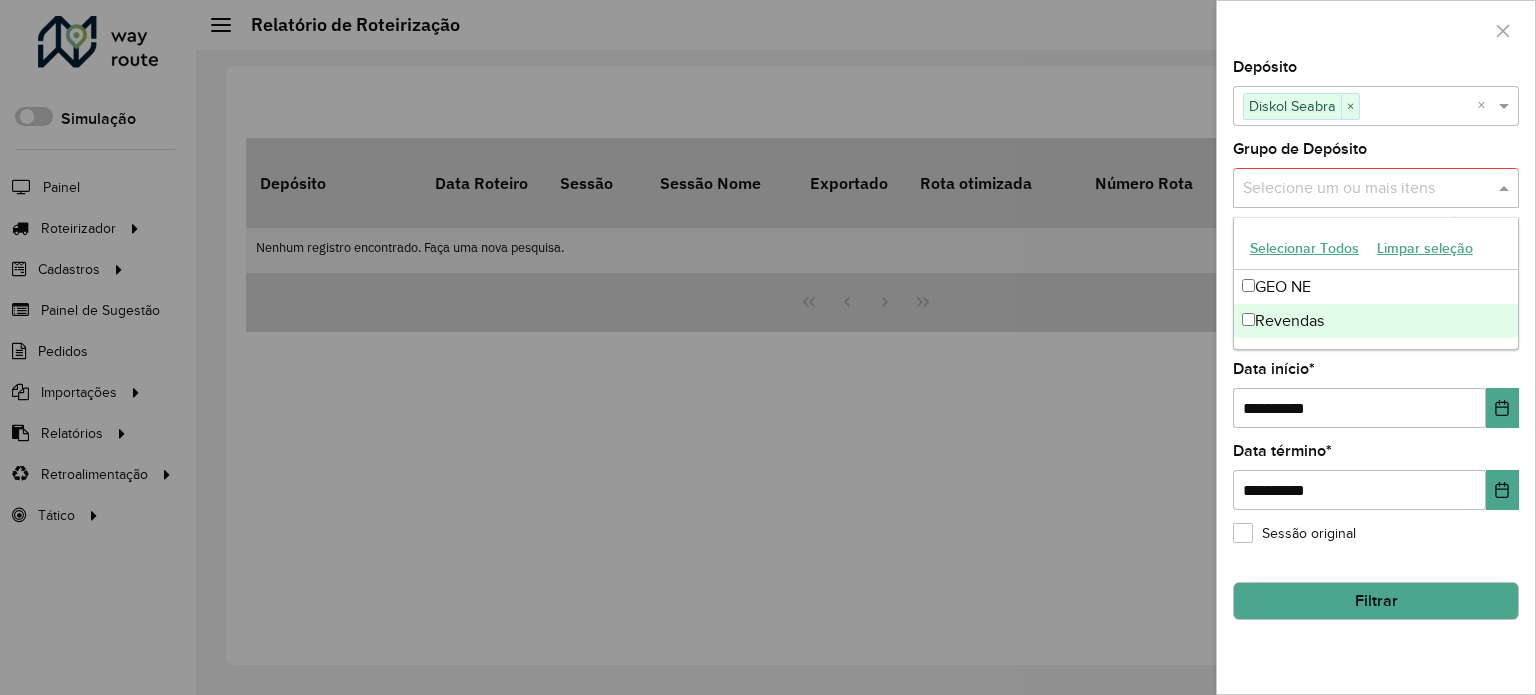 click on "Revendas" at bounding box center [1376, 321] 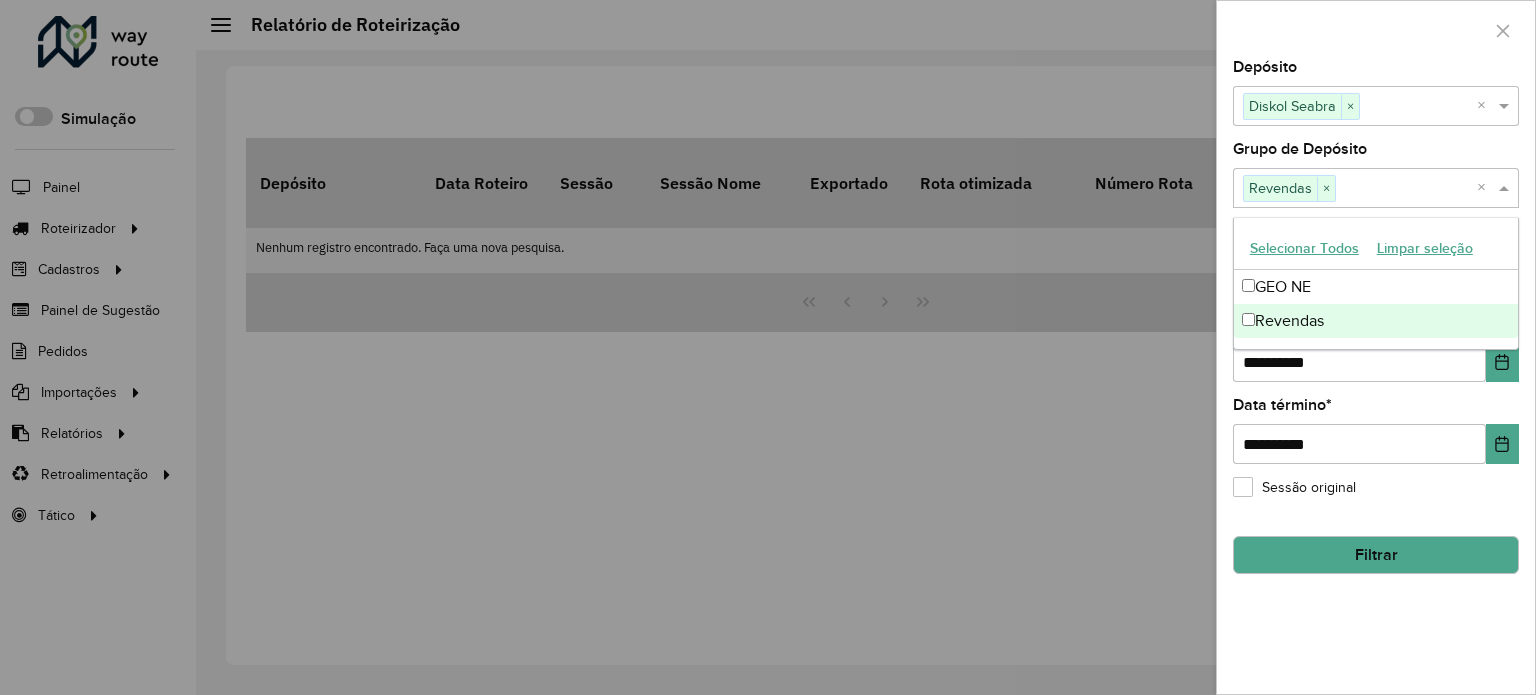 click on "**********" 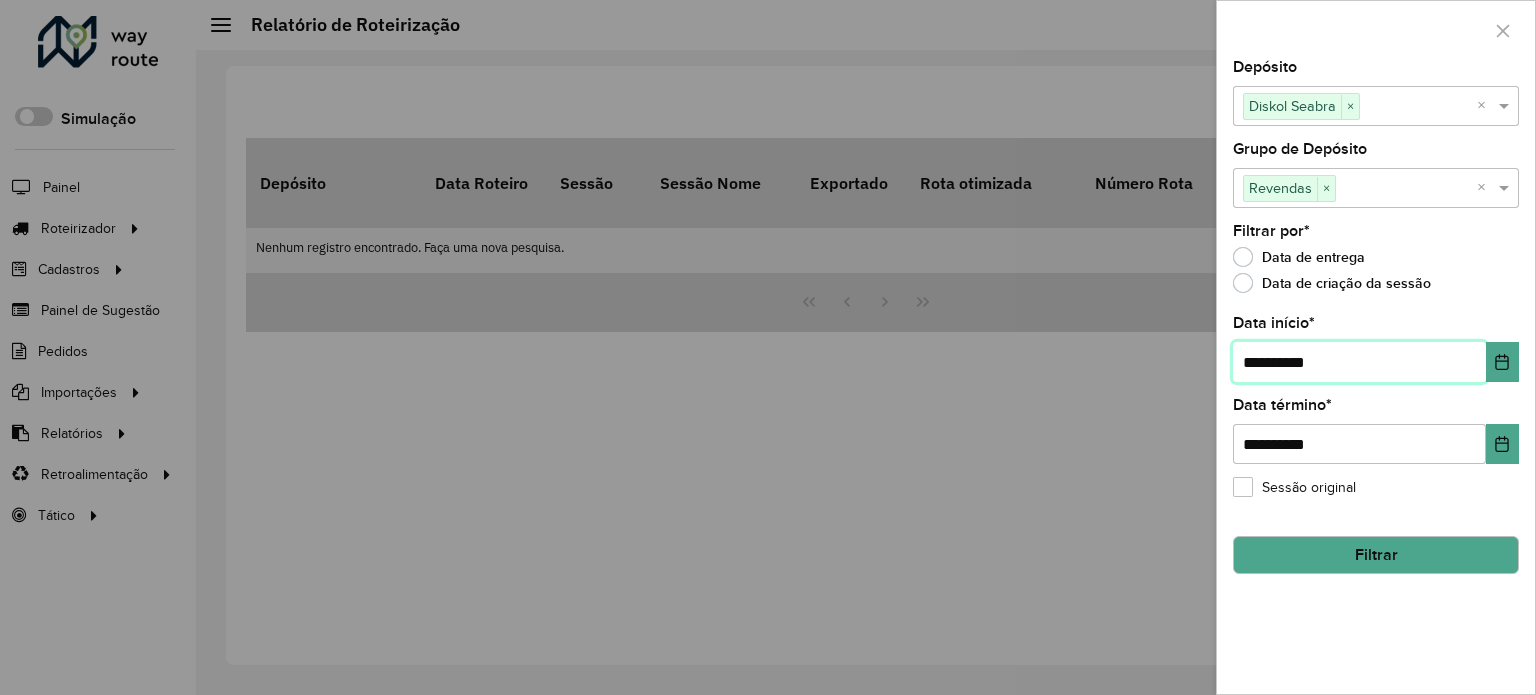 click on "**********" at bounding box center (1359, 362) 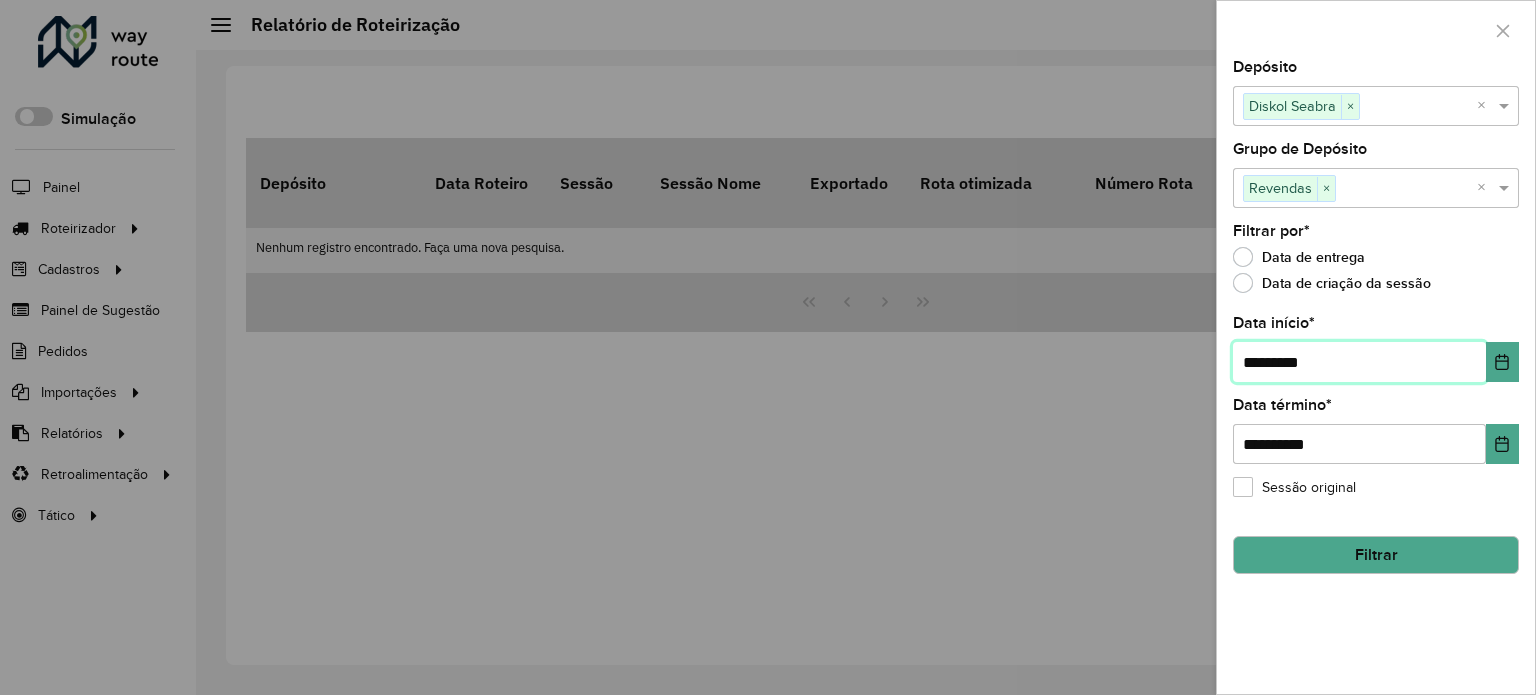 type on "**********" 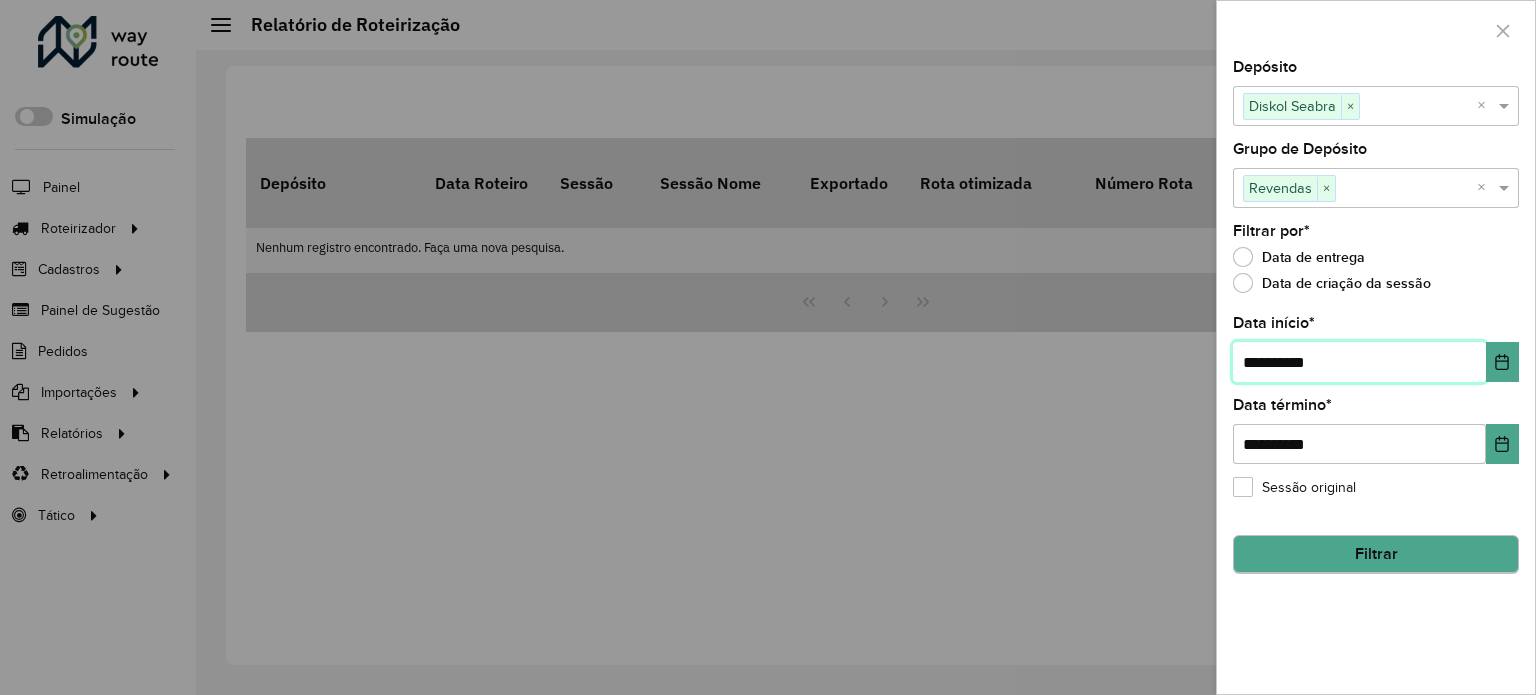 type on "**********" 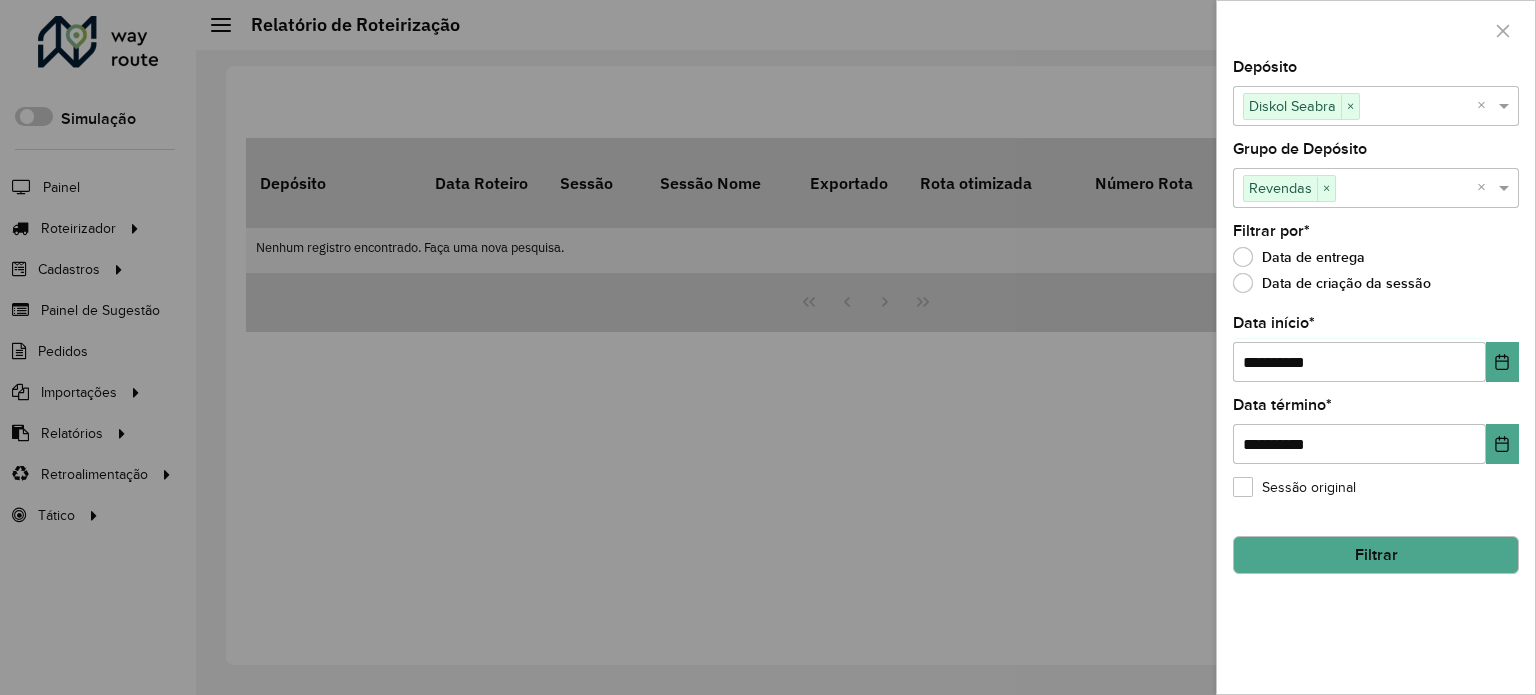 click on "Filtrar" 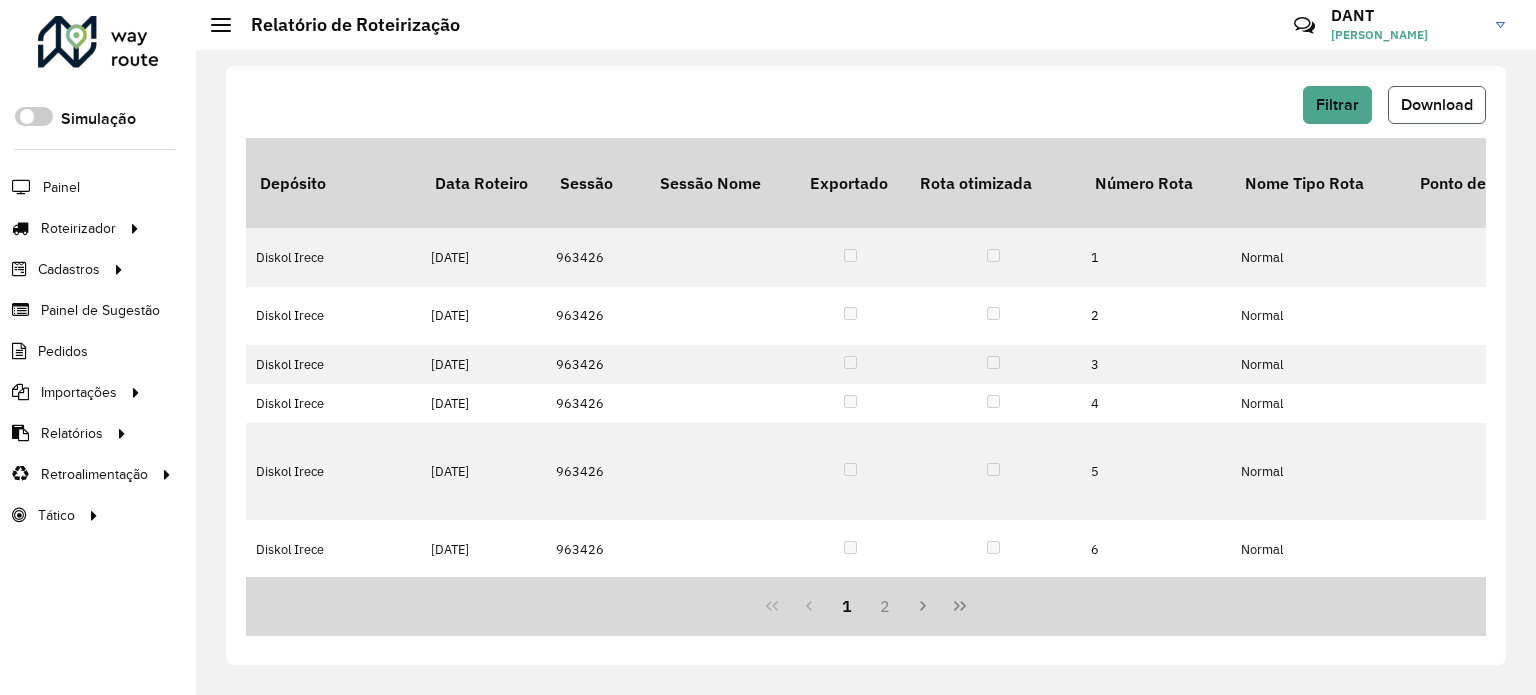 click on "Download" 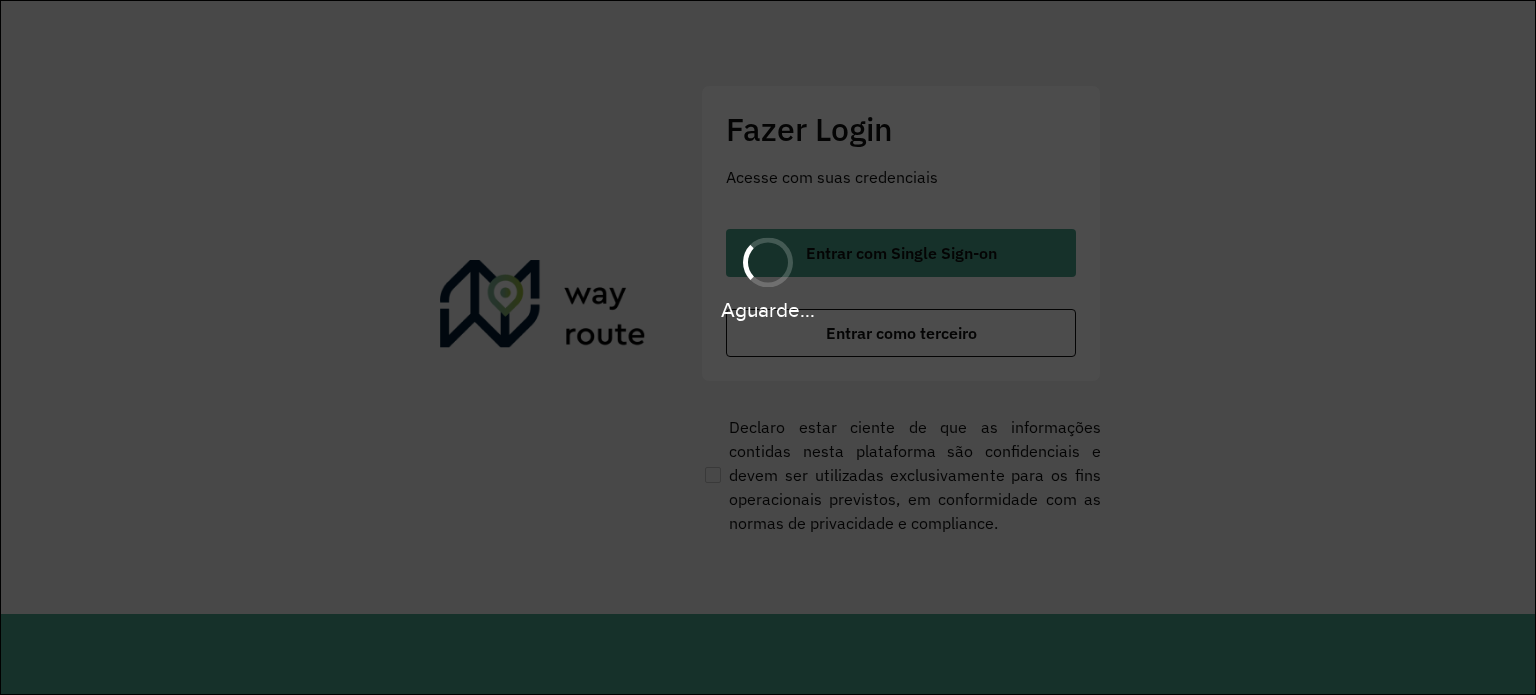 scroll, scrollTop: 0, scrollLeft: 0, axis: both 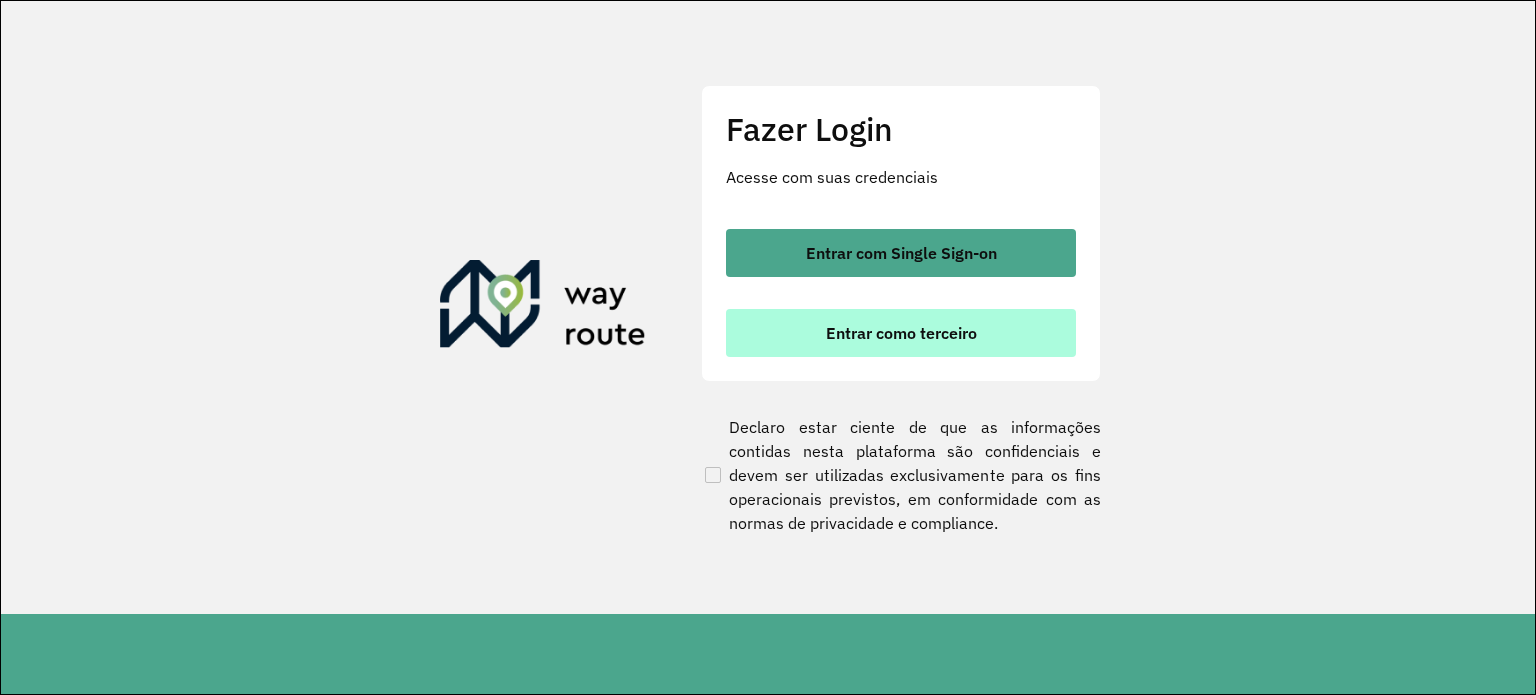 click on "Entrar como terceiro" at bounding box center (901, 333) 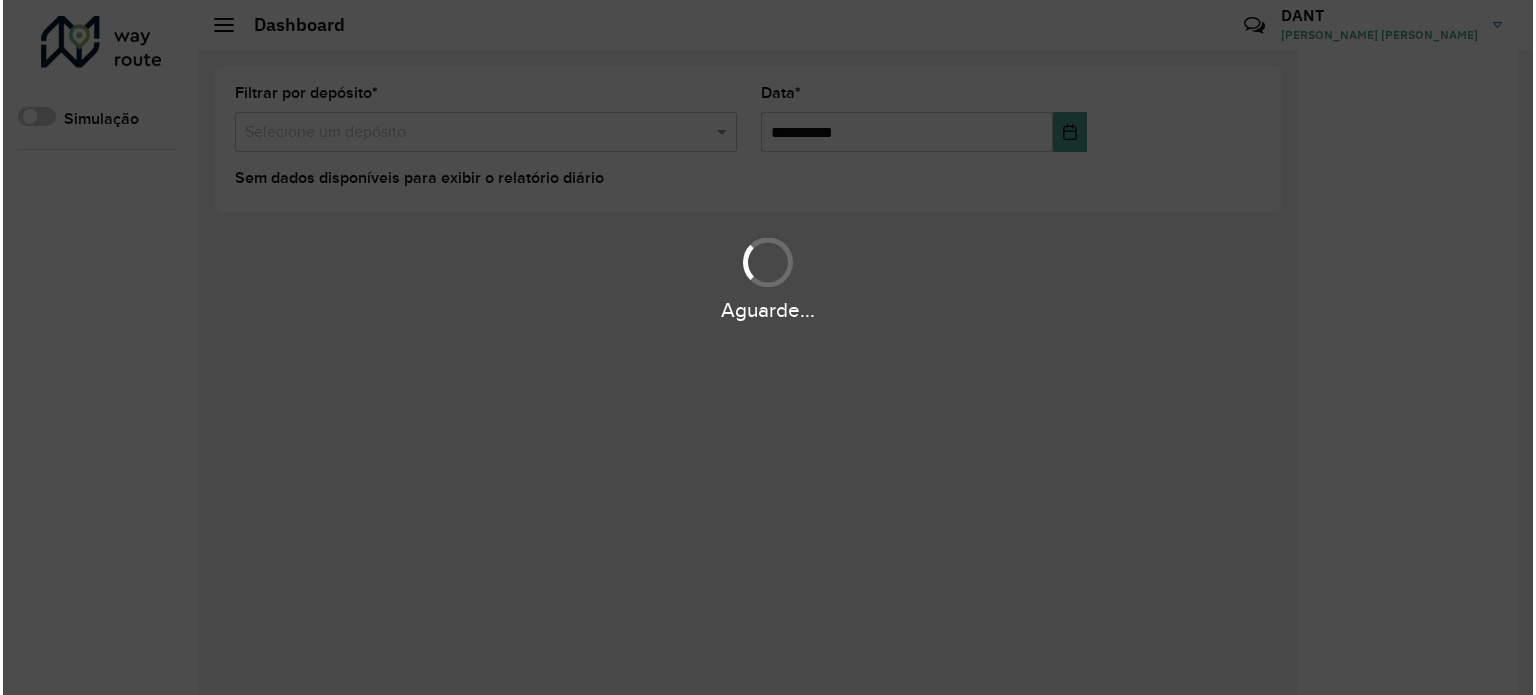 scroll, scrollTop: 0, scrollLeft: 0, axis: both 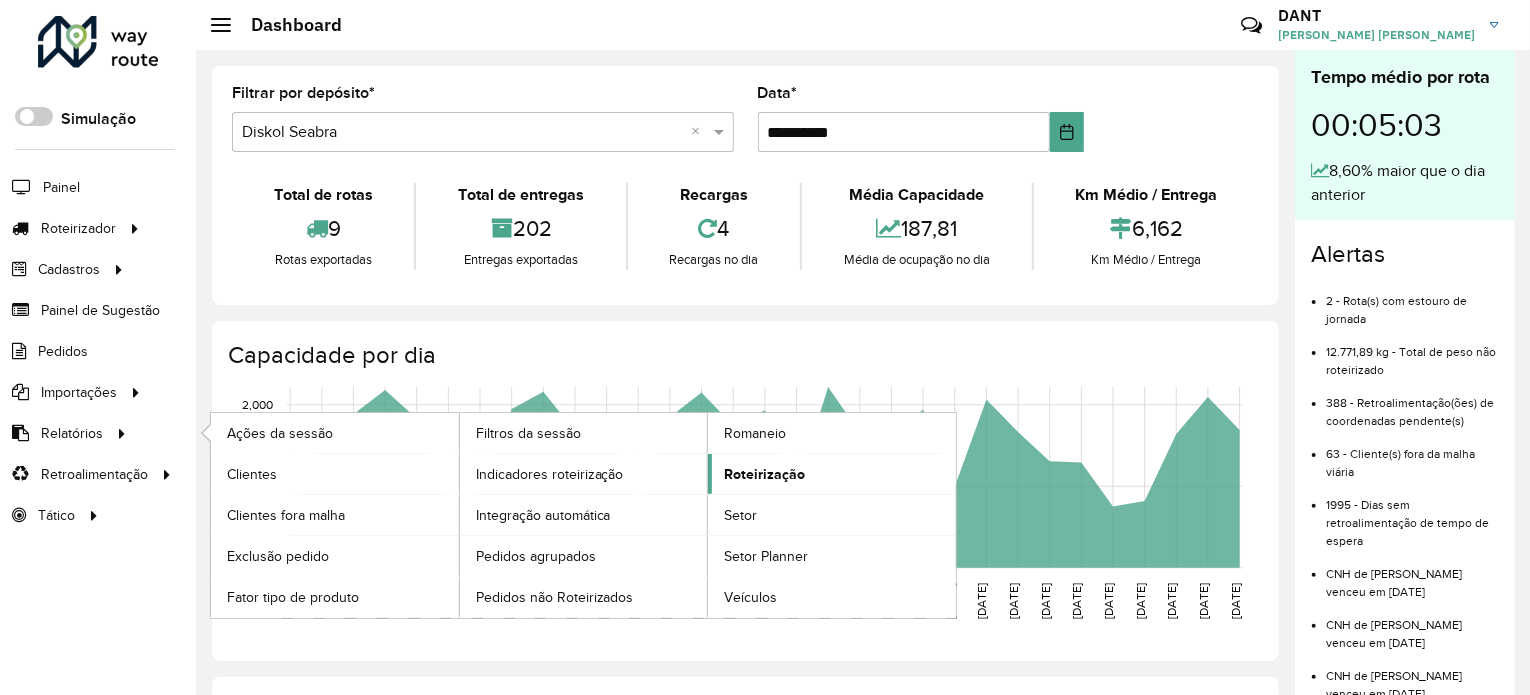 click on "Roteirização" 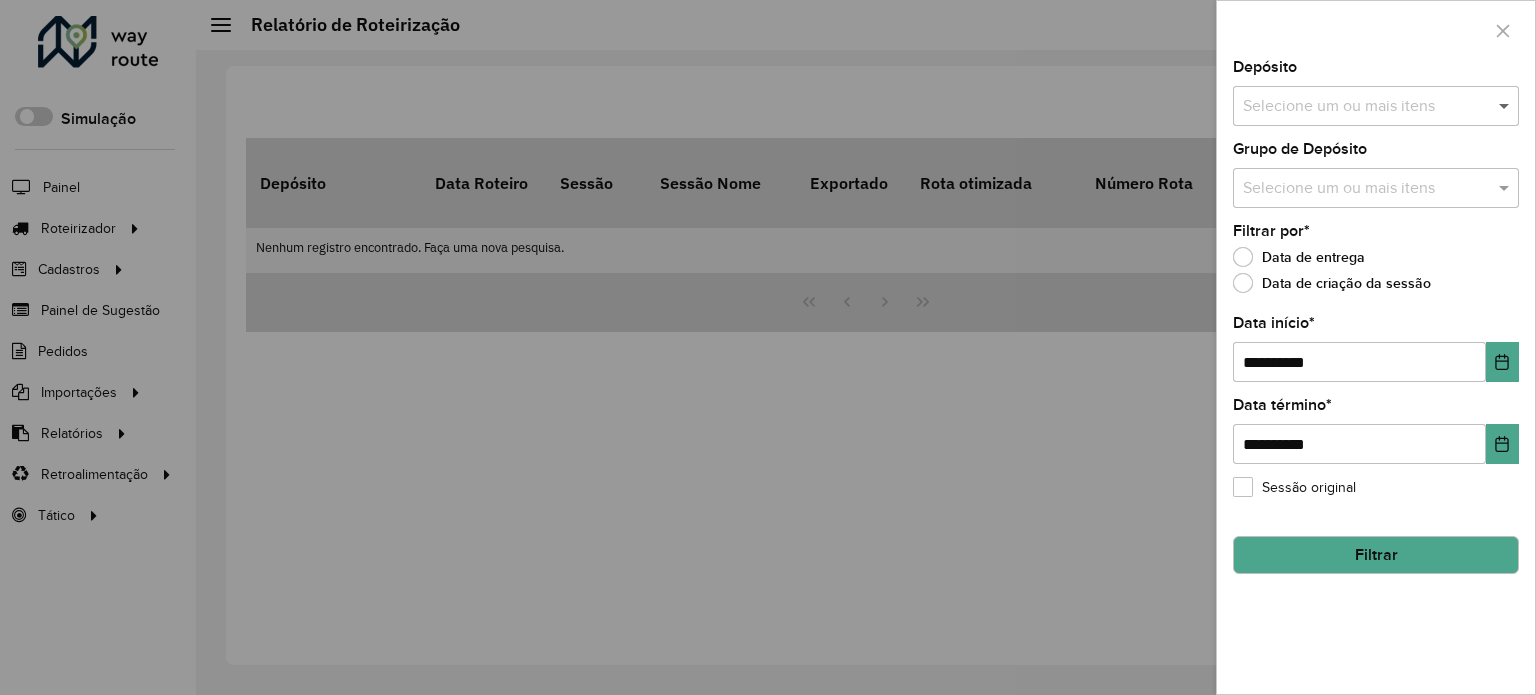 click at bounding box center (1506, 106) 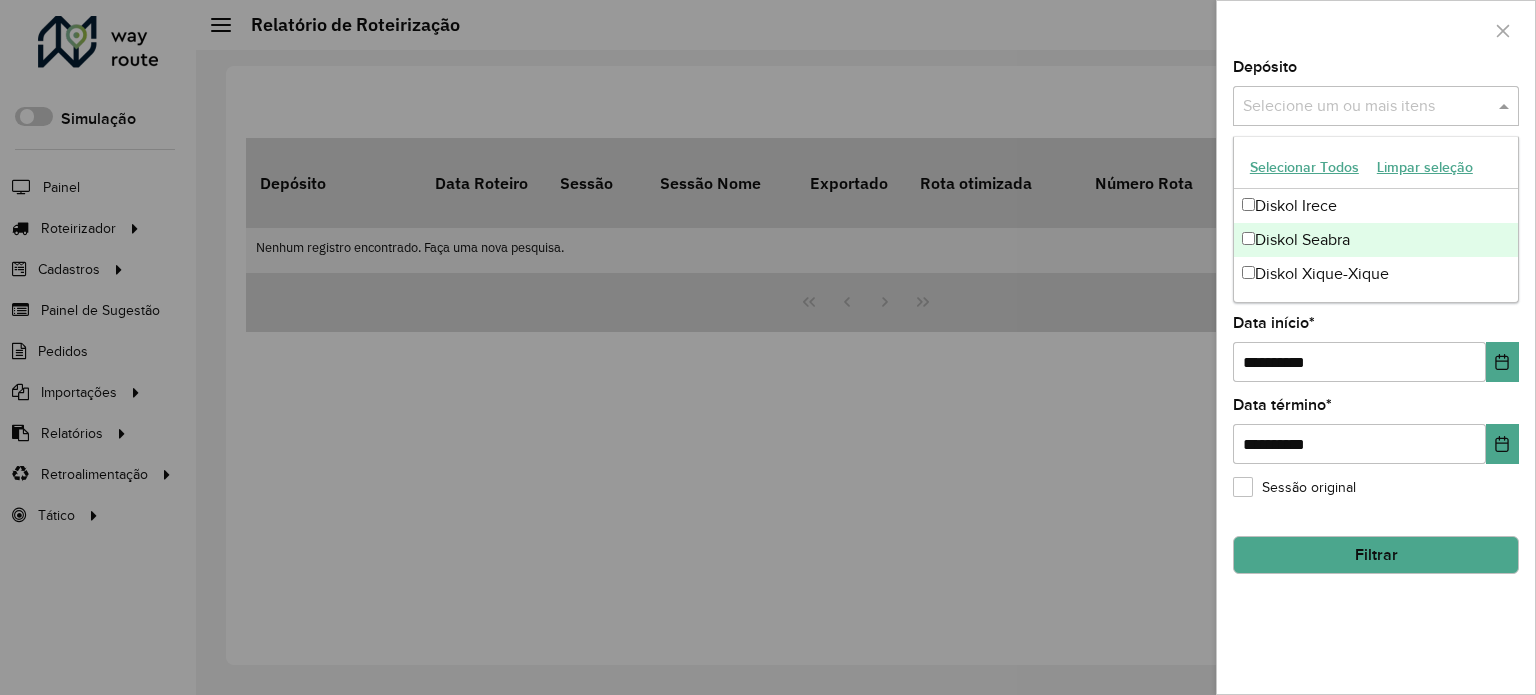 click on "Diskol Seabra" at bounding box center [1376, 240] 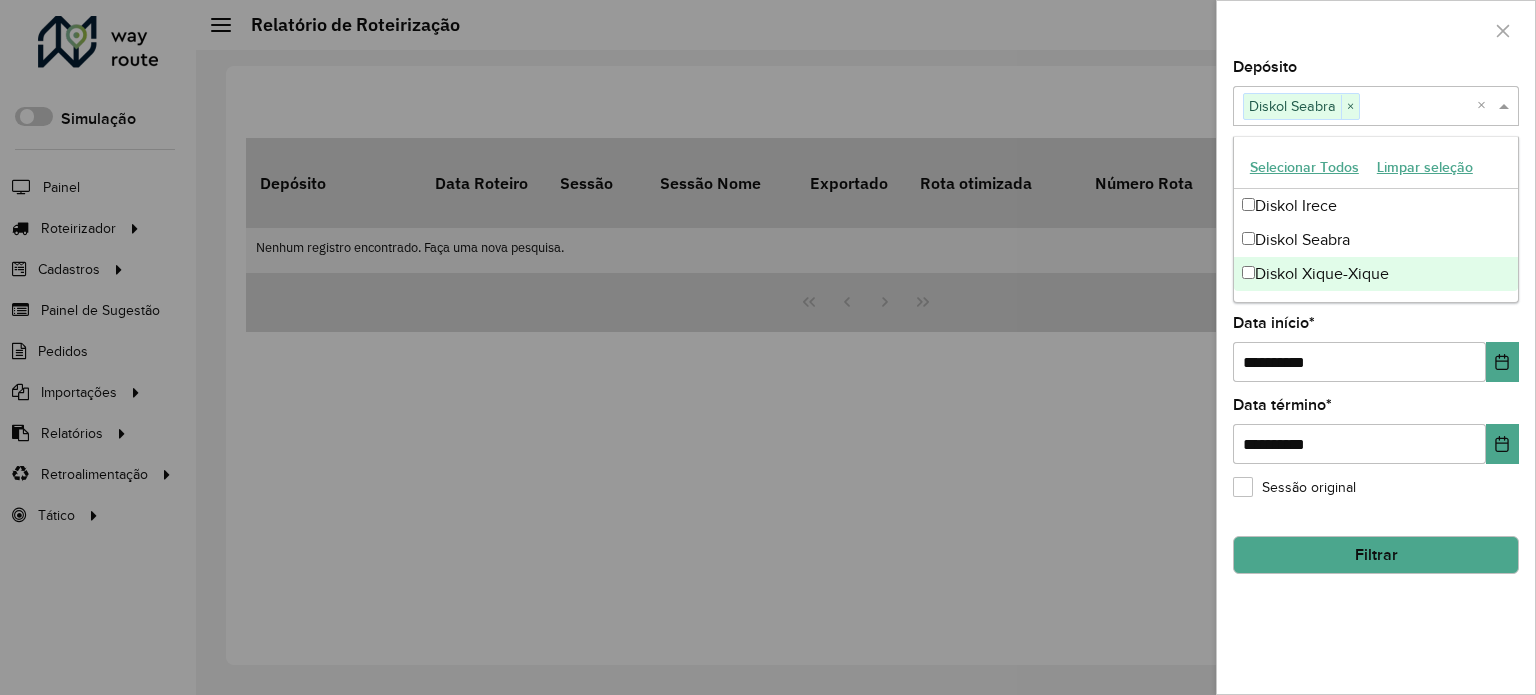 drag, startPoint x: 1382, startPoint y: 591, endPoint x: 1382, endPoint y: 510, distance: 81 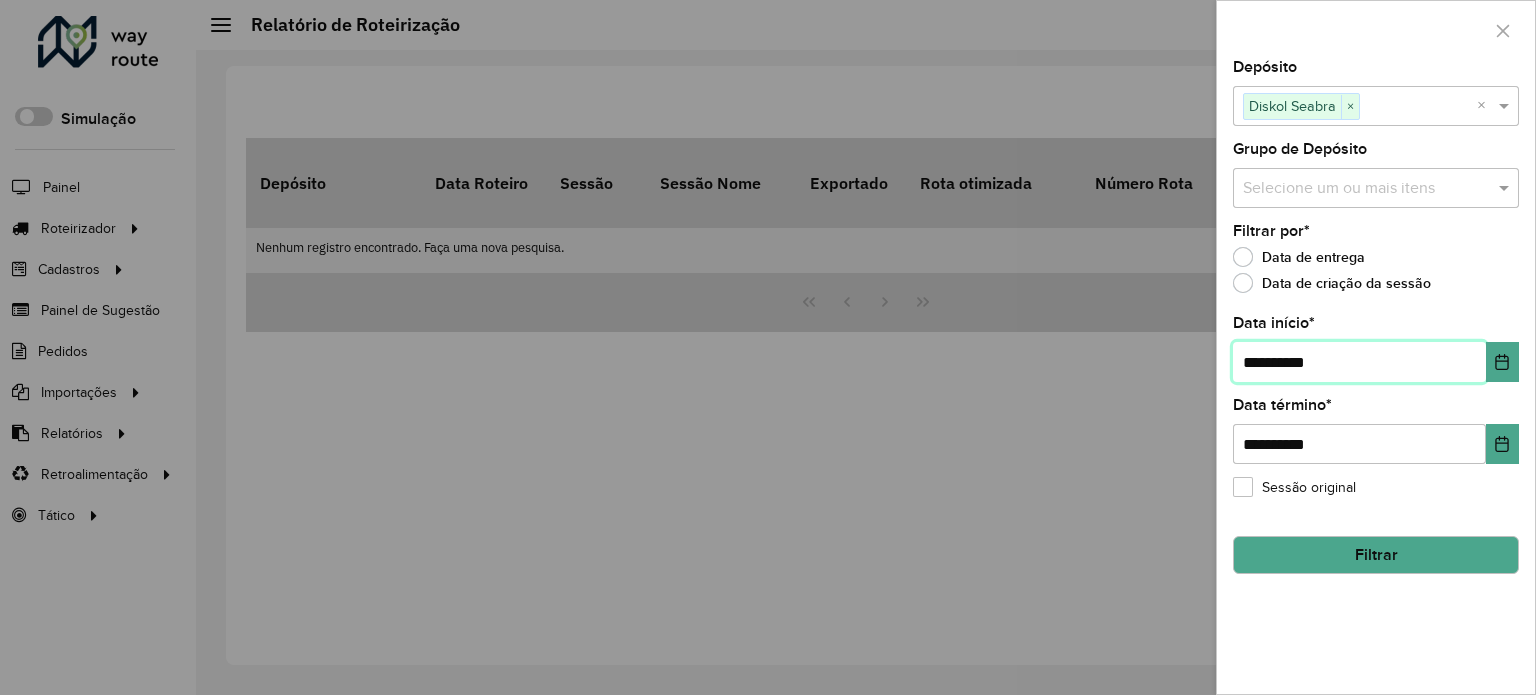 click on "**********" at bounding box center [1359, 362] 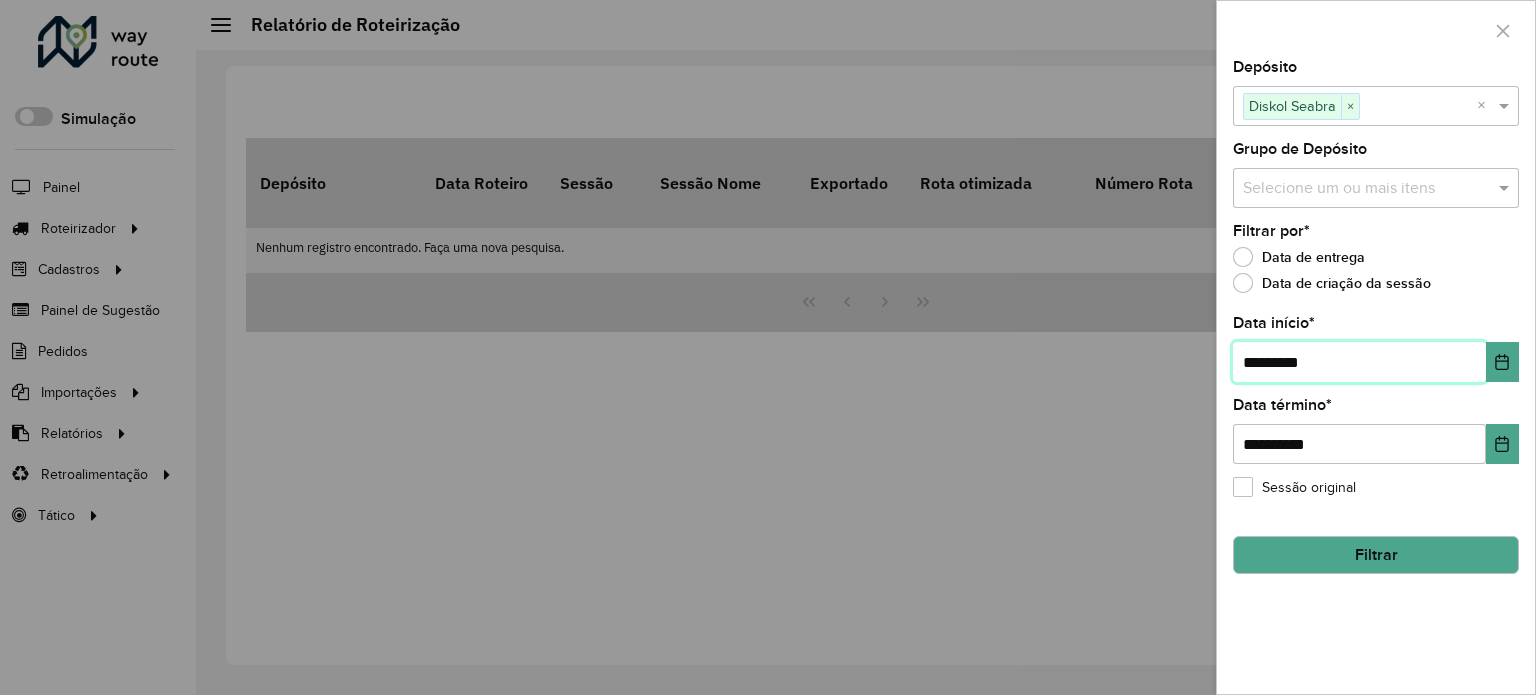 type on "**********" 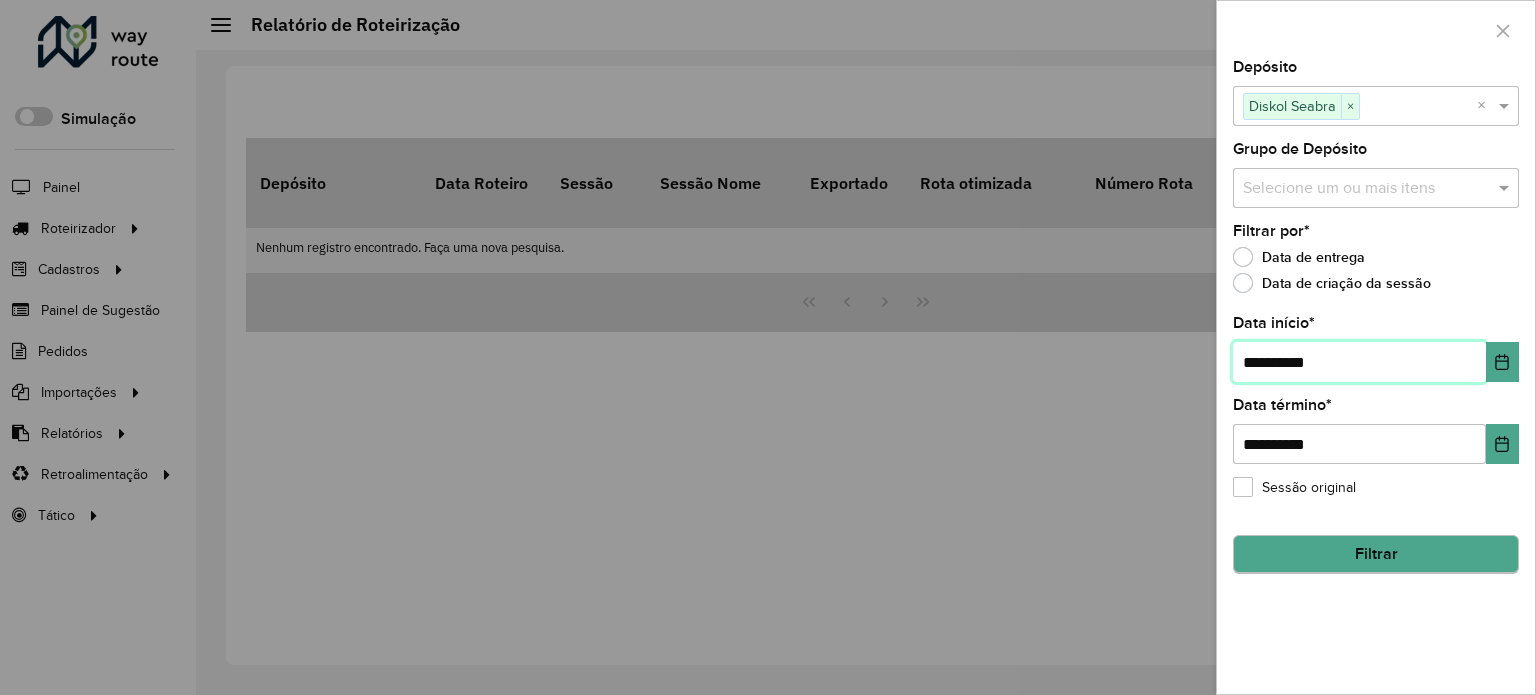 type on "**********" 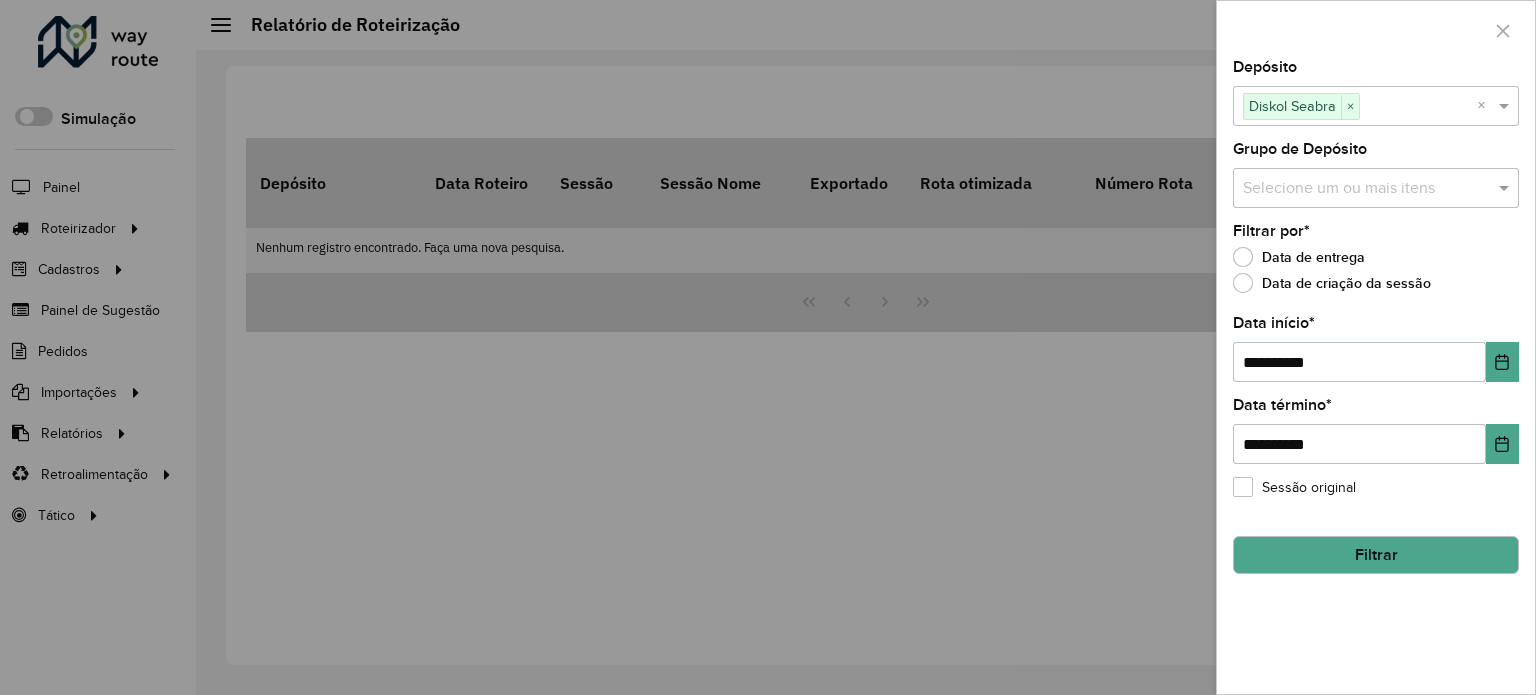 click on "Filtrar" 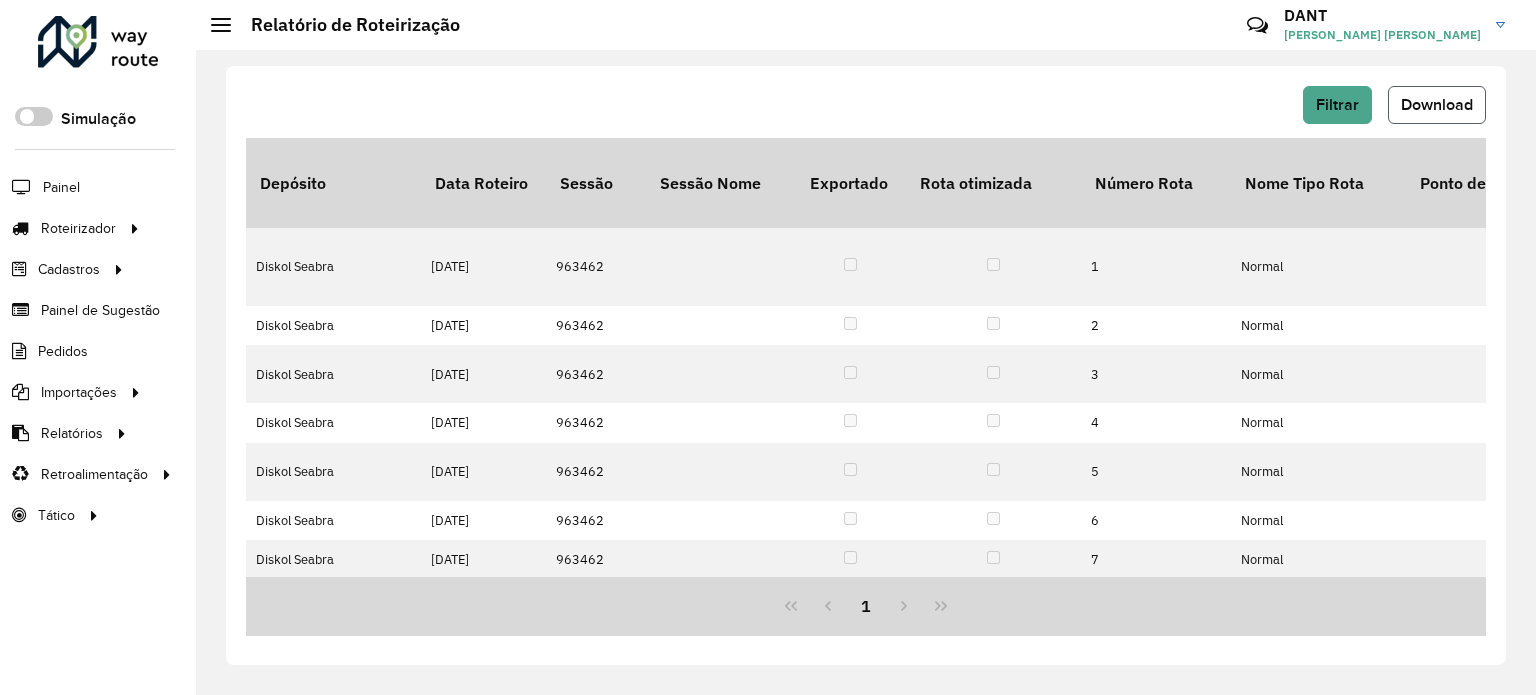 click on "Download" 